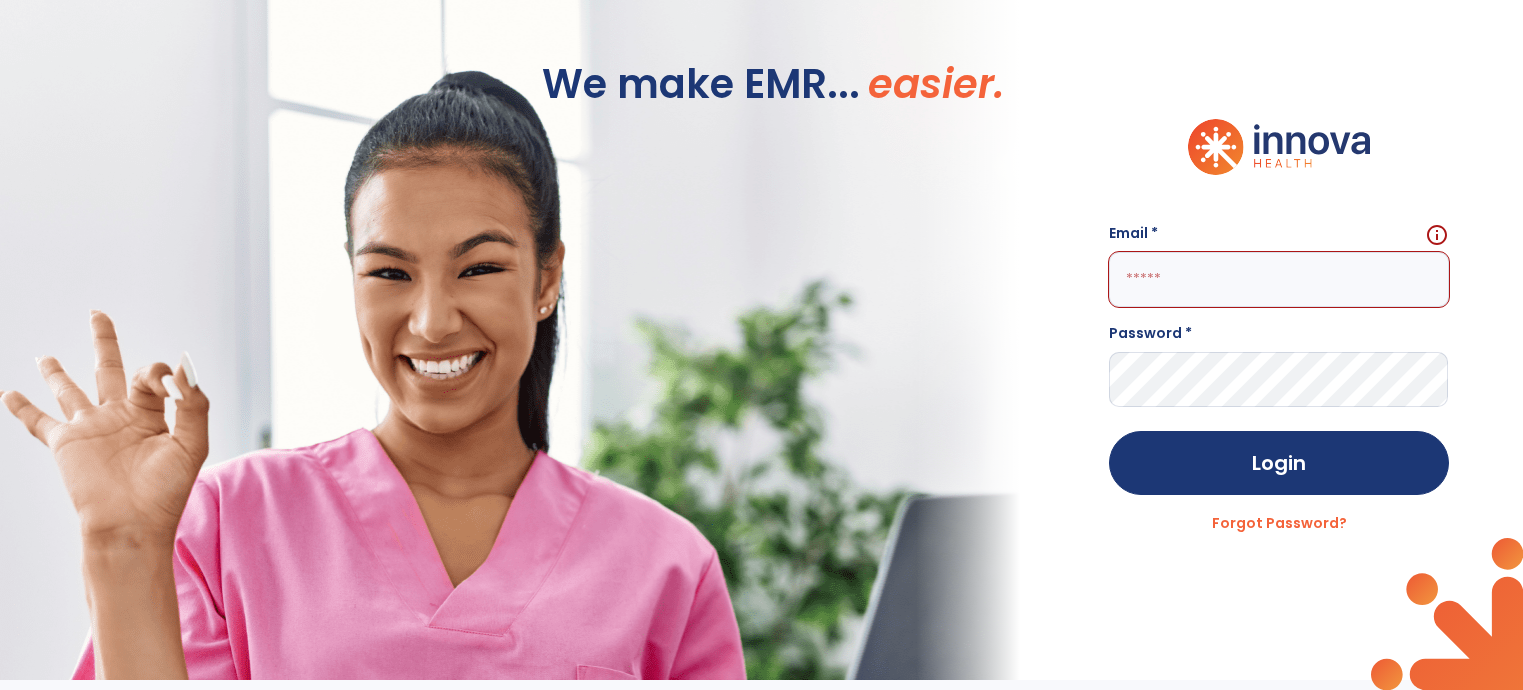 scroll, scrollTop: 0, scrollLeft: 0, axis: both 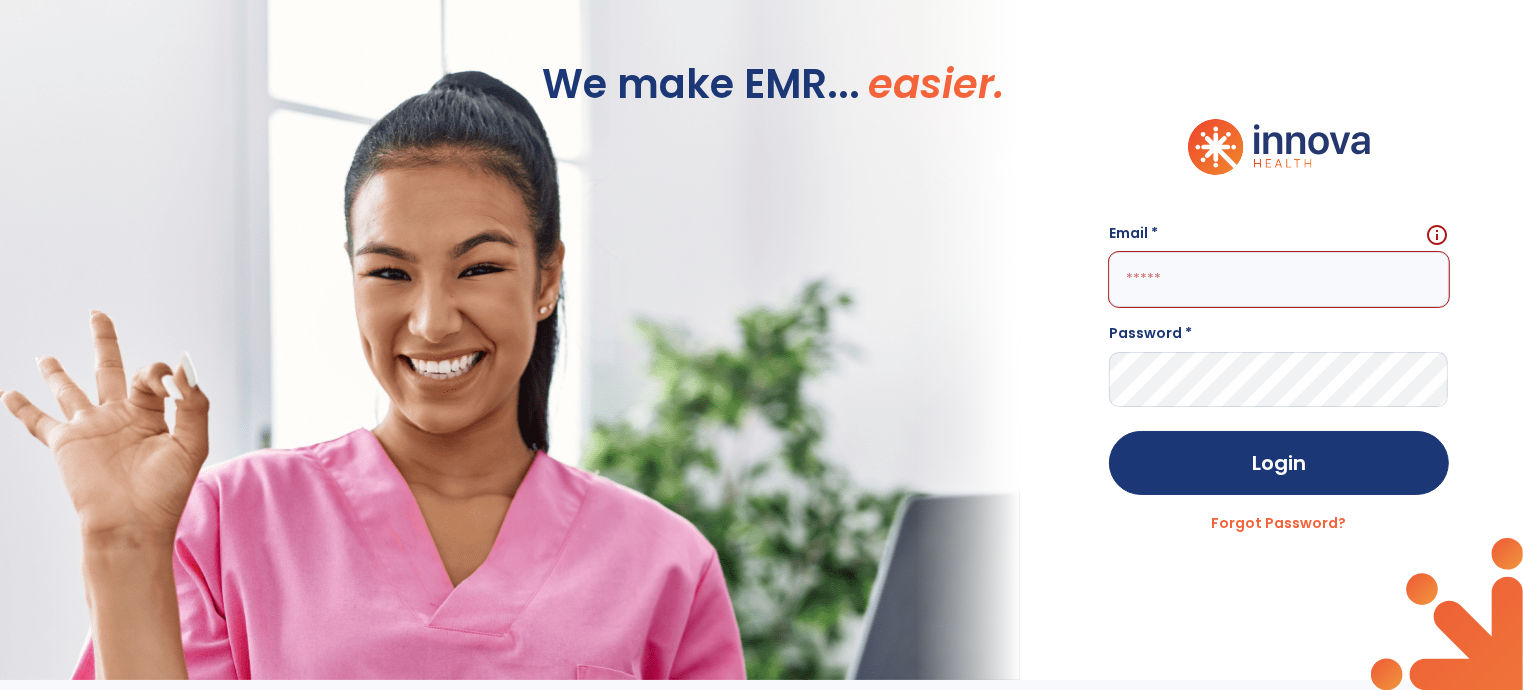 click 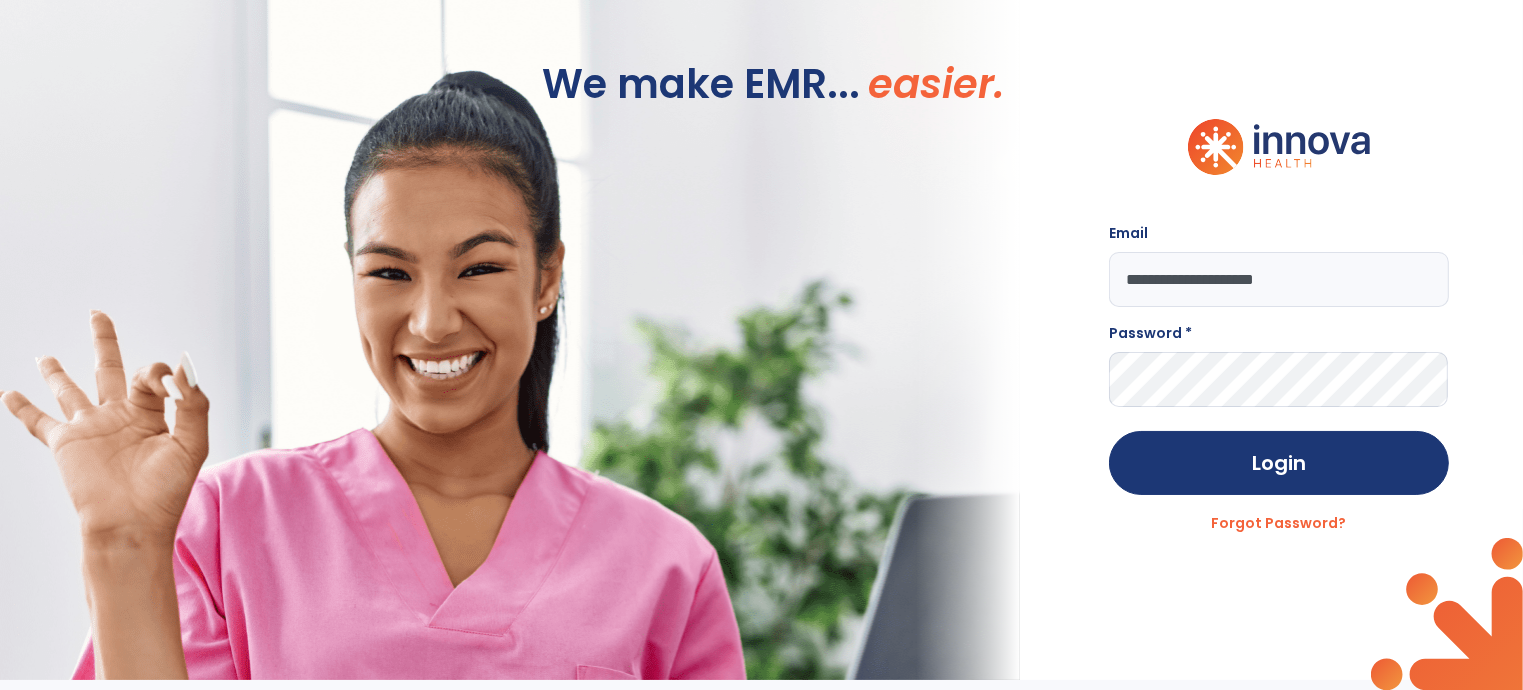 type on "**********" 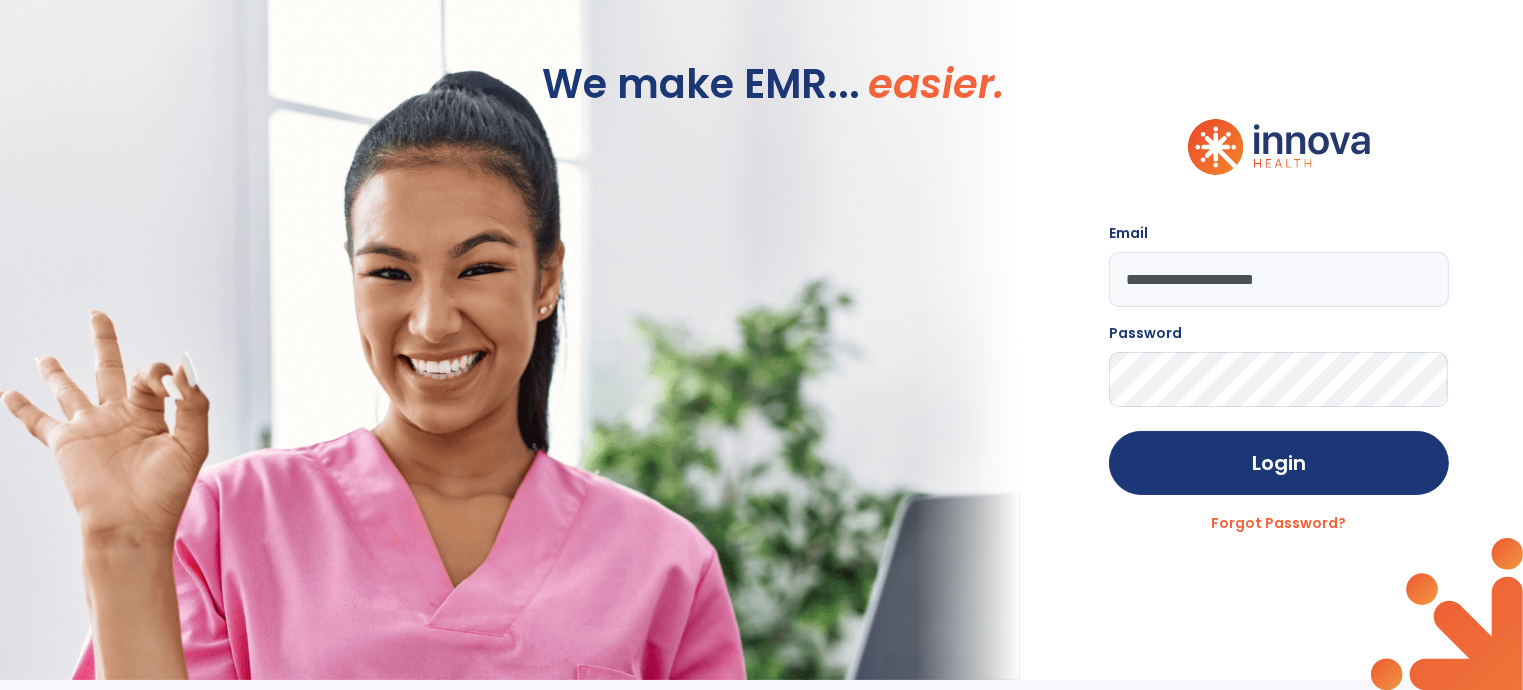 click on "Login" 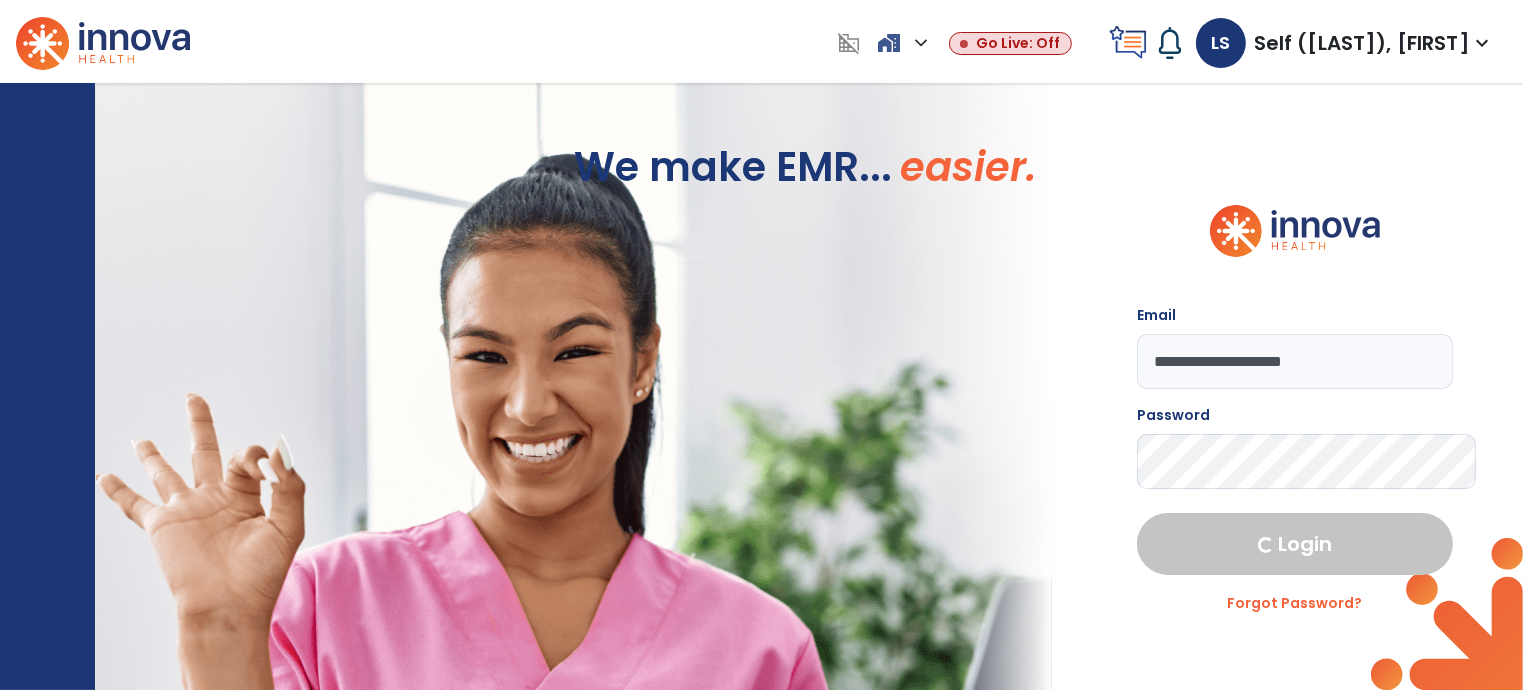 select on "****" 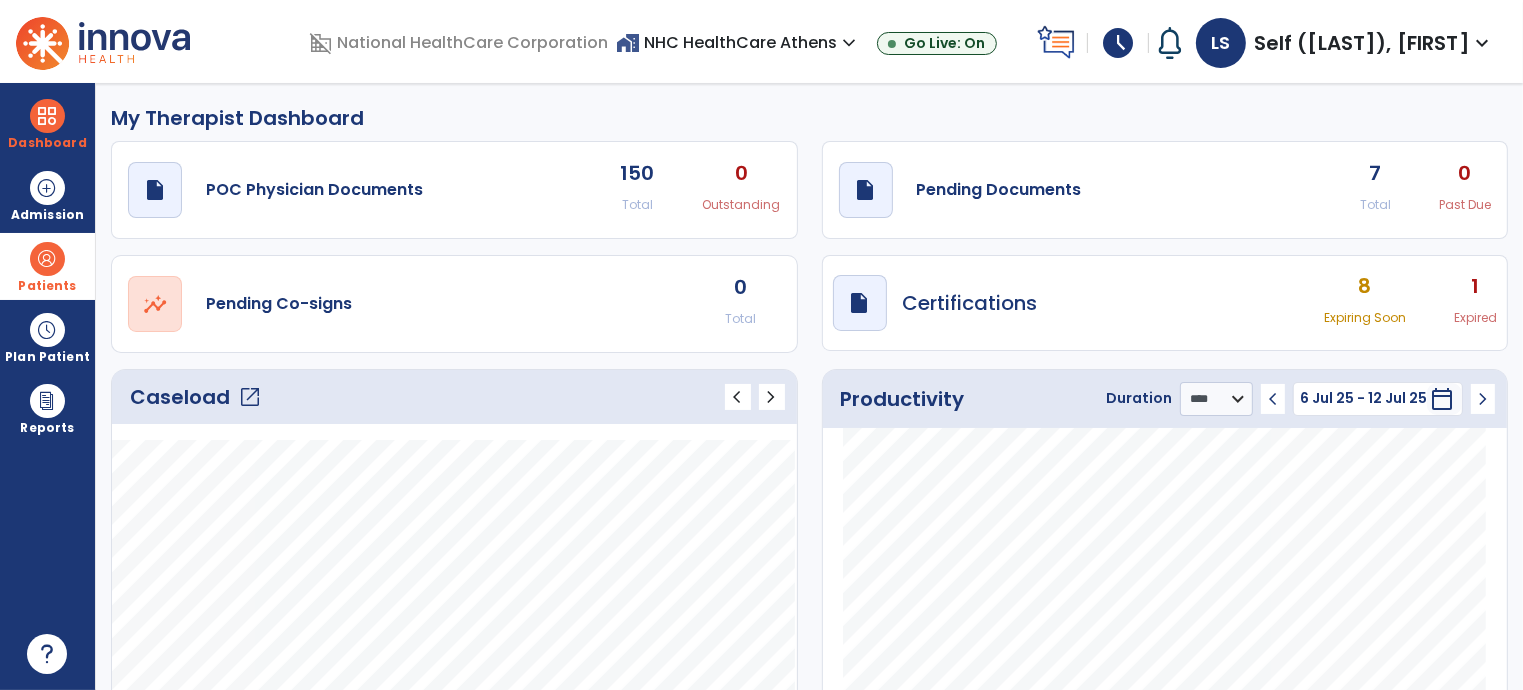 click at bounding box center [47, 259] 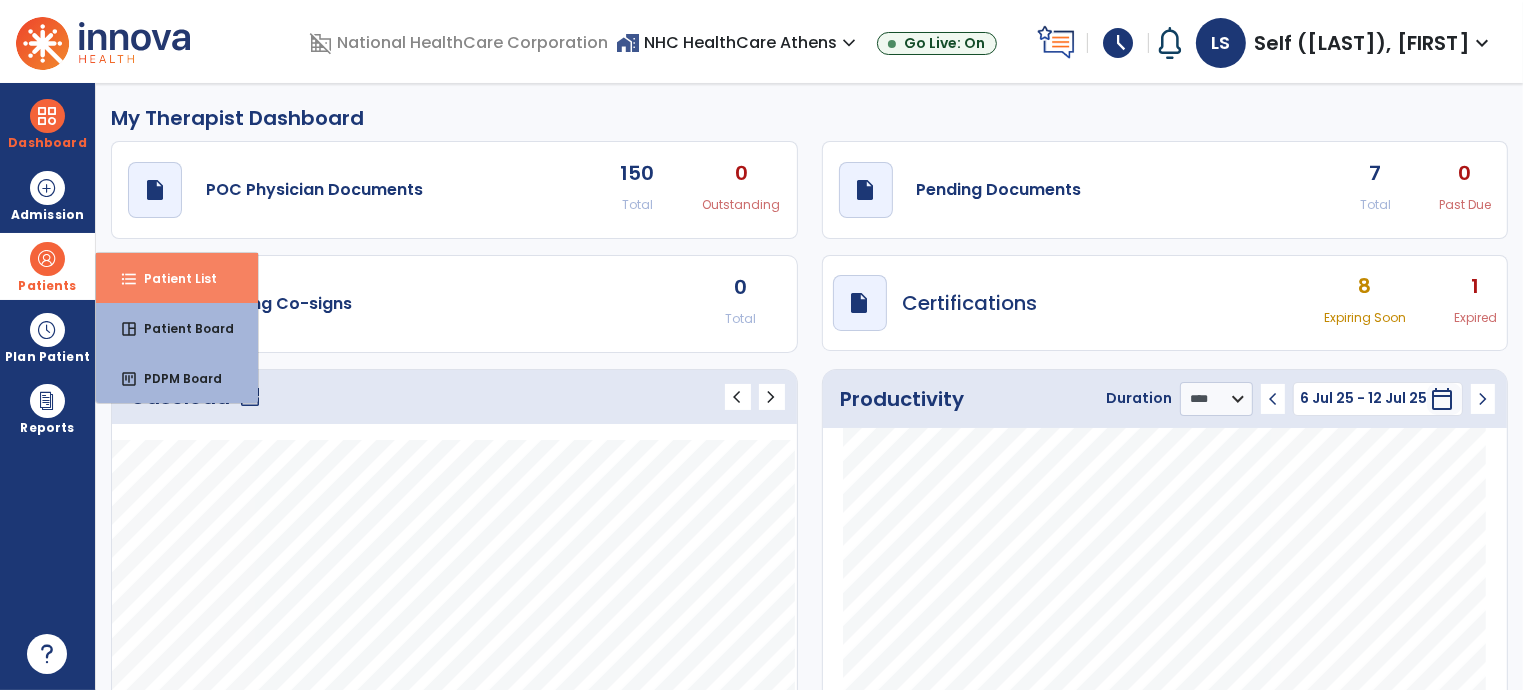 click on "Patient List" at bounding box center [172, 278] 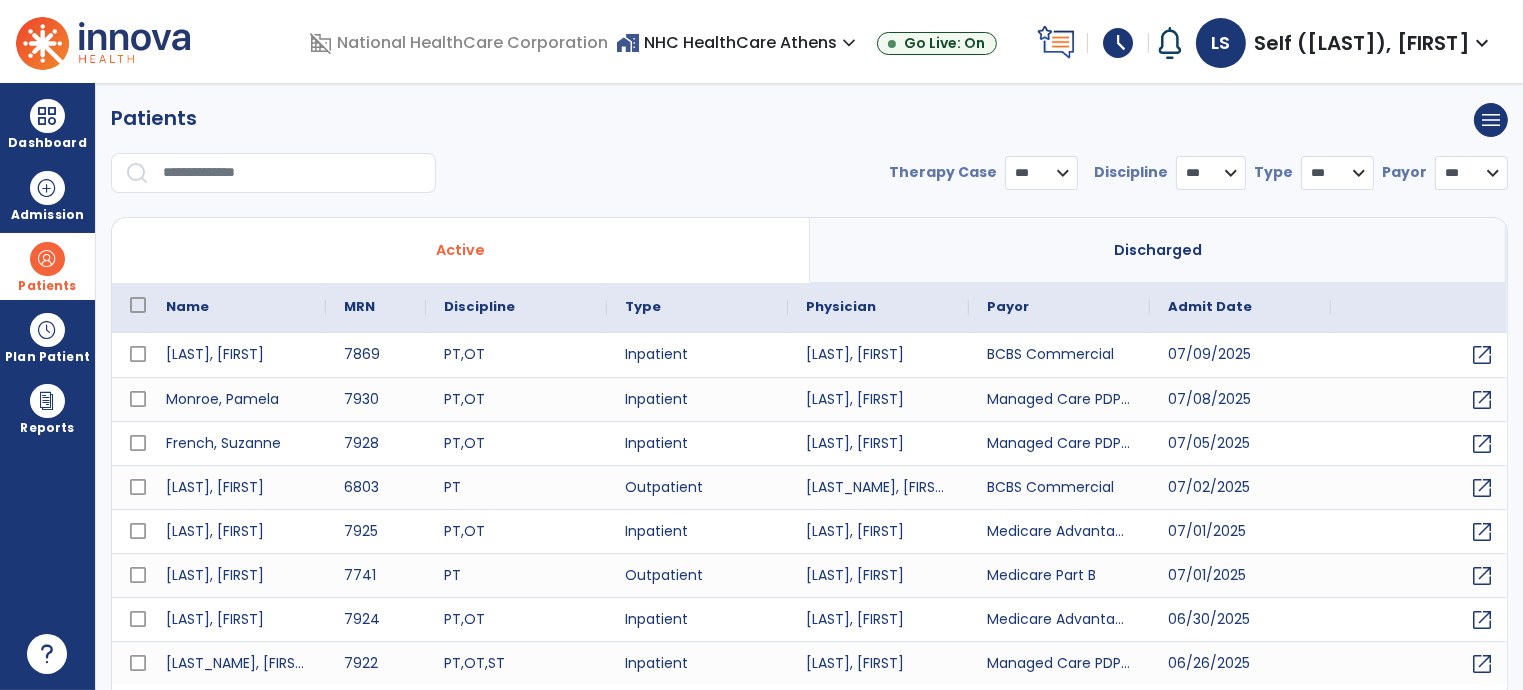 select on "***" 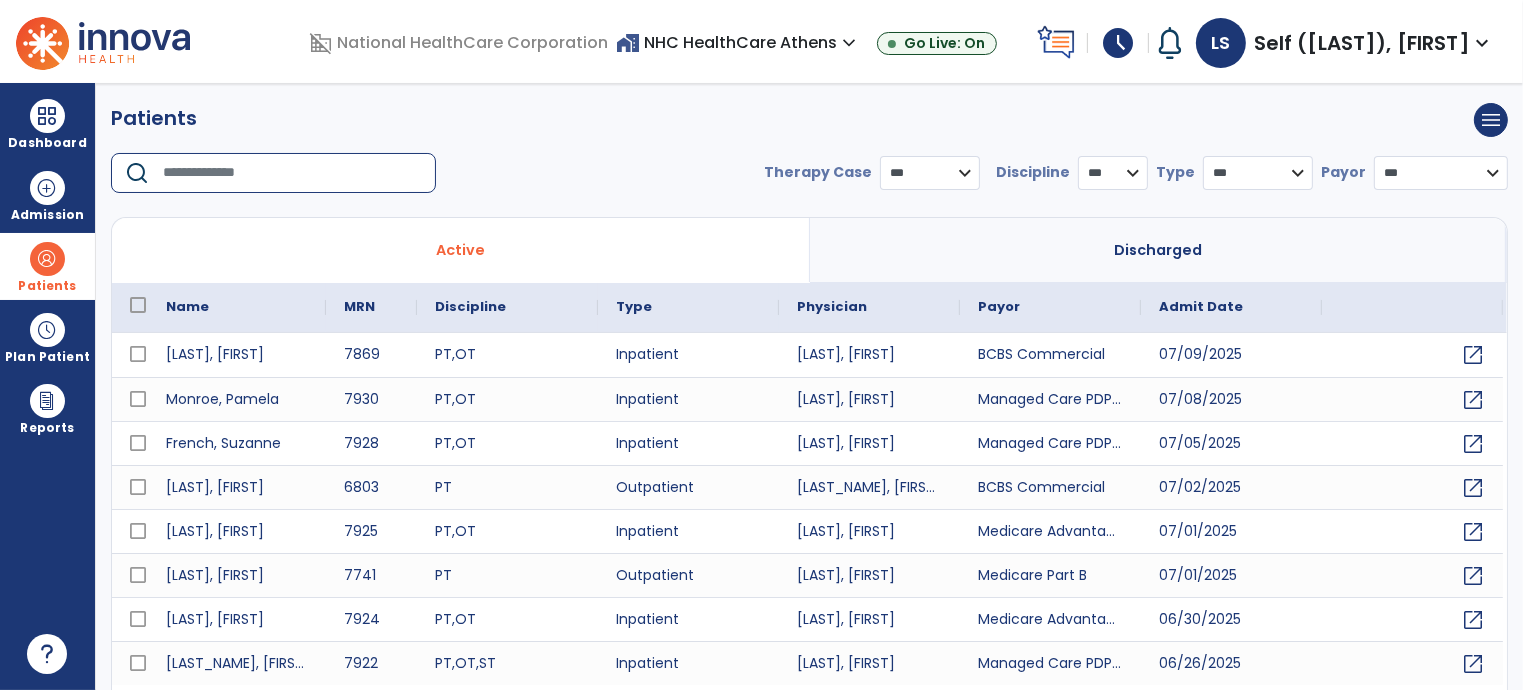 click at bounding box center (292, 173) 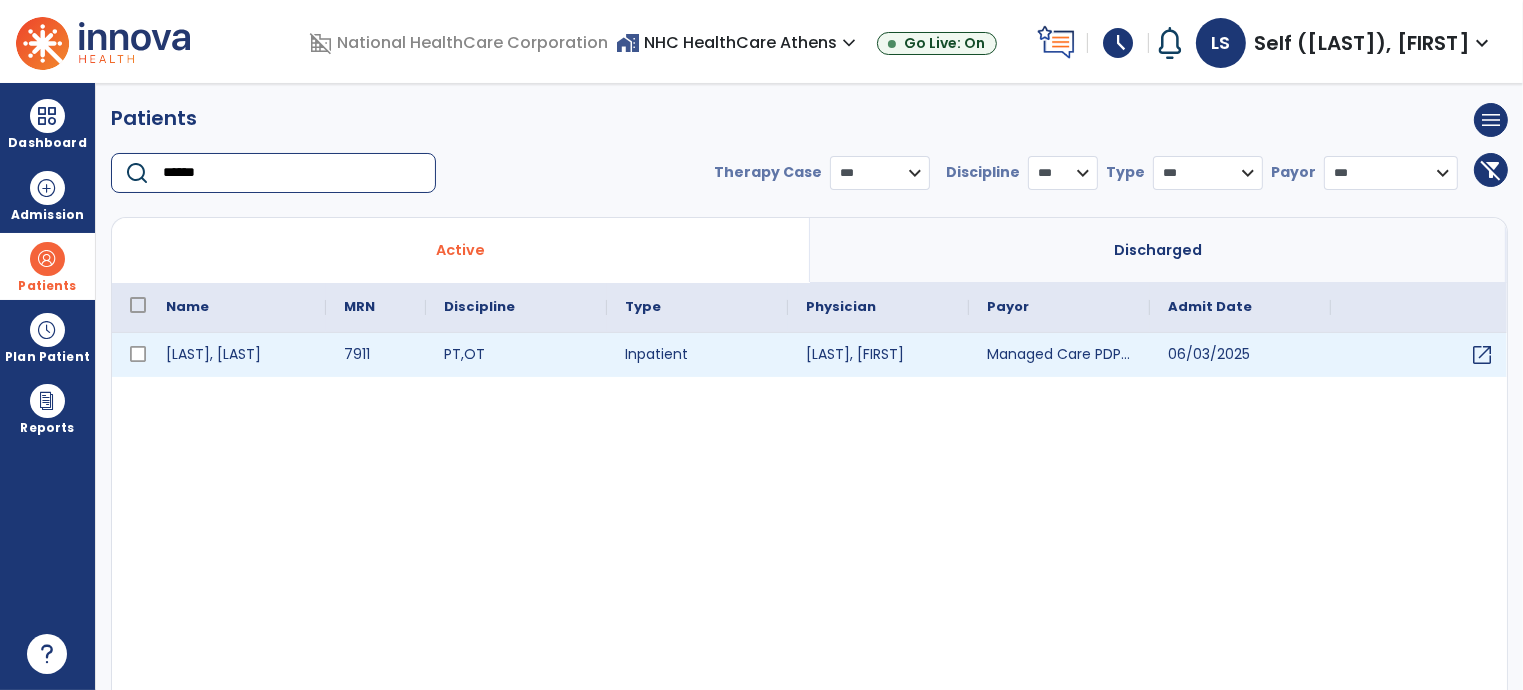 type on "******" 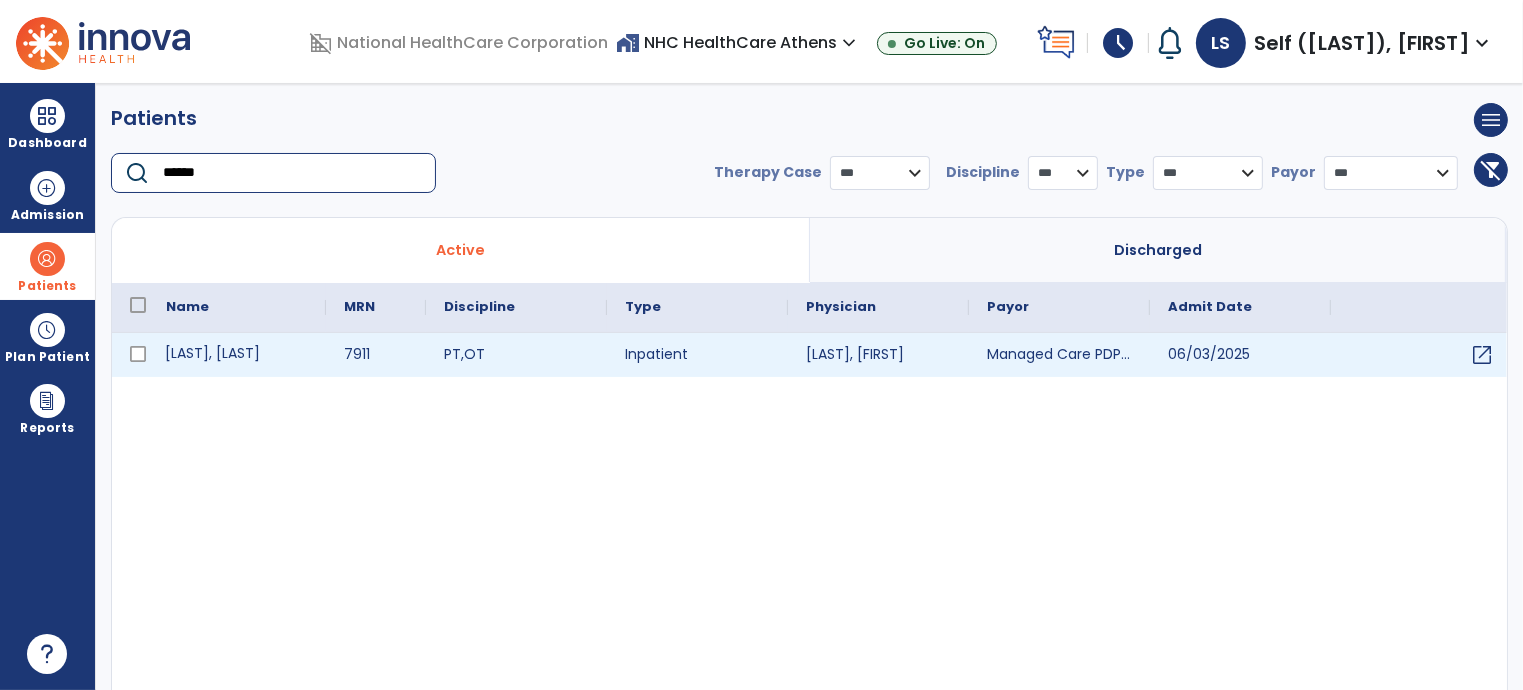 click on "[LAST], [LAST]" at bounding box center (237, 355) 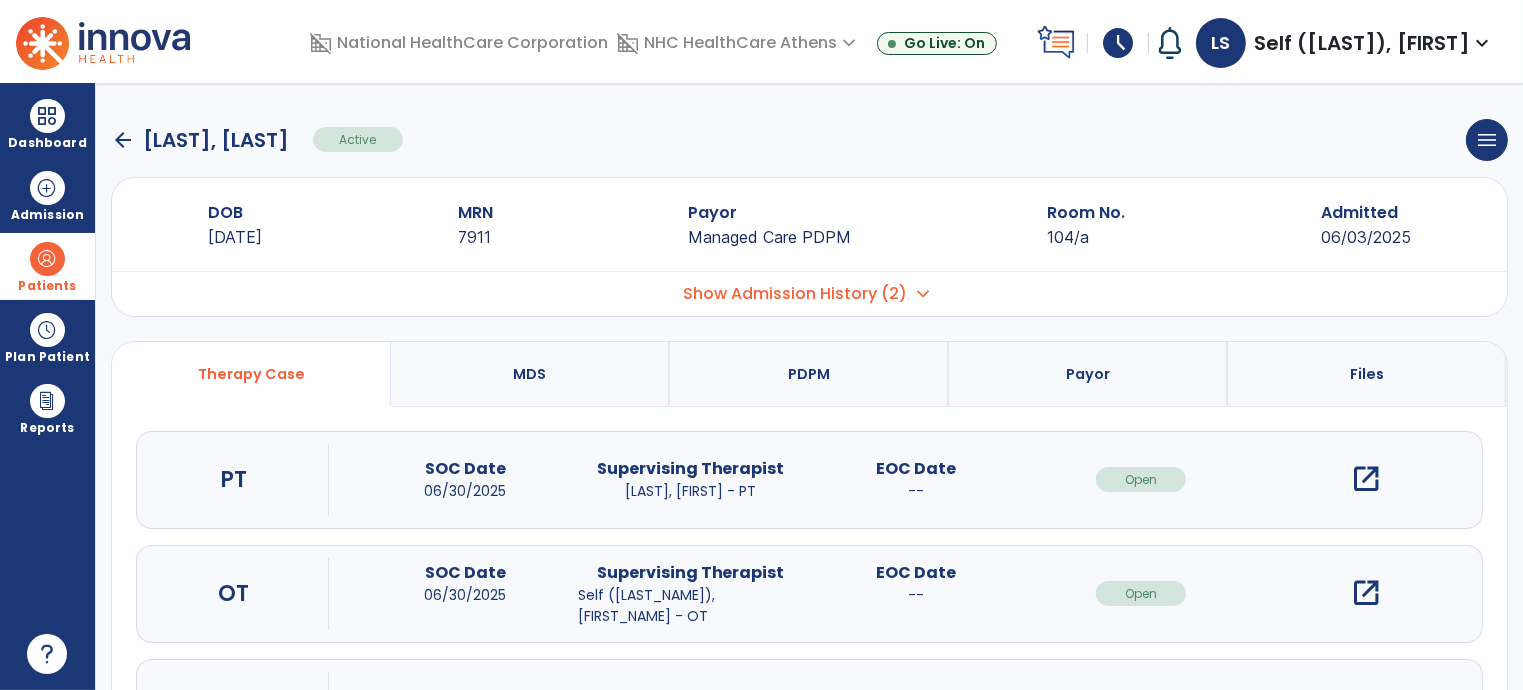click on "open_in_new" at bounding box center [1366, 593] 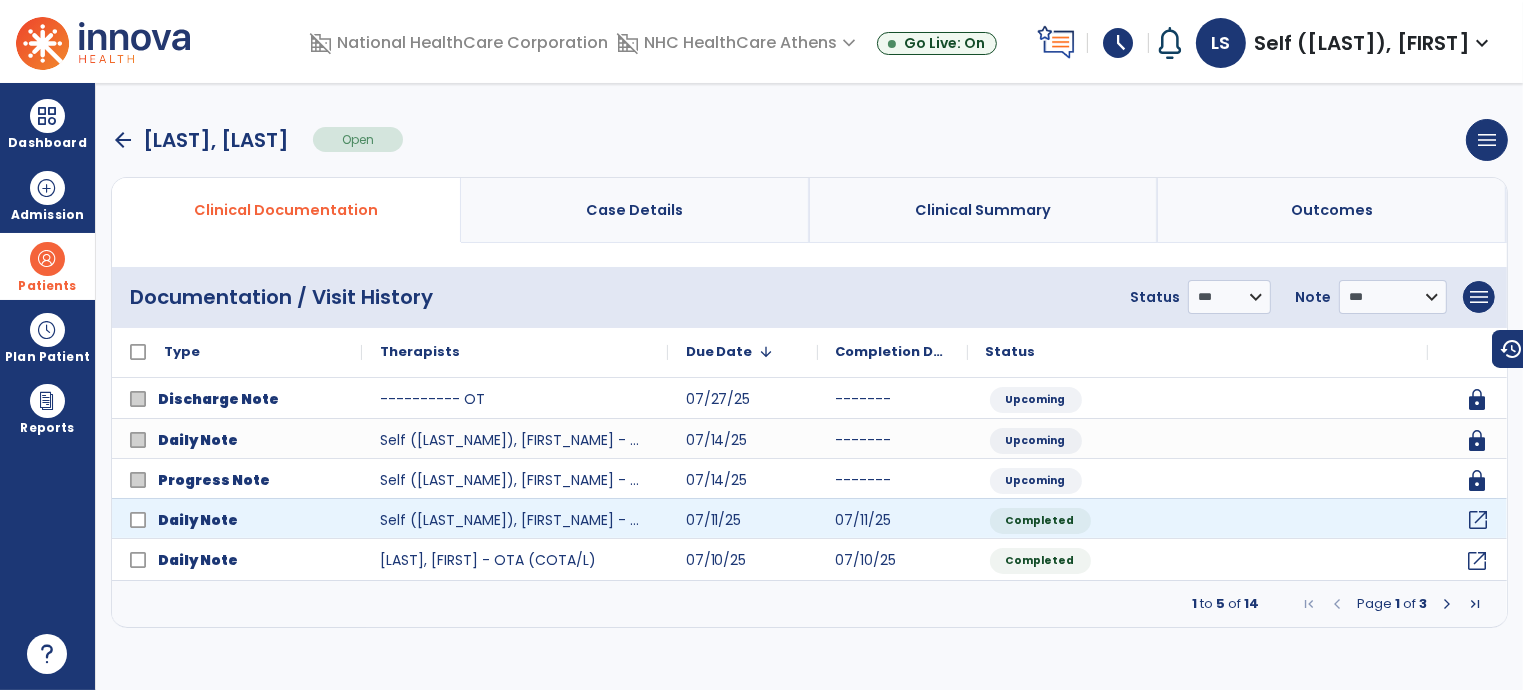 click on "open_in_new" 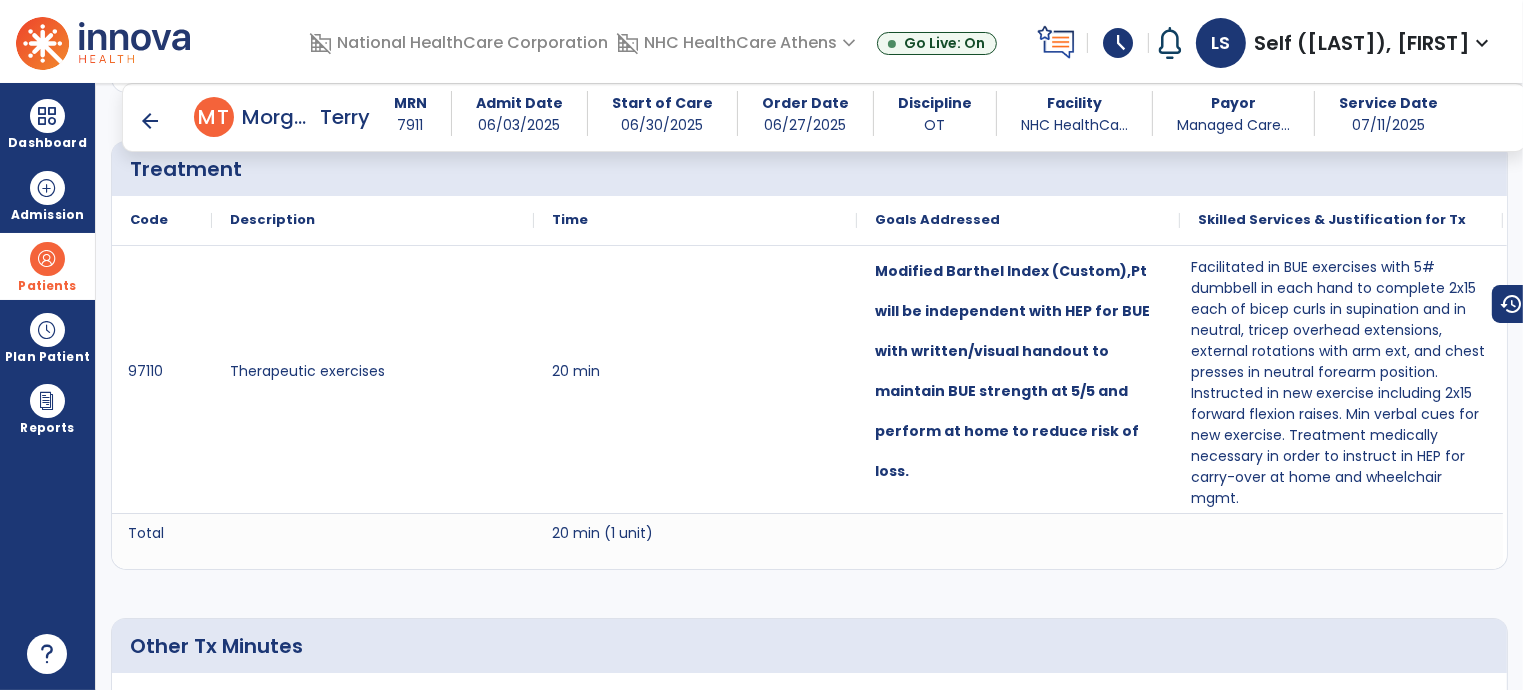 scroll, scrollTop: 1400, scrollLeft: 0, axis: vertical 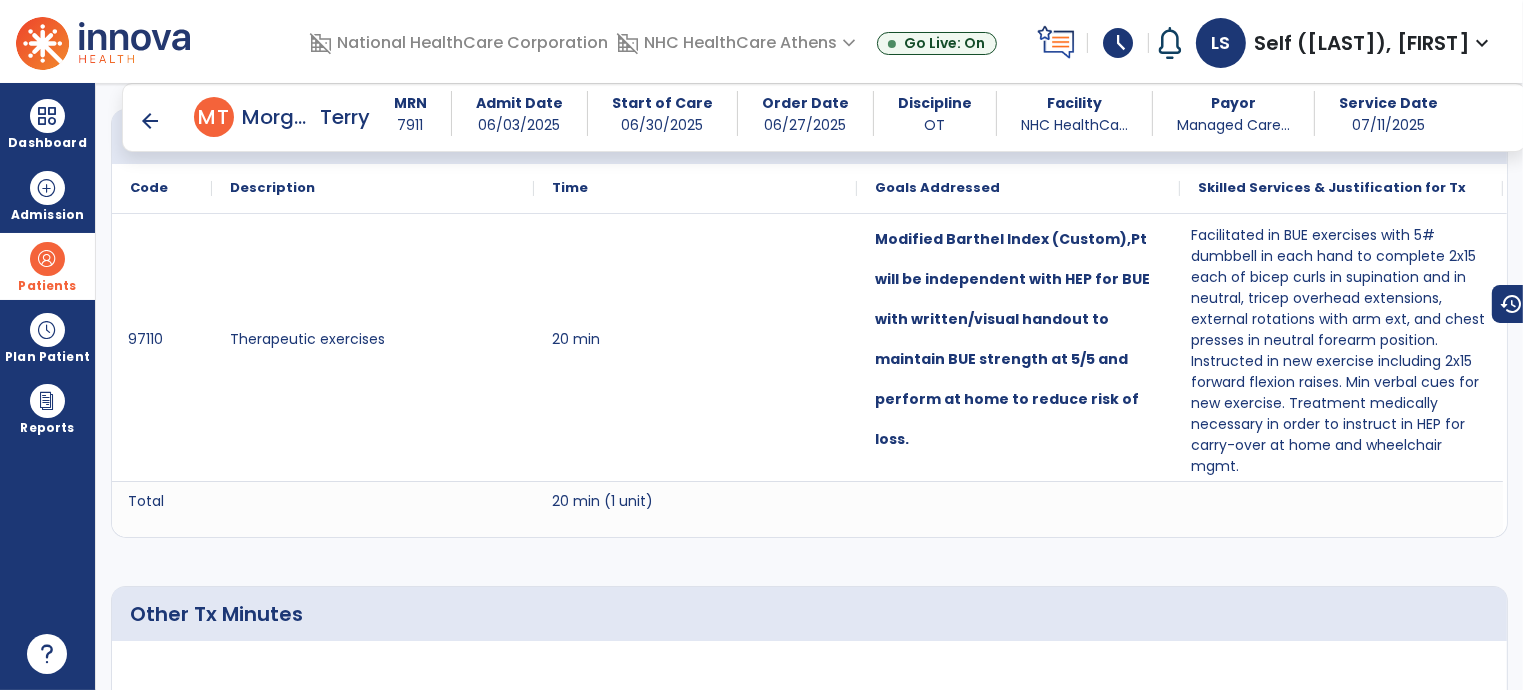 click on "arrow_back" at bounding box center (150, 121) 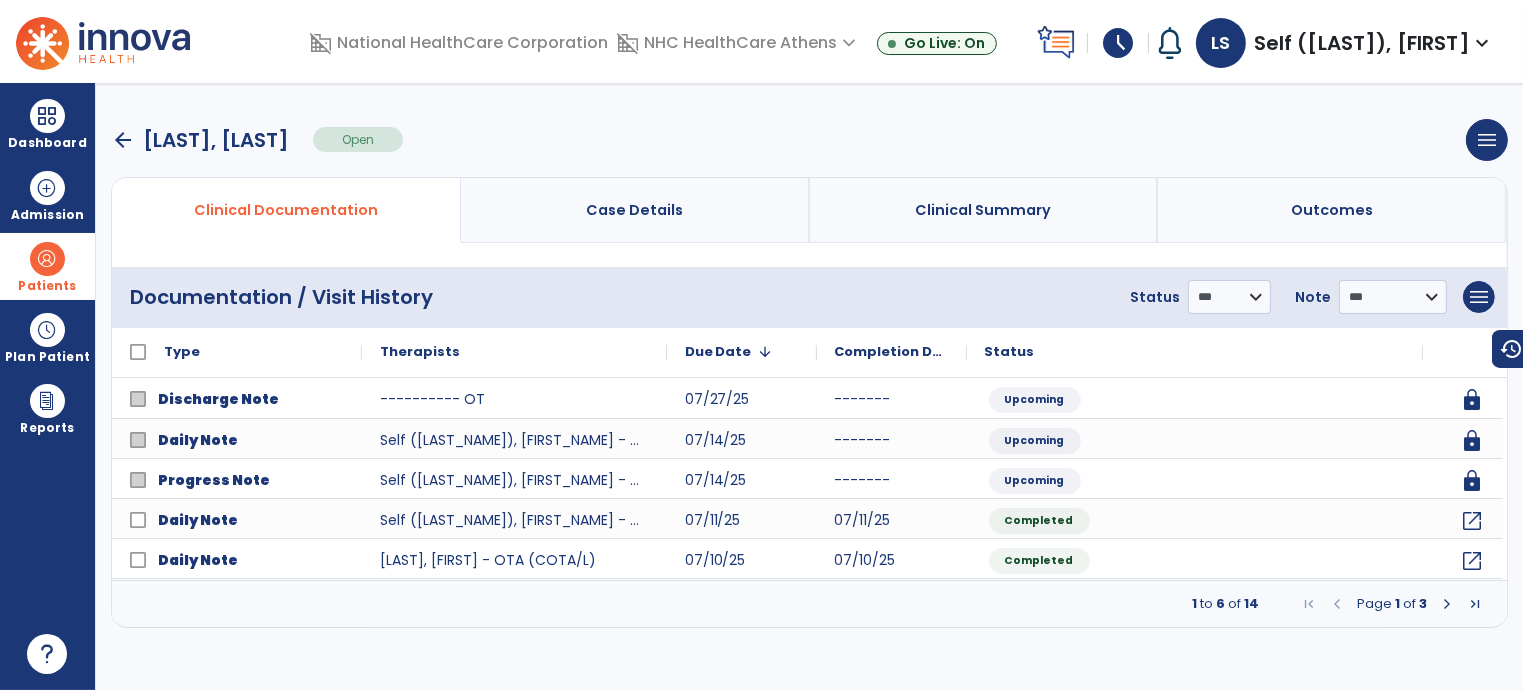 scroll, scrollTop: 0, scrollLeft: 0, axis: both 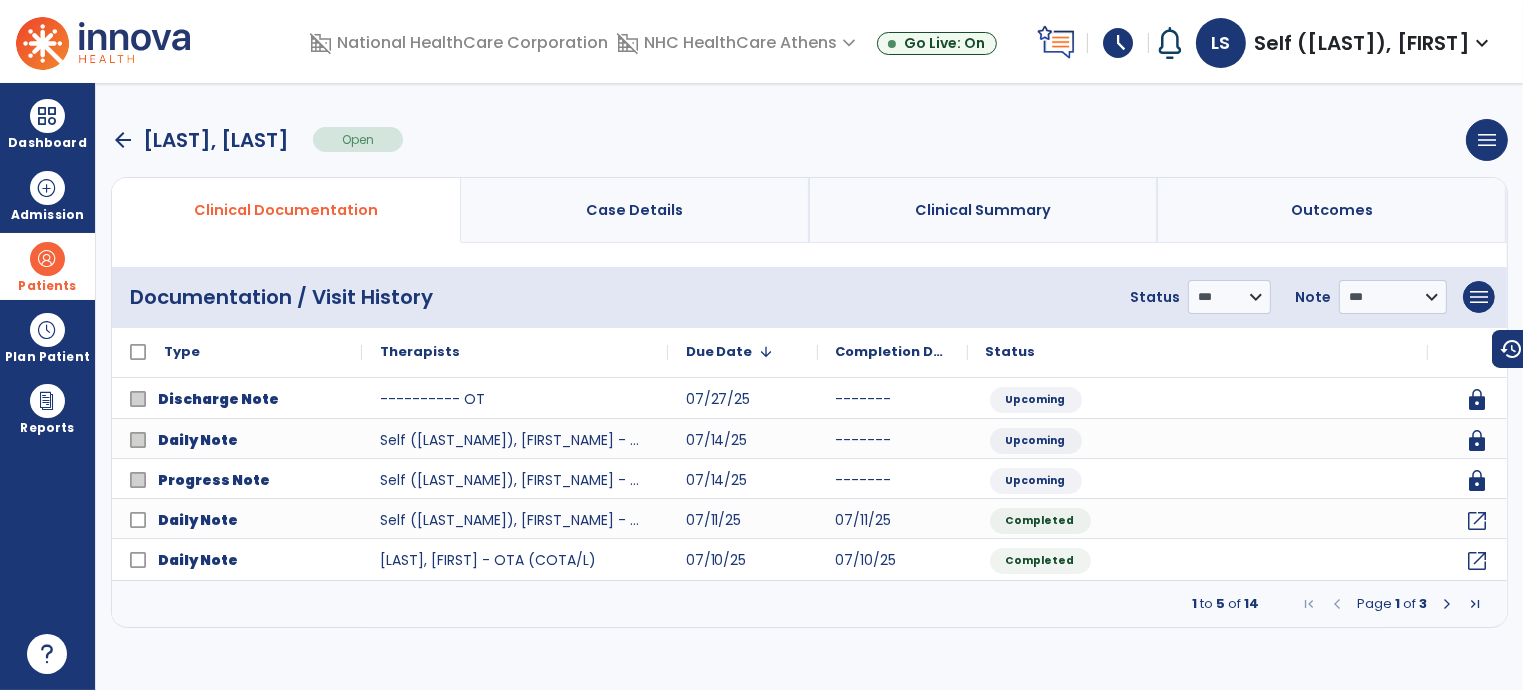 click on "arrow_back" at bounding box center [123, 140] 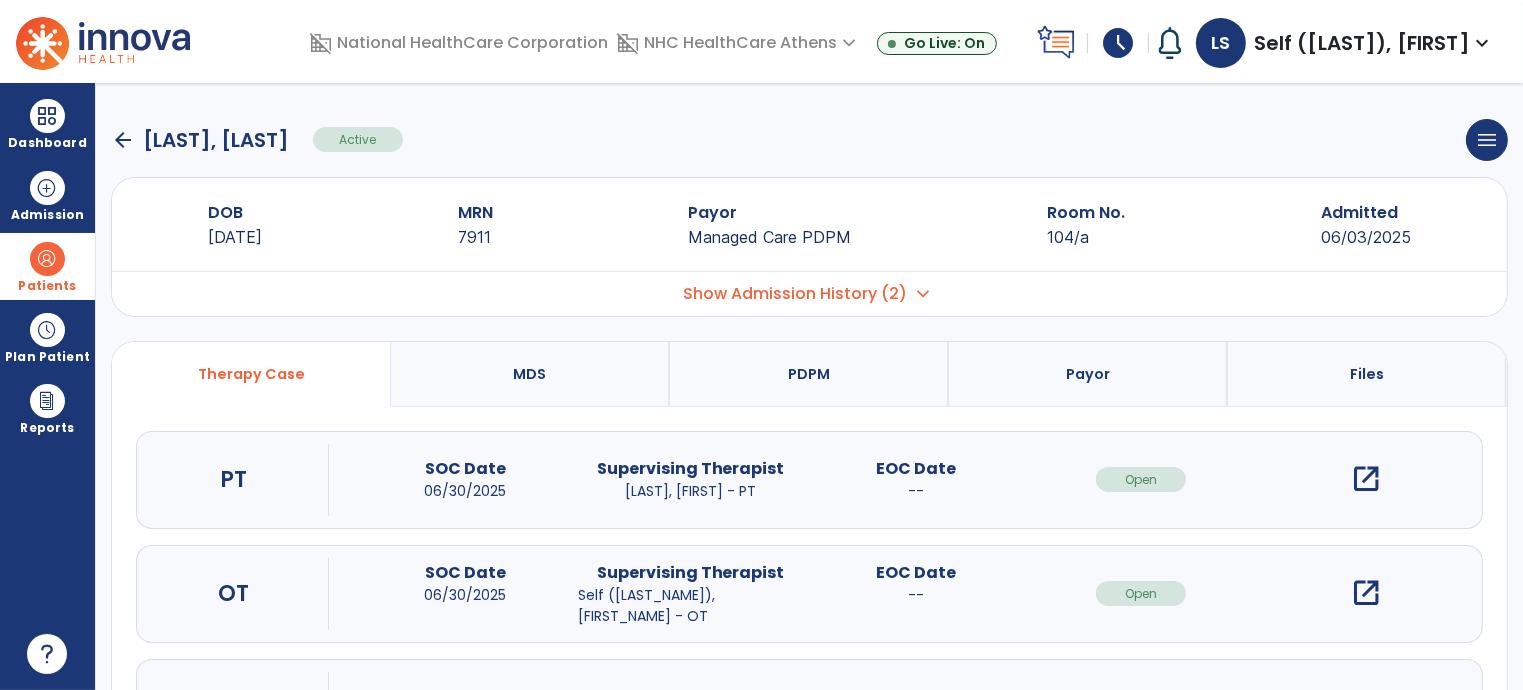 click on "arrow_back" 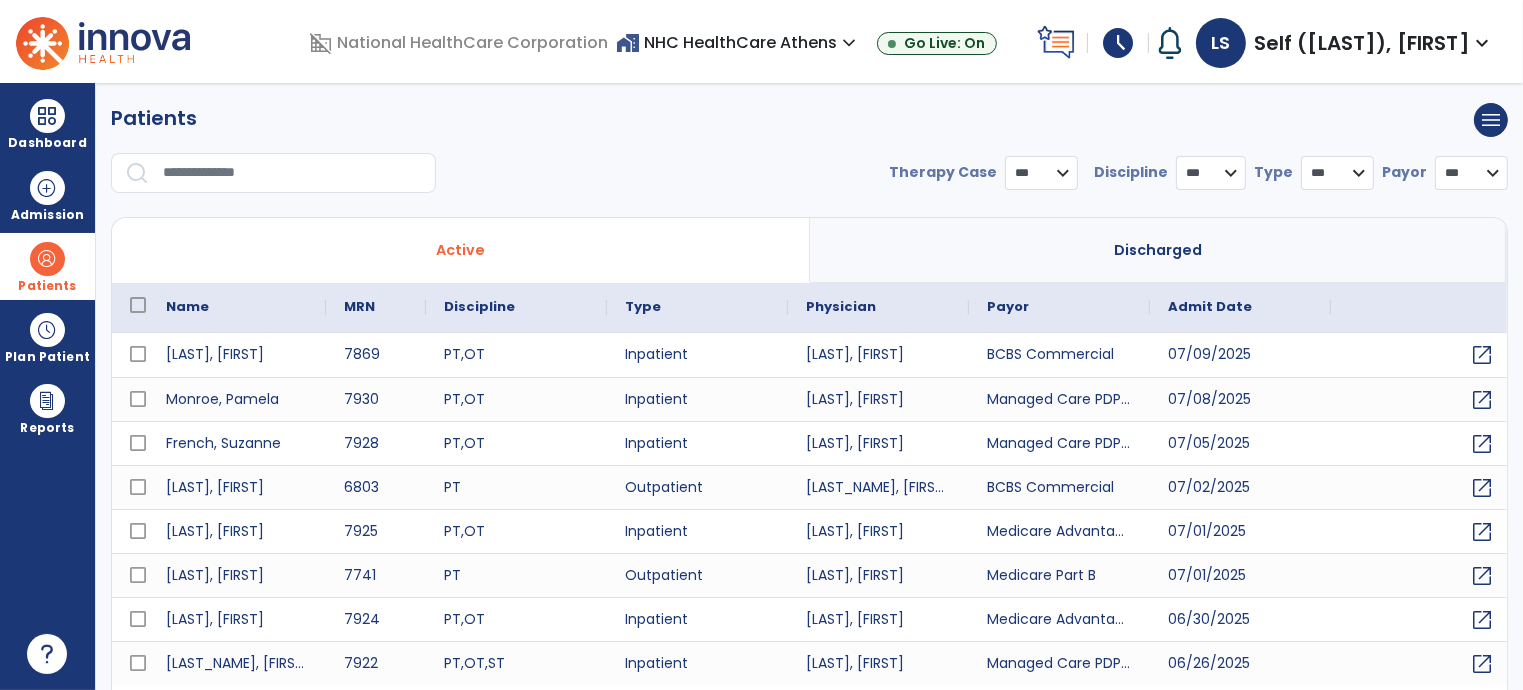 select on "***" 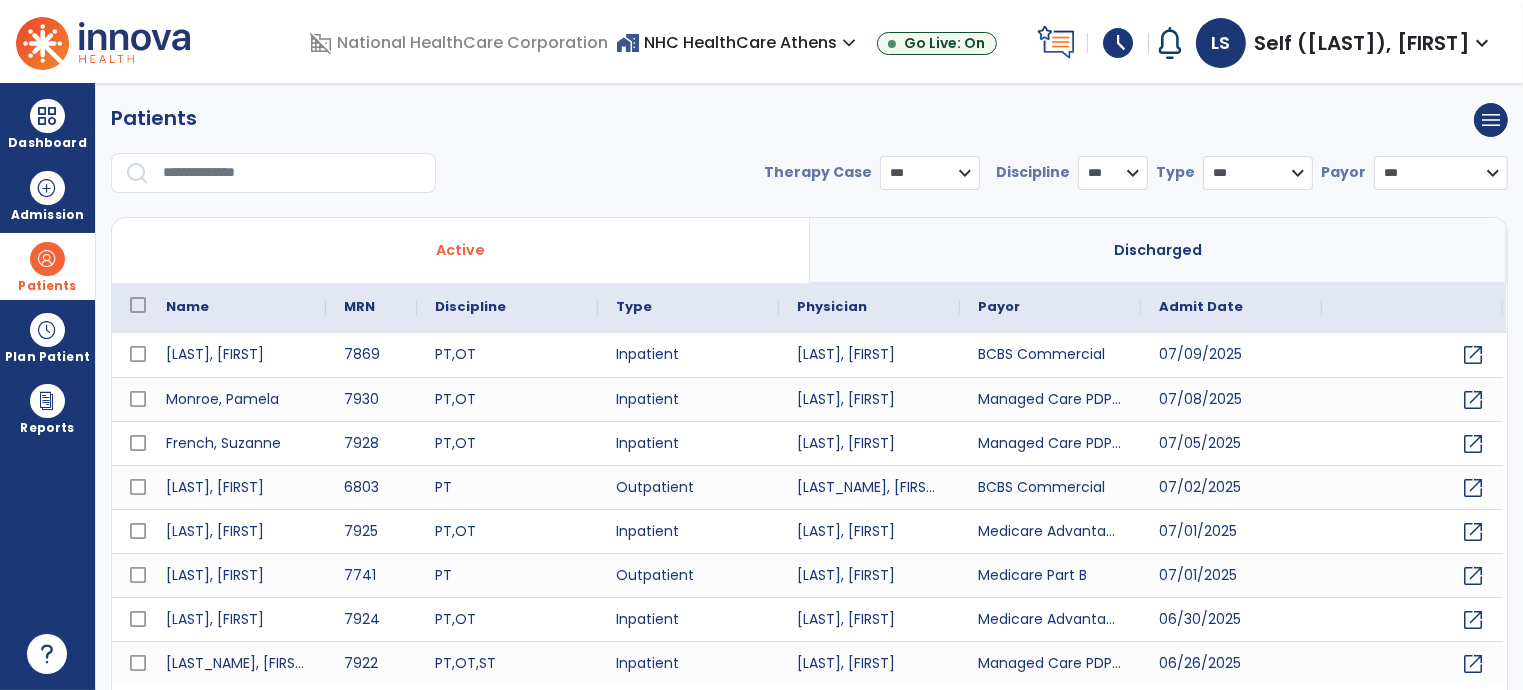 click at bounding box center (292, 173) 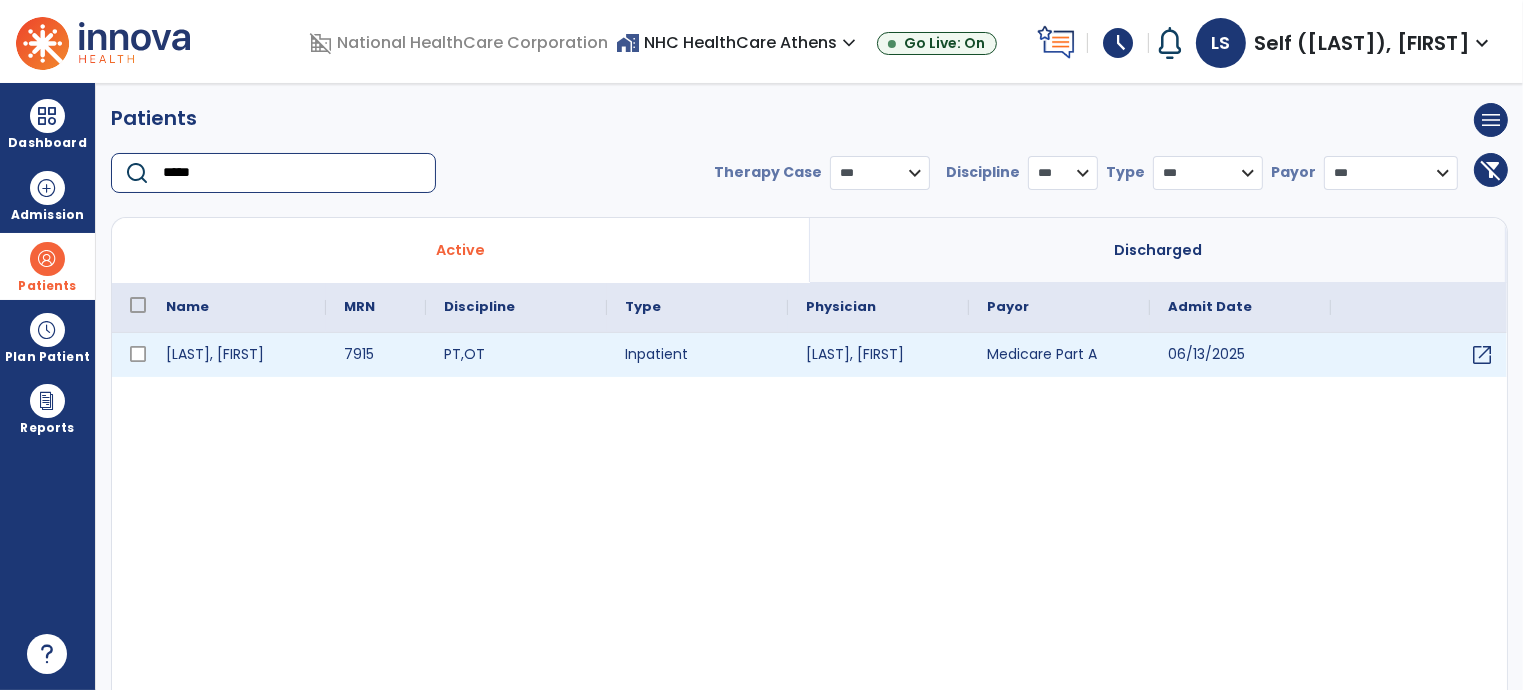 type on "*****" 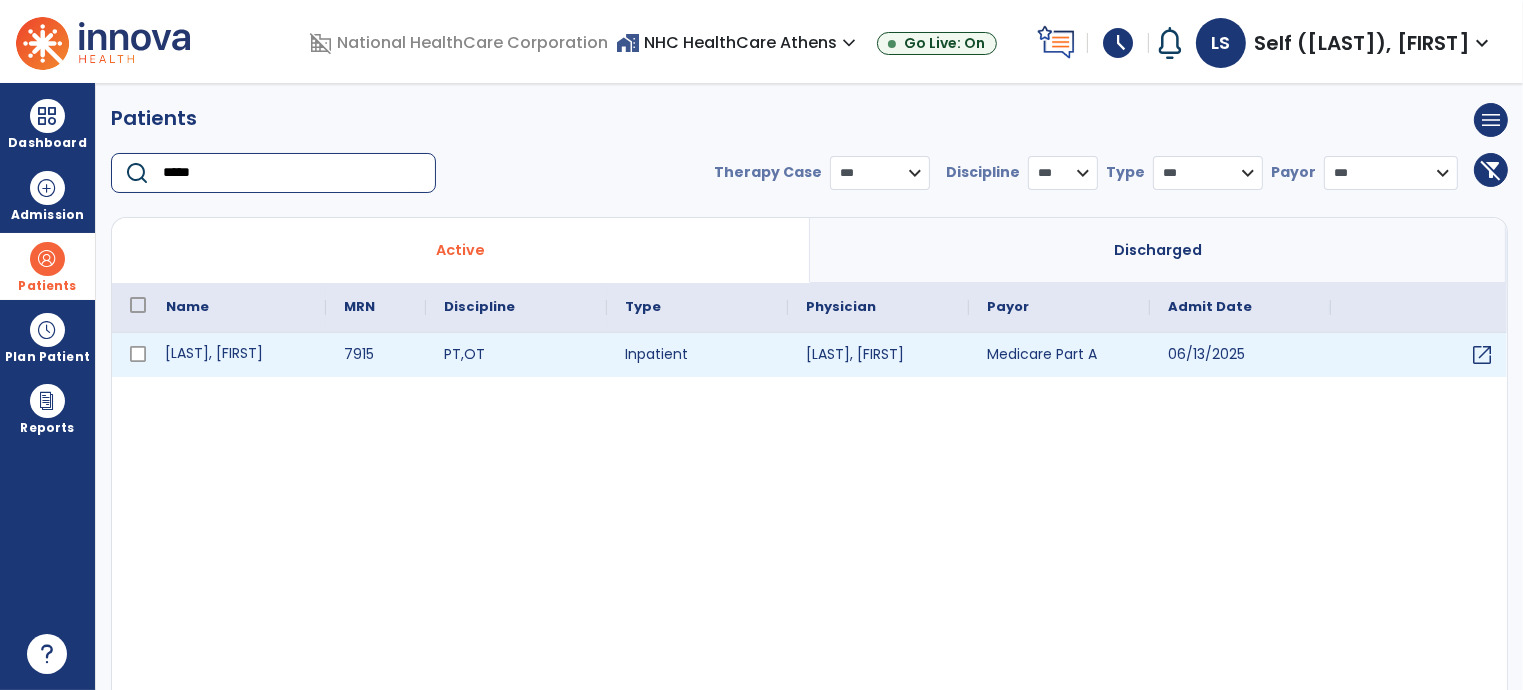click on "[LAST], [FIRST]" at bounding box center (237, 355) 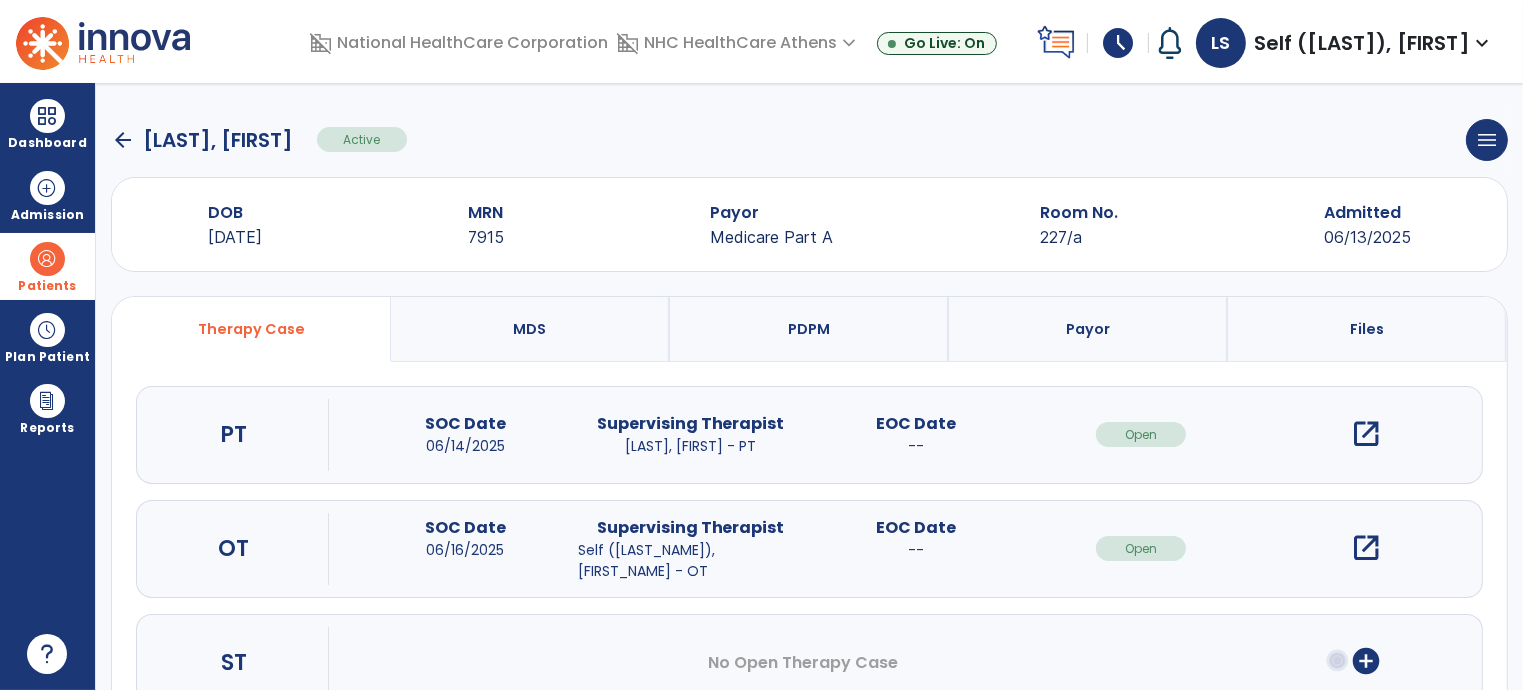 click on "open_in_new" at bounding box center (1366, 548) 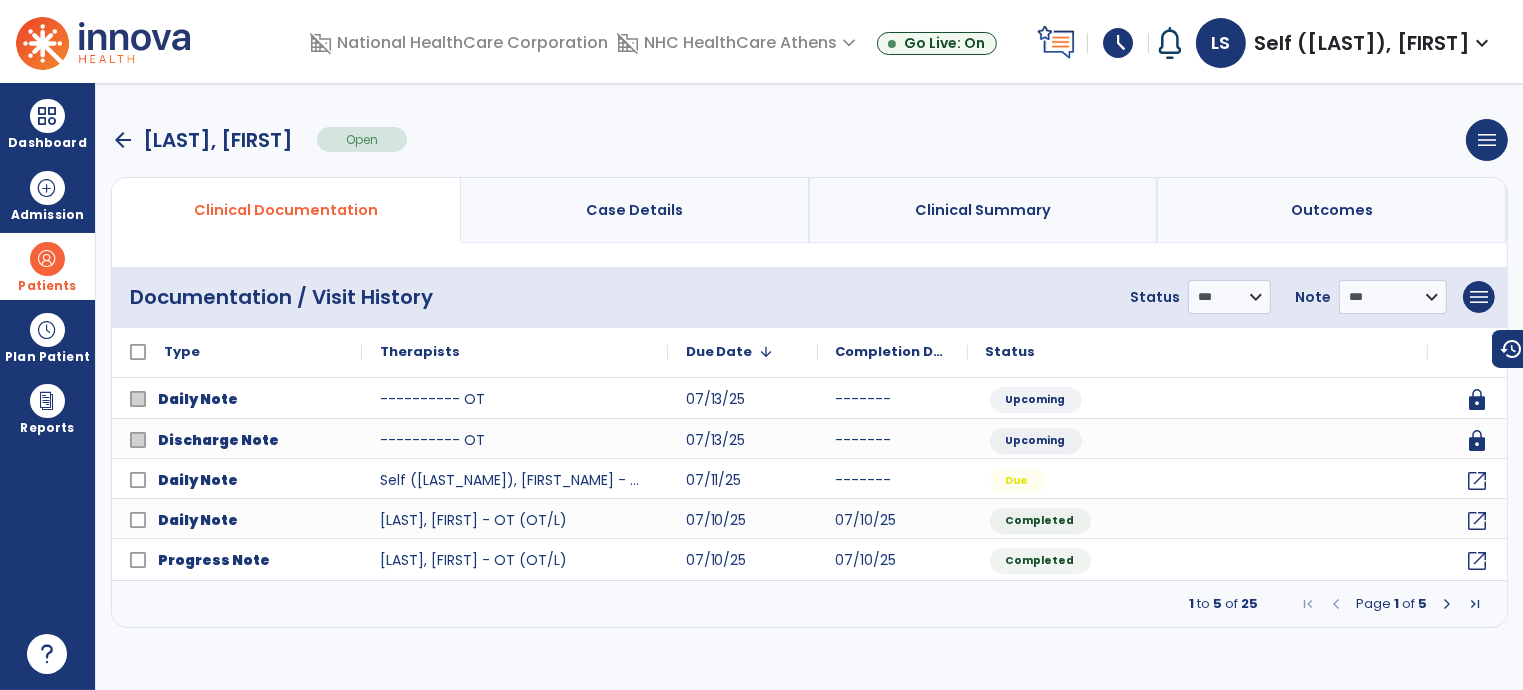 click on "**********" at bounding box center [809, 386] 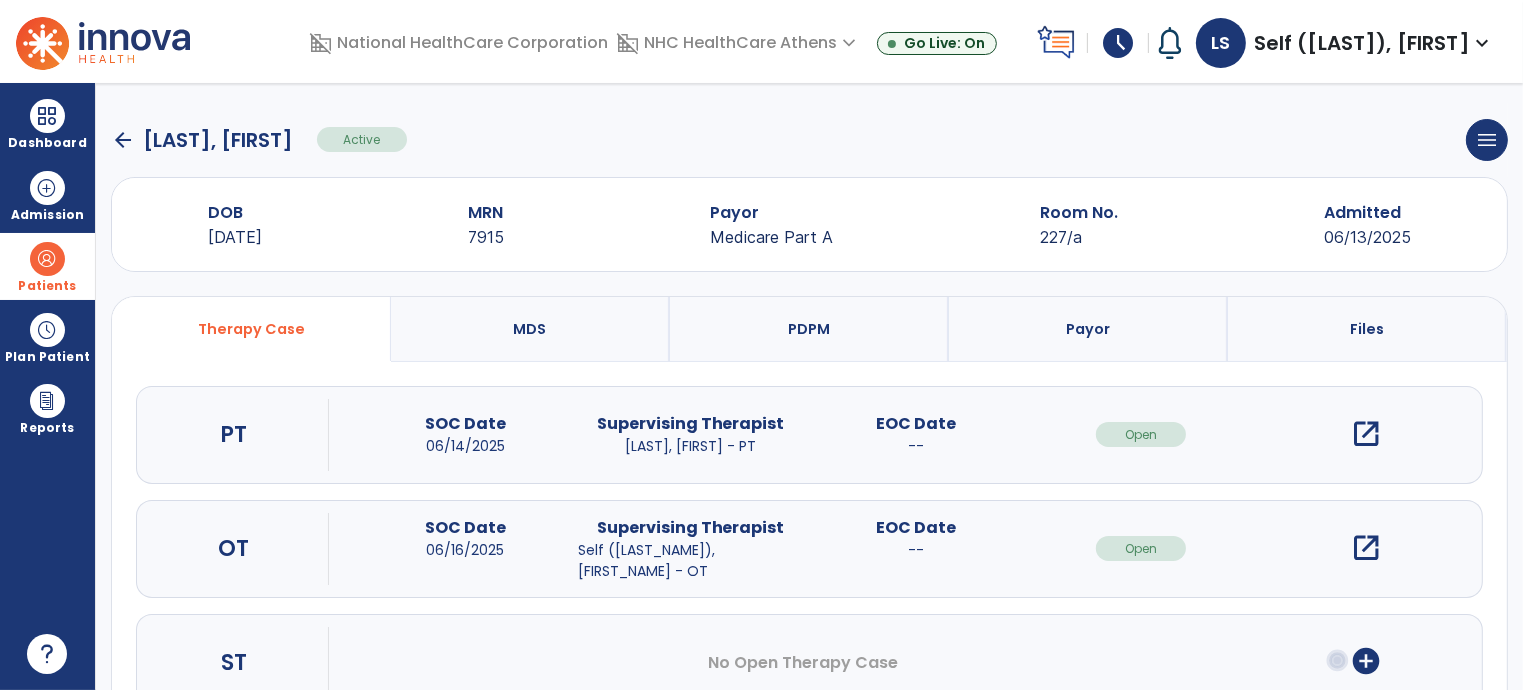 click on "arrow_back" 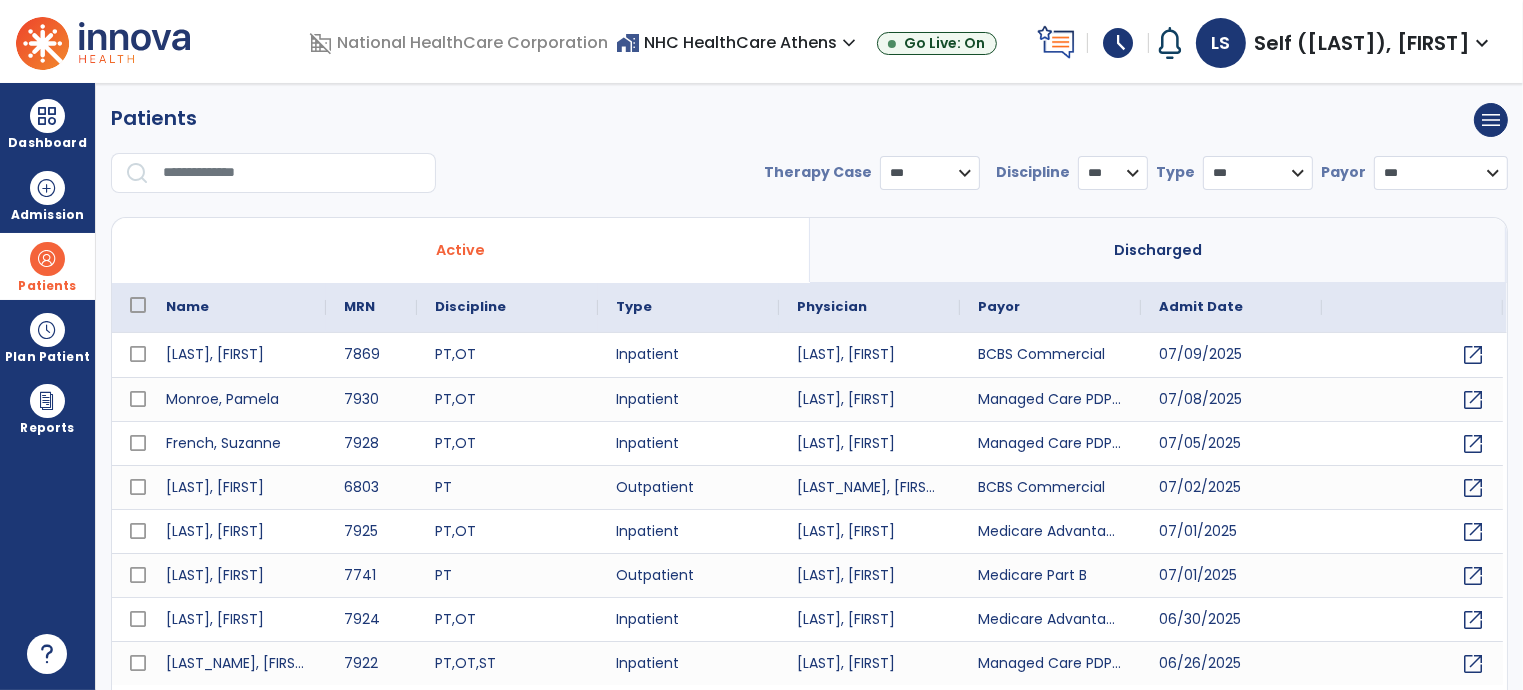 click at bounding box center [292, 173] 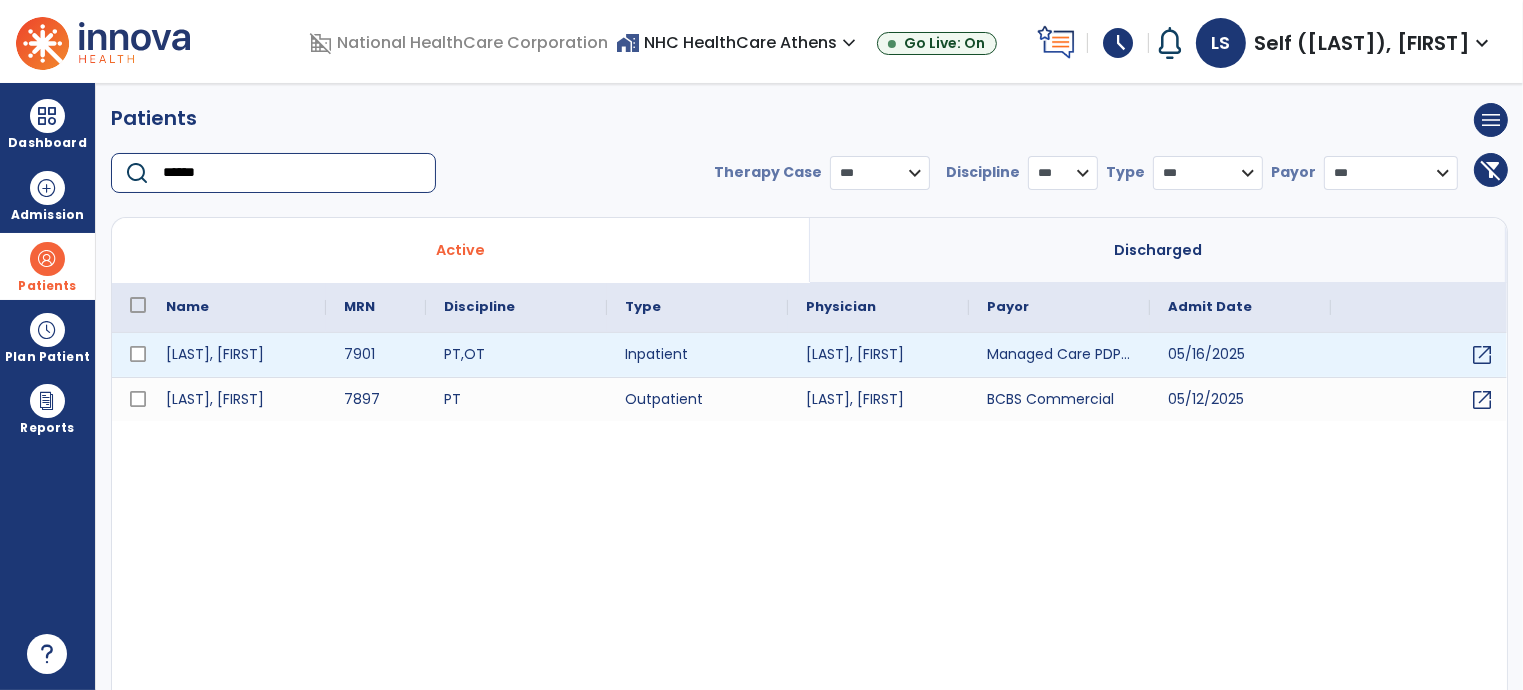 type on "******" 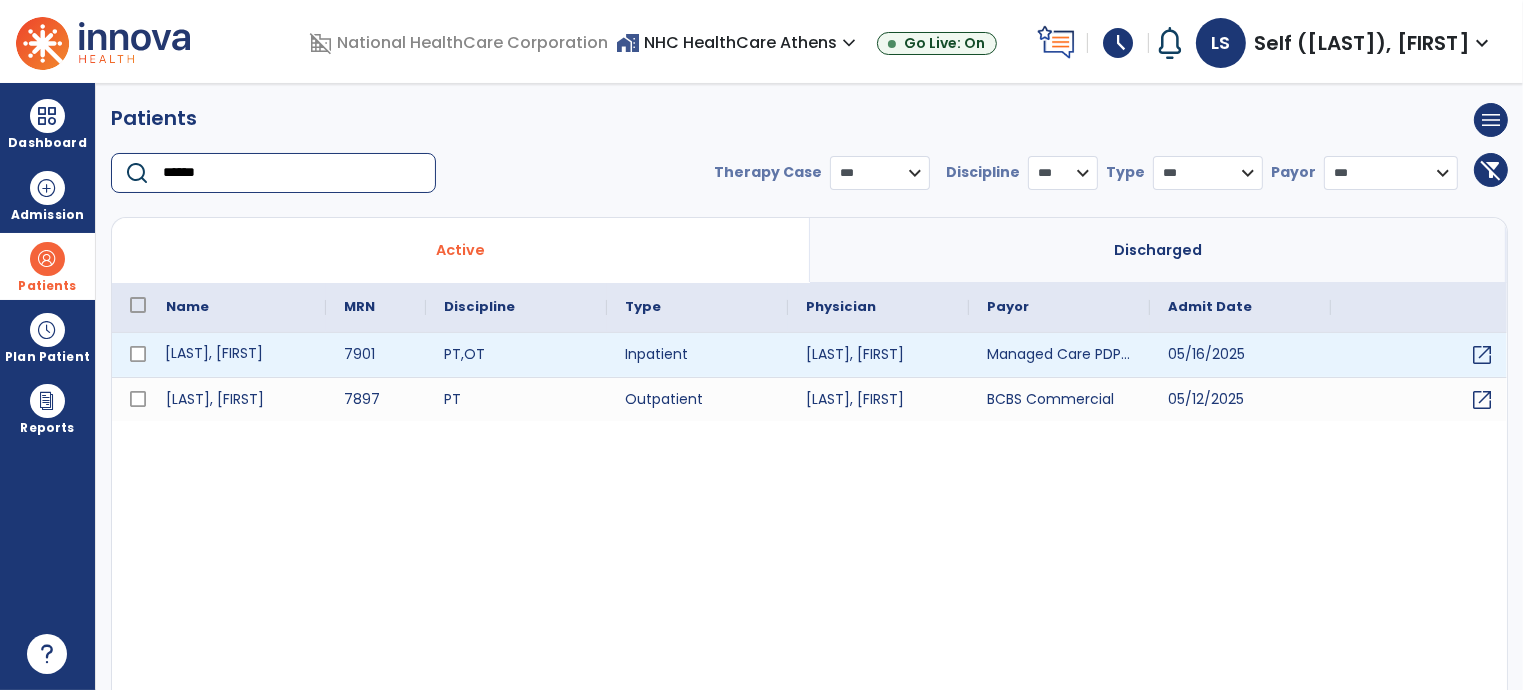 click on "[LAST], [FIRST]" at bounding box center (237, 355) 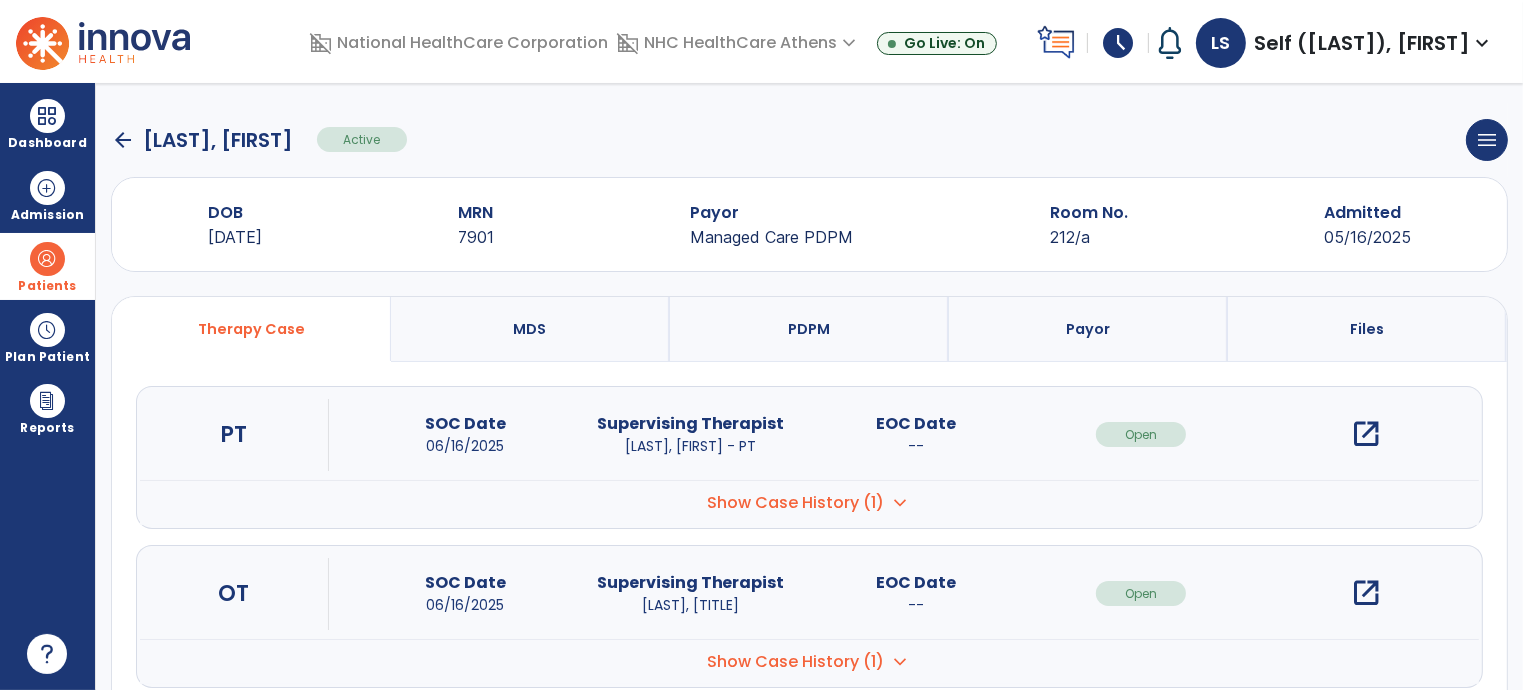 click on "open_in_new" at bounding box center [1366, 593] 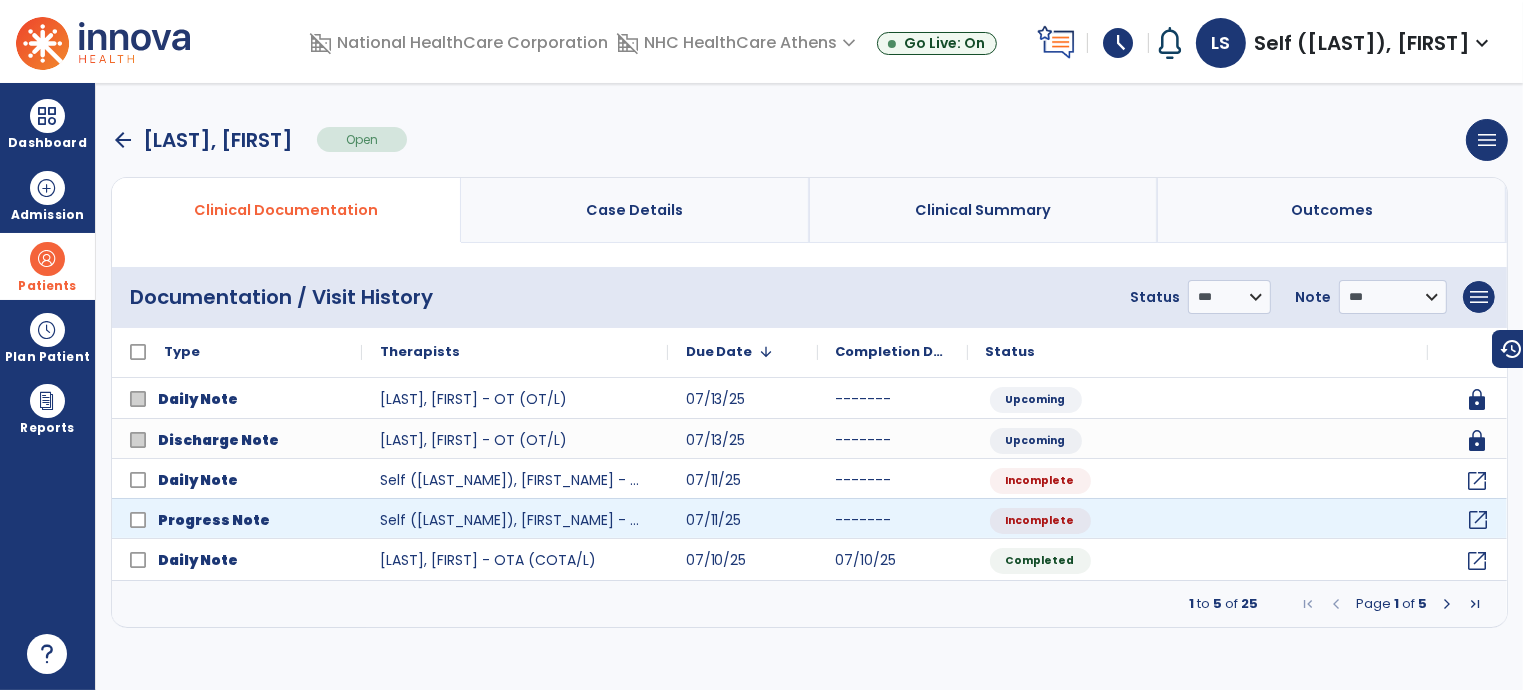 click on "open_in_new" 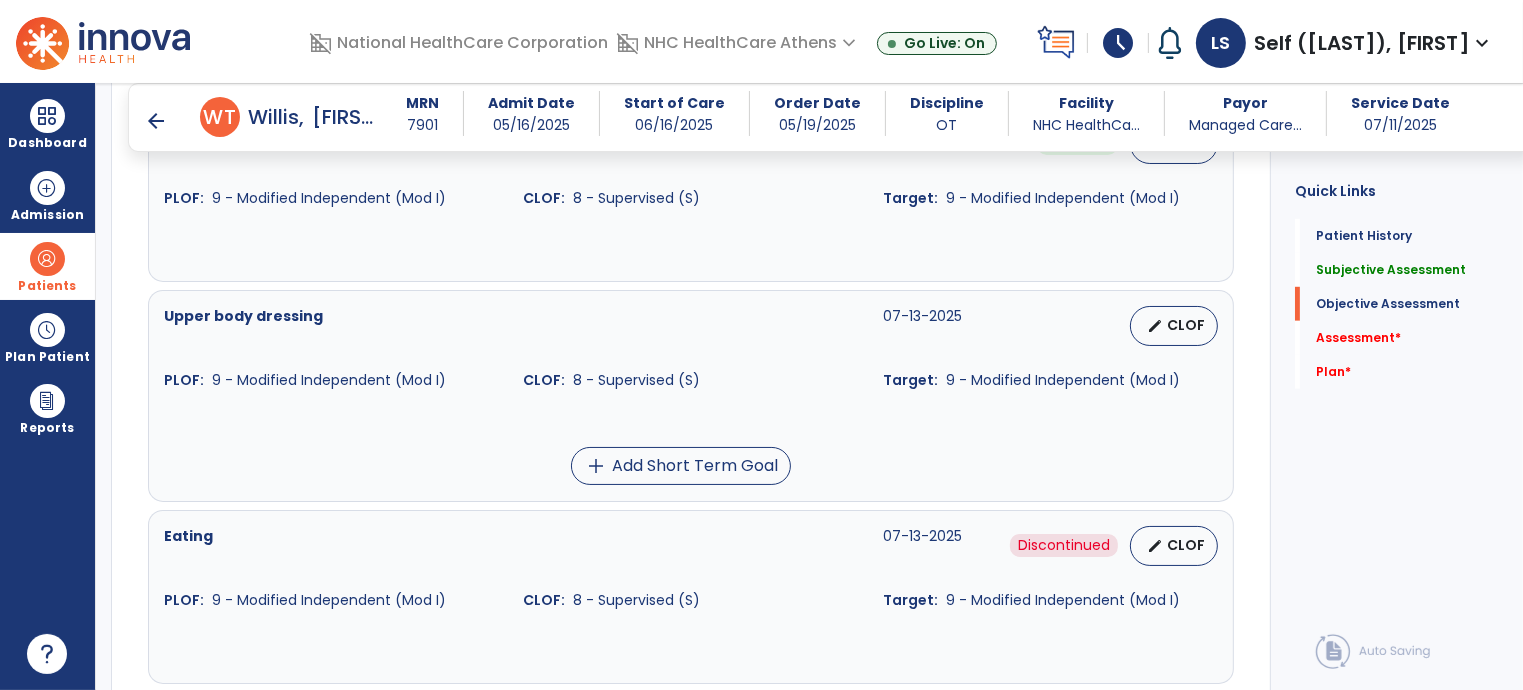 scroll, scrollTop: 1400, scrollLeft: 0, axis: vertical 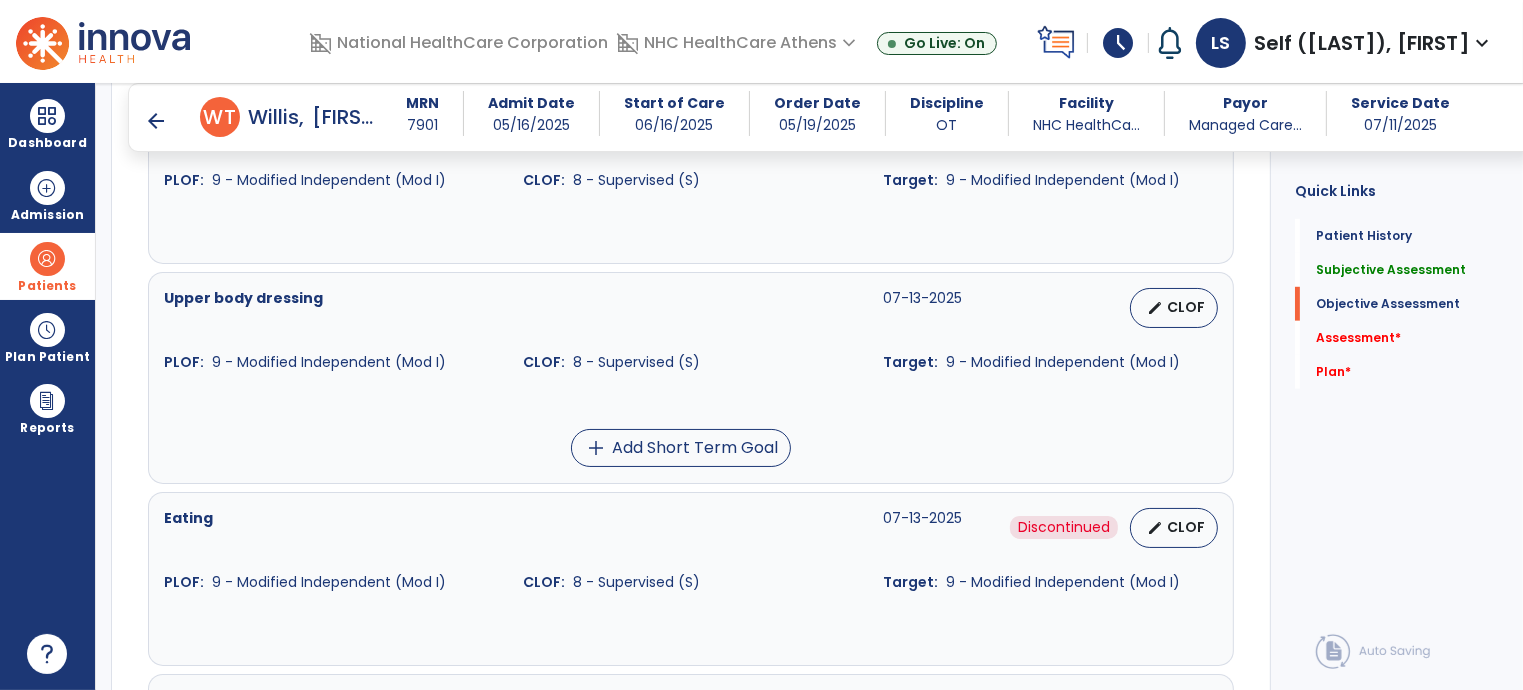 click on "arrow_back" at bounding box center (156, 121) 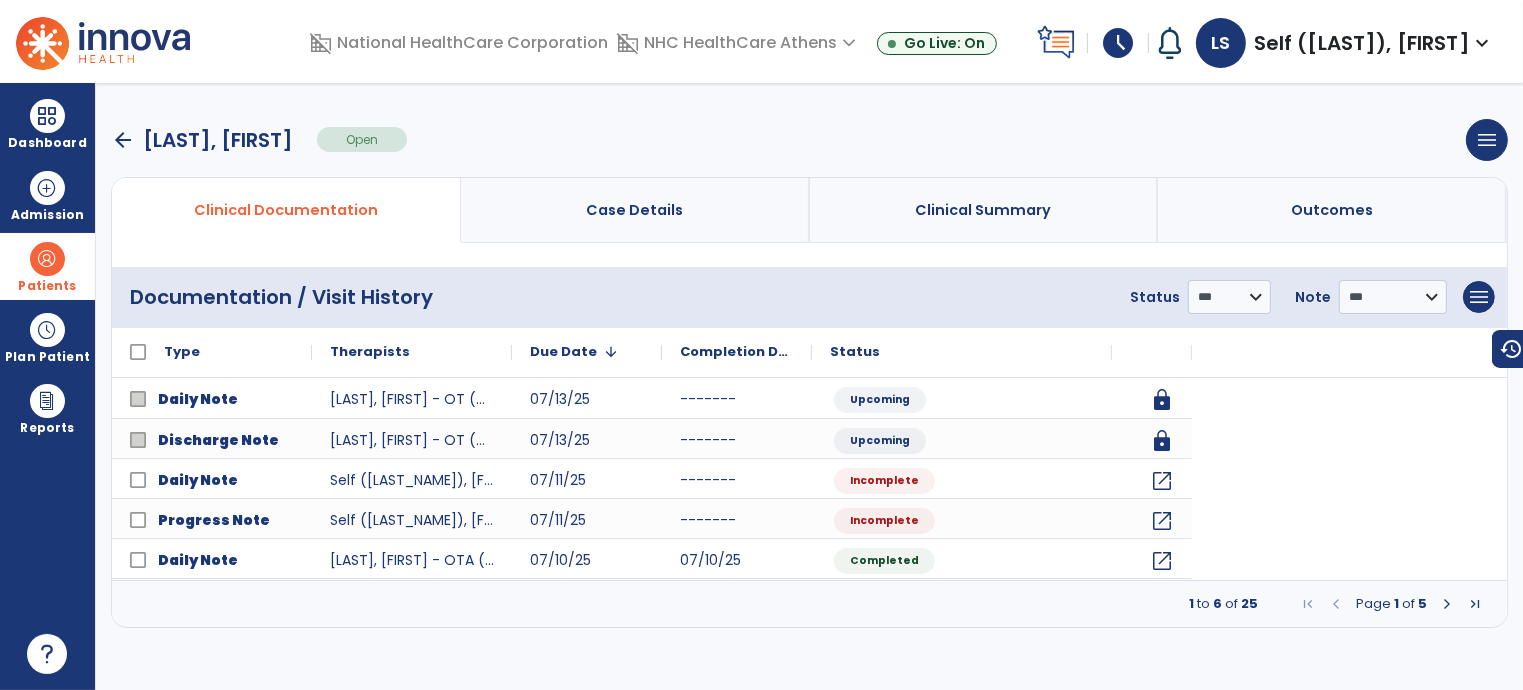 scroll, scrollTop: 0, scrollLeft: 0, axis: both 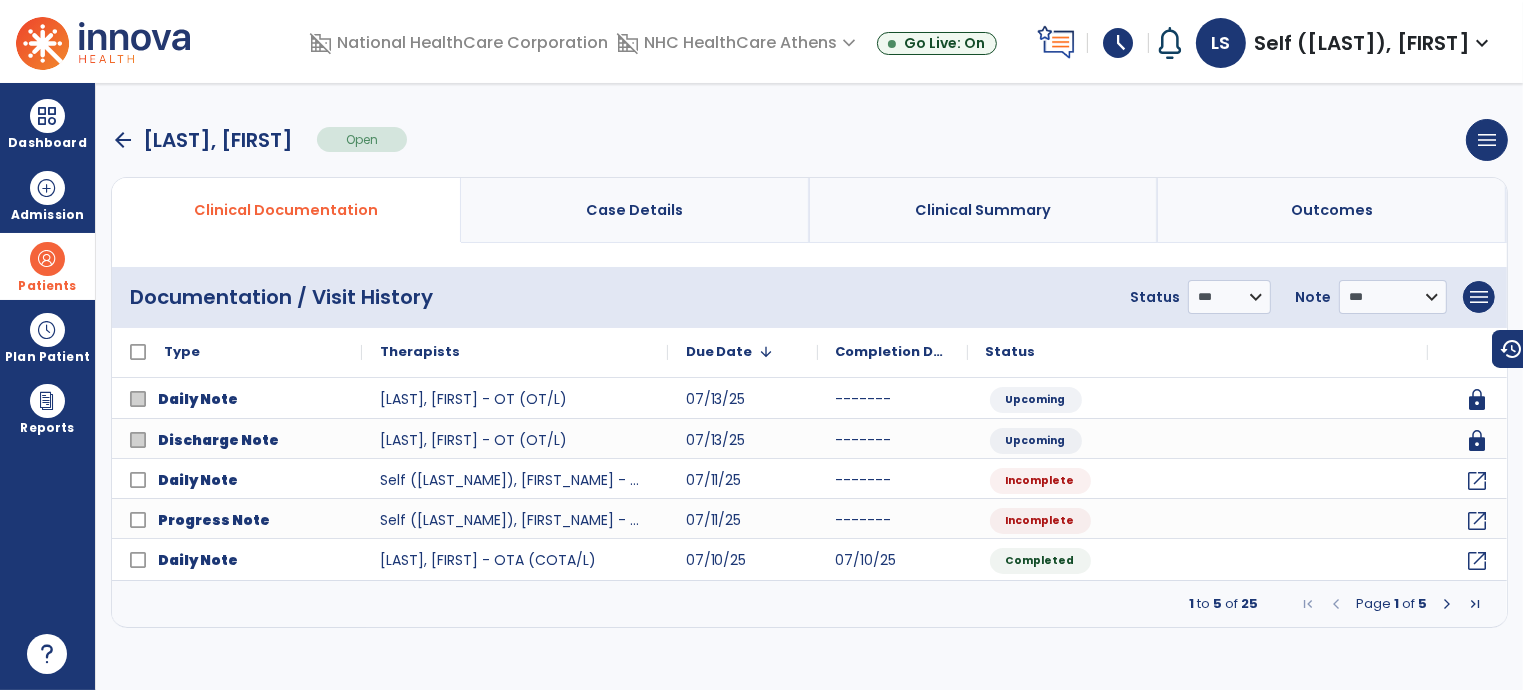 click on "arrow_back" at bounding box center [123, 140] 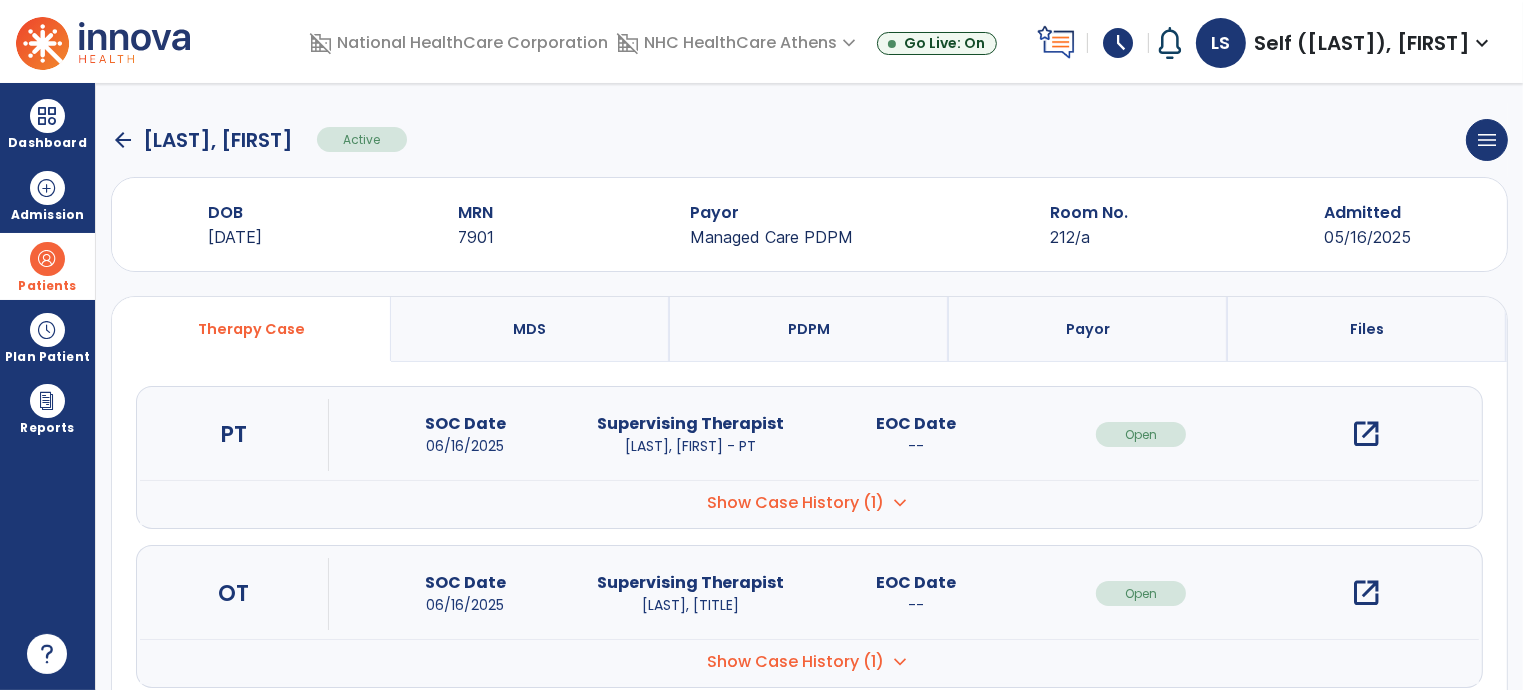 click on "arrow_back" 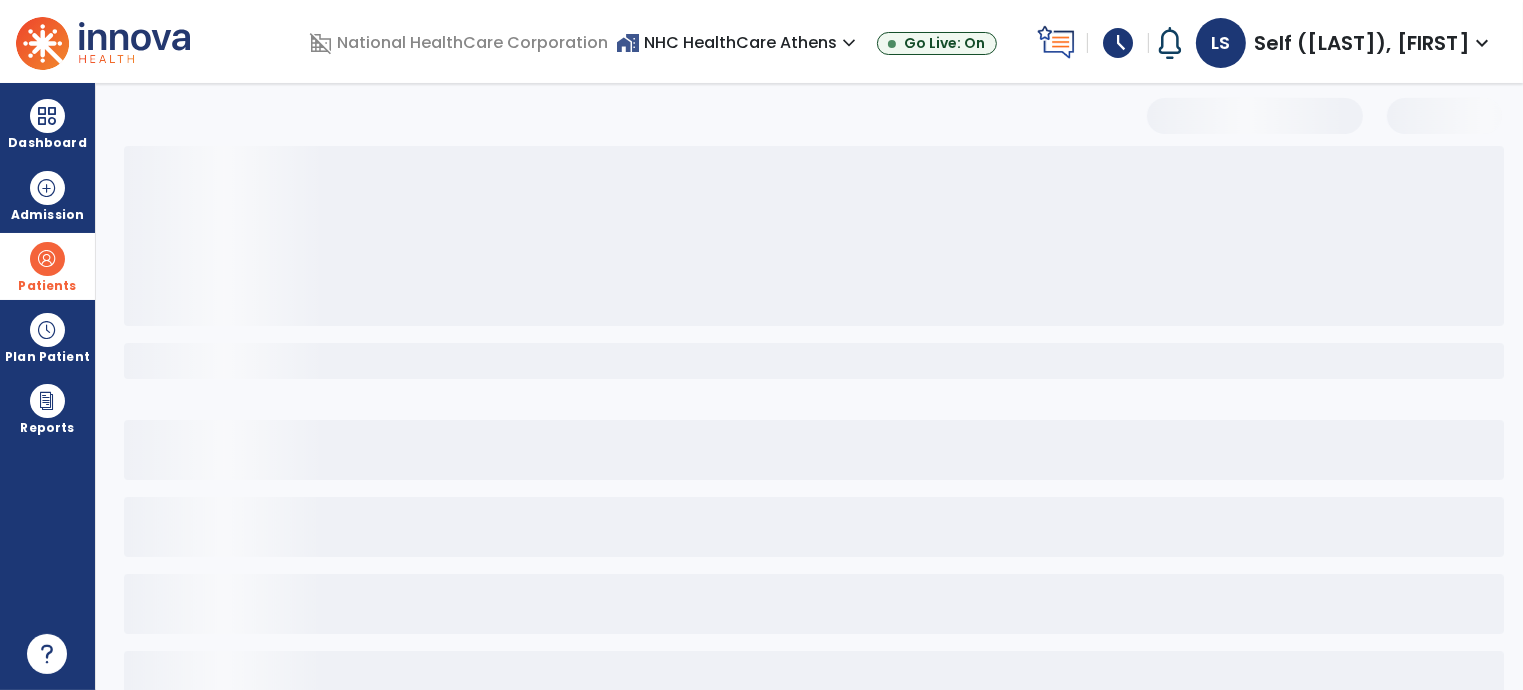 select on "***" 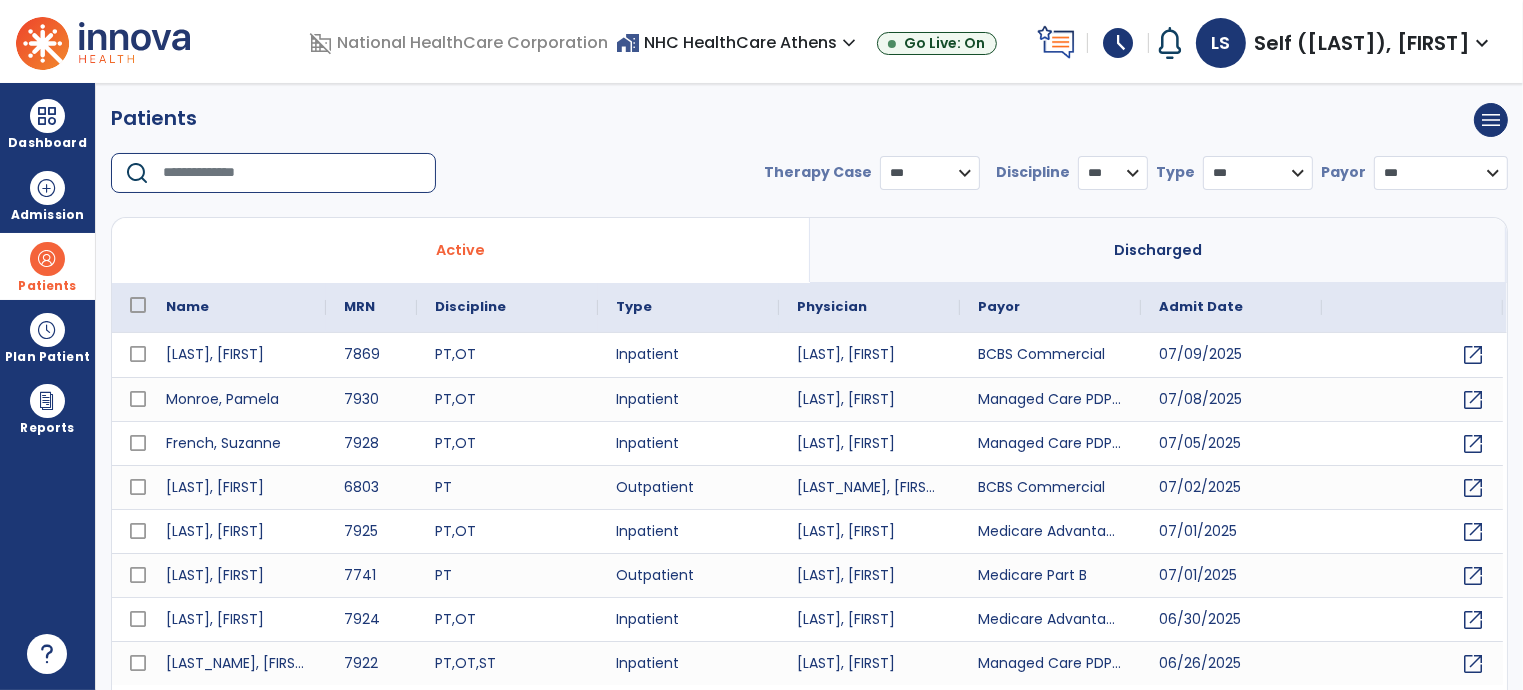 click at bounding box center [292, 173] 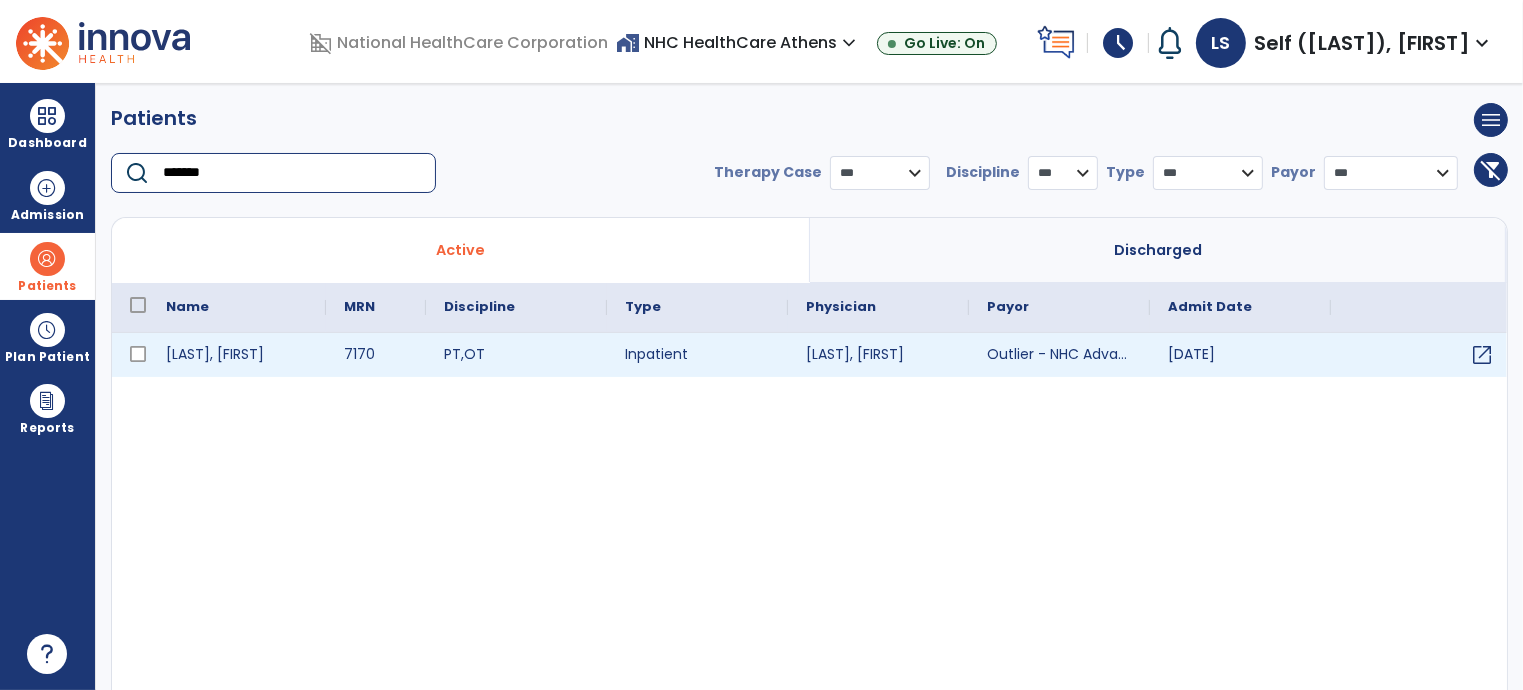 type on "*******" 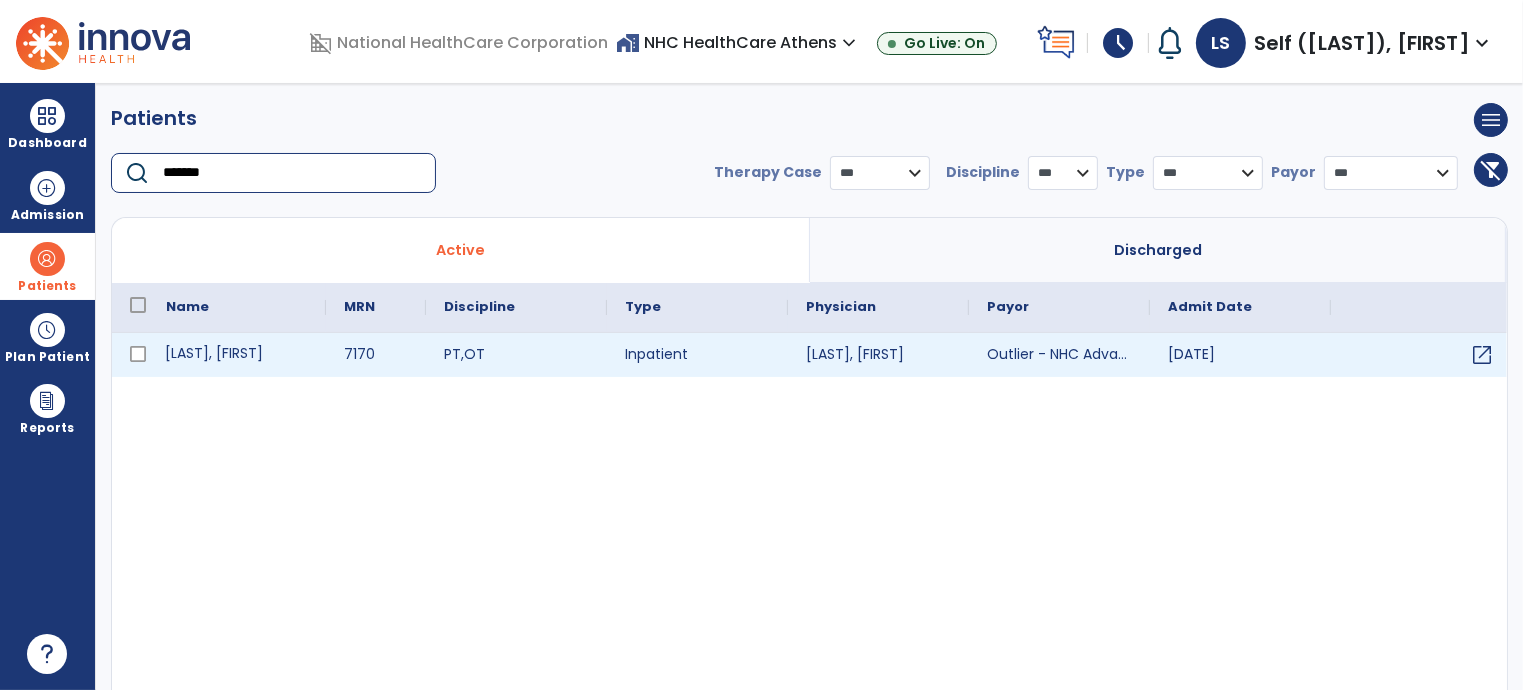 click on "[LAST], [FIRST]" at bounding box center [237, 355] 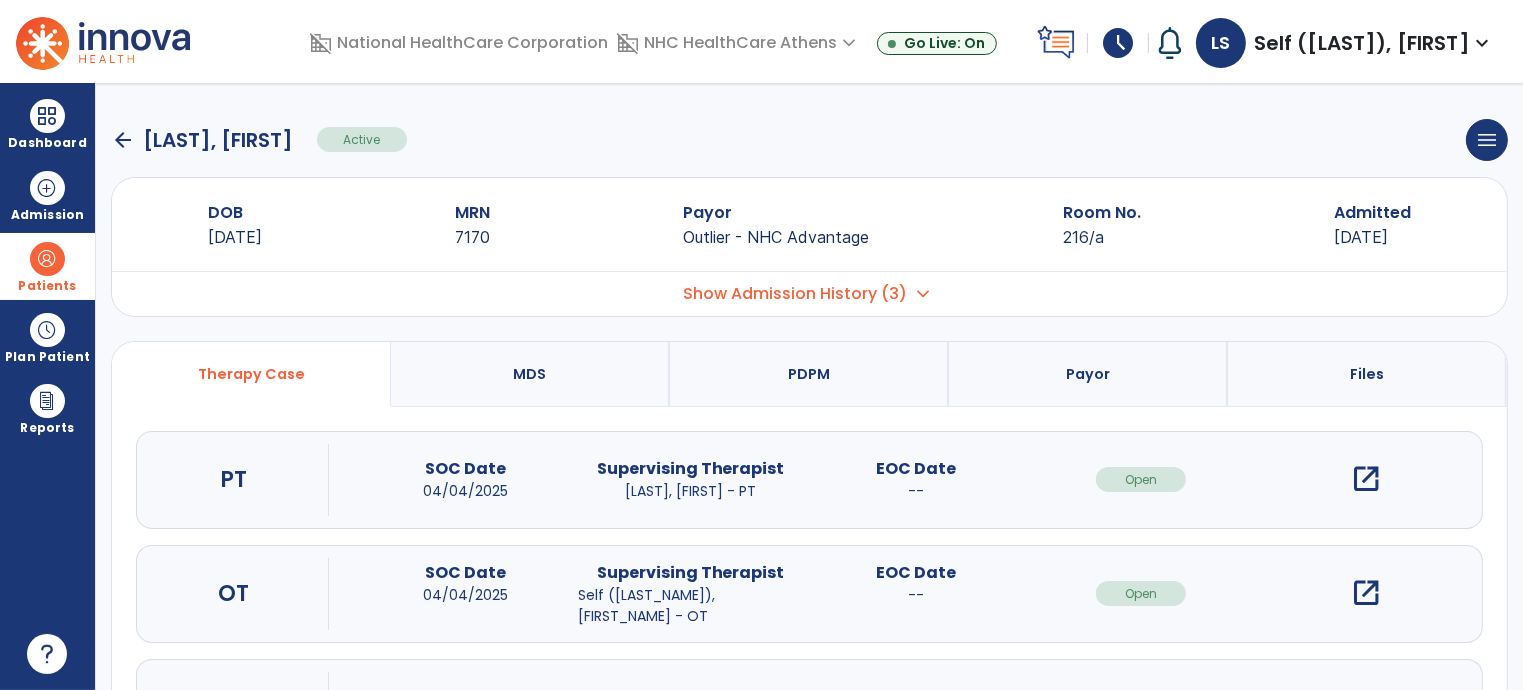 click on "open_in_new" at bounding box center [1366, 593] 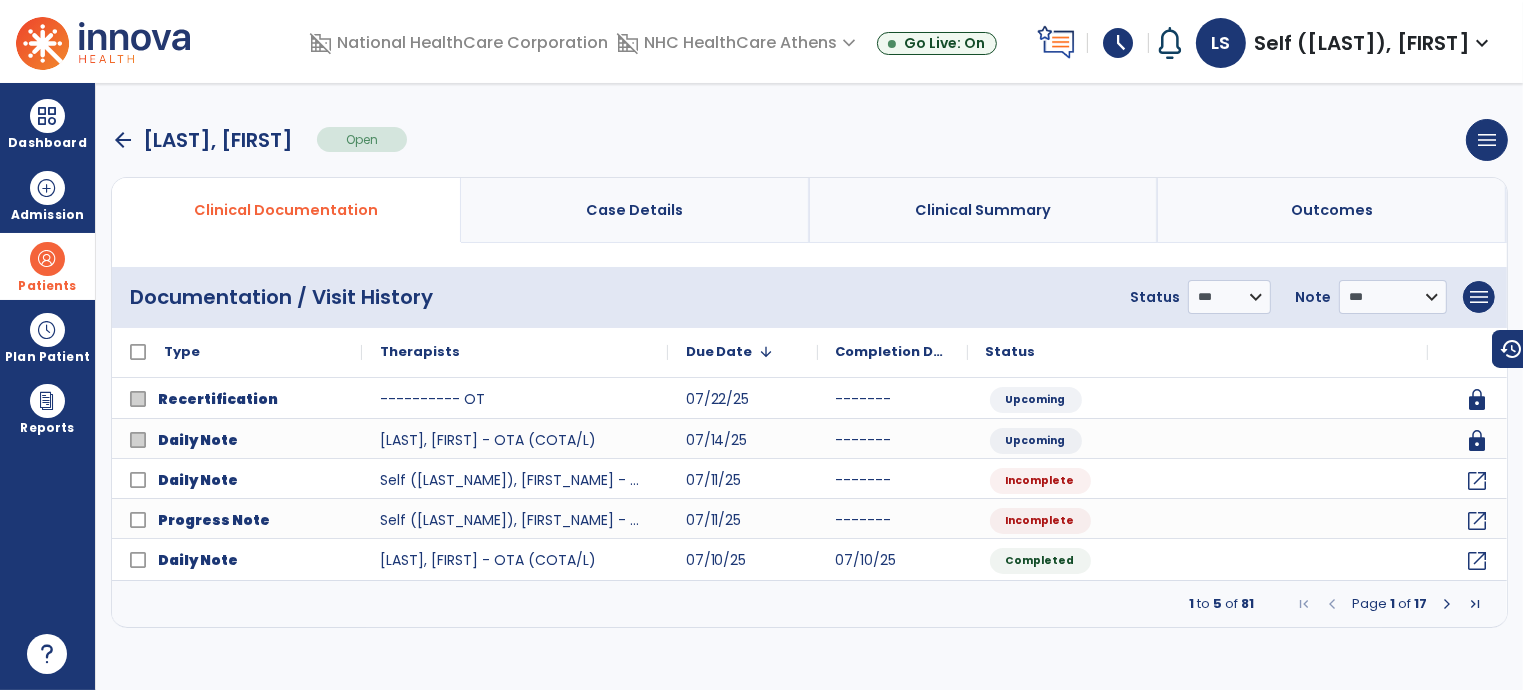 click on "arrow_back" at bounding box center [123, 140] 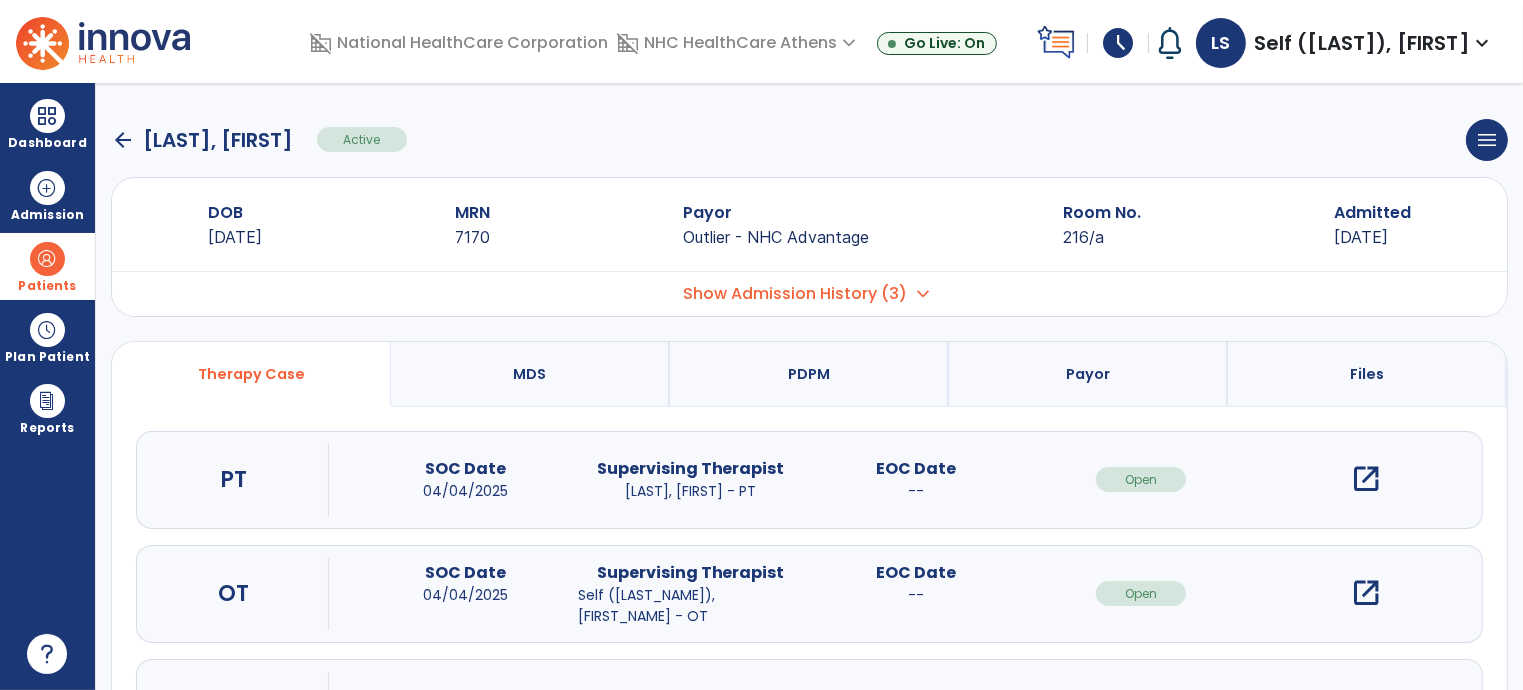 click on "arrow_back" 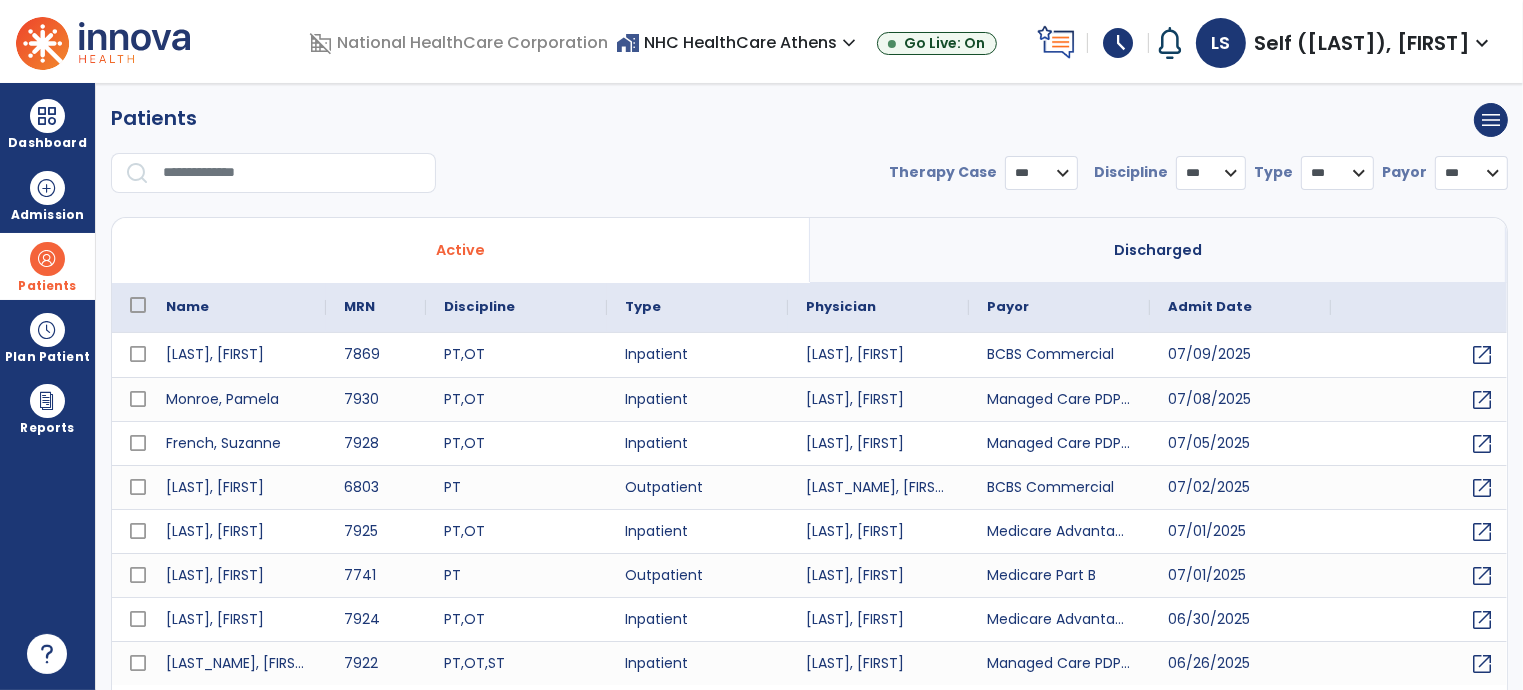 select on "***" 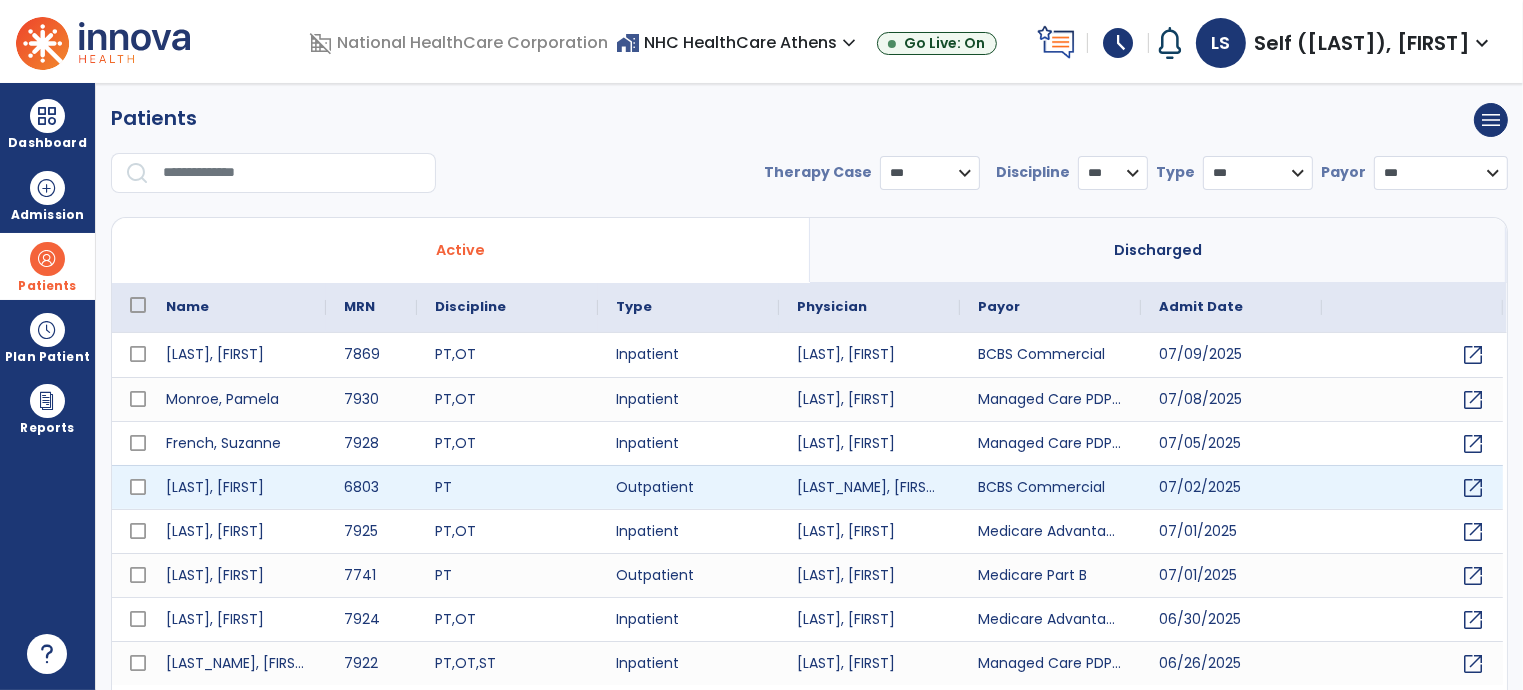 scroll, scrollTop: 52, scrollLeft: 0, axis: vertical 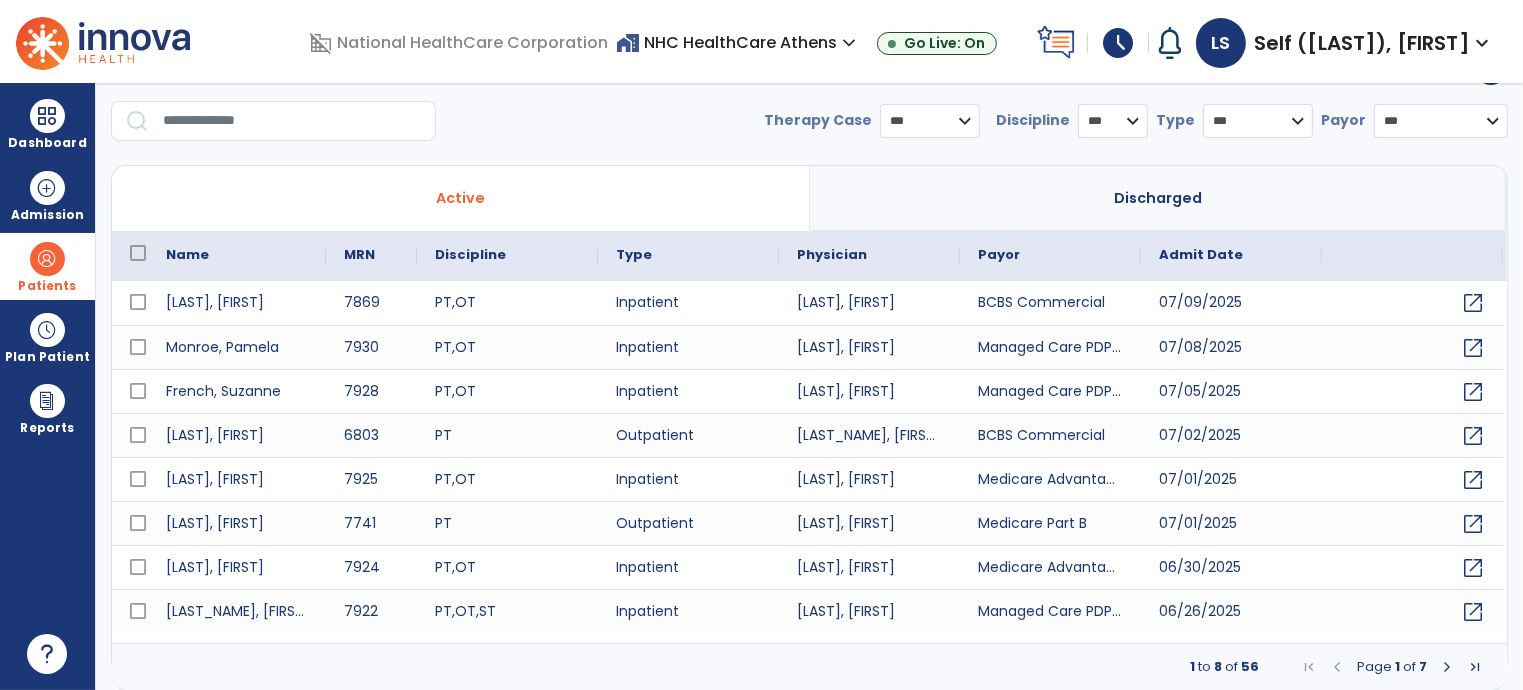 click at bounding box center [292, 121] 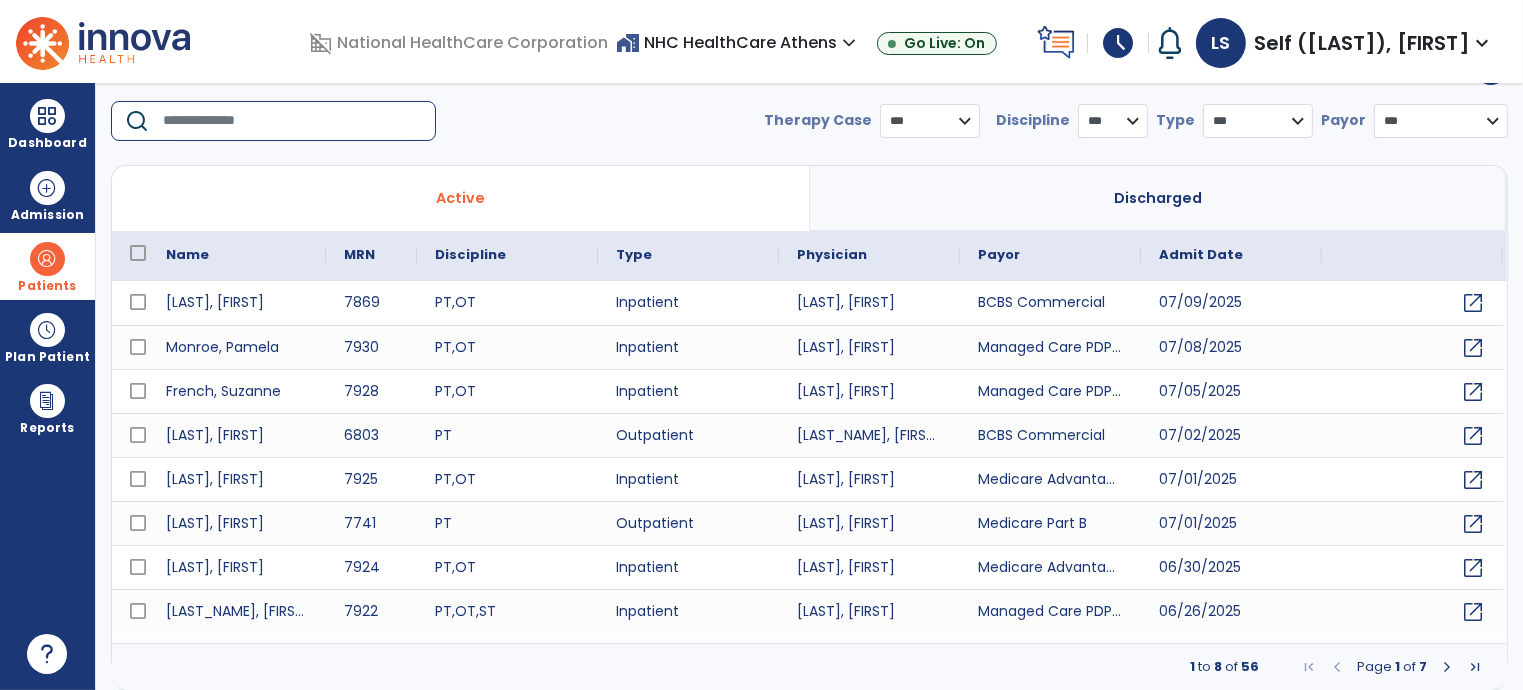 click at bounding box center [292, 121] 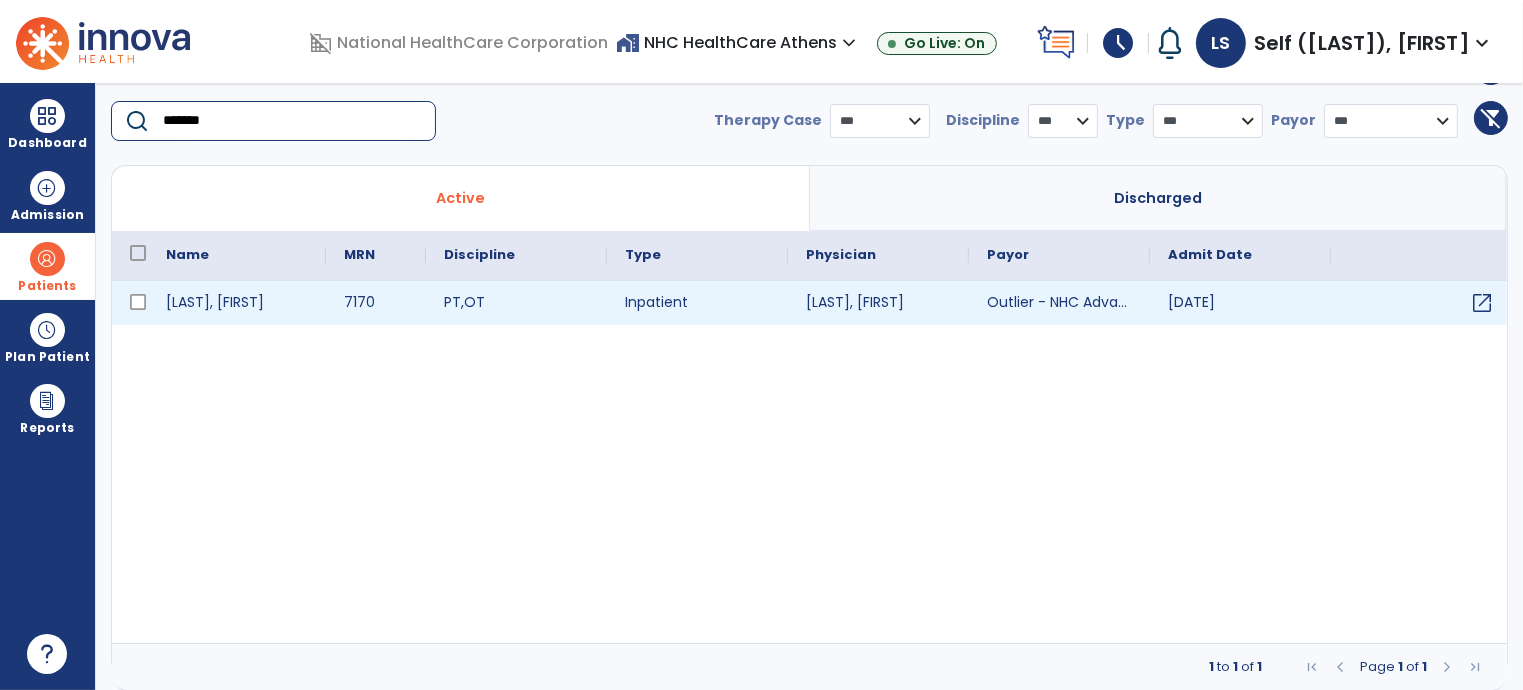 type on "*******" 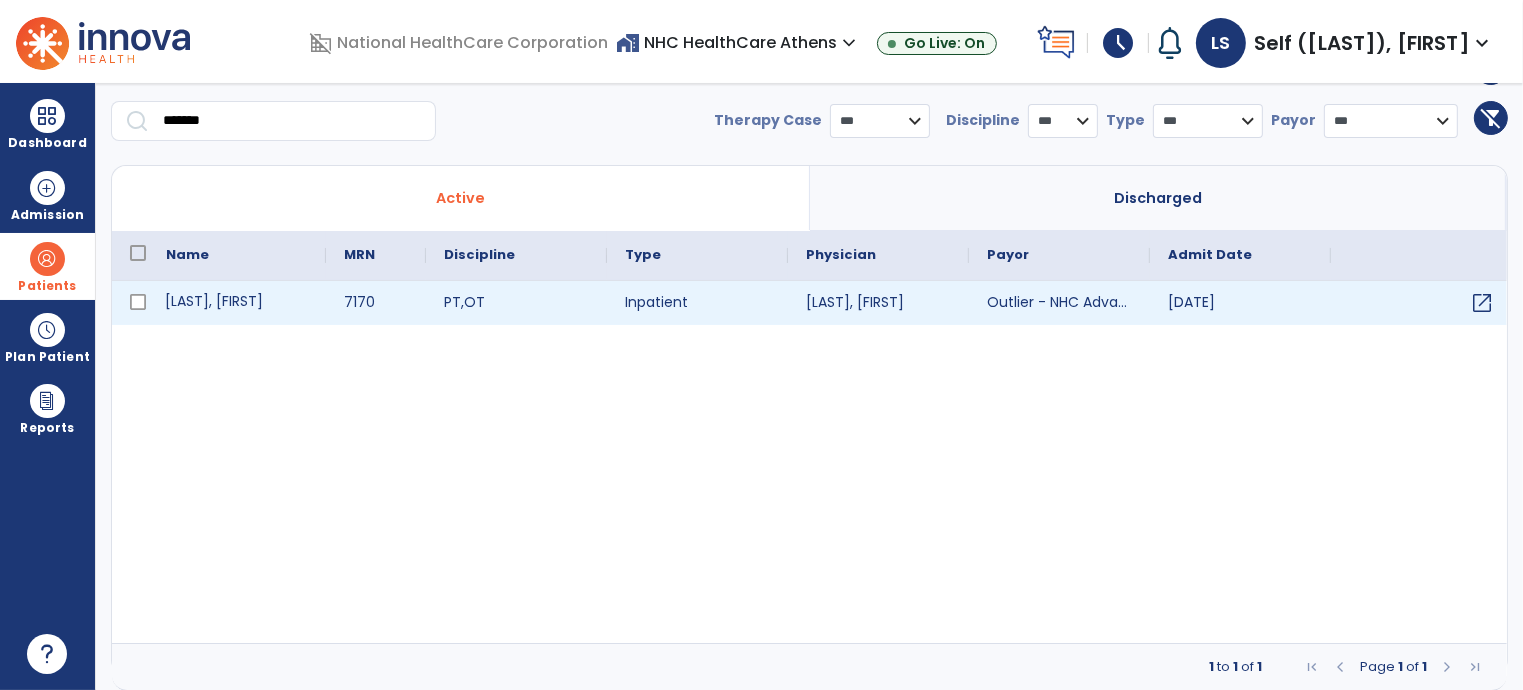 click on "[LAST], [FIRST]" at bounding box center [237, 303] 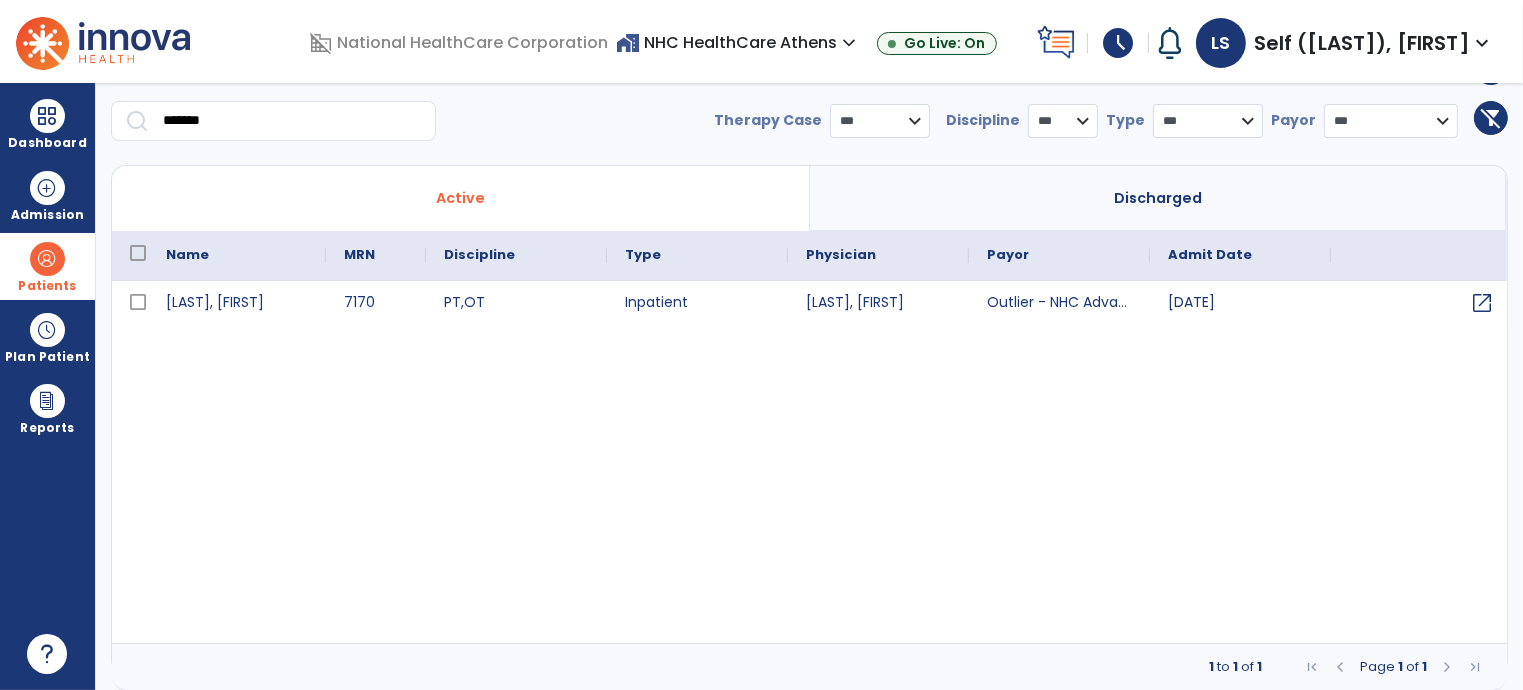 scroll, scrollTop: 0, scrollLeft: 0, axis: both 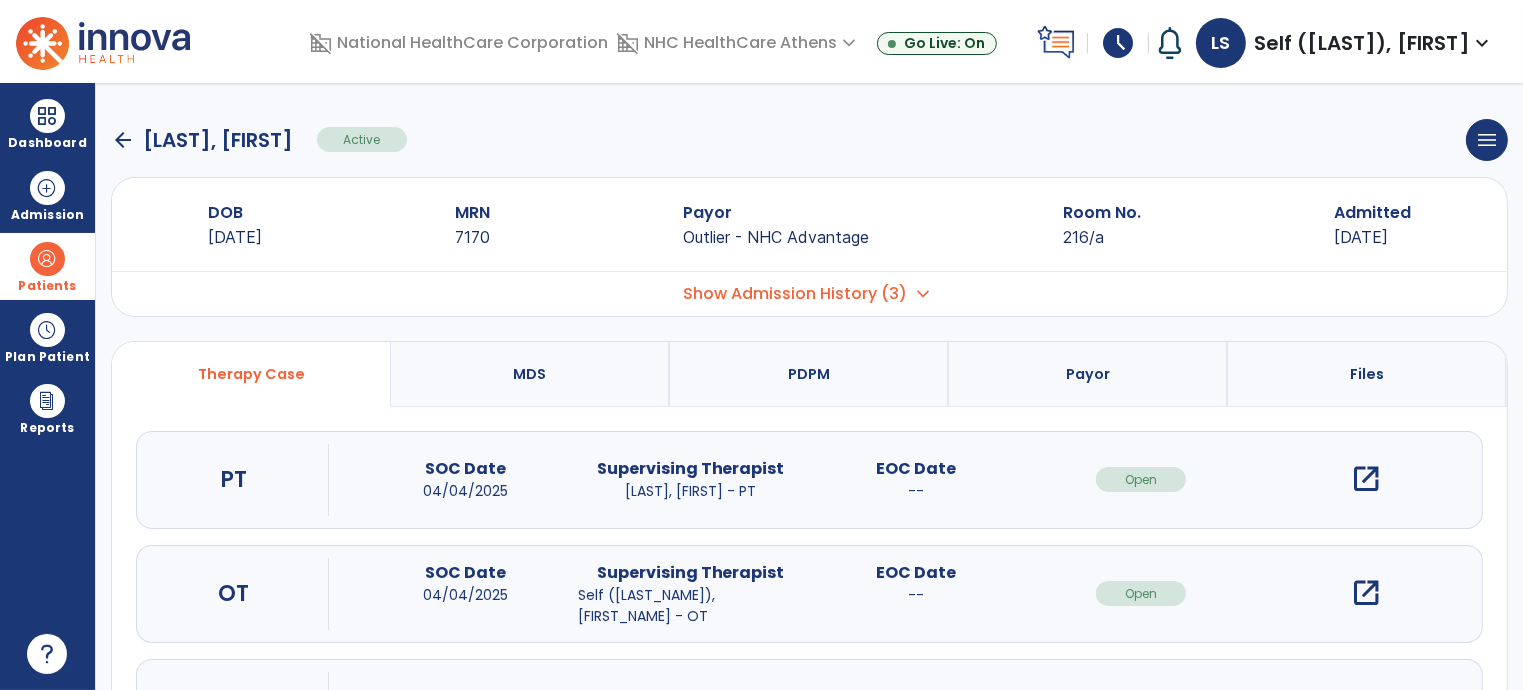 click on "open_in_new" at bounding box center [1366, 593] 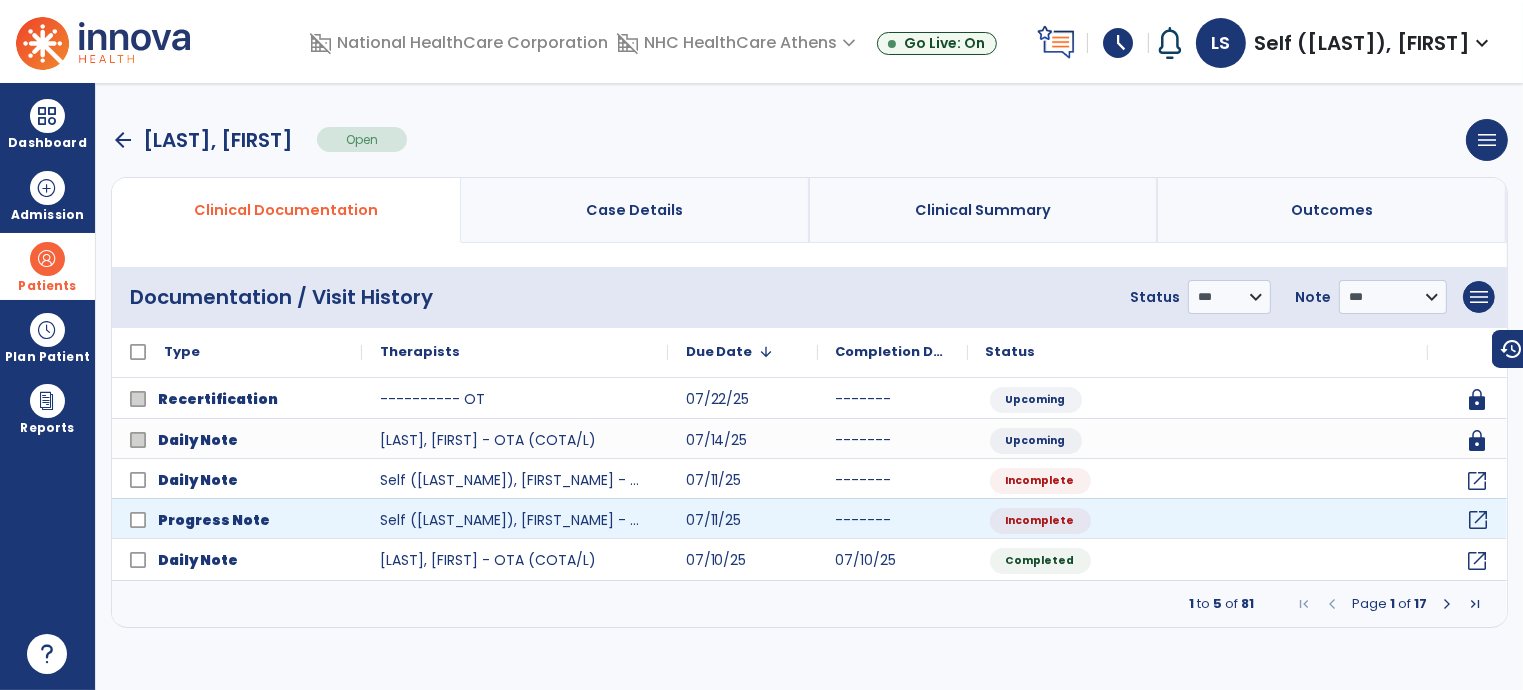 click on "open_in_new" 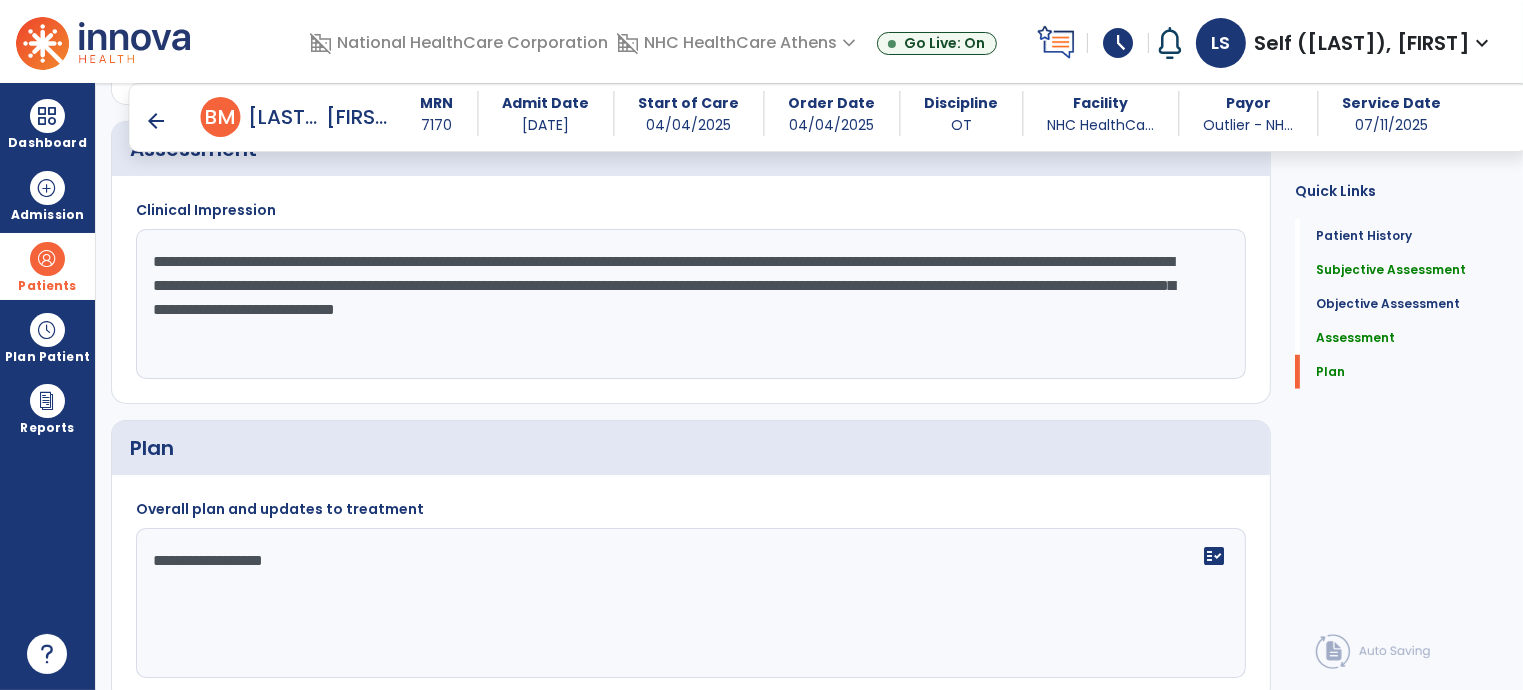 scroll, scrollTop: 1822, scrollLeft: 0, axis: vertical 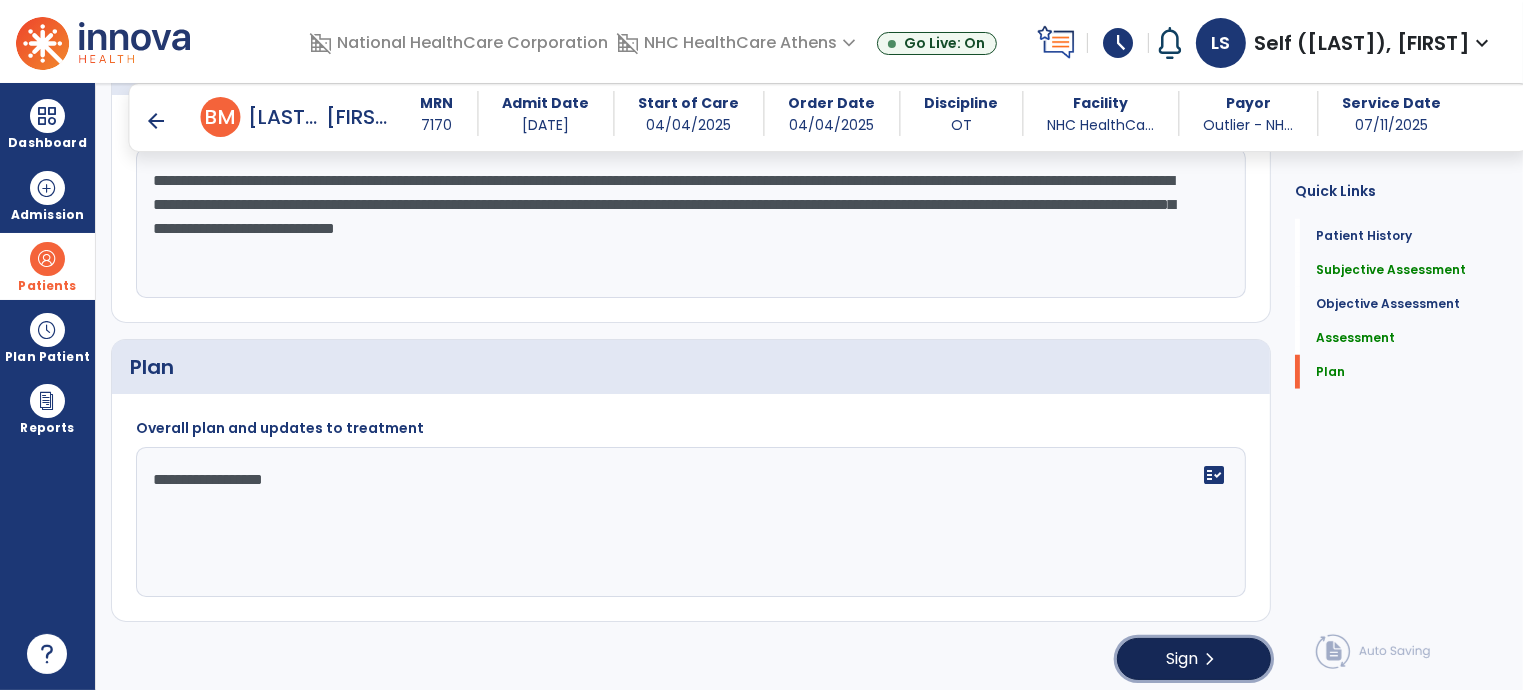 click on "Sign  chevron_right" 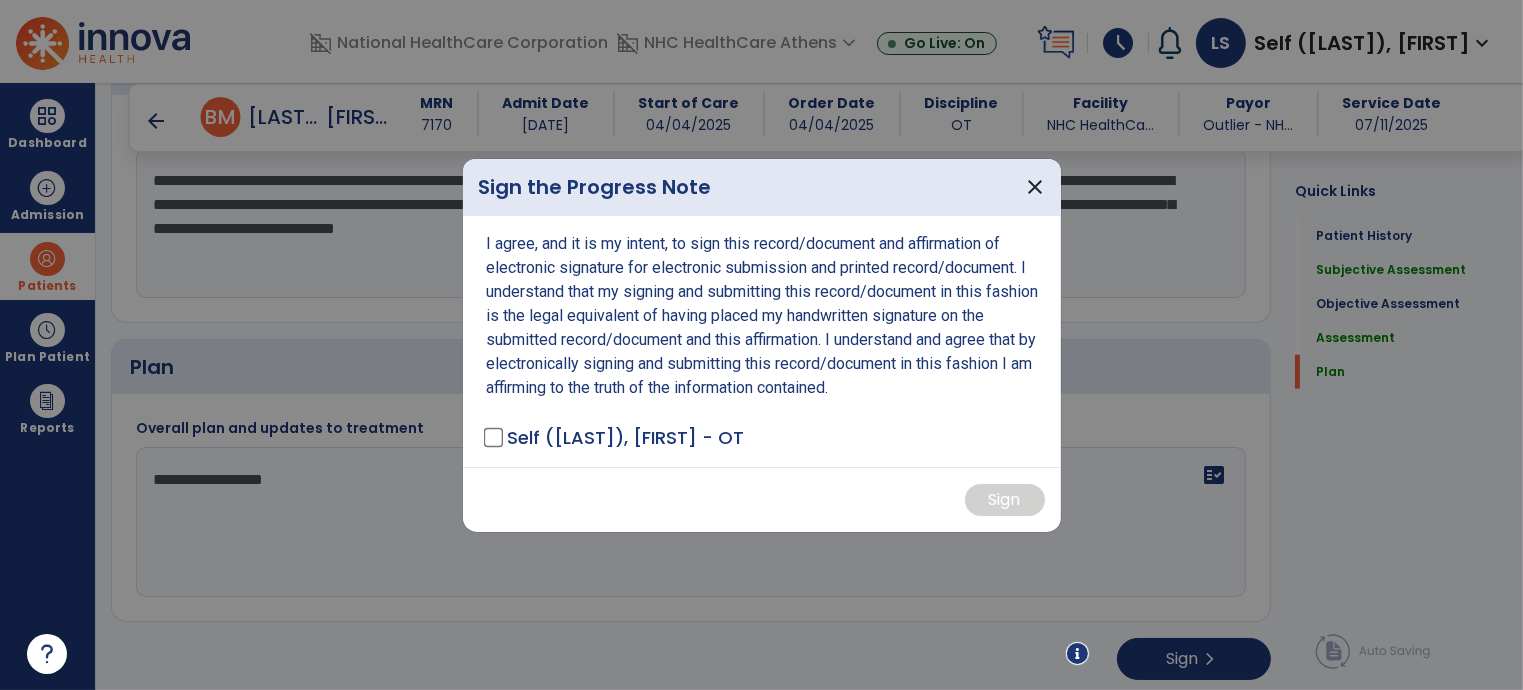 click on "I agree, and it is my intent, to sign this record/document and affirmation of electronic signature for electronic submission and printed record/document. I understand that my signing and submitting this record/document in this fashion is the legal equivalent of having placed my handwritten signature on the submitted record/document and this affirmation. I understand and agree that by electronically signing and submitting this record/document in this fashion I am affirming to the truth of the information contained.  Self ([LAST]), [FIRST]   - OT" at bounding box center [762, 341] 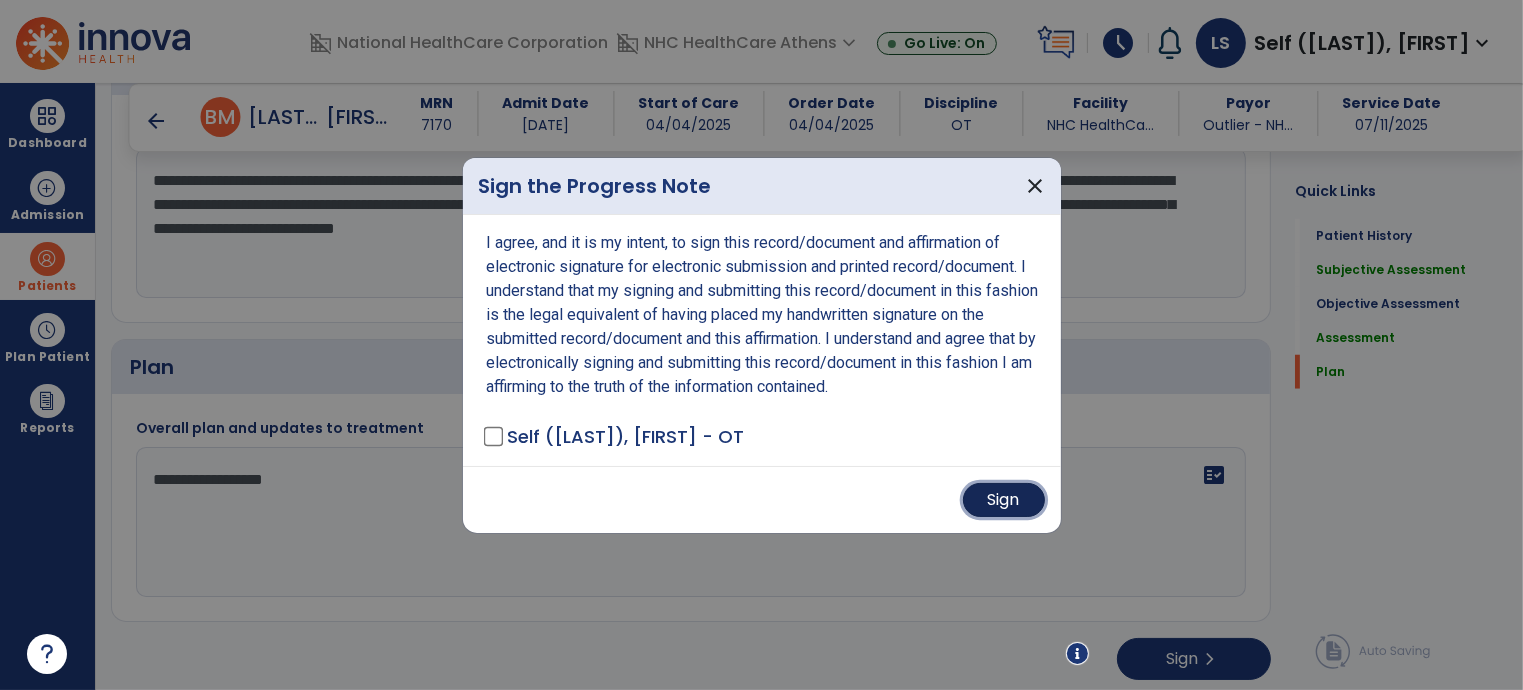 click on "Sign" at bounding box center [1004, 500] 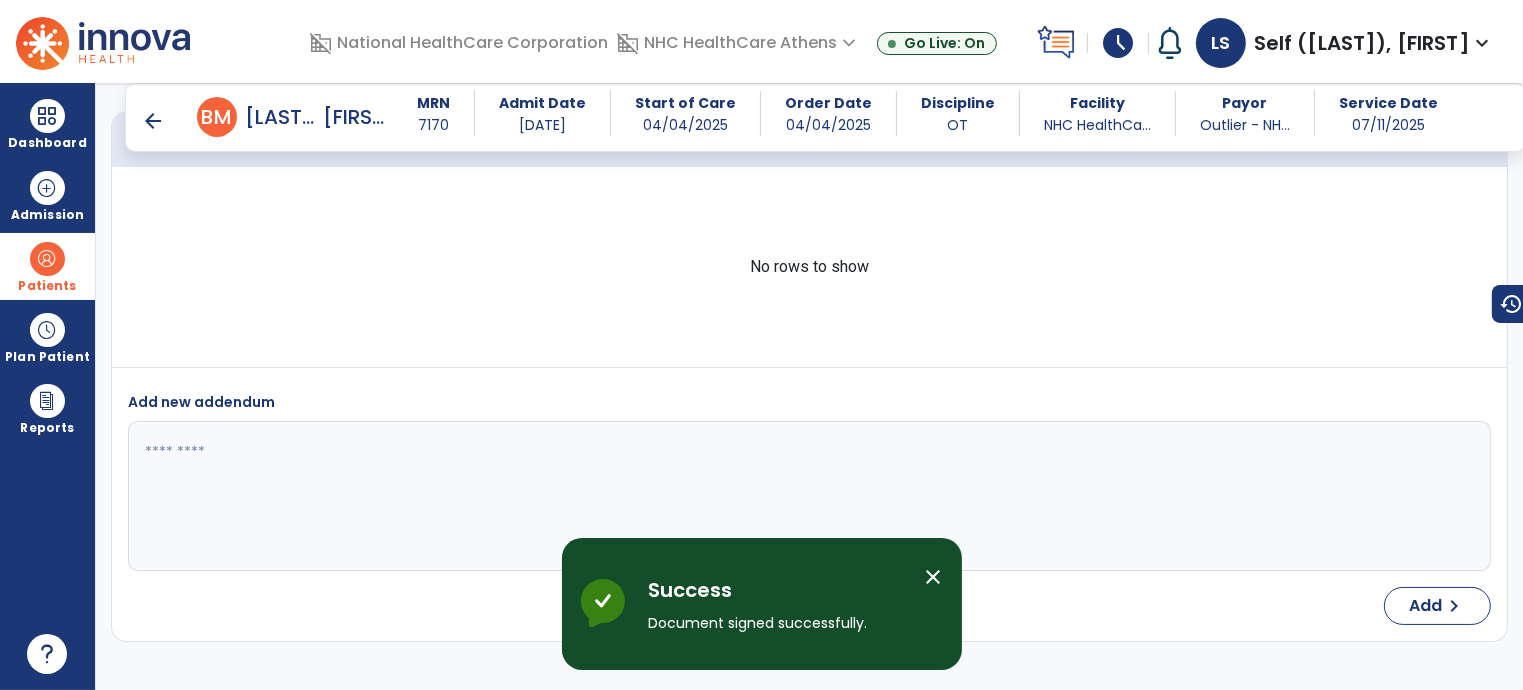 scroll, scrollTop: 2667, scrollLeft: 0, axis: vertical 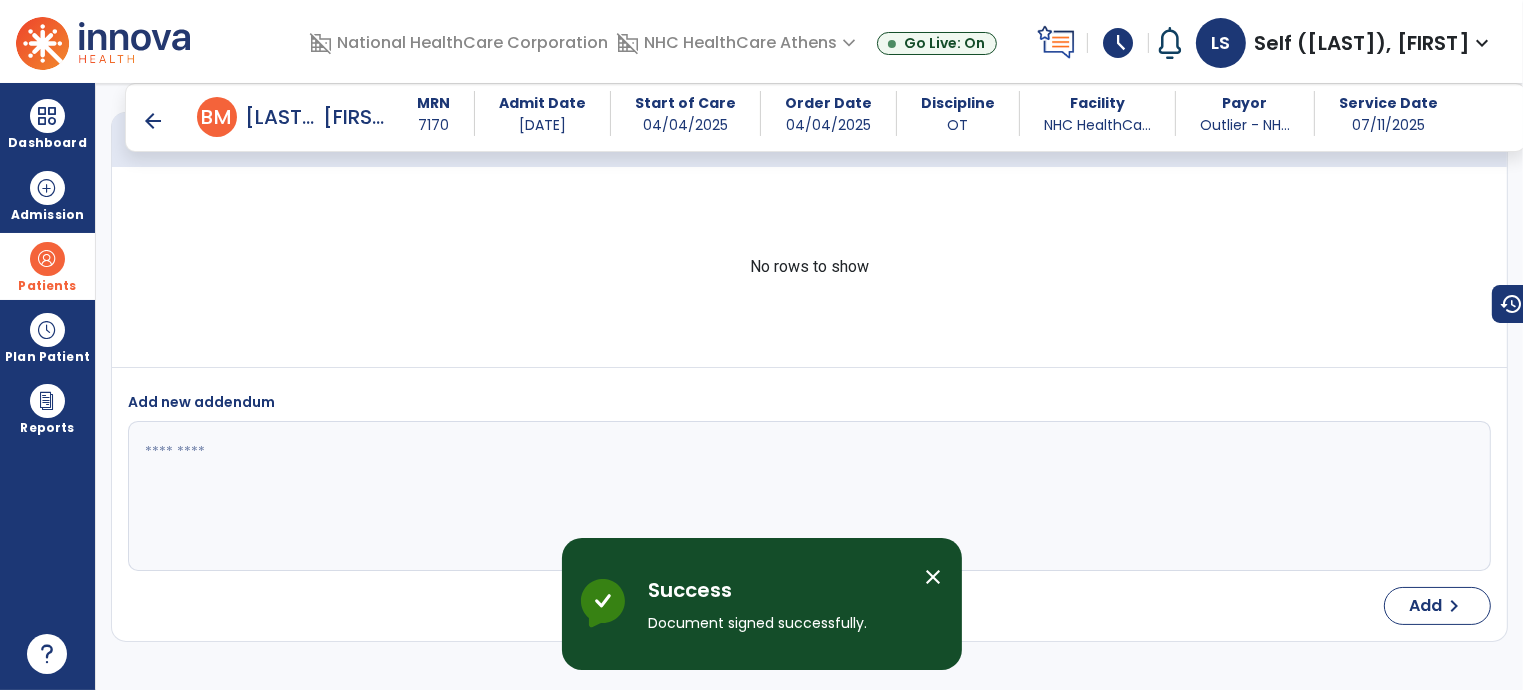 click on "arrow_back" at bounding box center (153, 121) 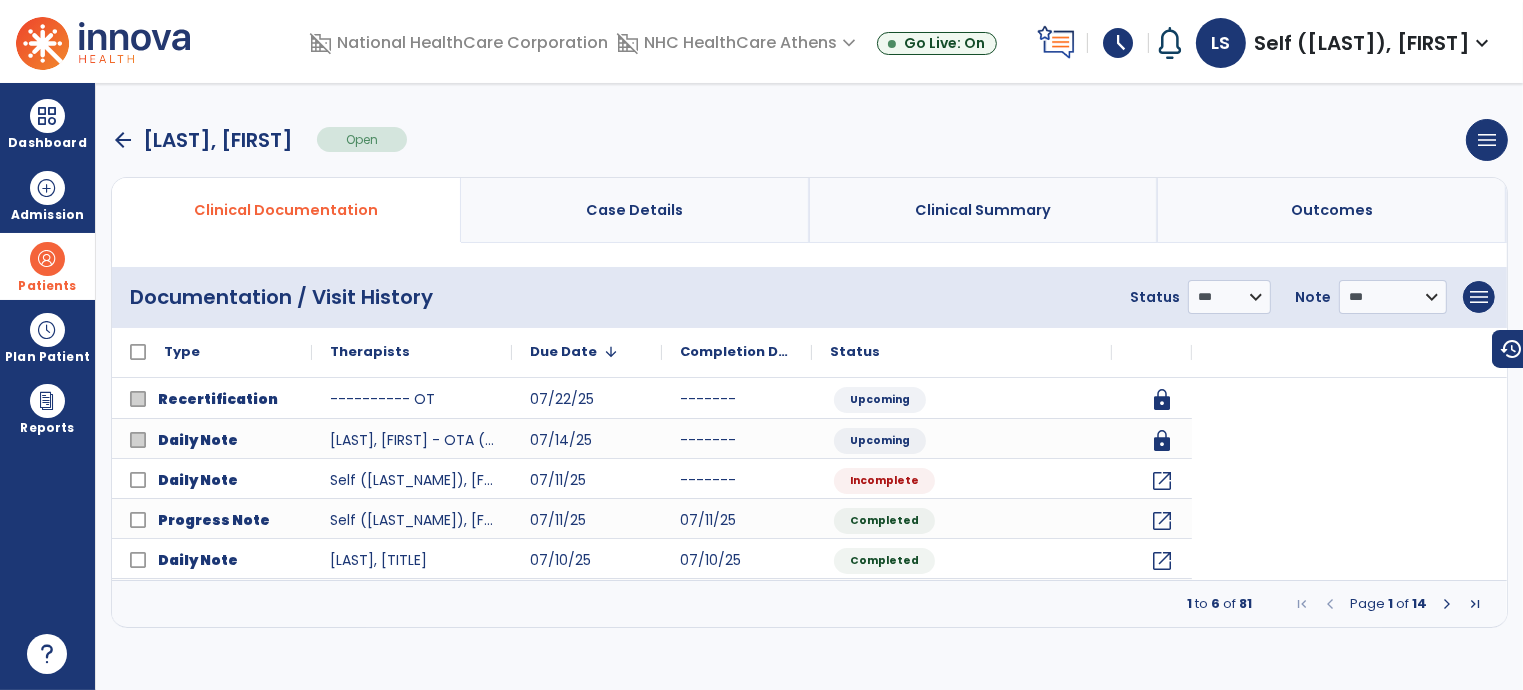 scroll, scrollTop: 0, scrollLeft: 0, axis: both 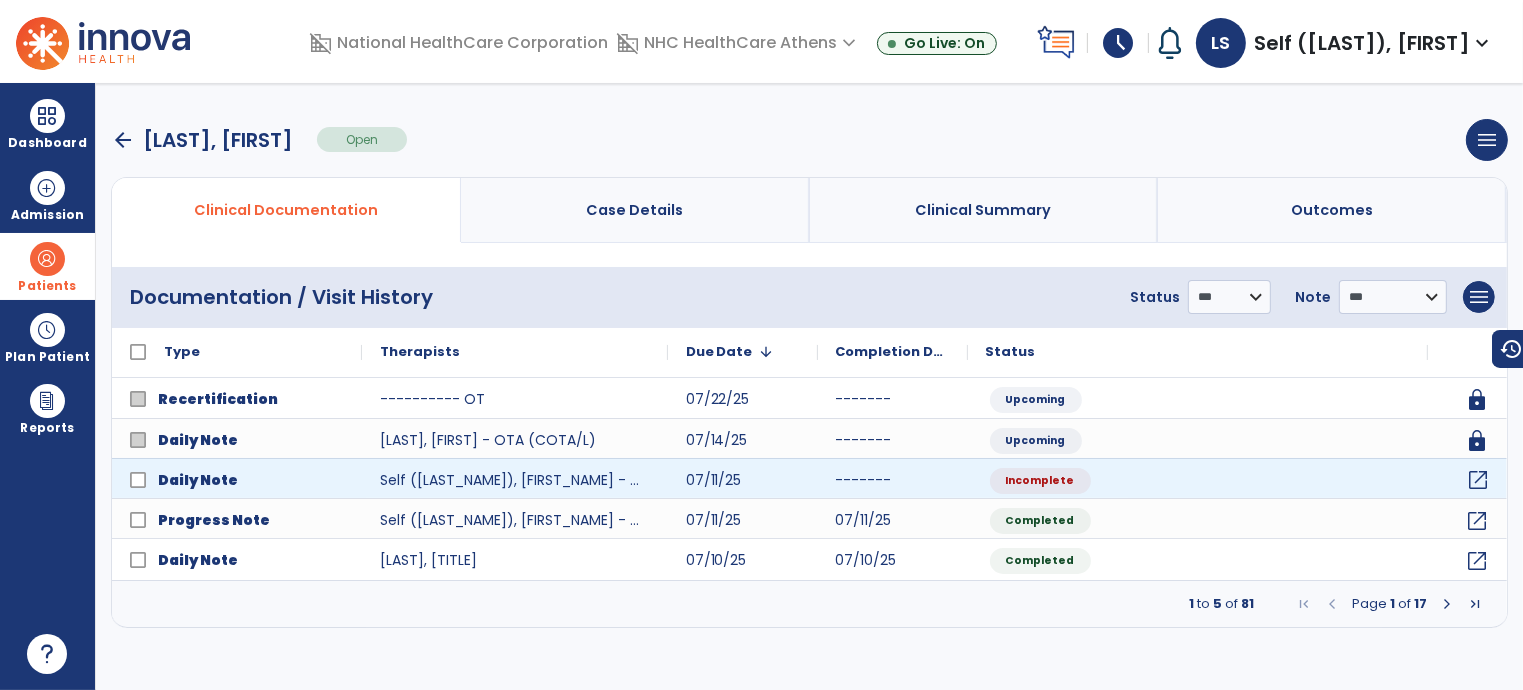 click on "open_in_new" 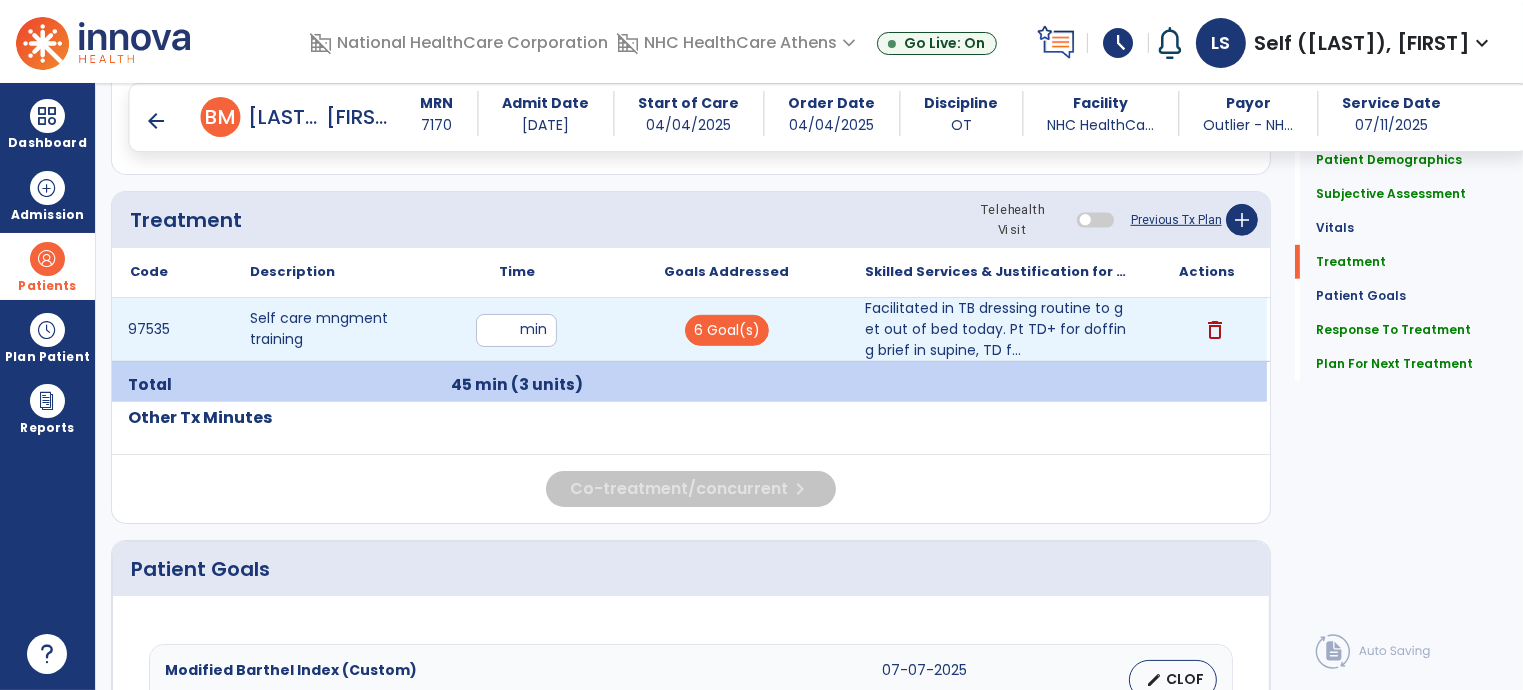 scroll, scrollTop: 1100, scrollLeft: 0, axis: vertical 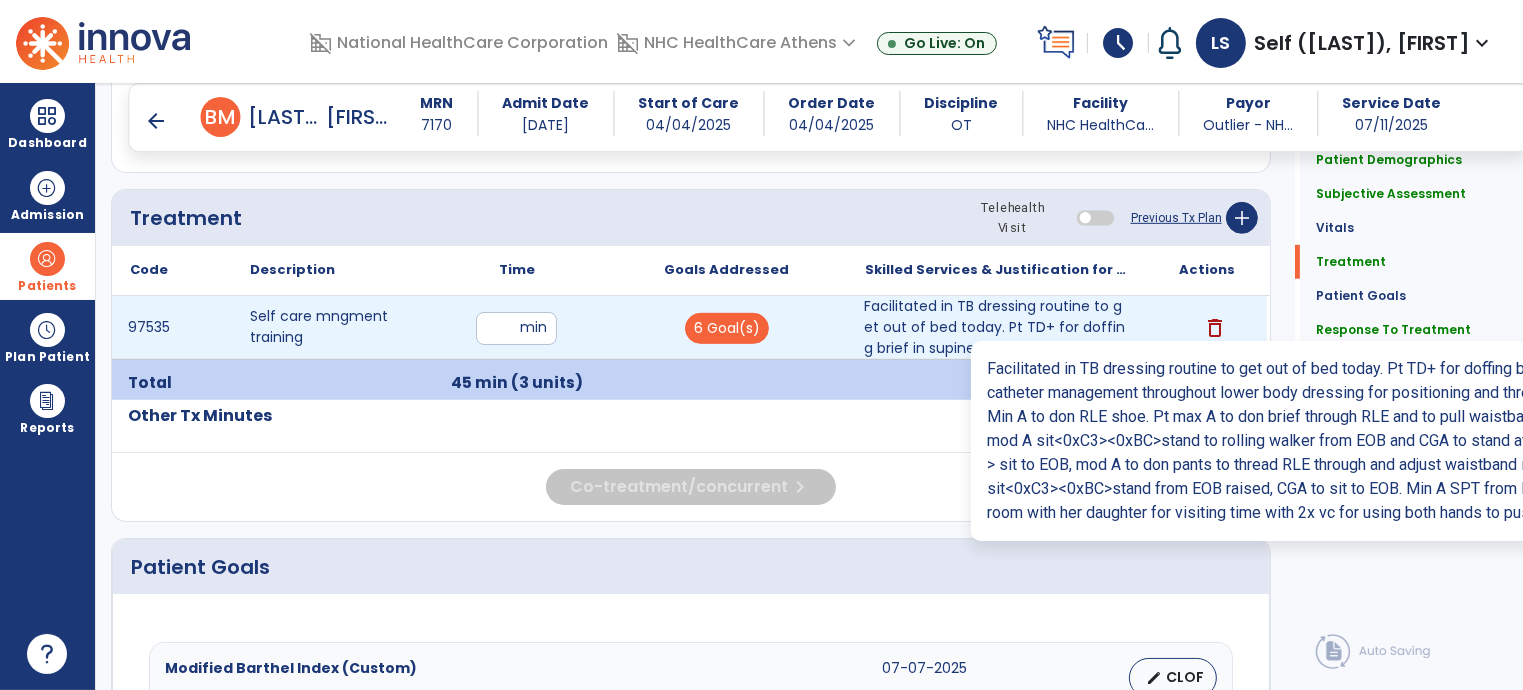 click on "Facilitated in TB dressing routine to get out of bed today. Pt TD+ for doffing brief in supine, TD f..." at bounding box center [997, 327] 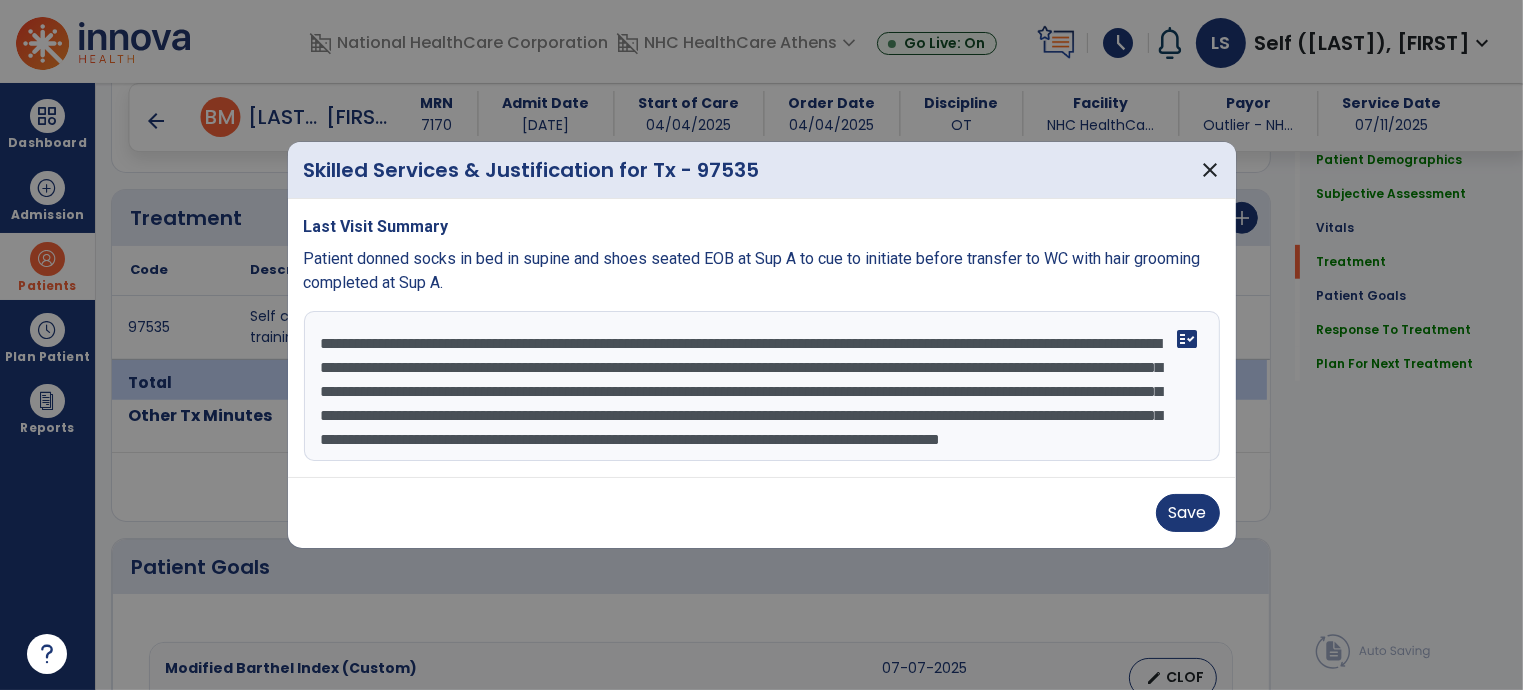 scroll, scrollTop: 36, scrollLeft: 0, axis: vertical 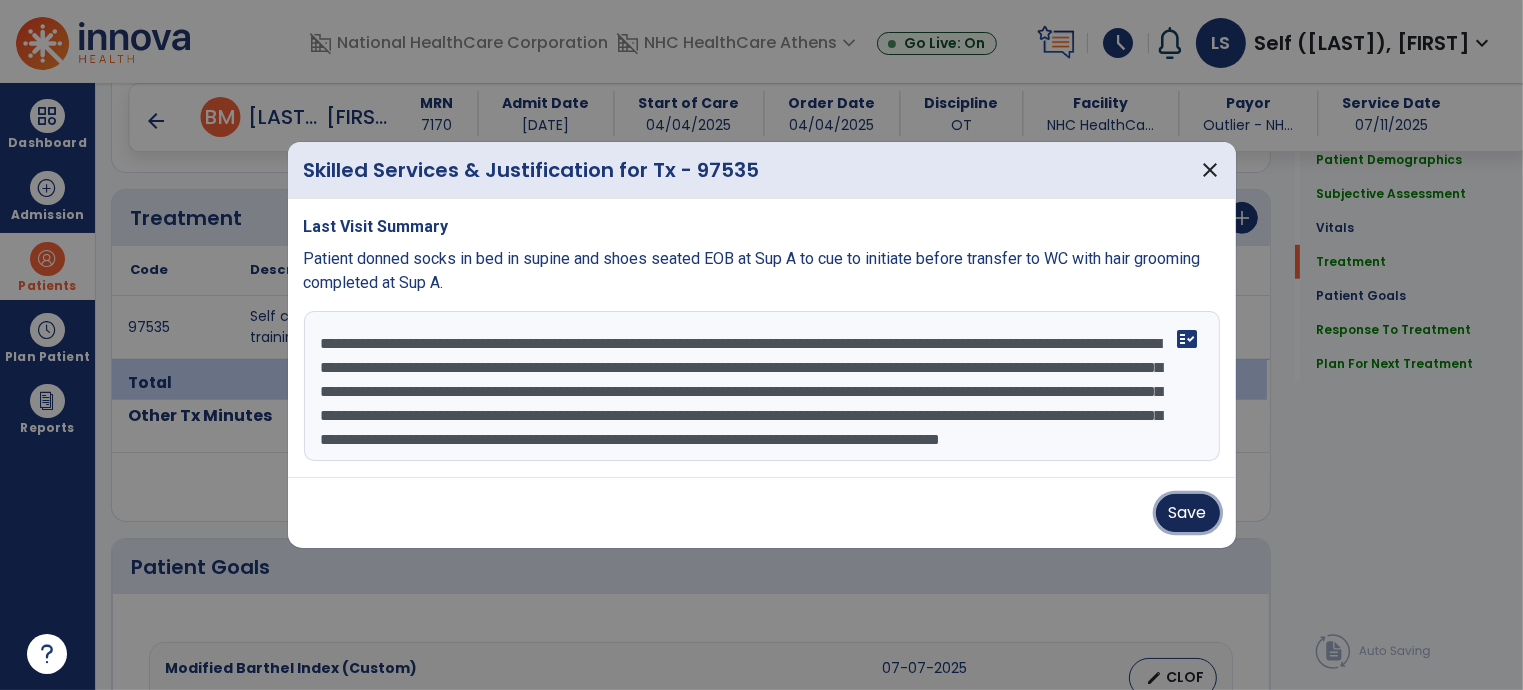 click on "Save" at bounding box center (1188, 513) 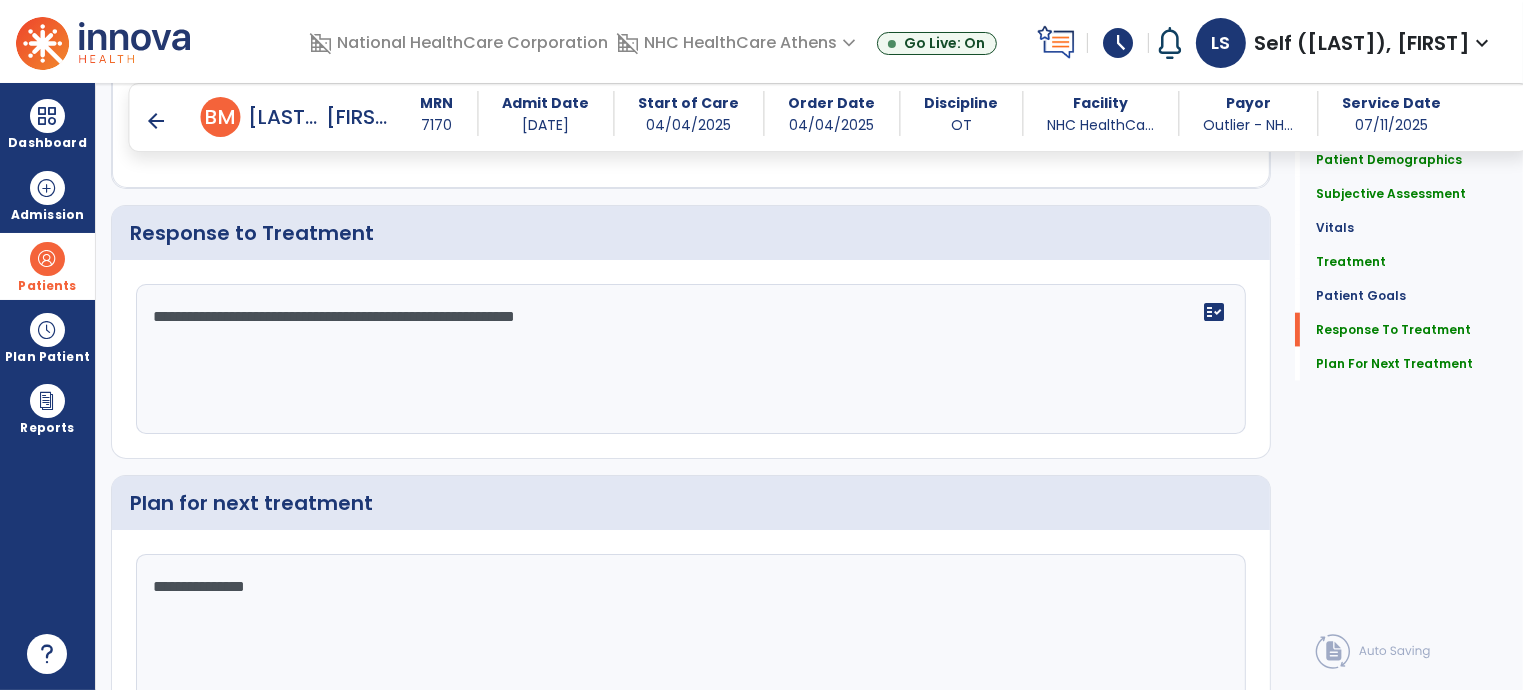 scroll, scrollTop: 2491, scrollLeft: 0, axis: vertical 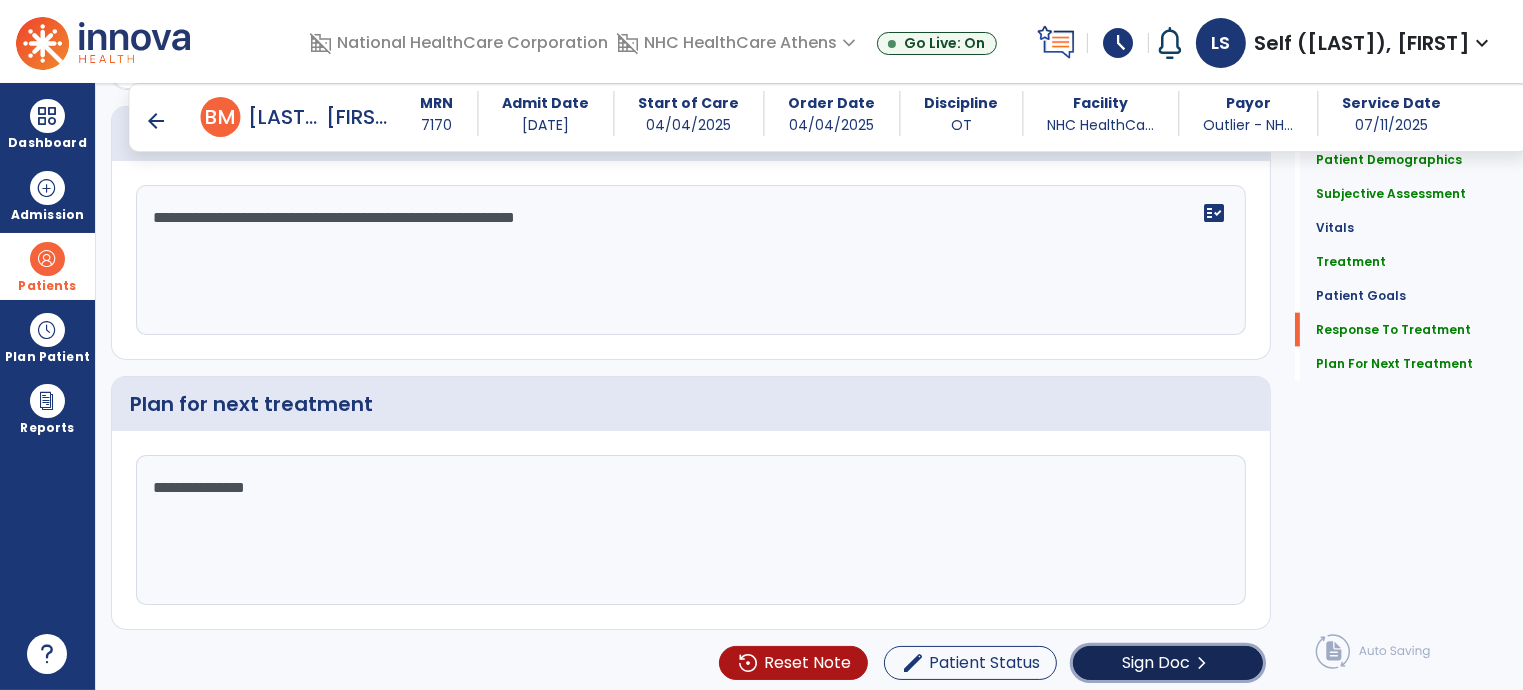 click on "Sign Doc" 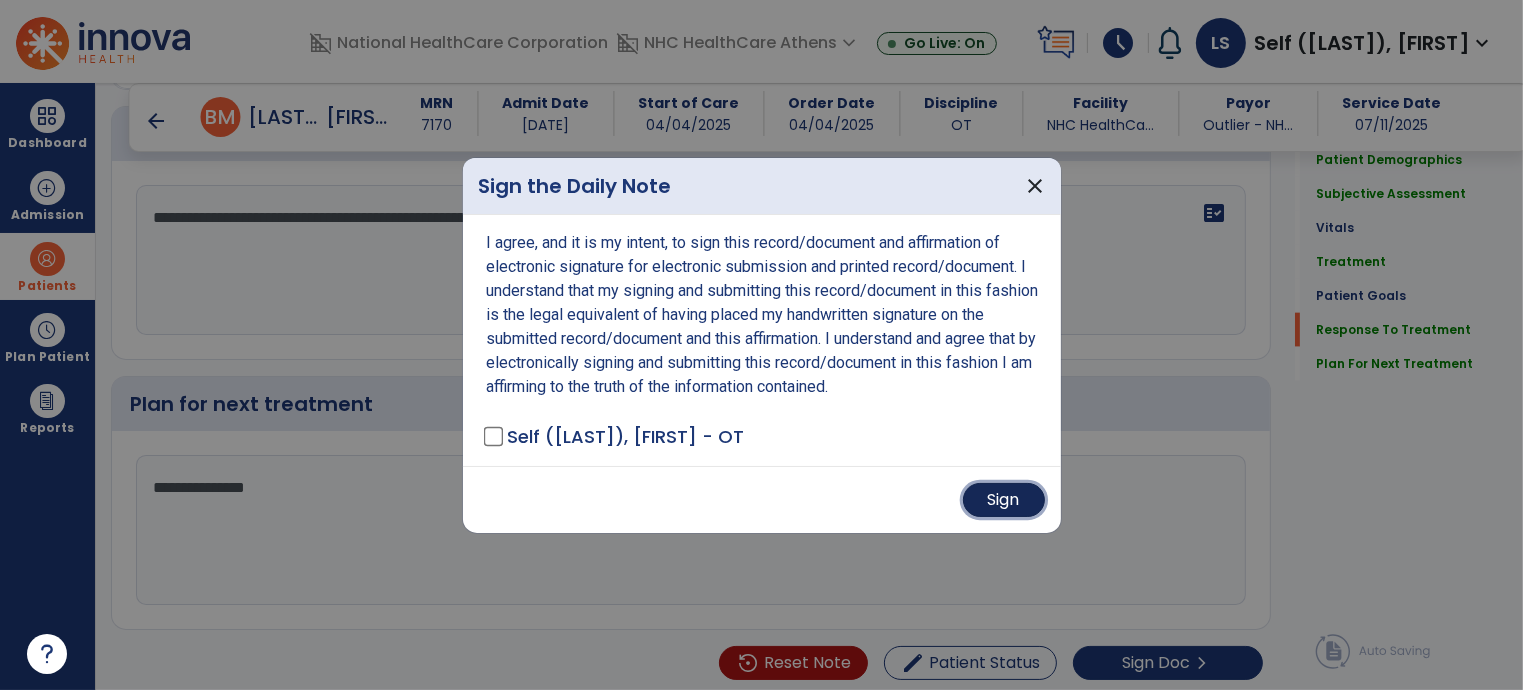 click on "Sign" at bounding box center (1004, 500) 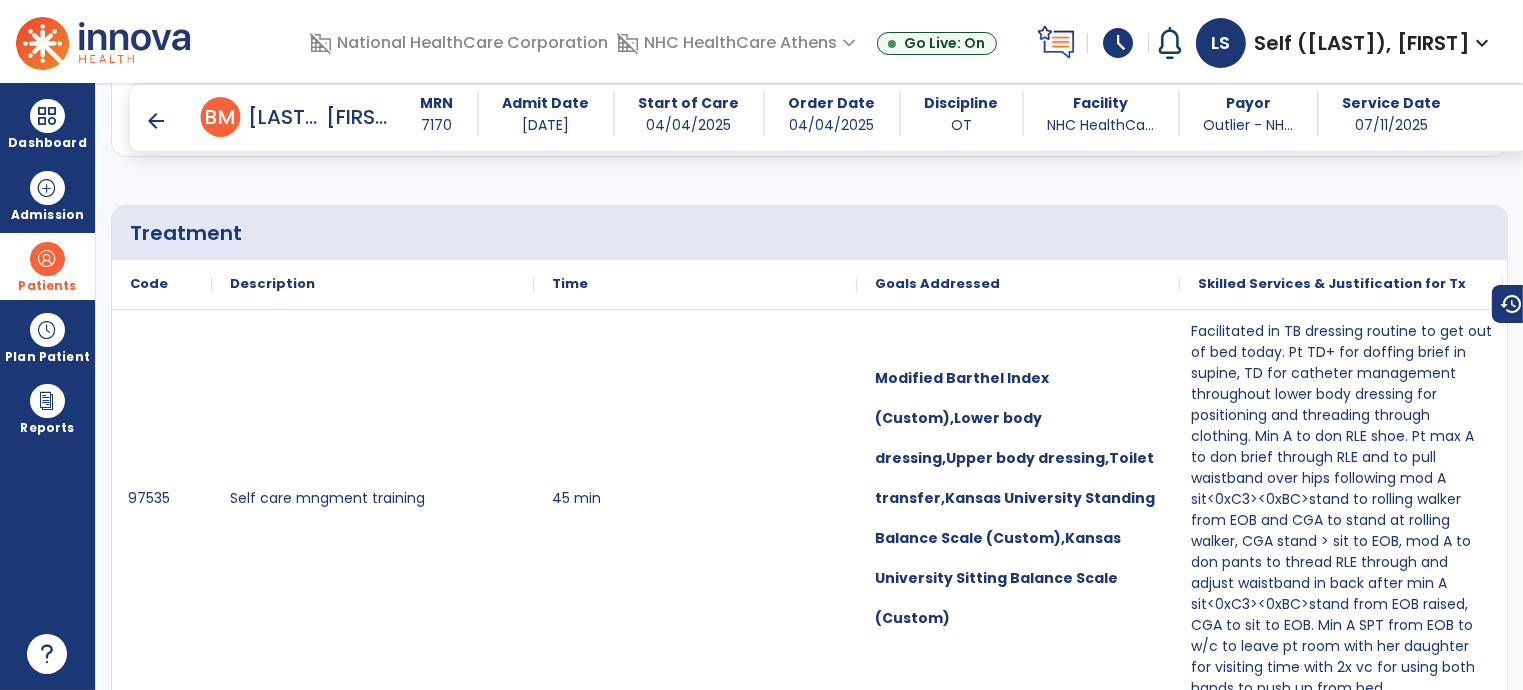scroll, scrollTop: 1096, scrollLeft: 0, axis: vertical 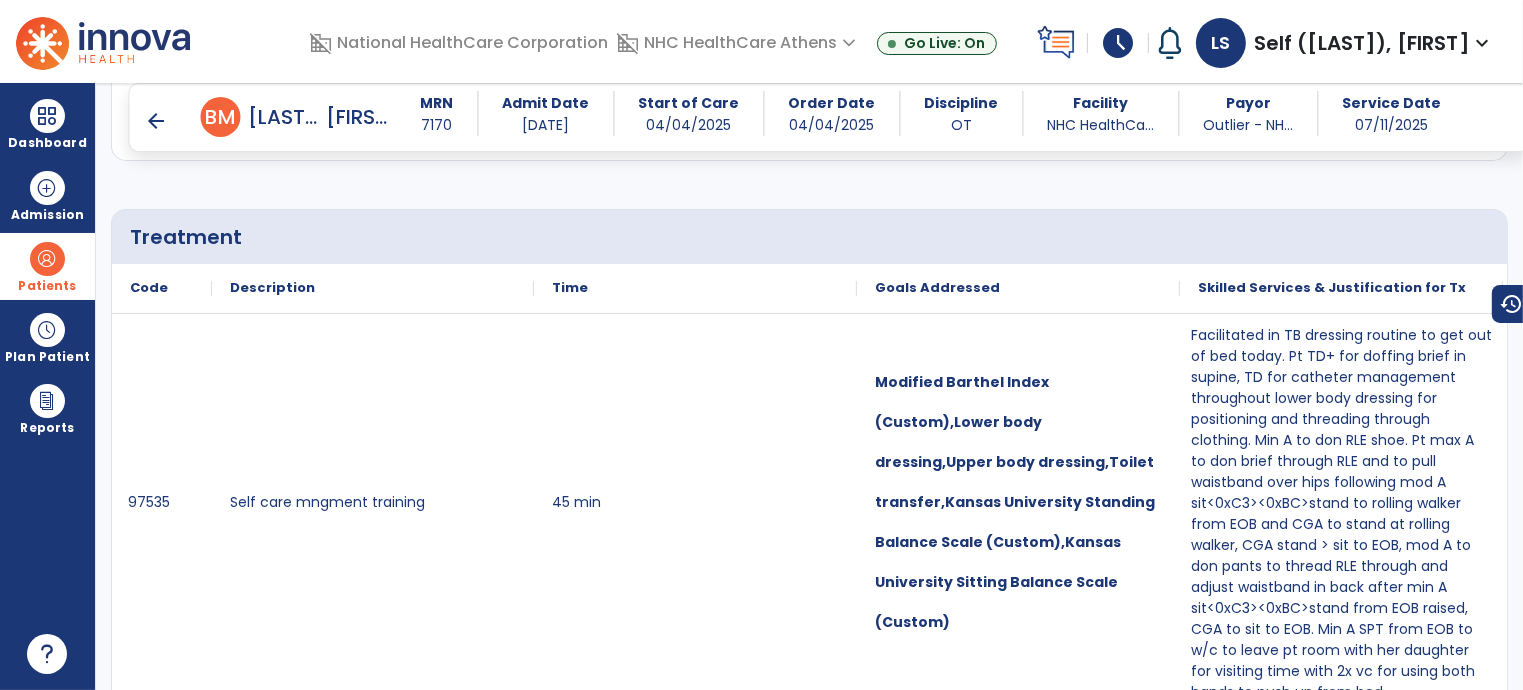 click on "arrow_back" at bounding box center [157, 121] 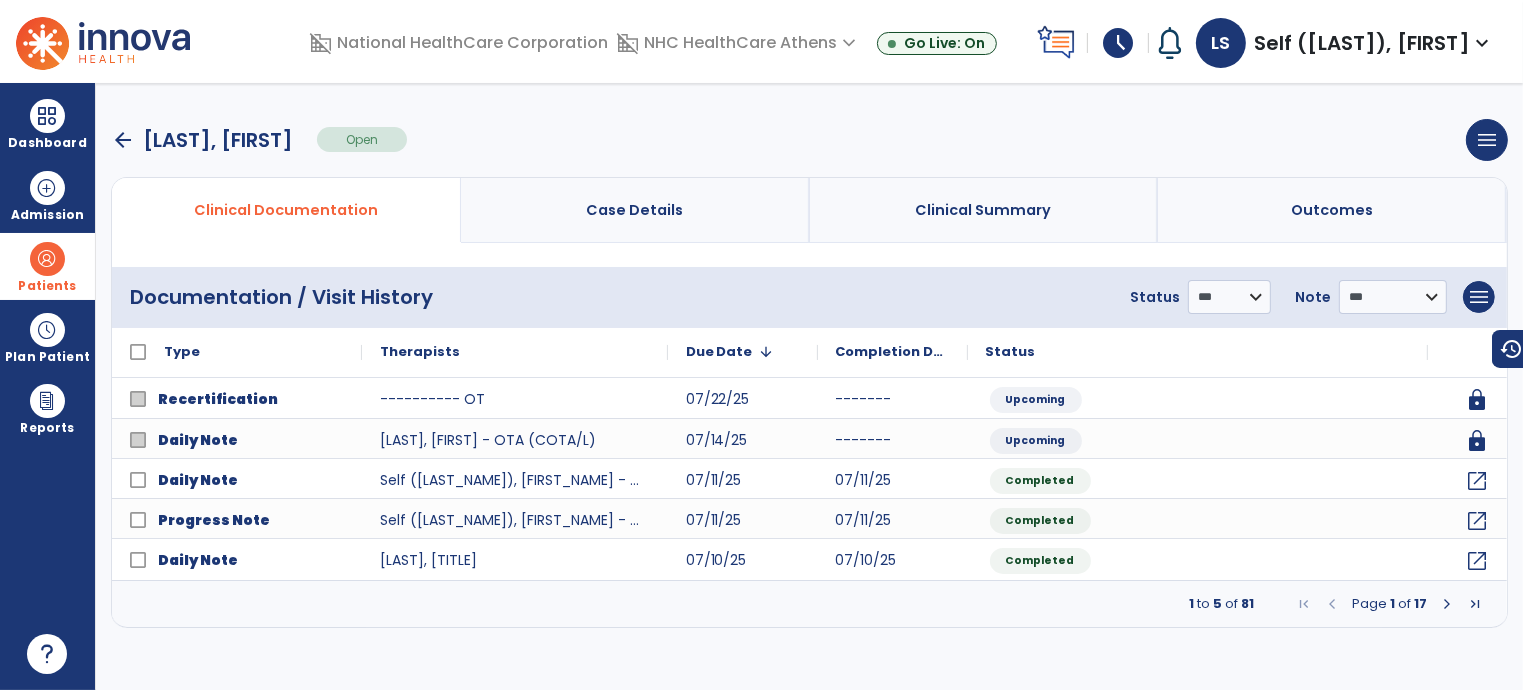 click on "arrow_back" at bounding box center [123, 140] 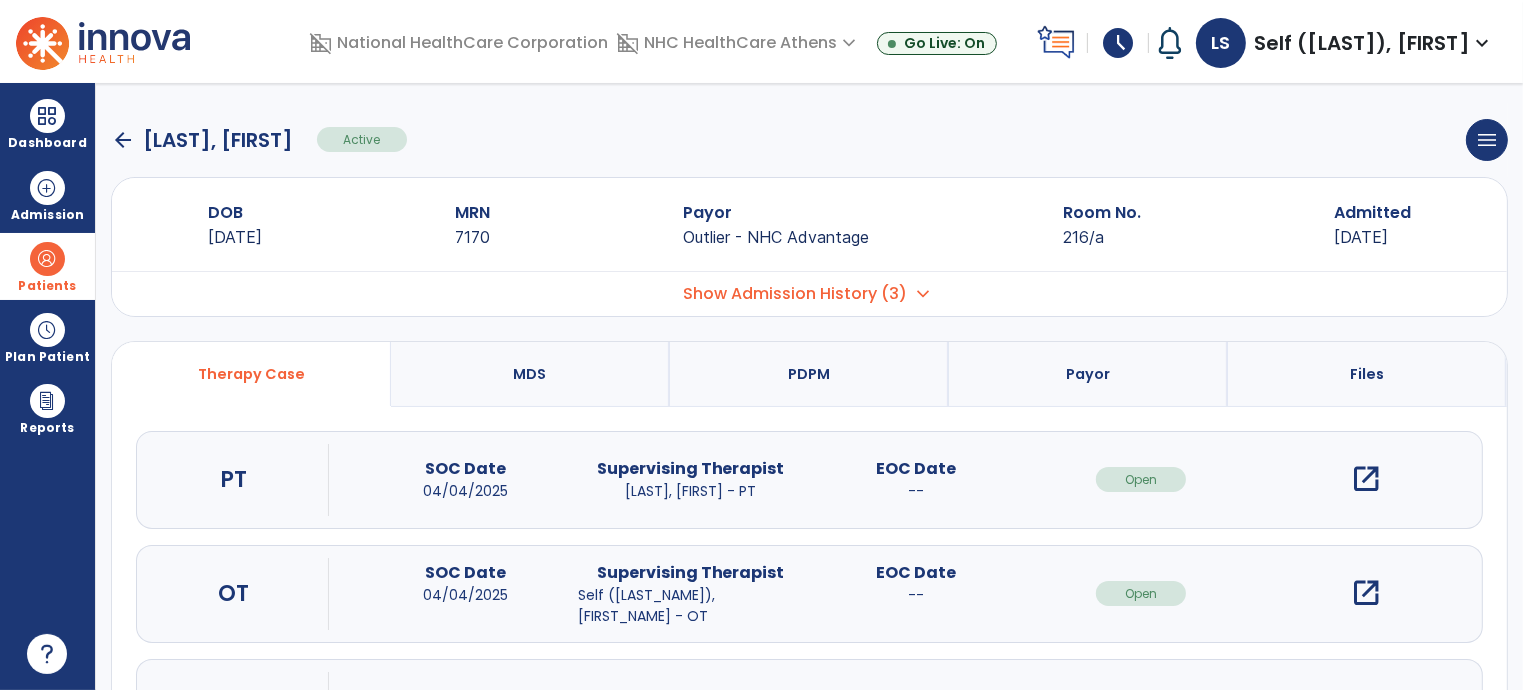 click on "arrow_back" 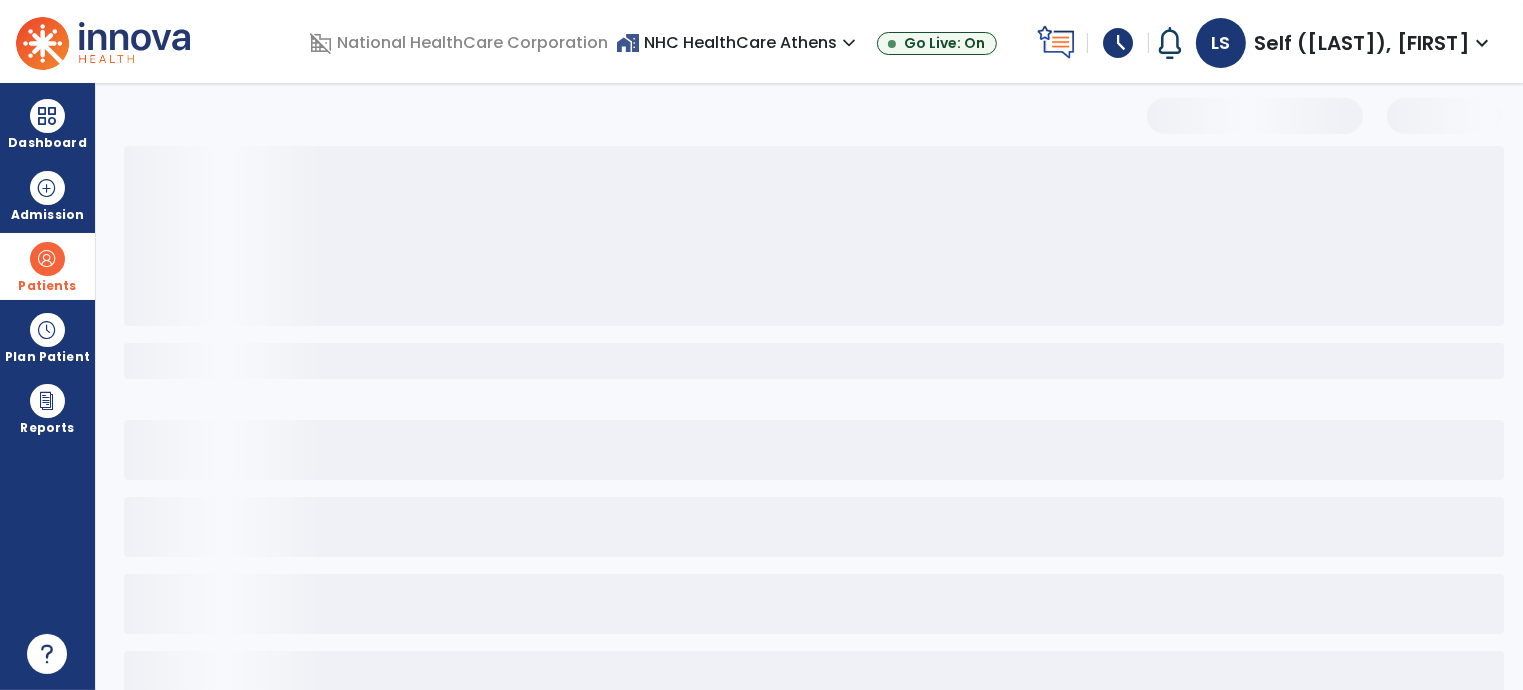 select on "***" 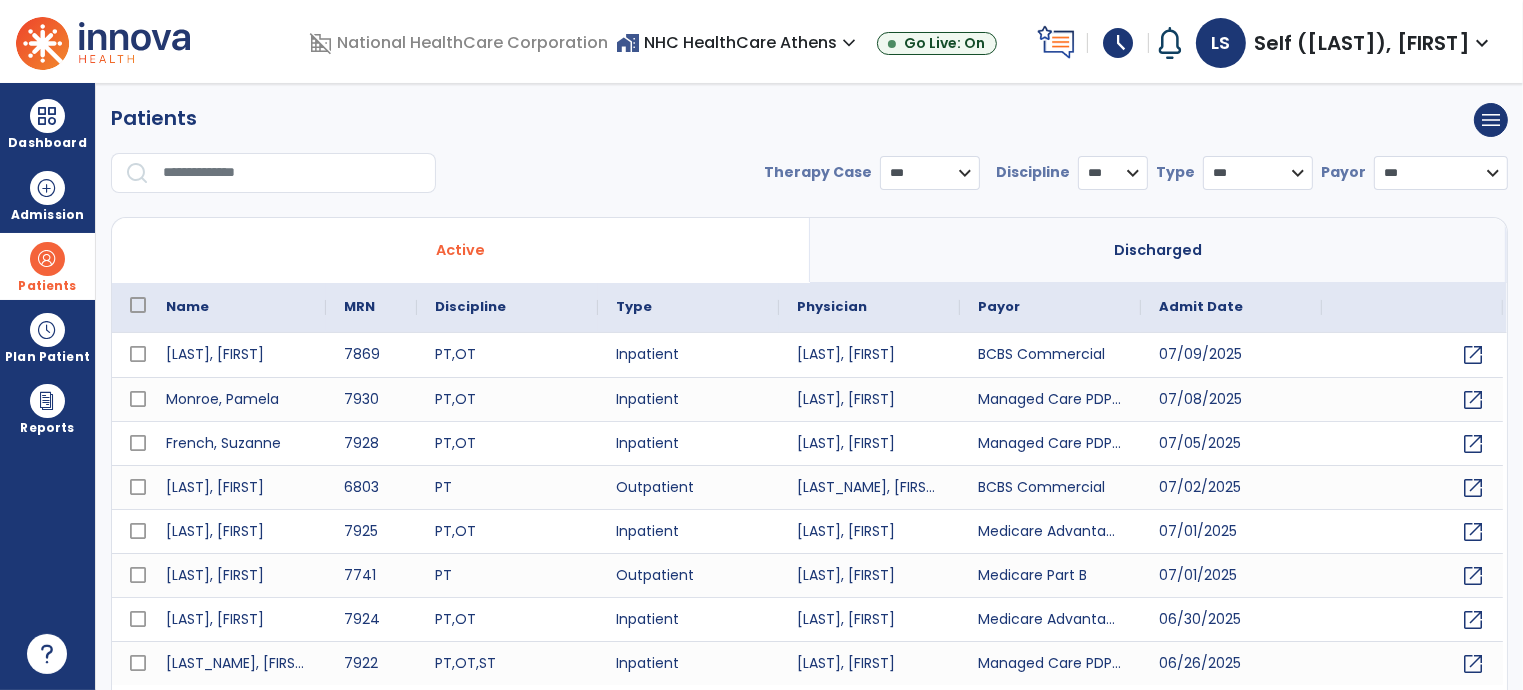 click at bounding box center [292, 173] 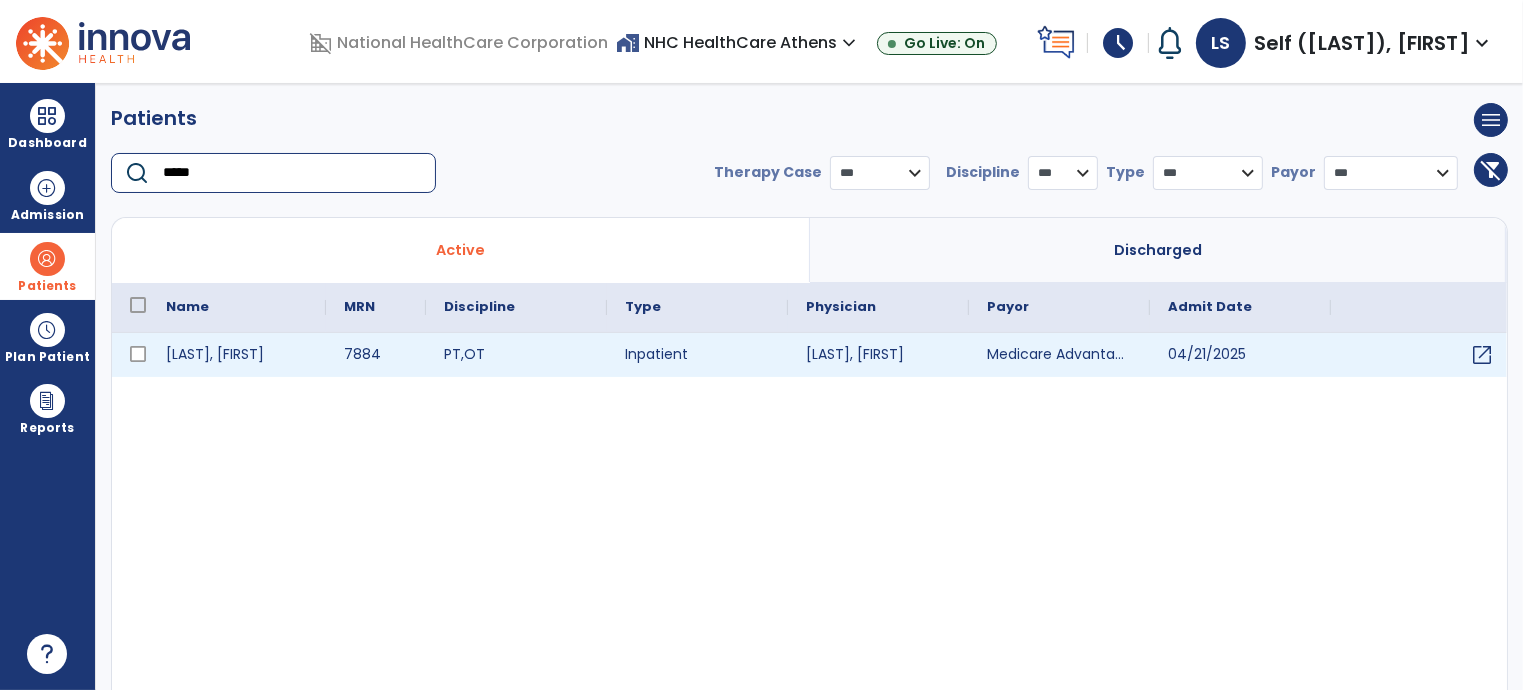 type on "*****" 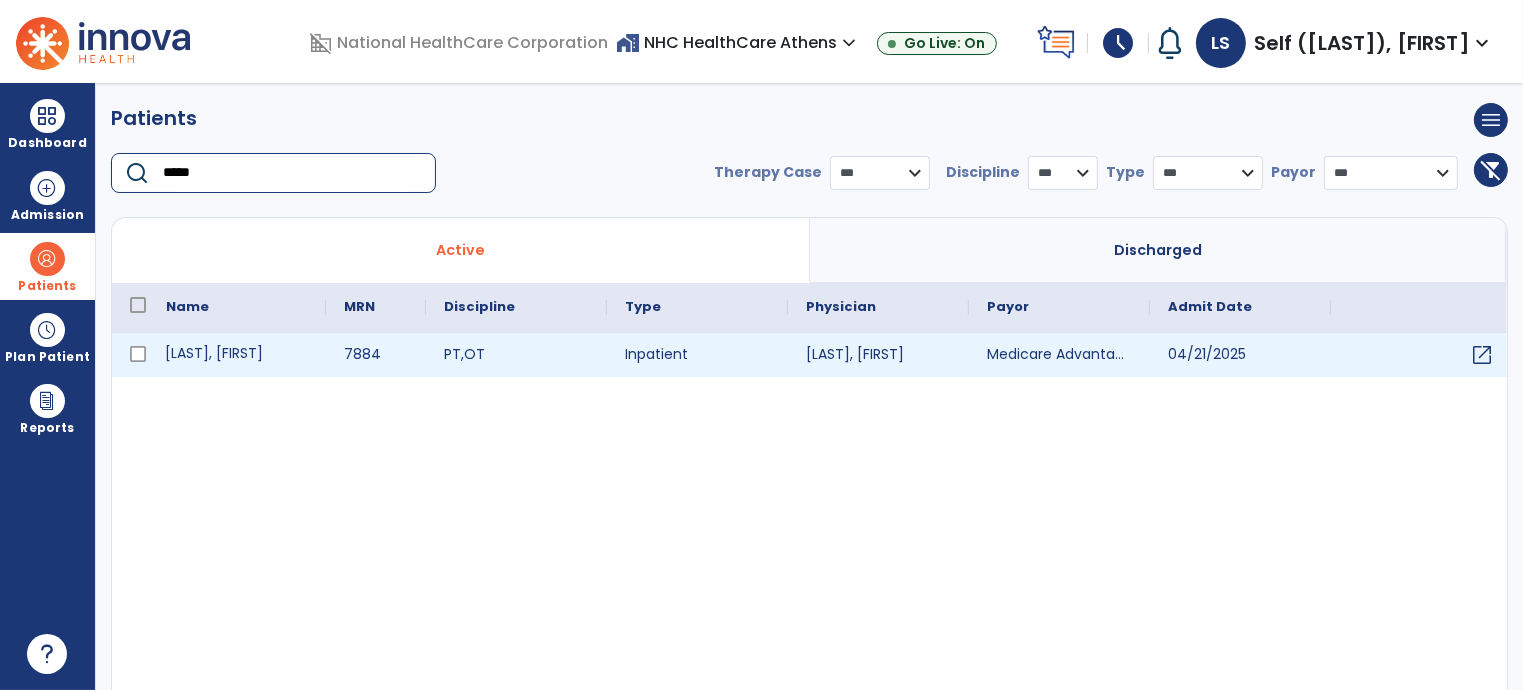 click on "[LAST], [FIRST]" at bounding box center (237, 355) 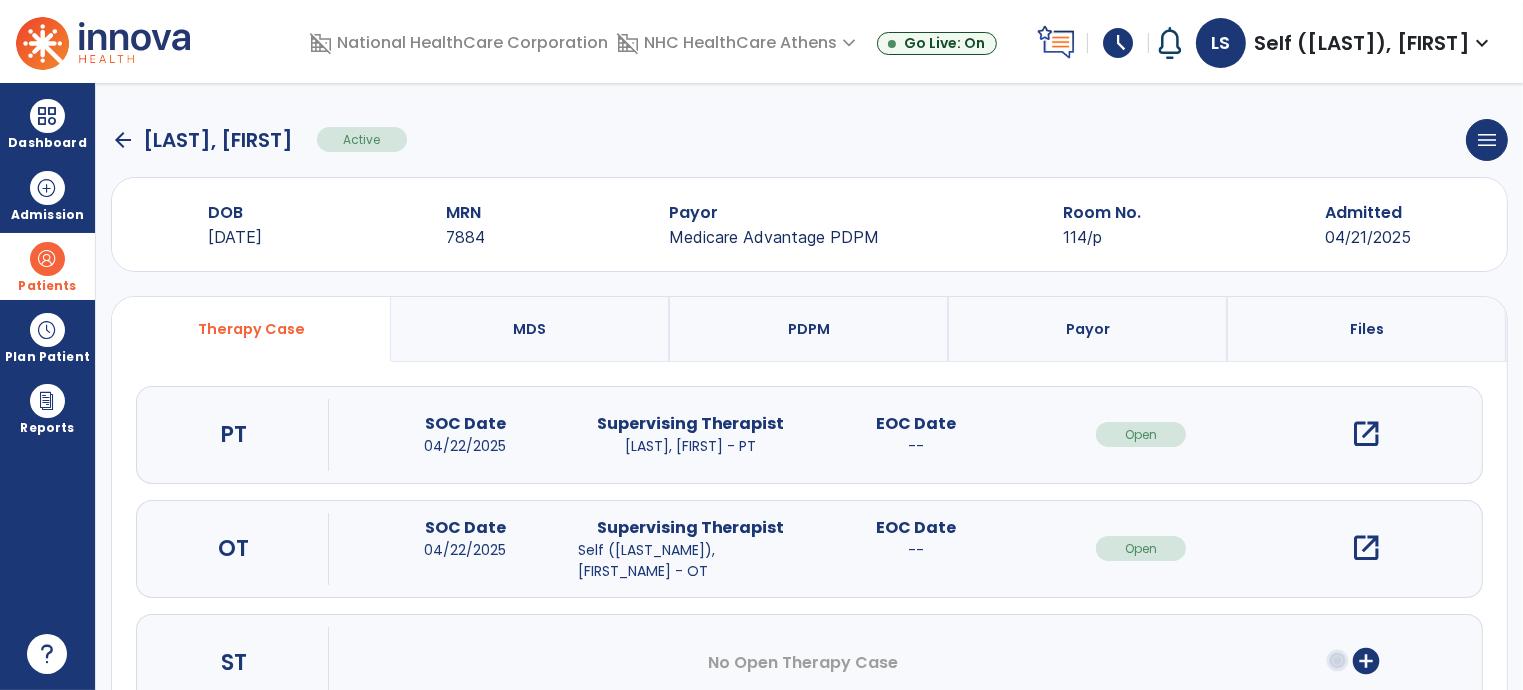click on "open_in_new" at bounding box center [1366, 548] 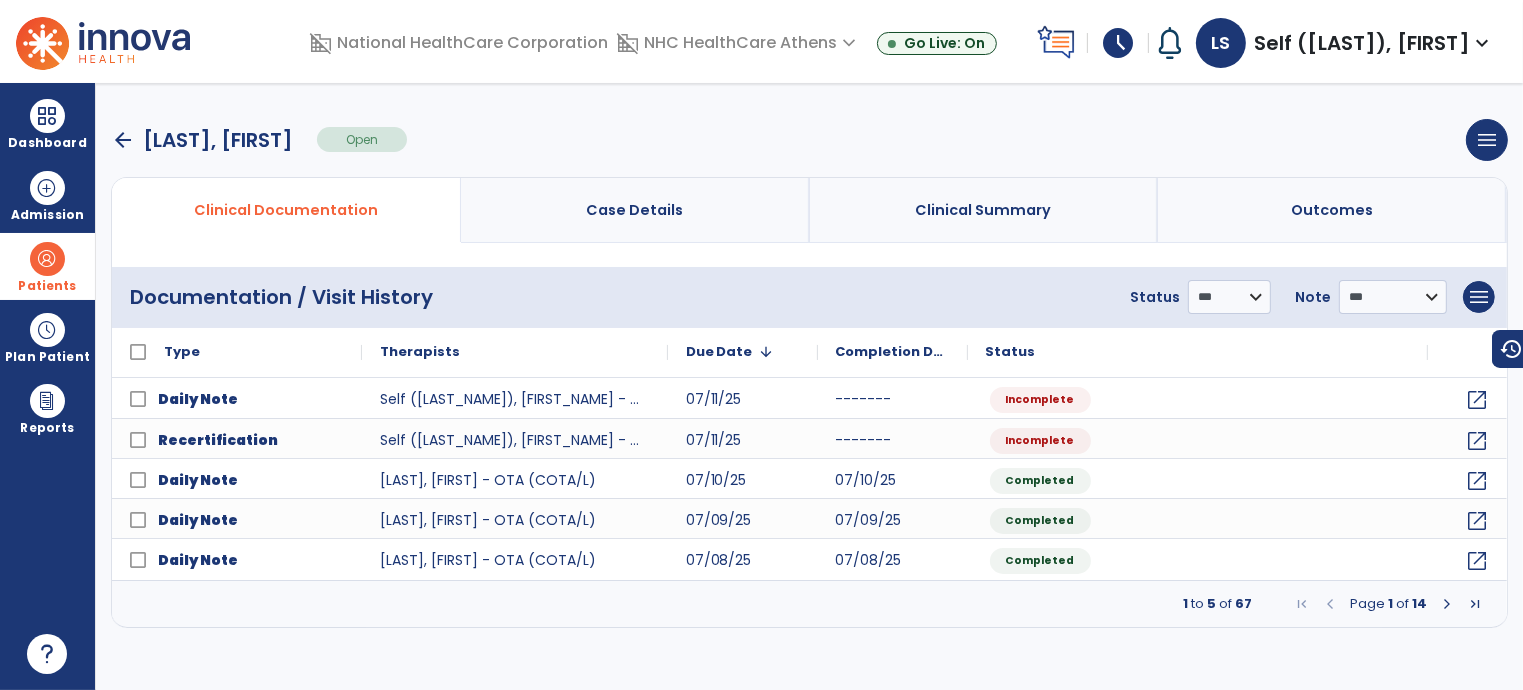 click on "arrow_back" at bounding box center (123, 140) 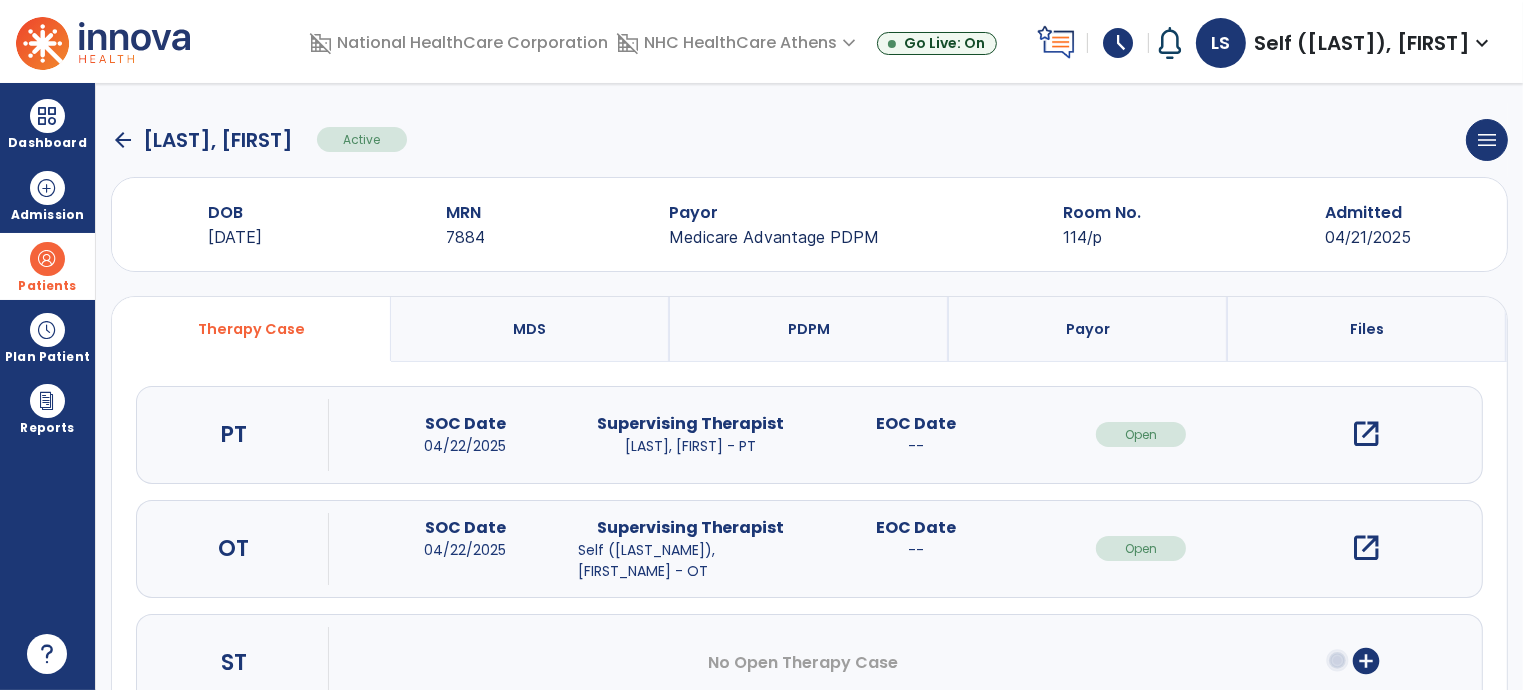 click on "open_in_new" at bounding box center [1366, 548] 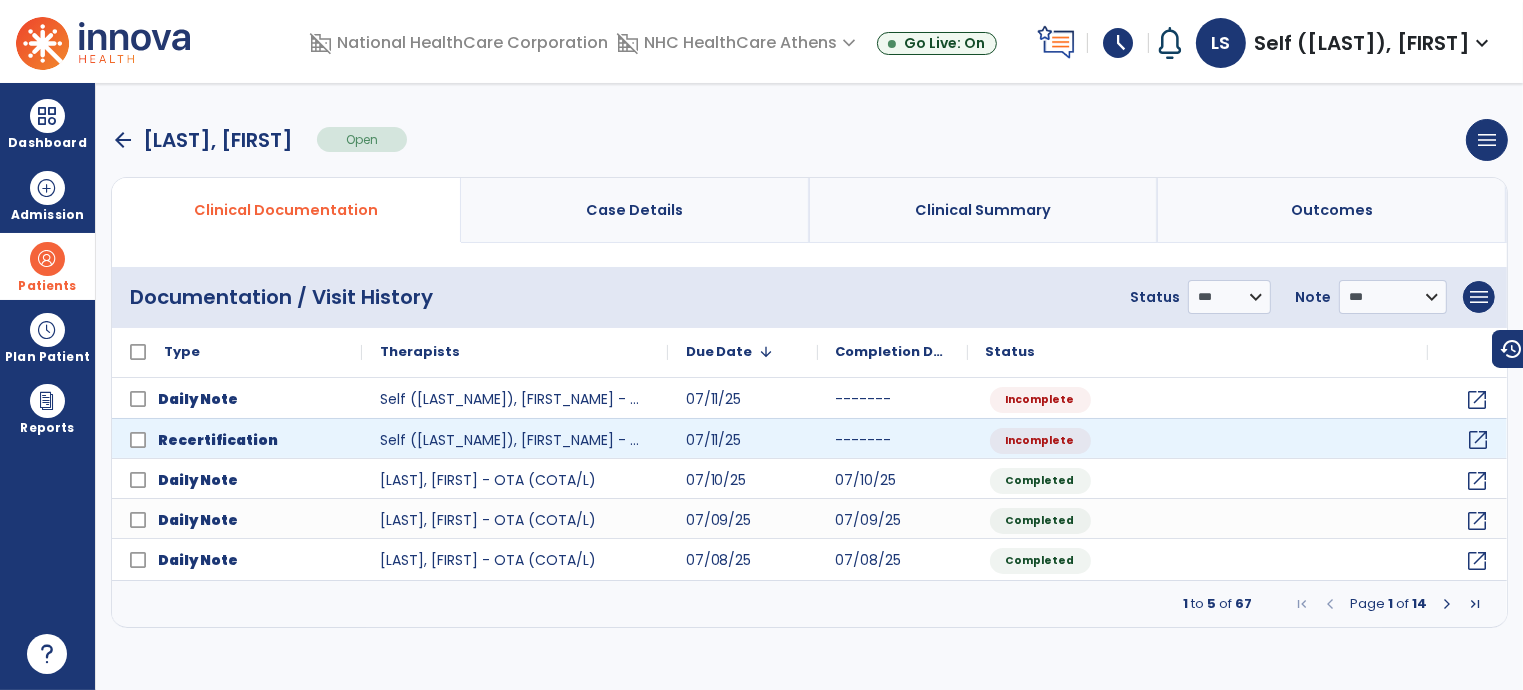 click on "open_in_new" 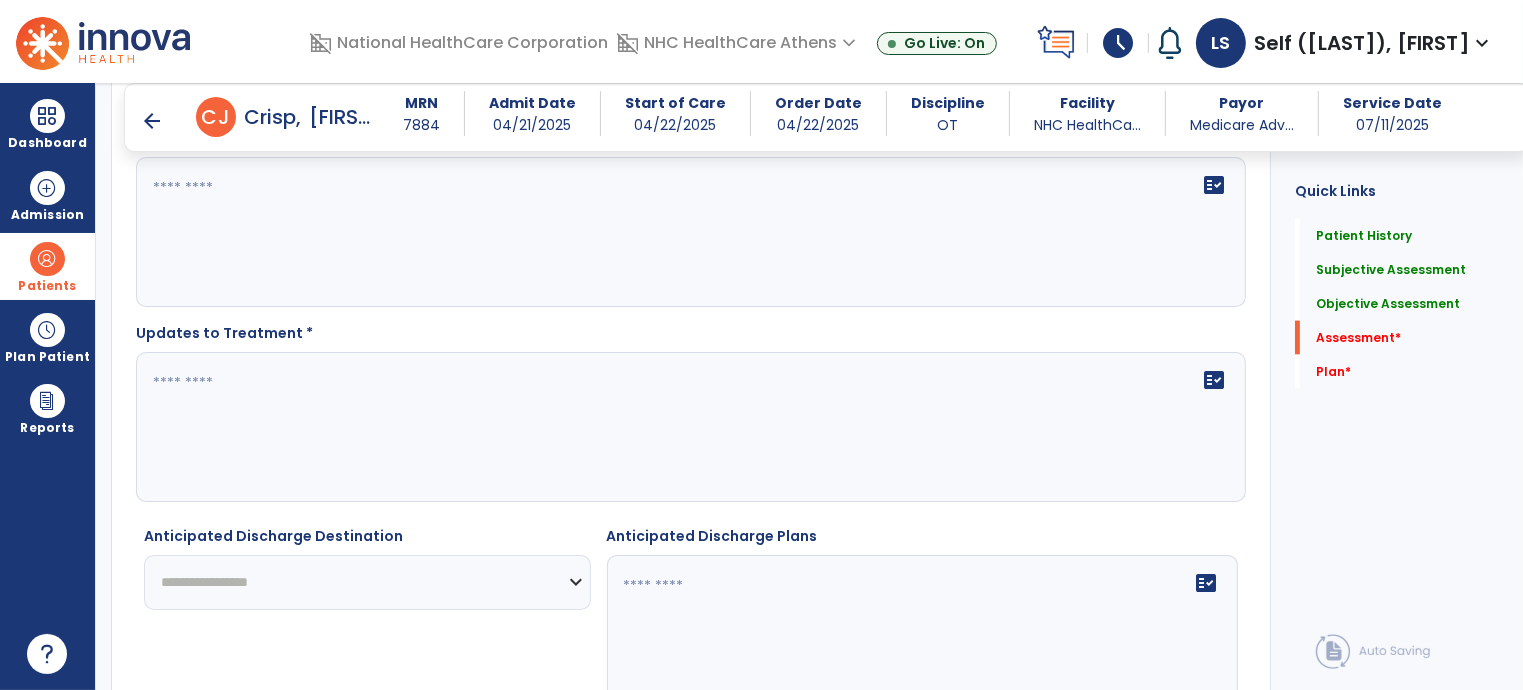 scroll, scrollTop: 3200, scrollLeft: 0, axis: vertical 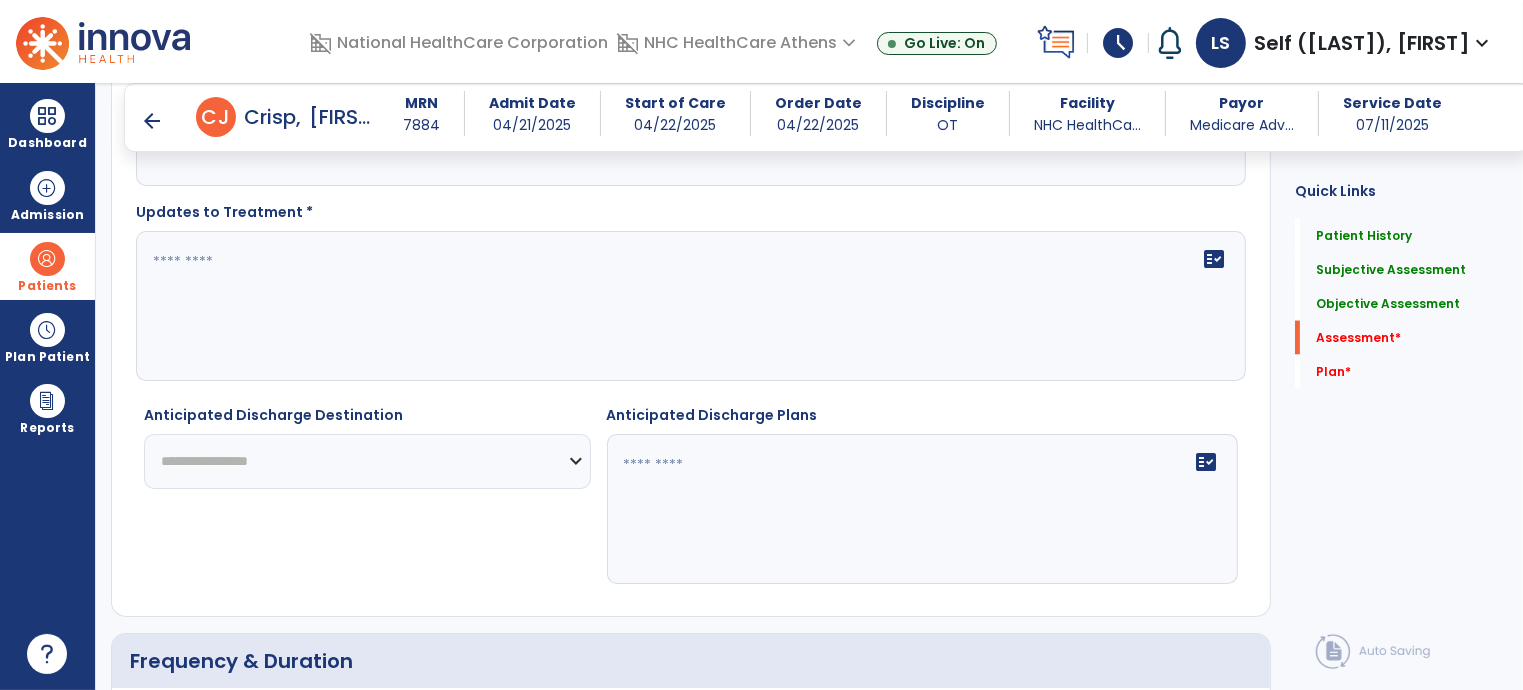 click on "arrow_back" at bounding box center (152, 121) 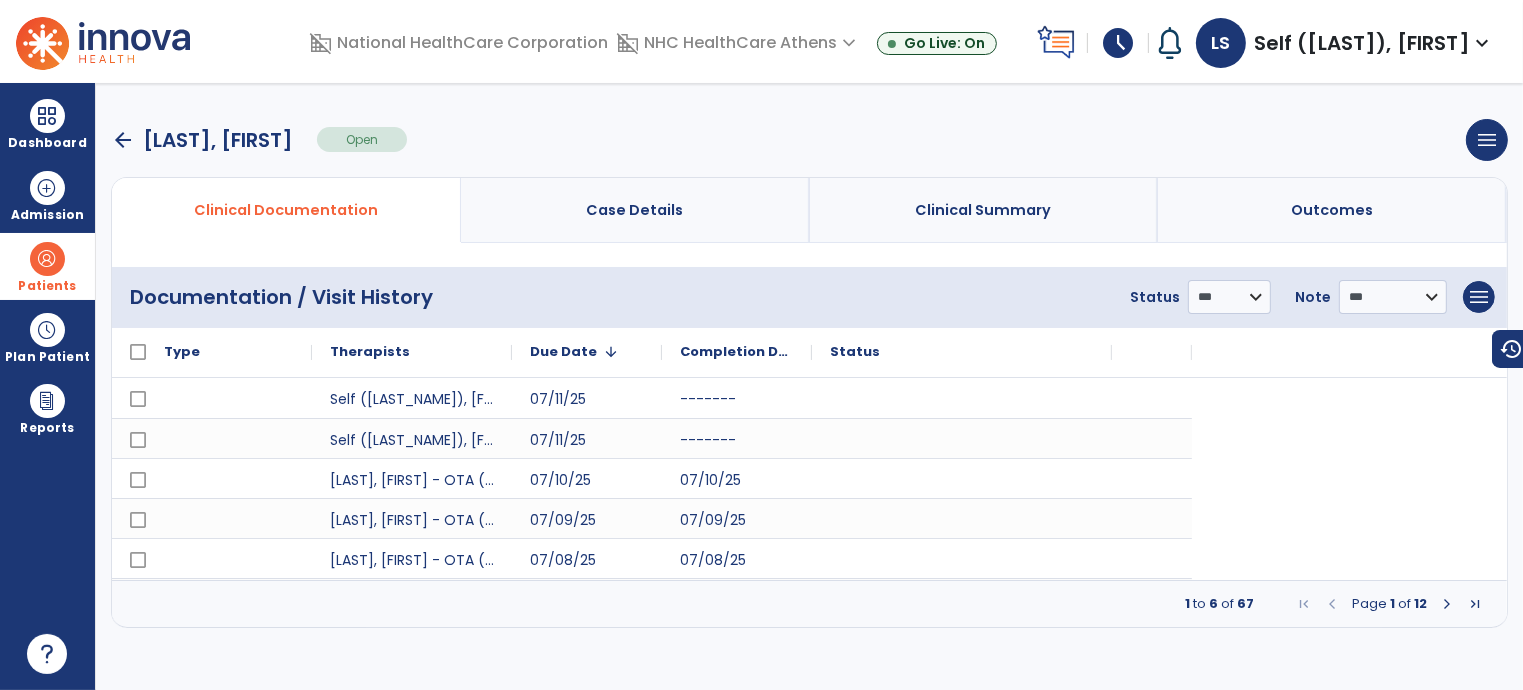 scroll, scrollTop: 0, scrollLeft: 0, axis: both 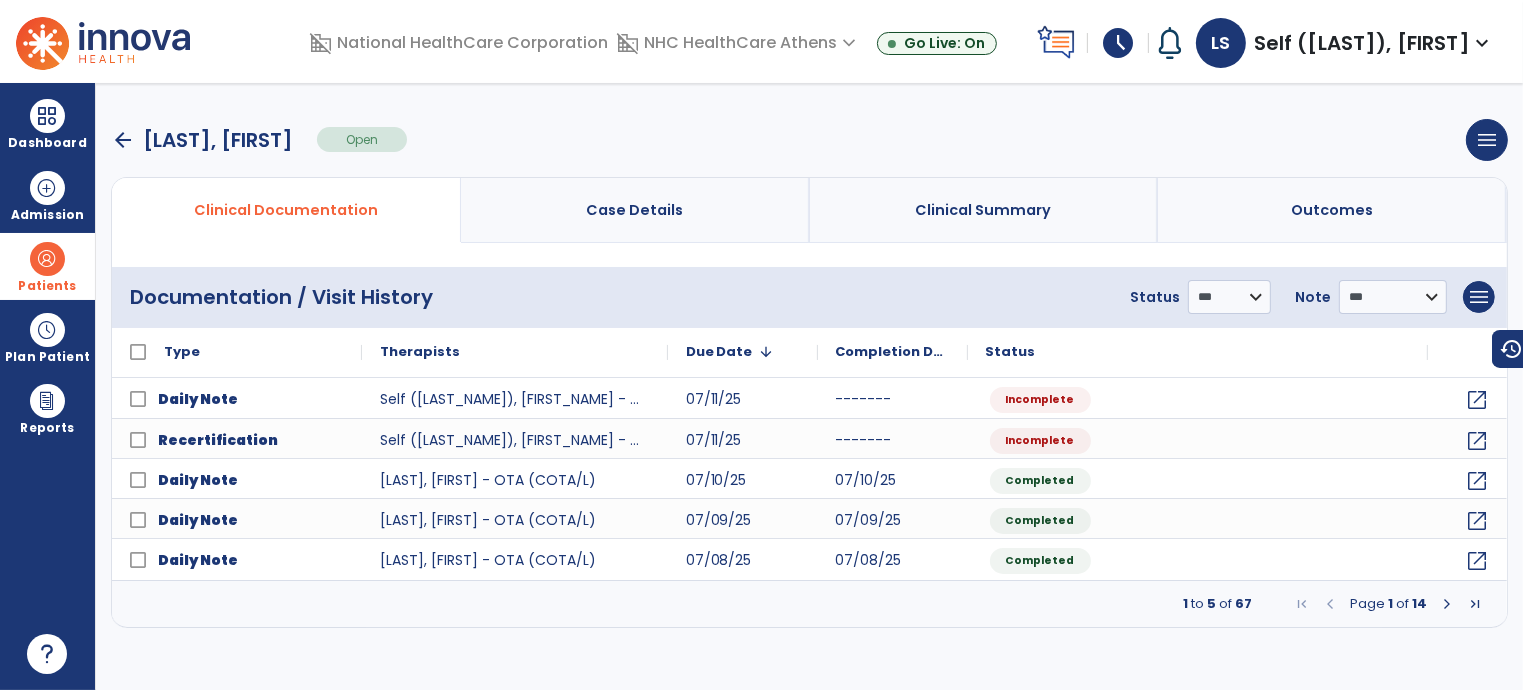 click on "arrow_back" at bounding box center (123, 140) 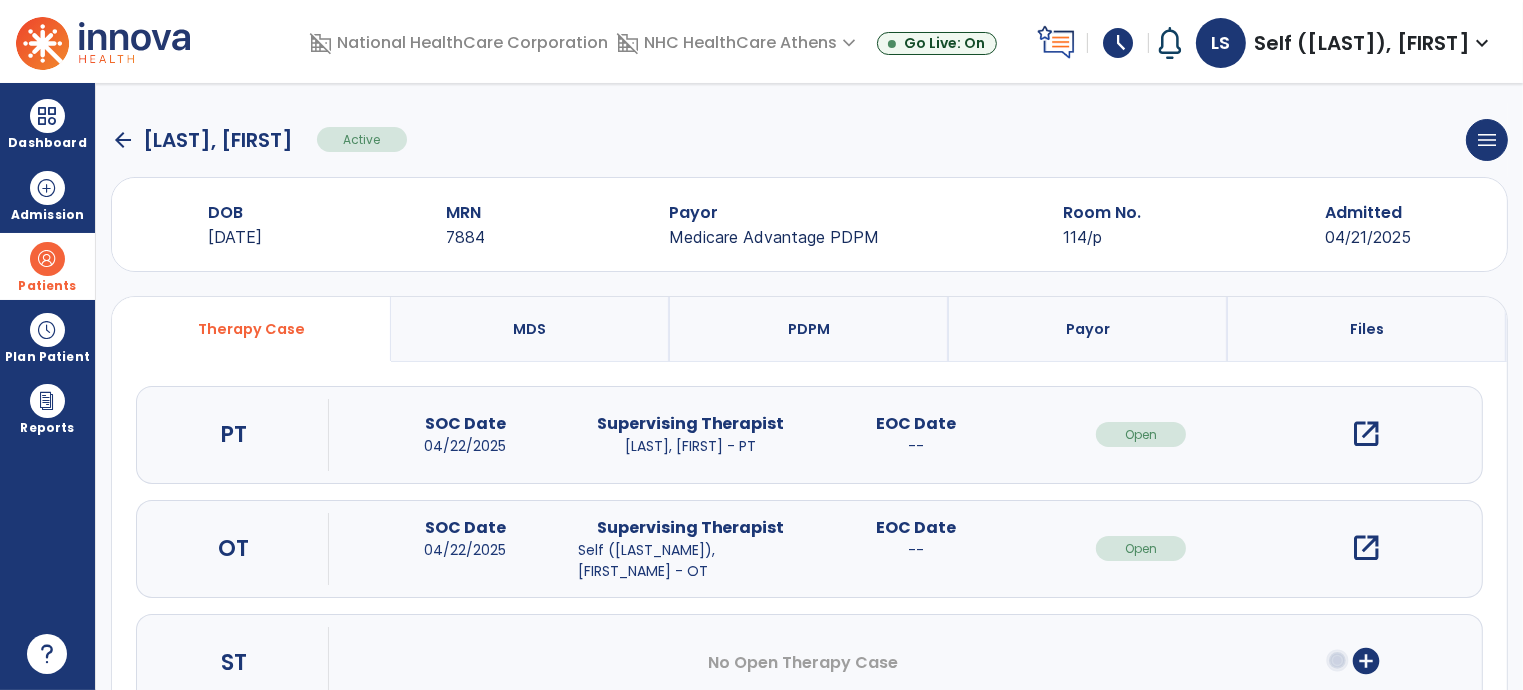 click on "arrow_back" 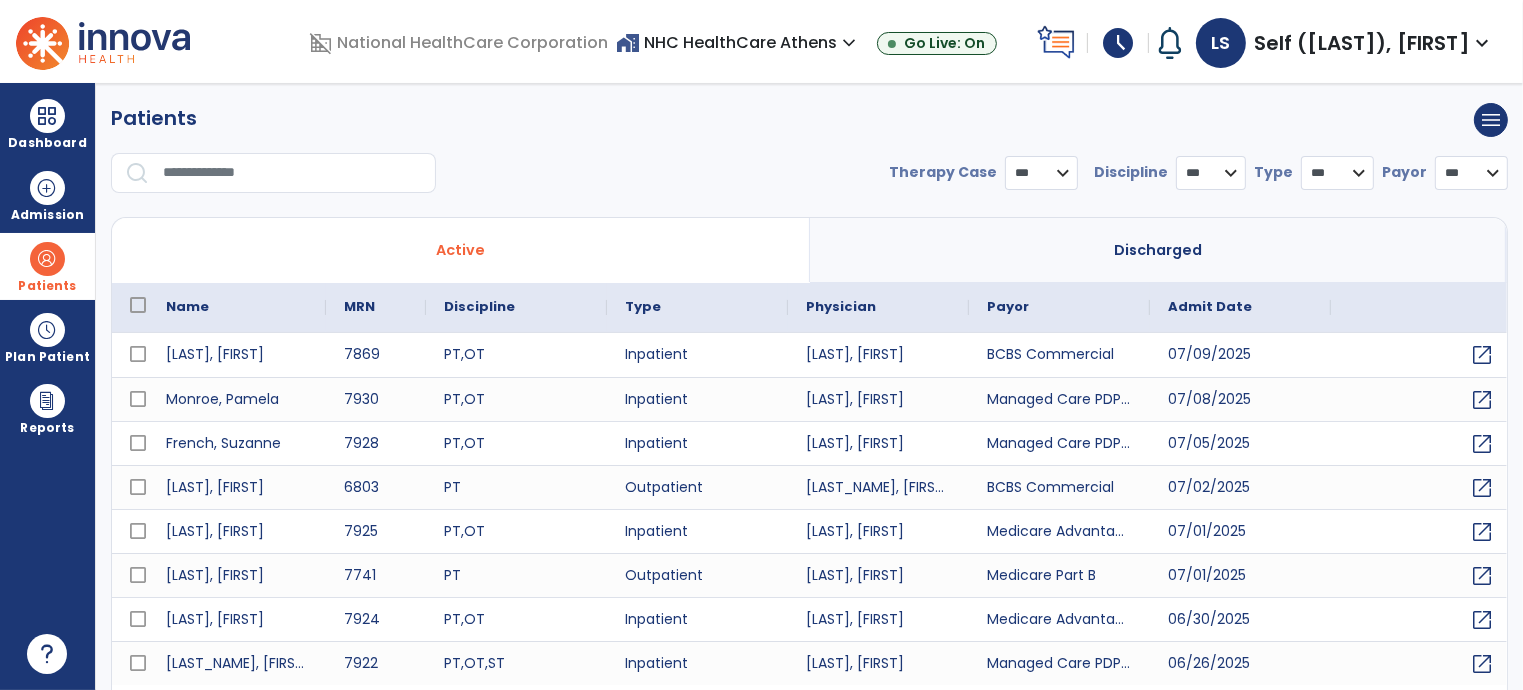 select on "***" 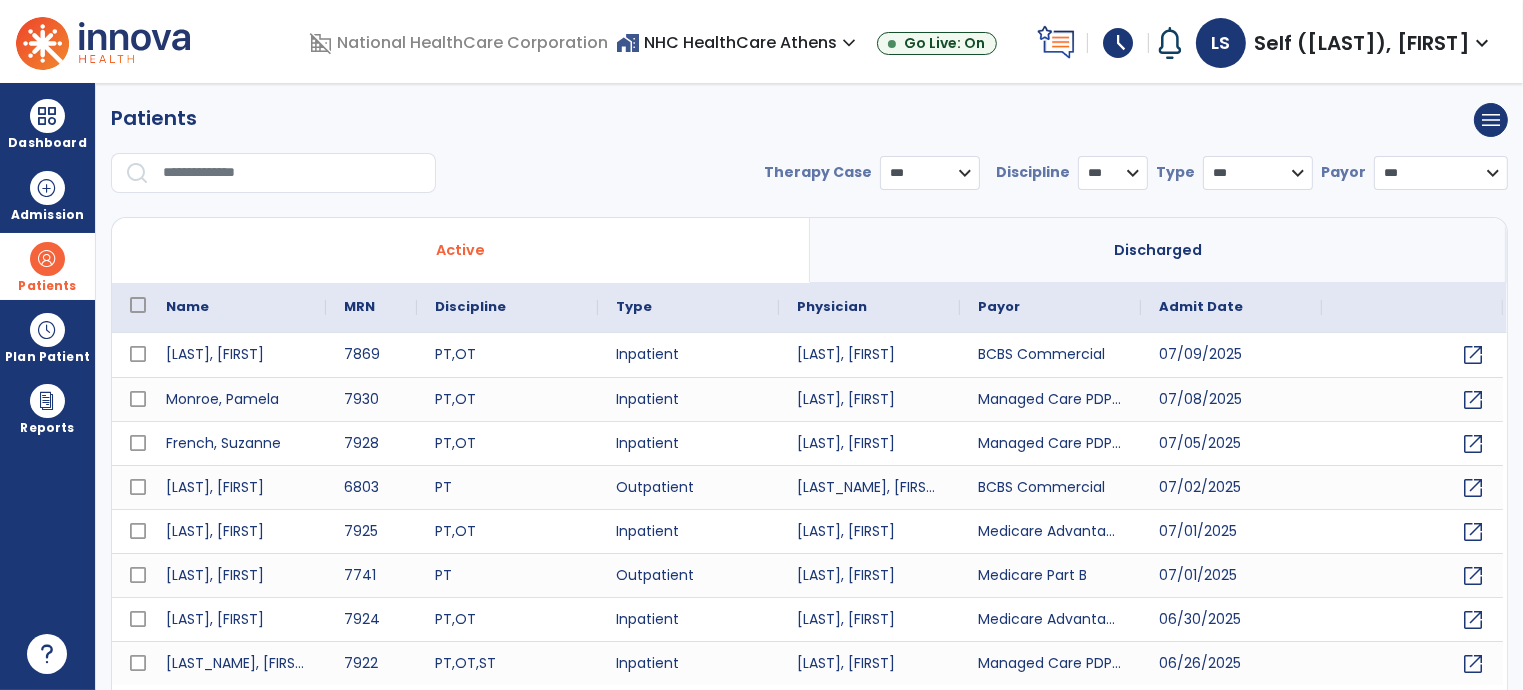click at bounding box center [292, 173] 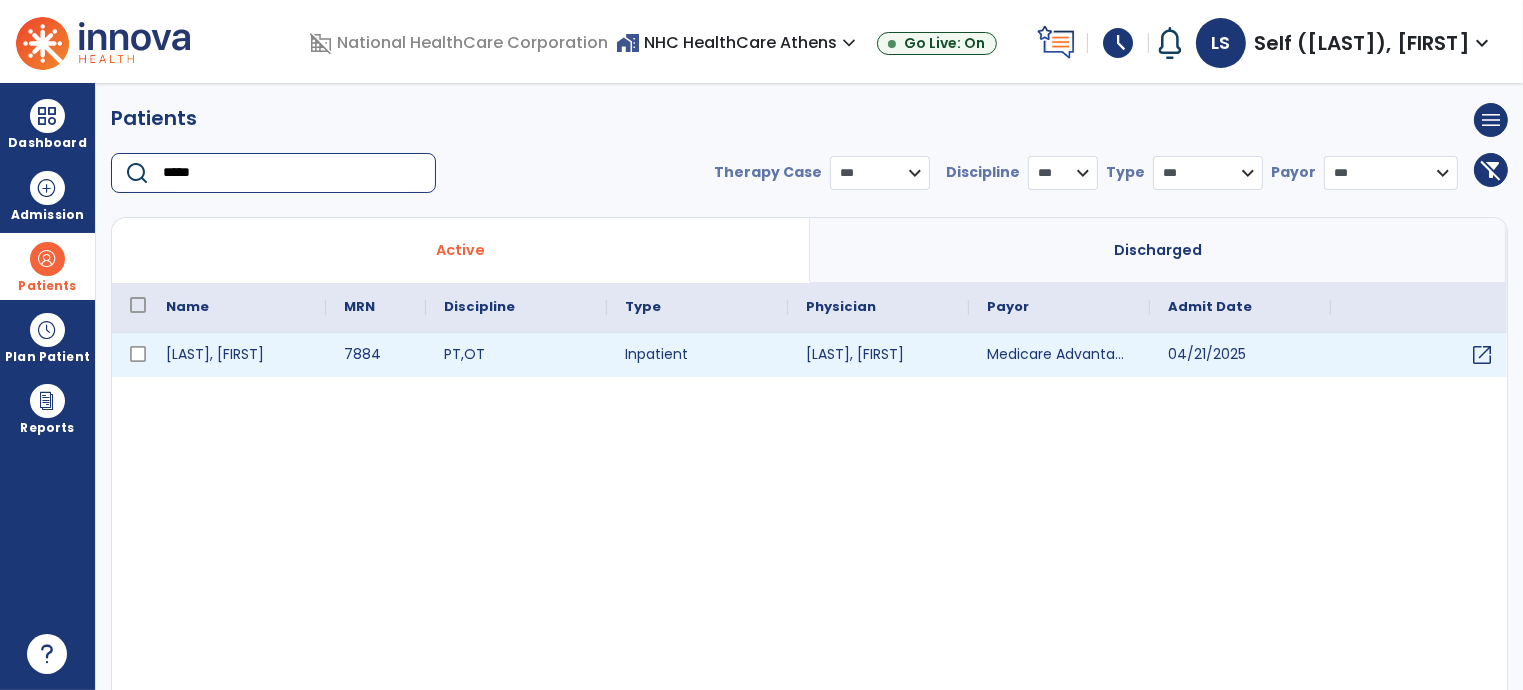type on "*****" 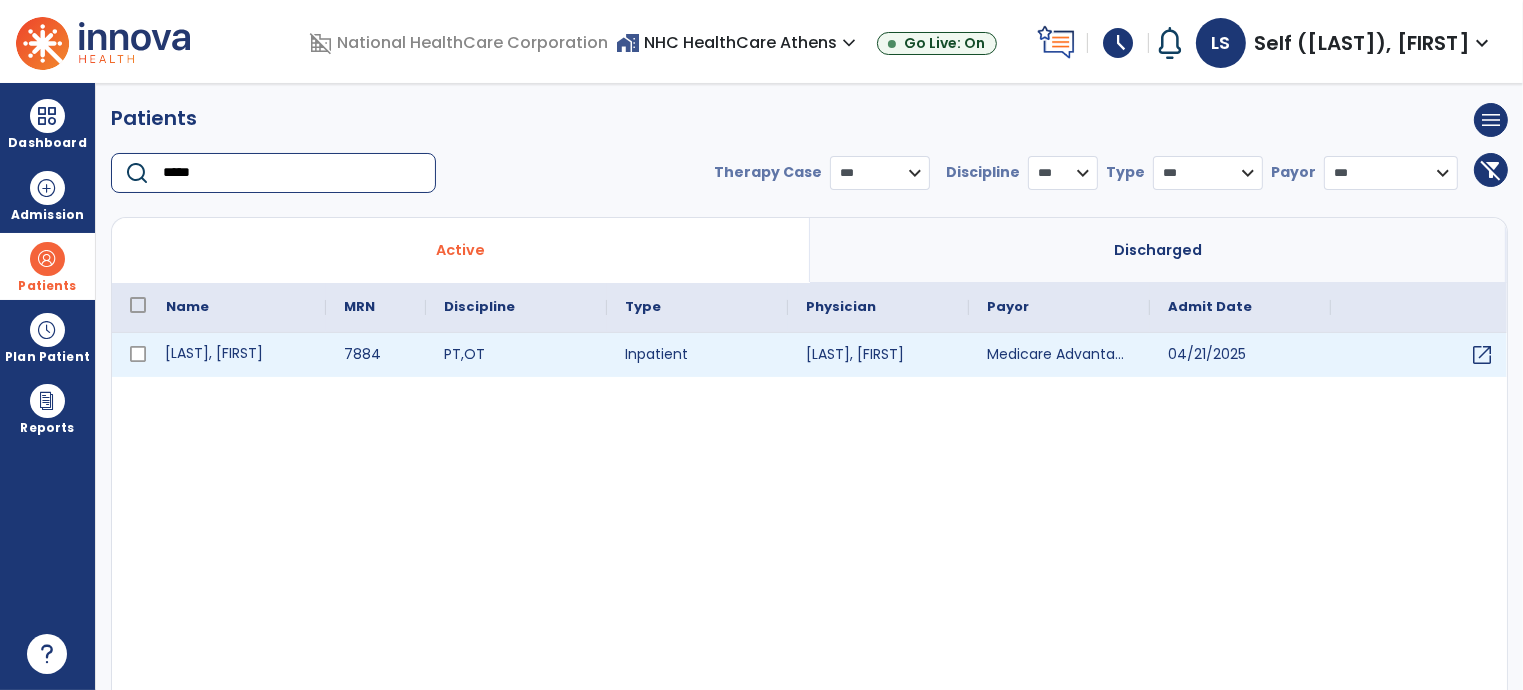 click on "[LAST], [FIRST]" at bounding box center [237, 355] 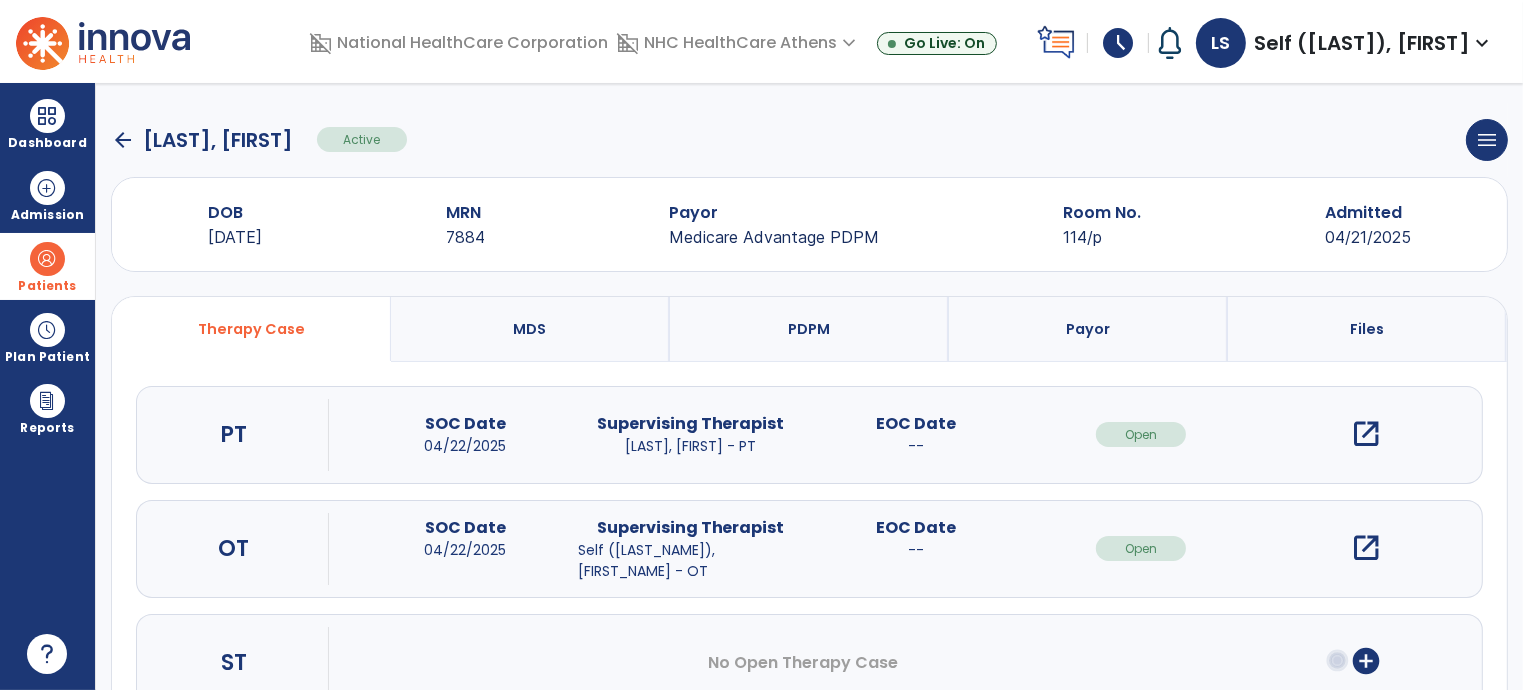 click on "open_in_new" at bounding box center [1366, 548] 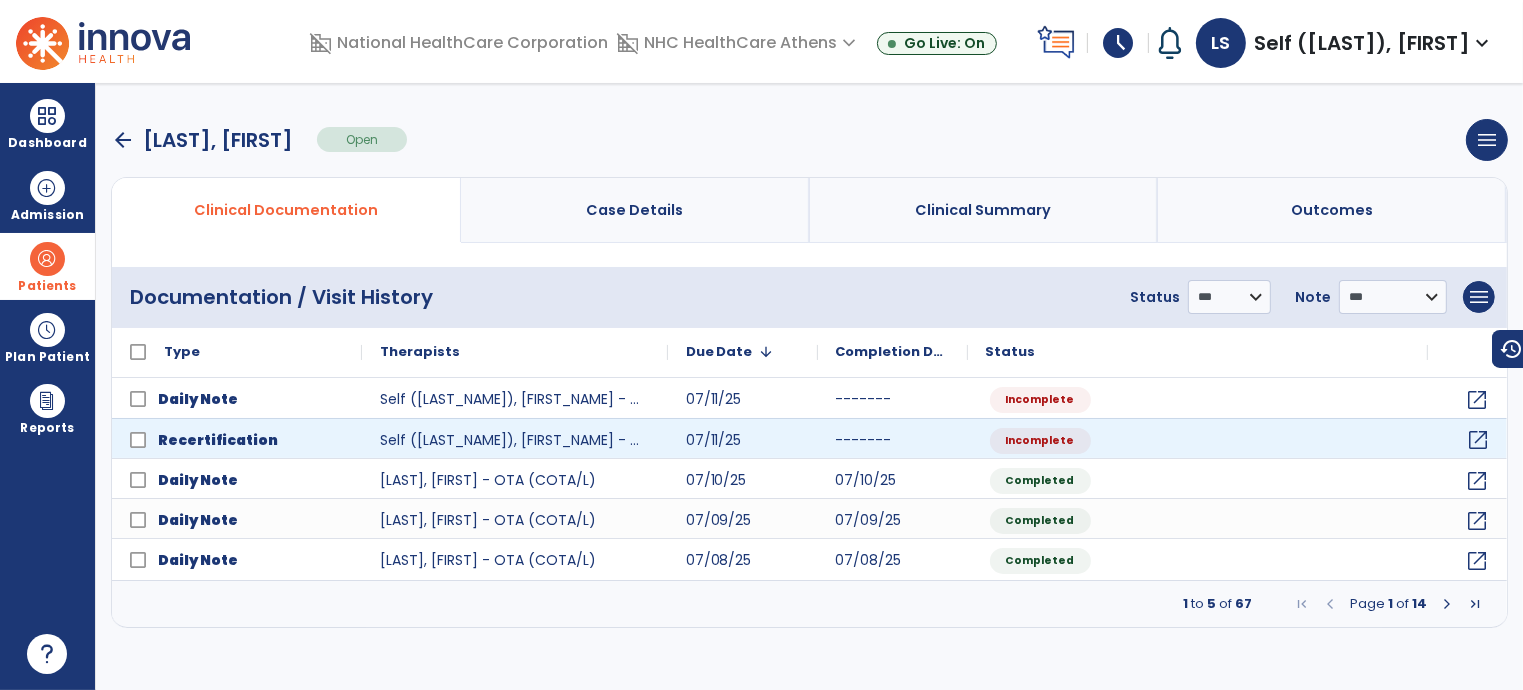 click on "open_in_new" 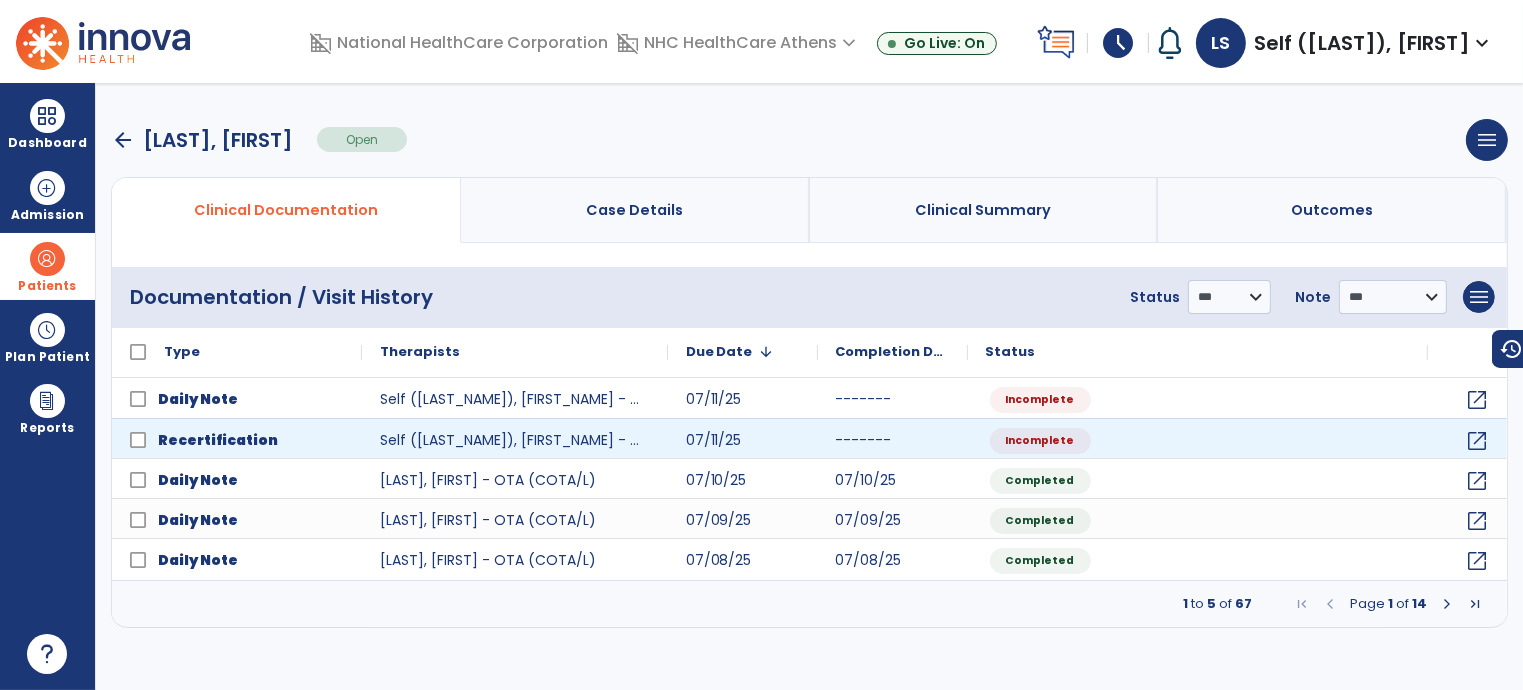select on "****" 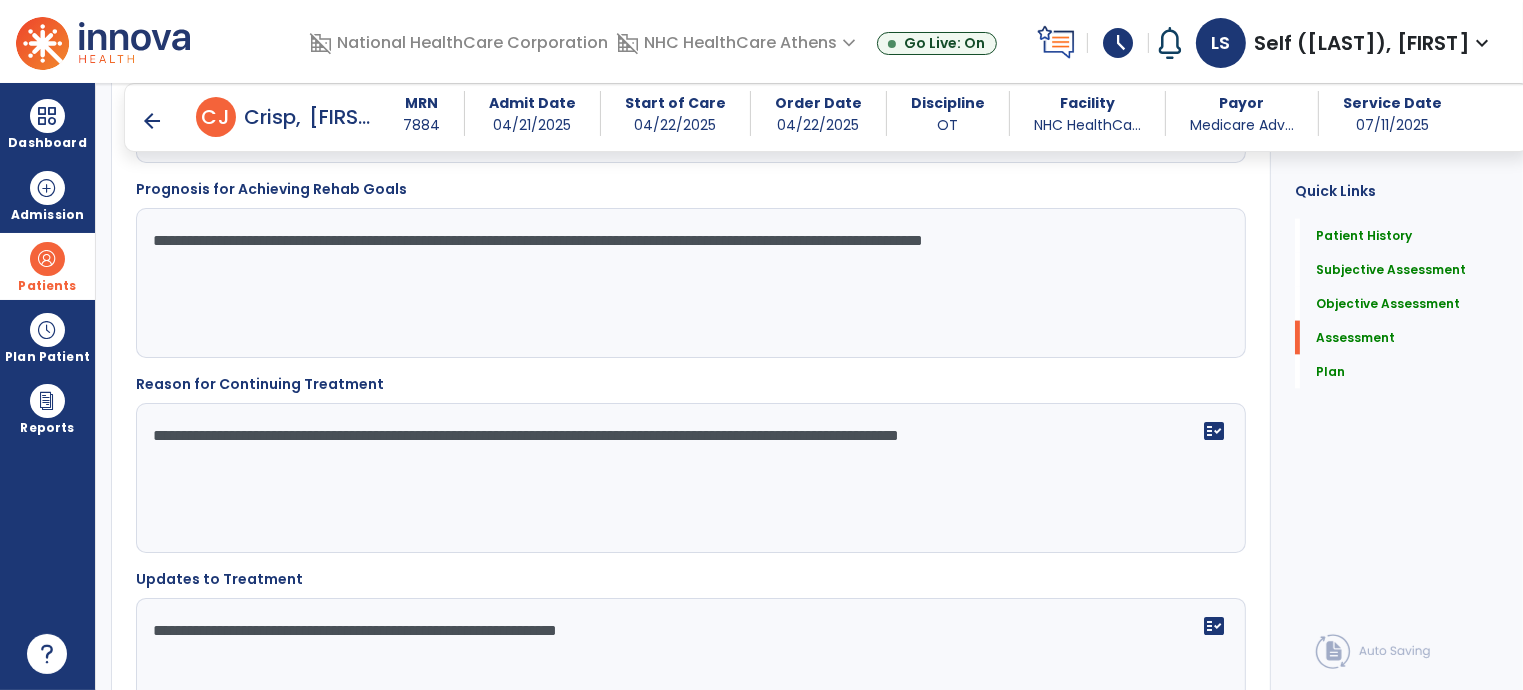 scroll, scrollTop: 2900, scrollLeft: 0, axis: vertical 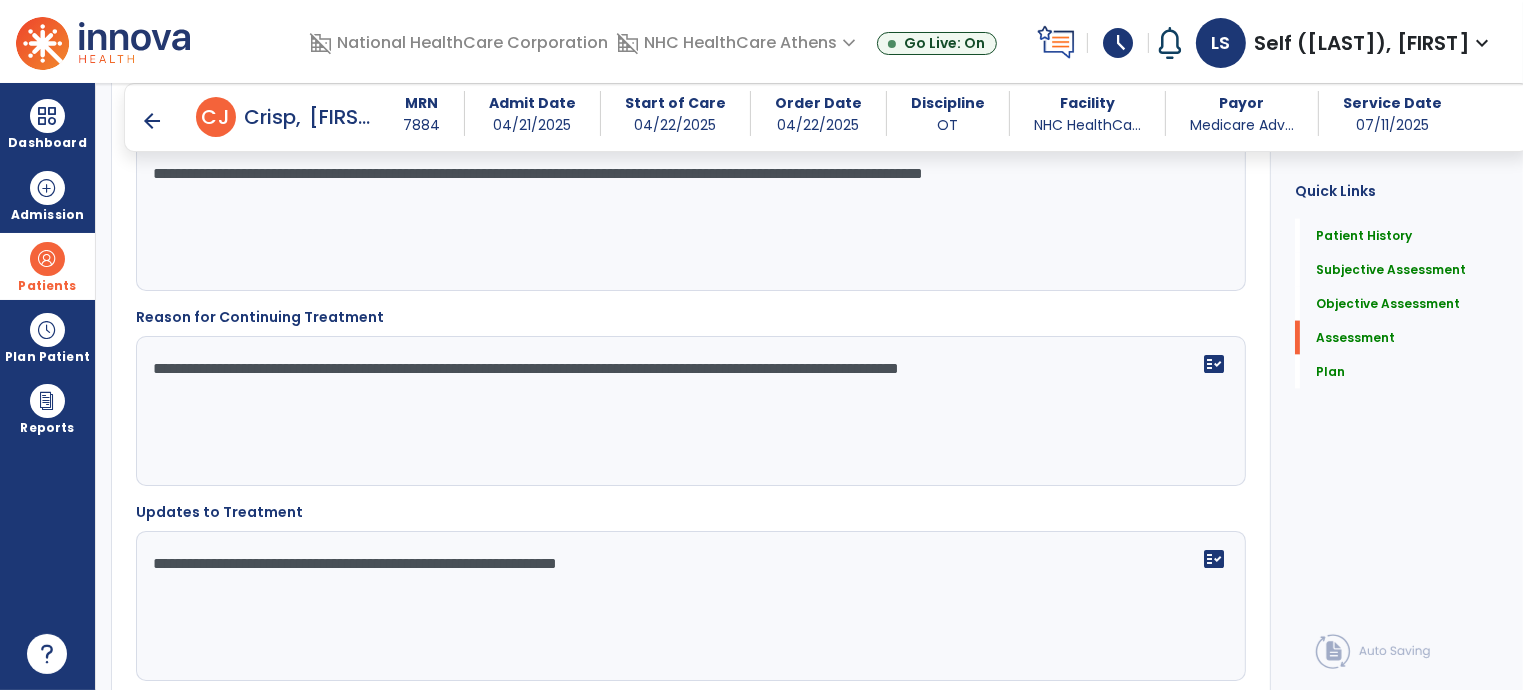 click on "**********" 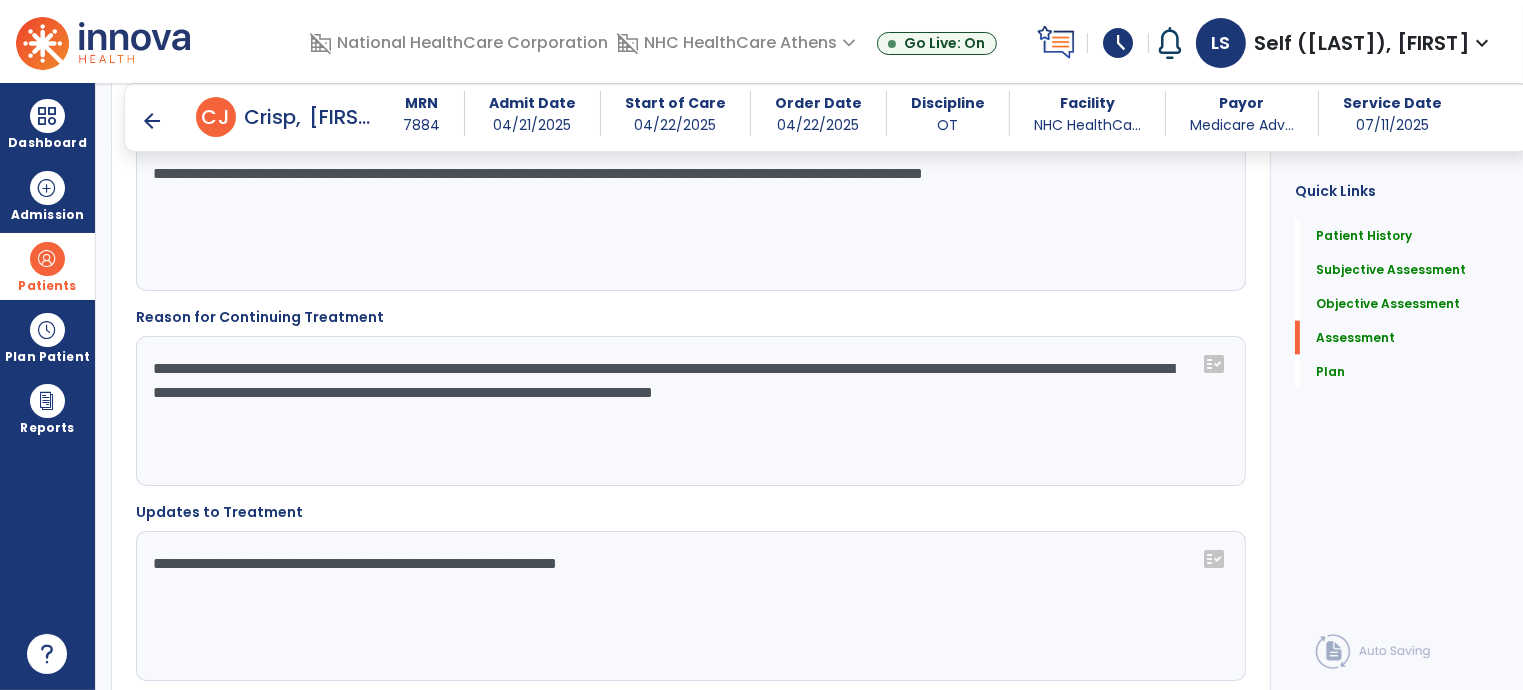 type on "**********" 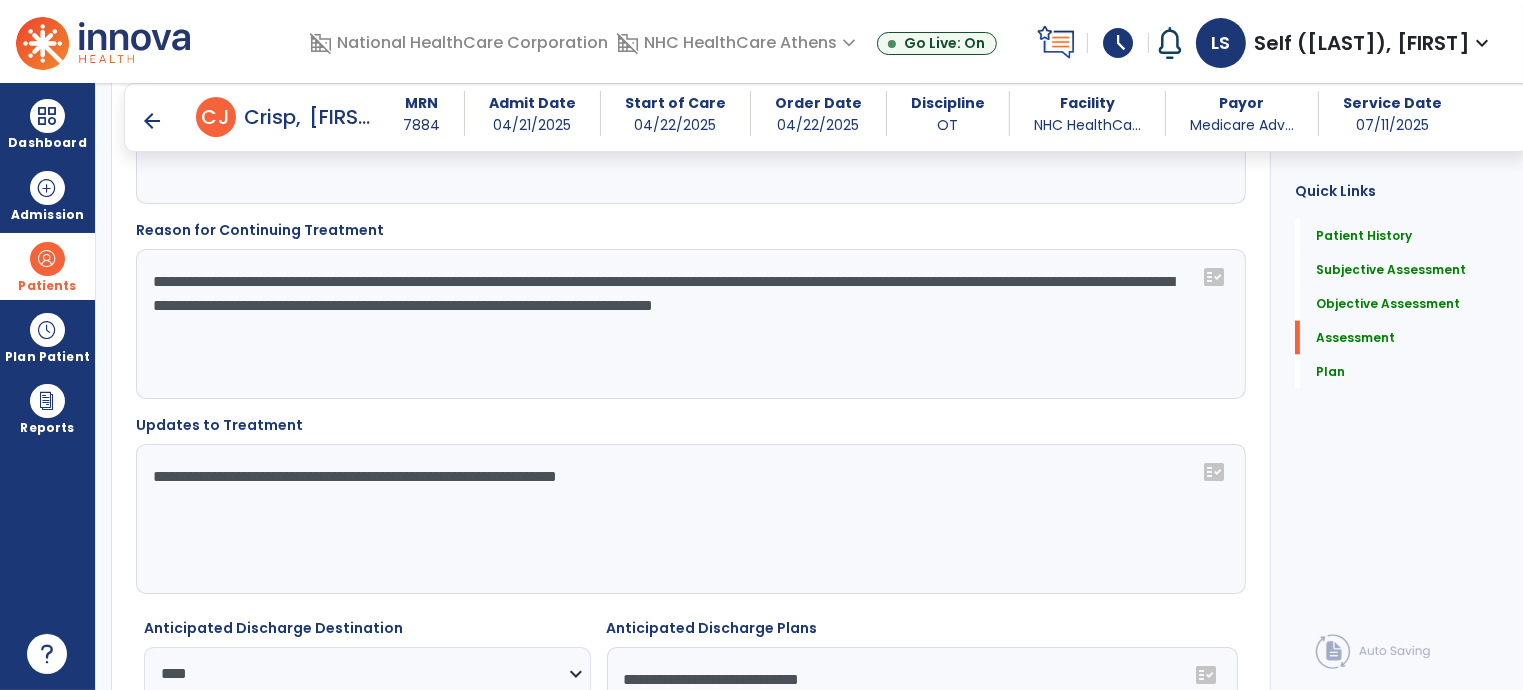 scroll, scrollTop: 3000, scrollLeft: 0, axis: vertical 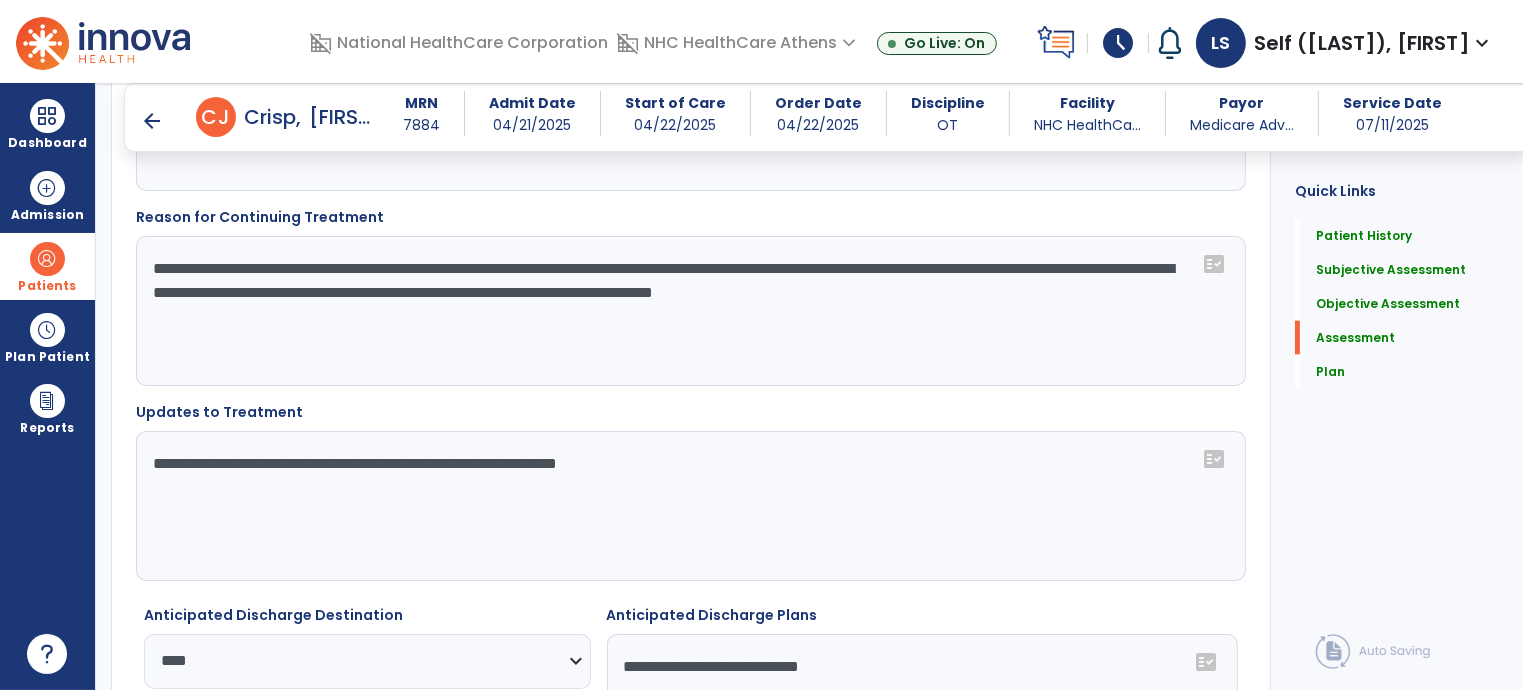 click on "**********" 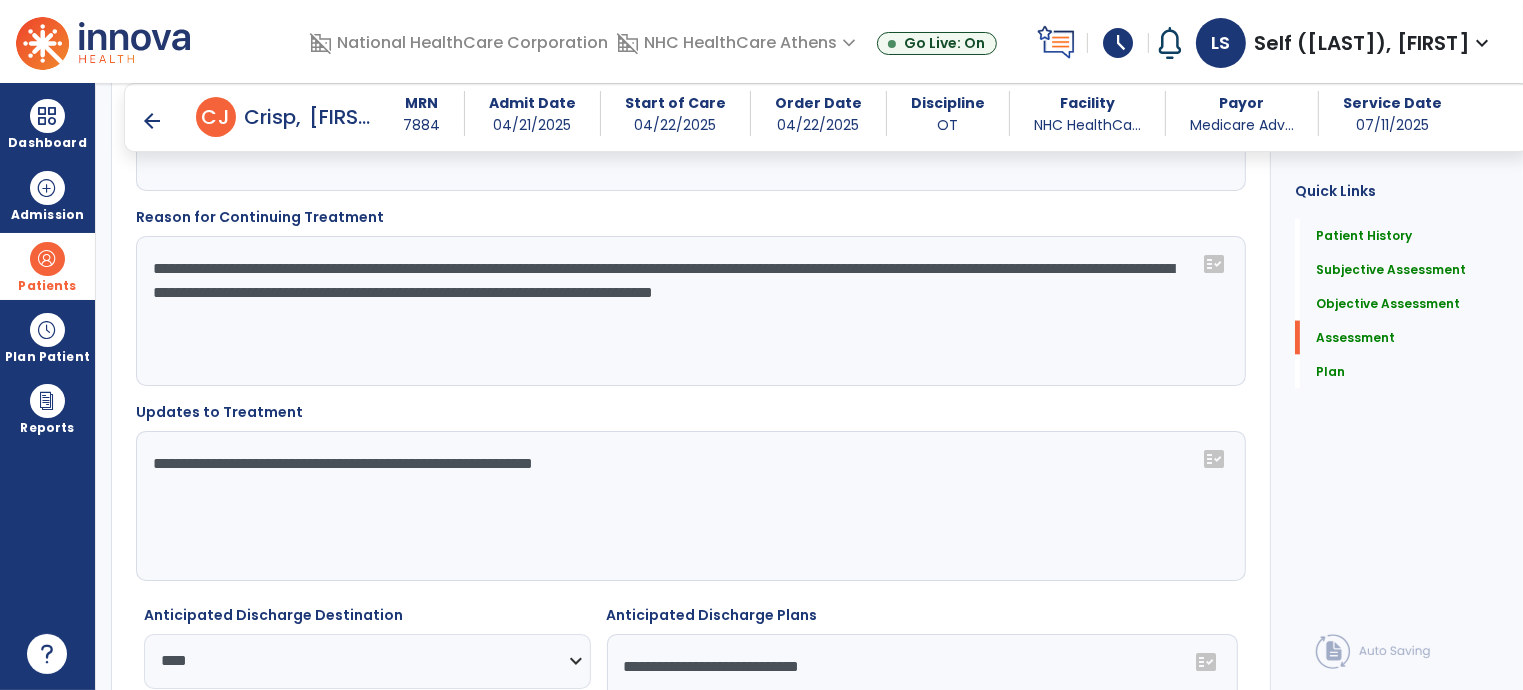 click on "**********" 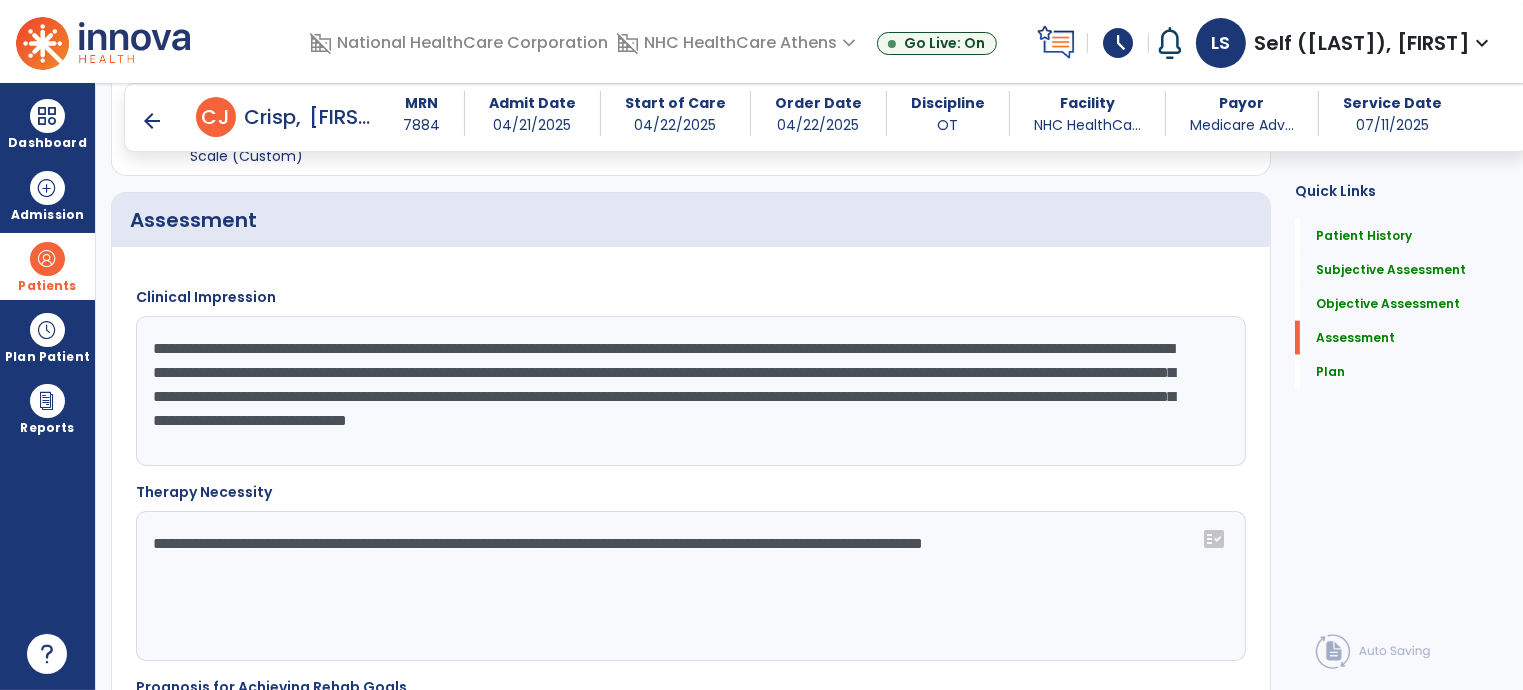 scroll, scrollTop: 2300, scrollLeft: 0, axis: vertical 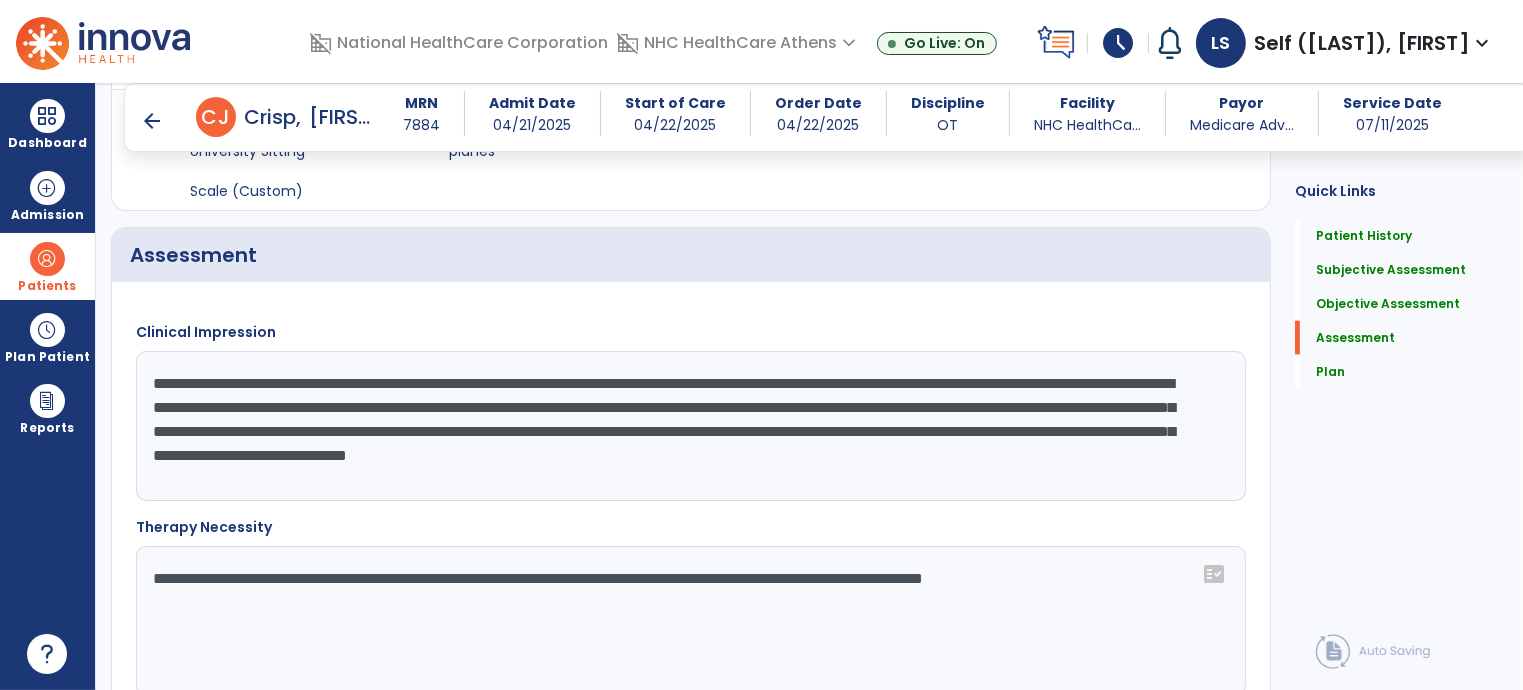 type on "**********" 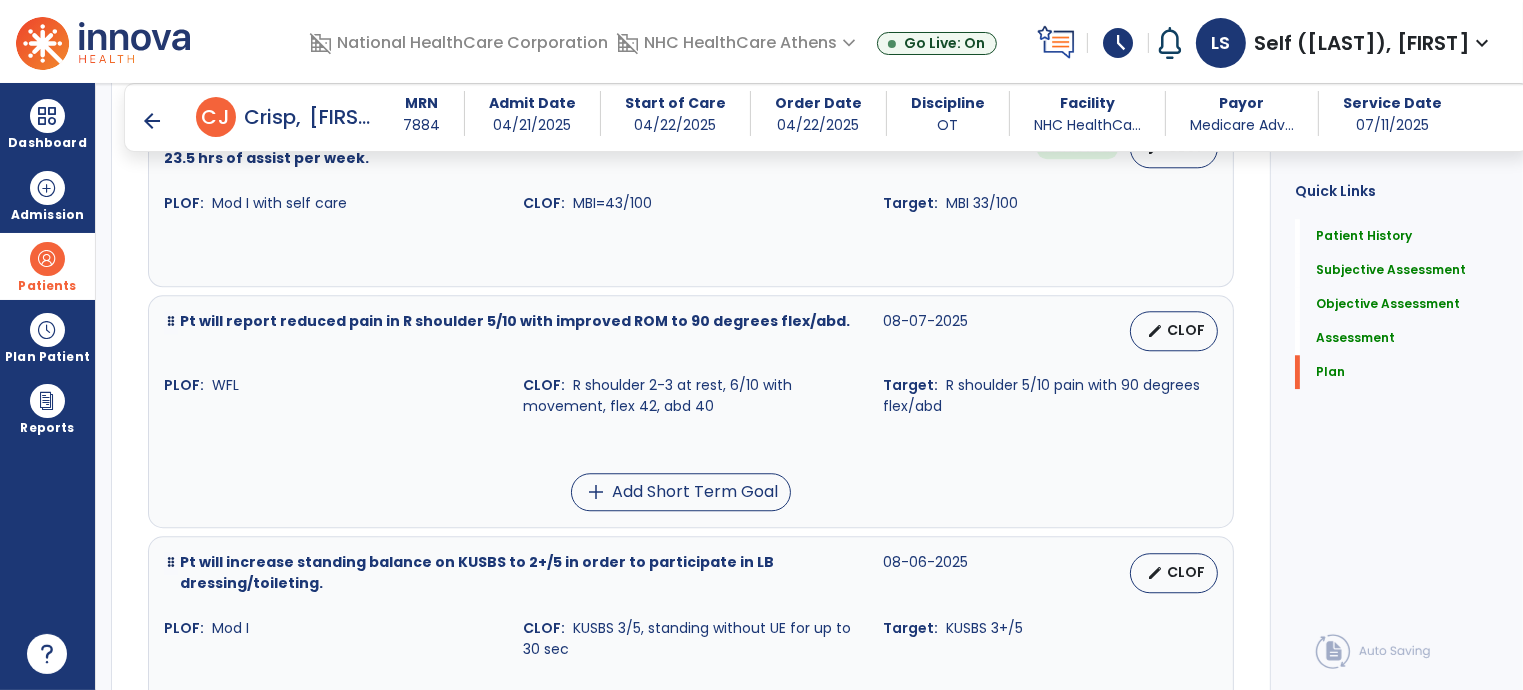 scroll, scrollTop: 5400, scrollLeft: 0, axis: vertical 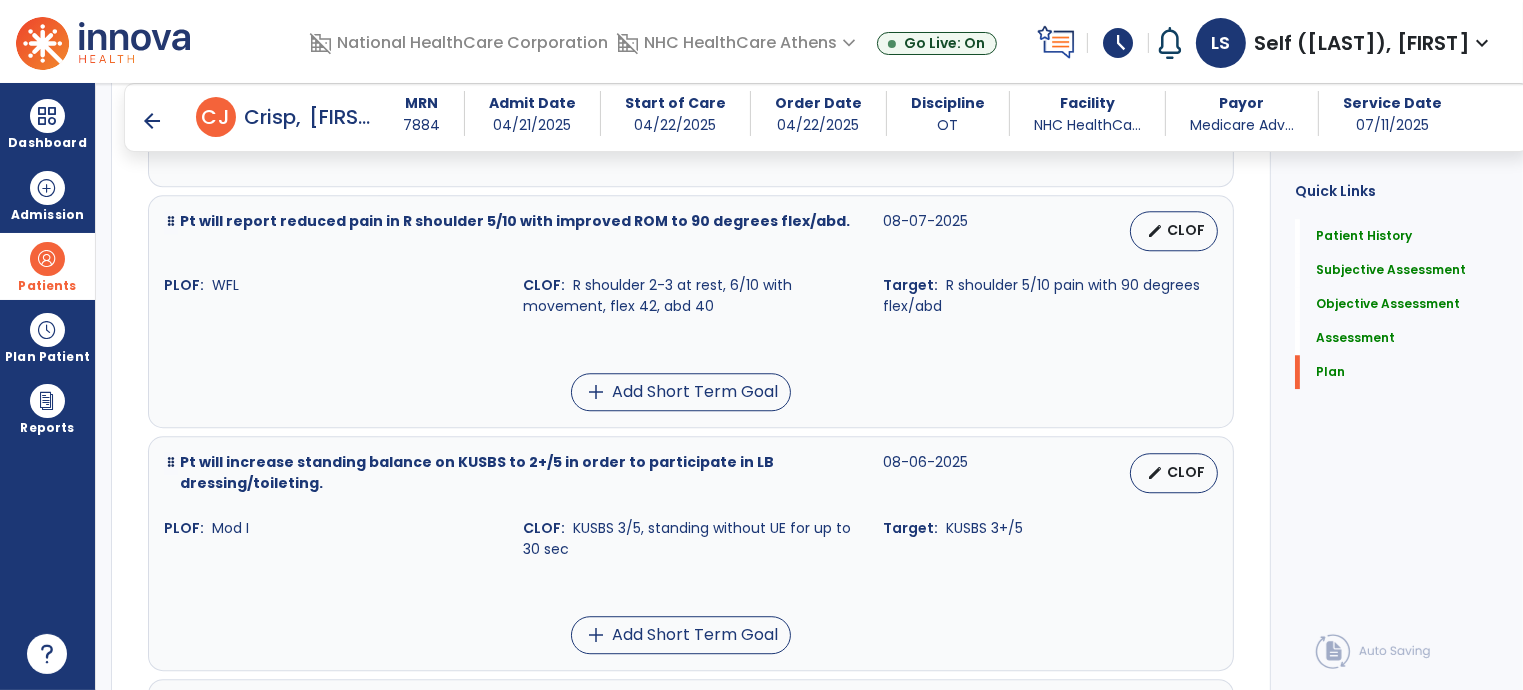 type on "**********" 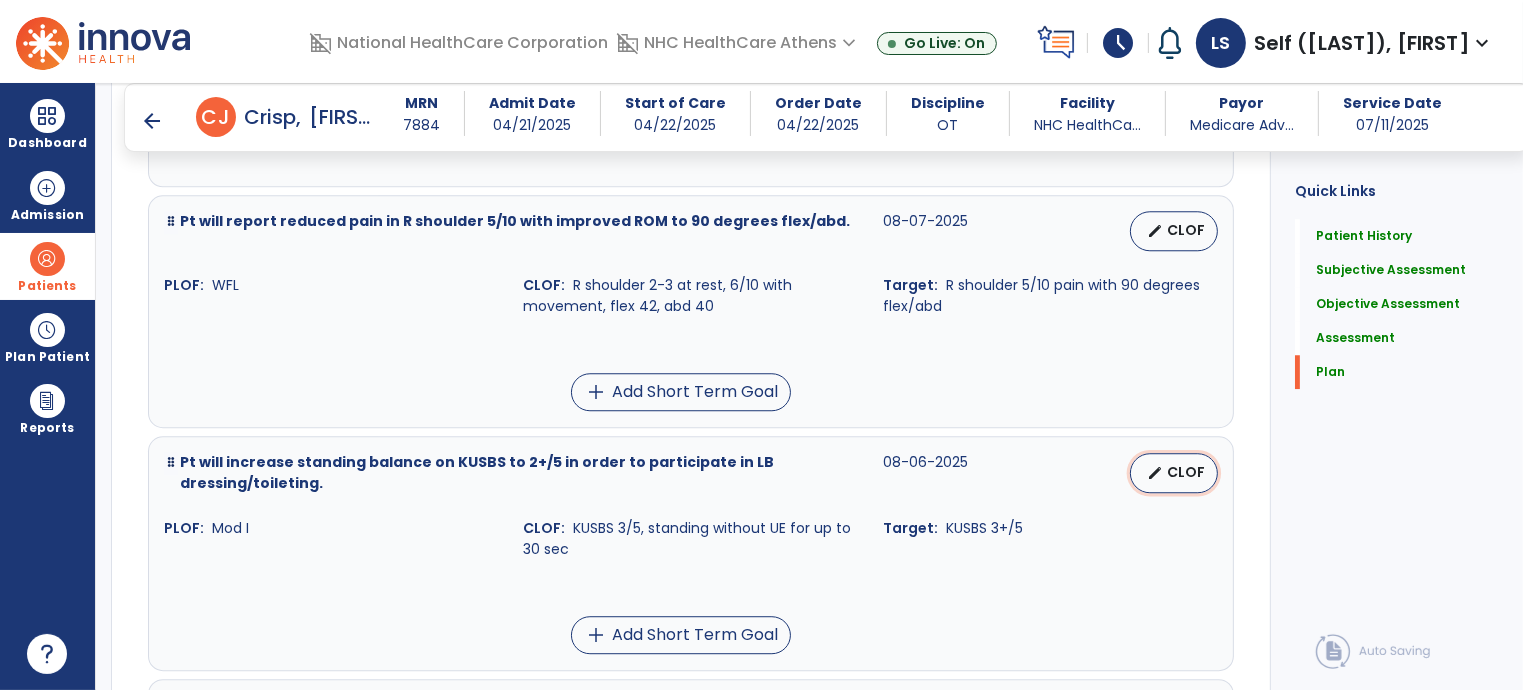 click on "edit" at bounding box center [1155, 473] 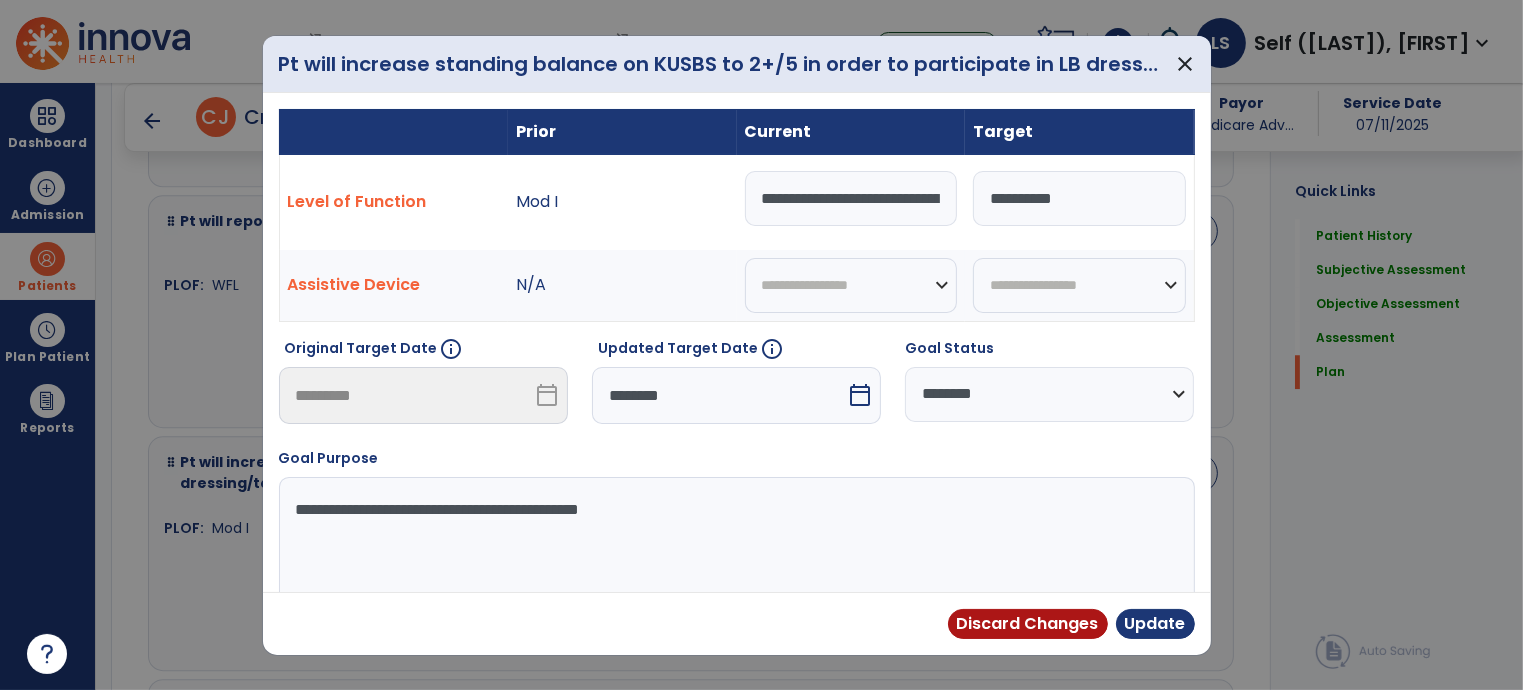click on "**********" at bounding box center [1079, 198] 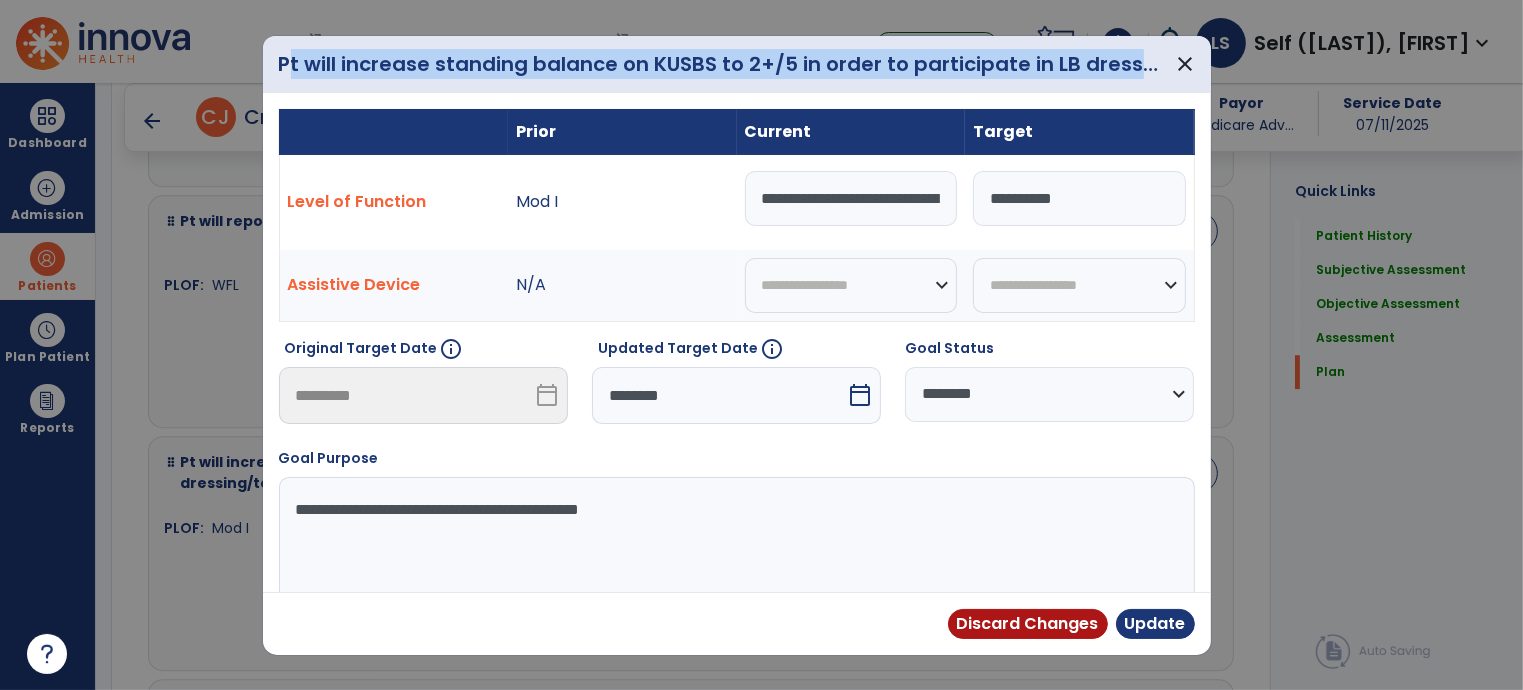 drag, startPoint x: 279, startPoint y: 49, endPoint x: 1147, endPoint y: 59, distance: 868.0576 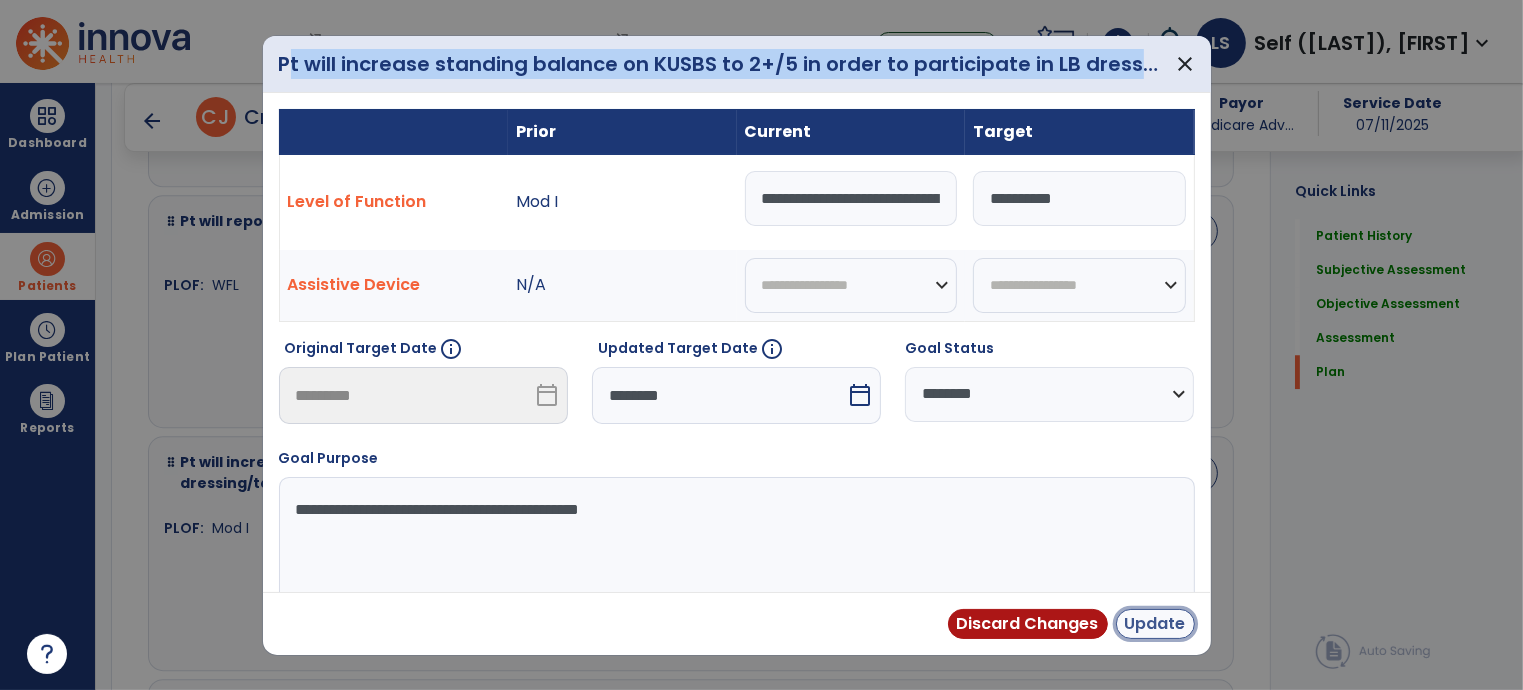 click on "Update" at bounding box center [1155, 624] 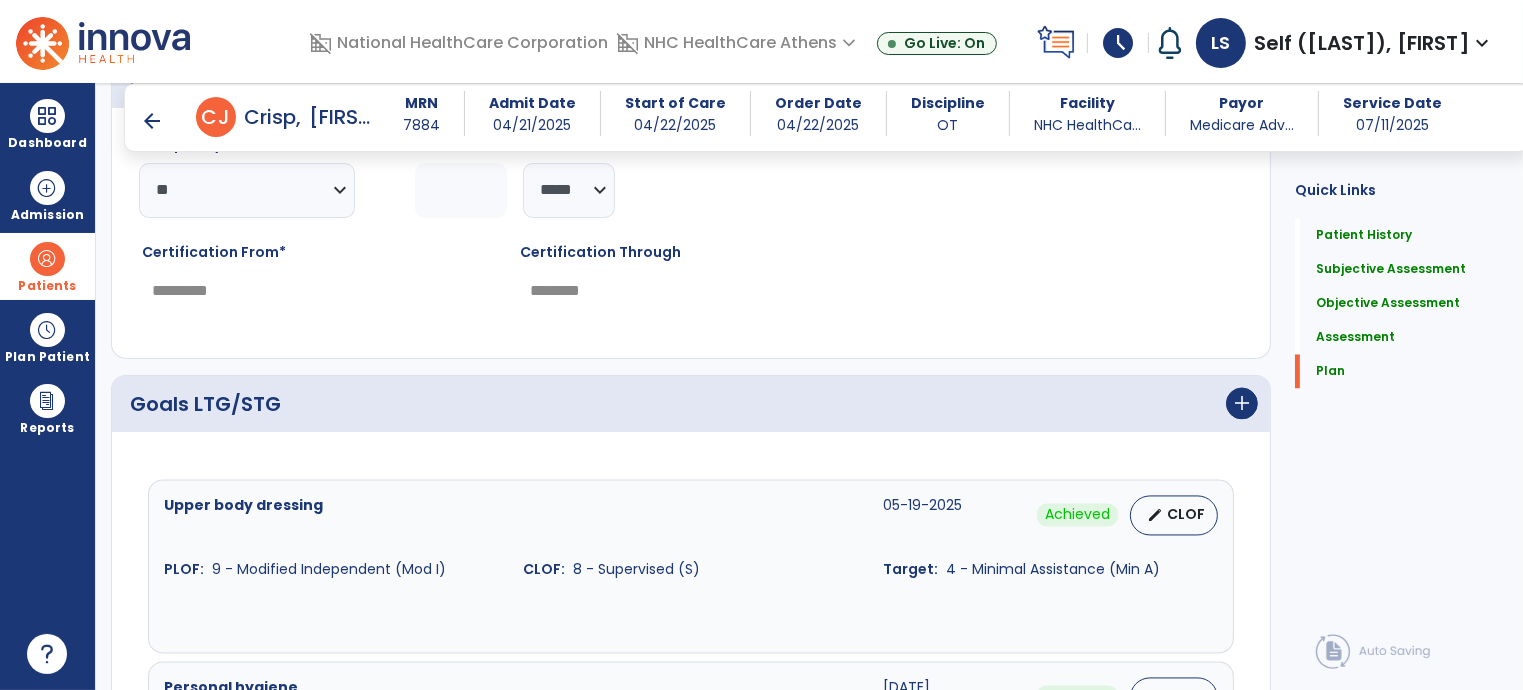 scroll, scrollTop: 3700, scrollLeft: 0, axis: vertical 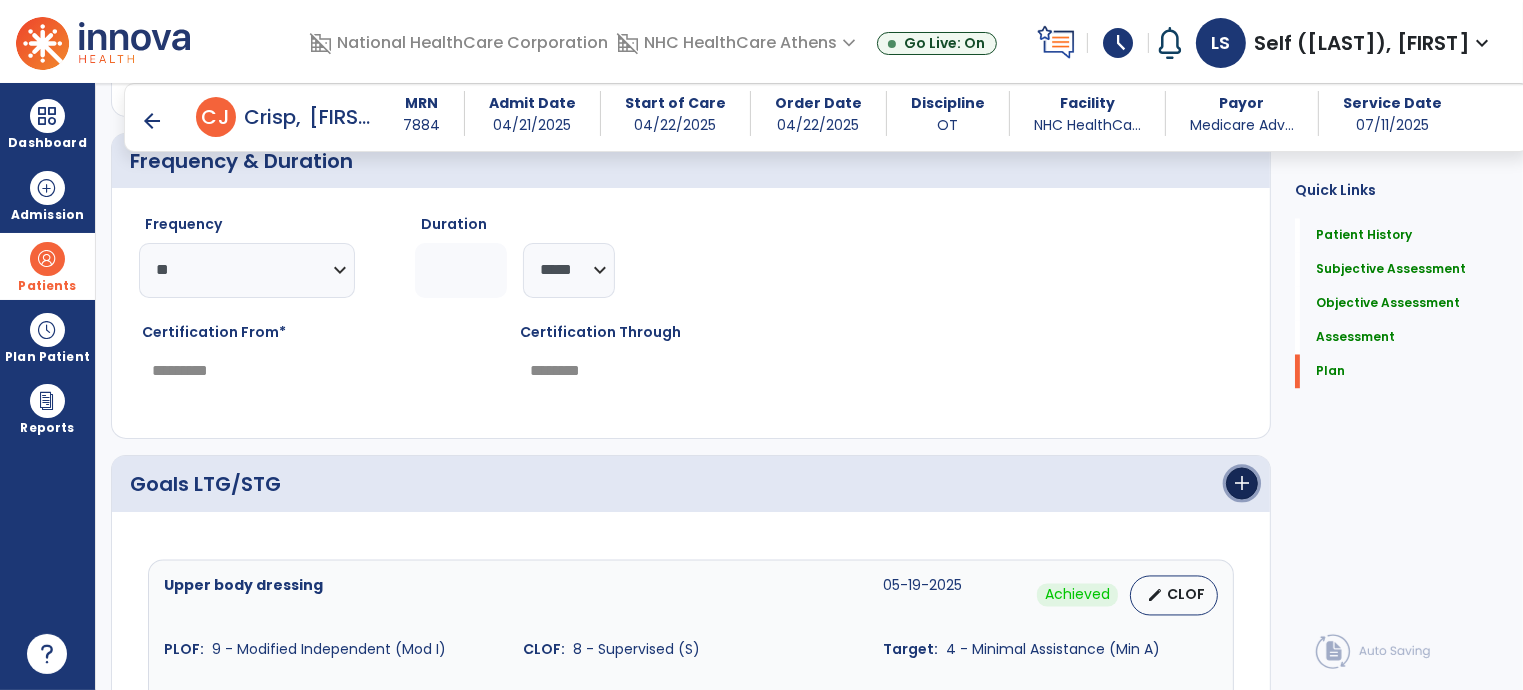 click on "add" 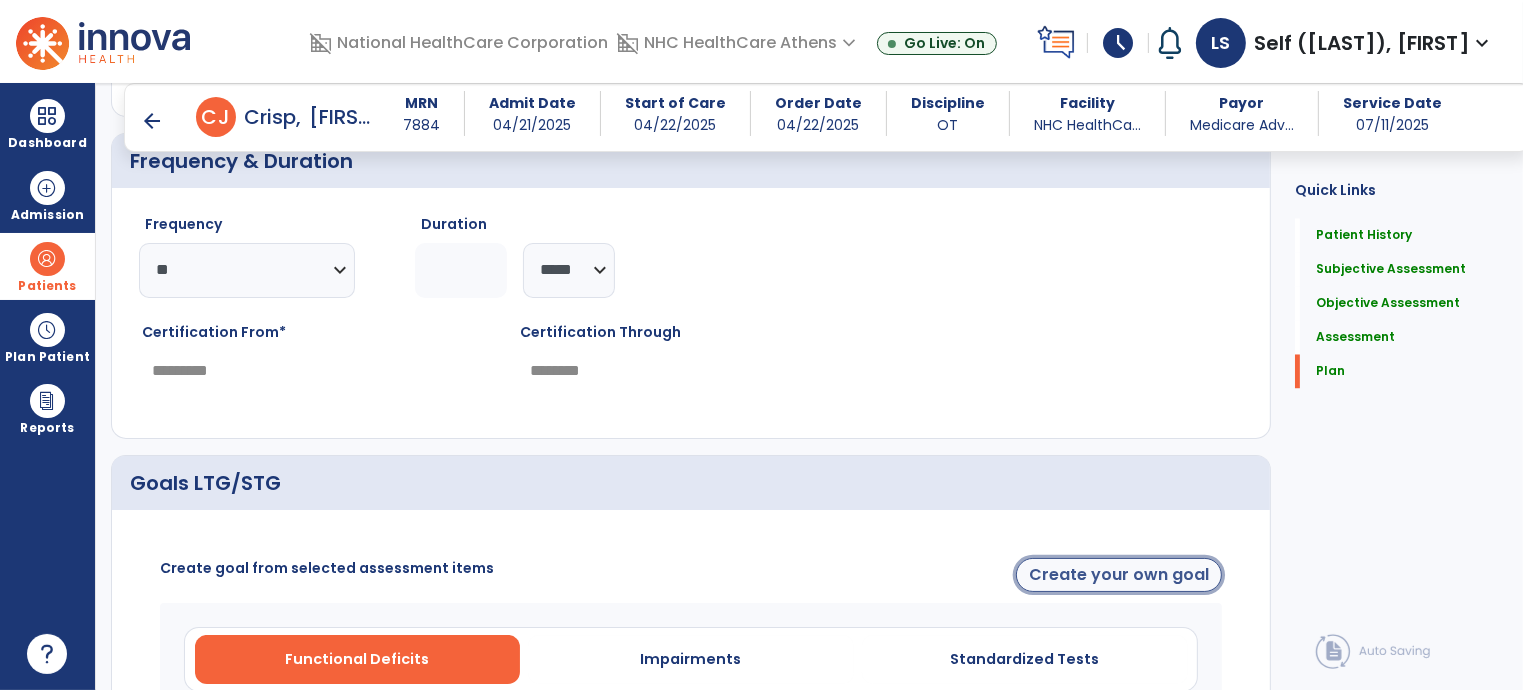 click on "Create your own goal" 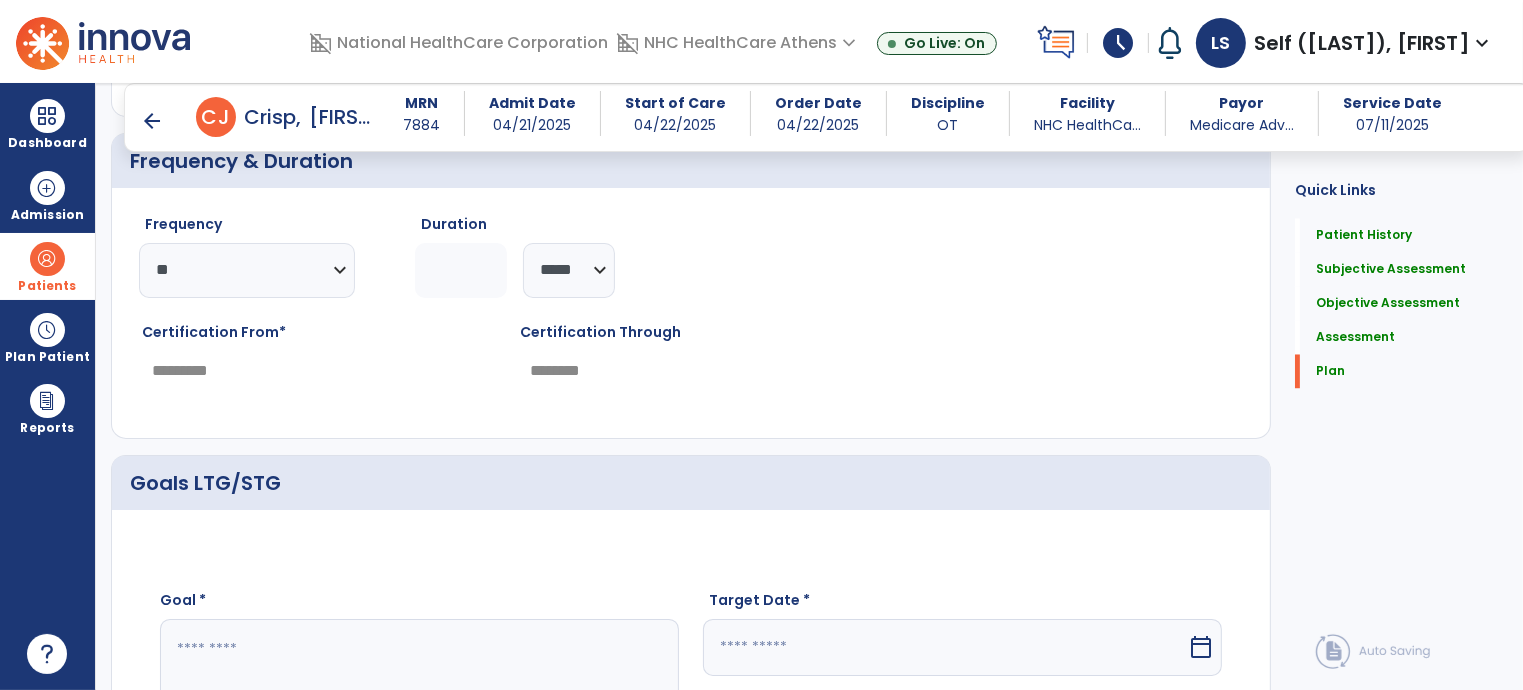 click 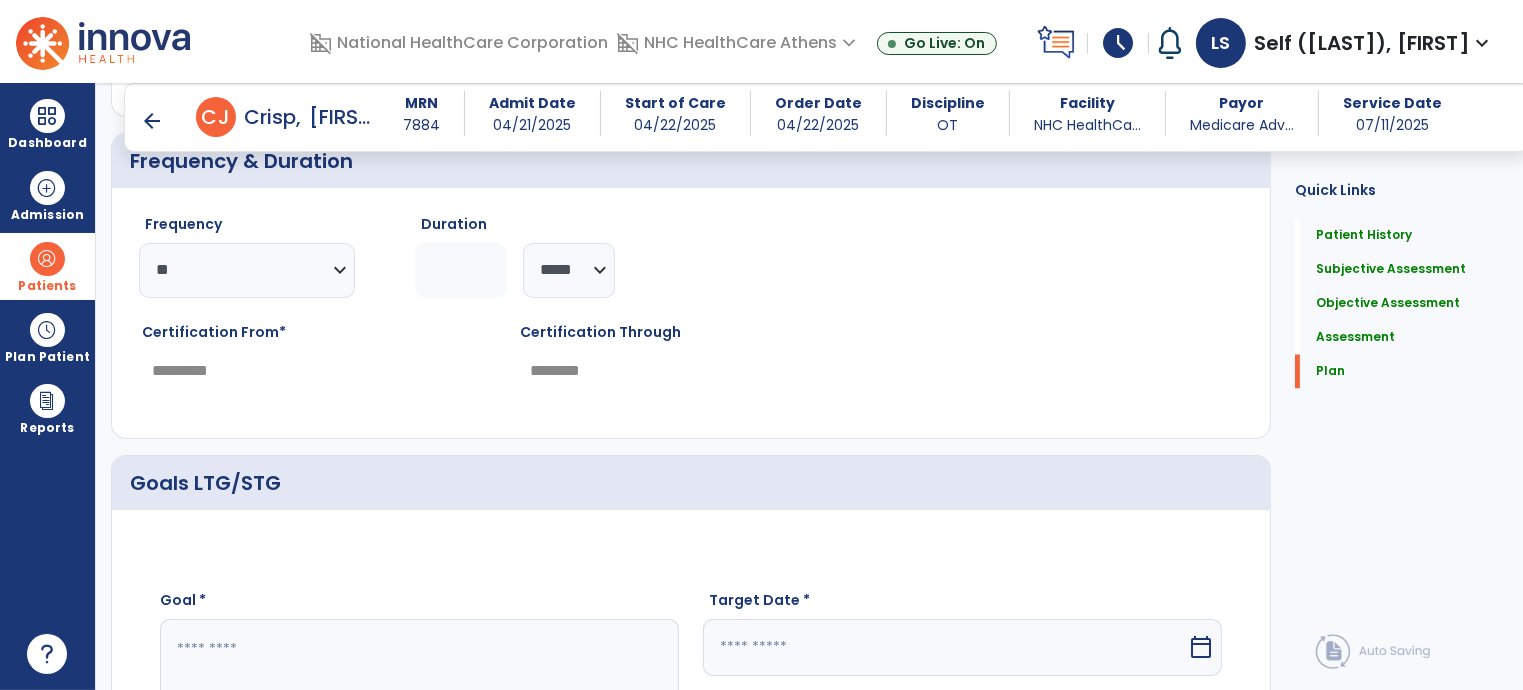 paste on "**********" 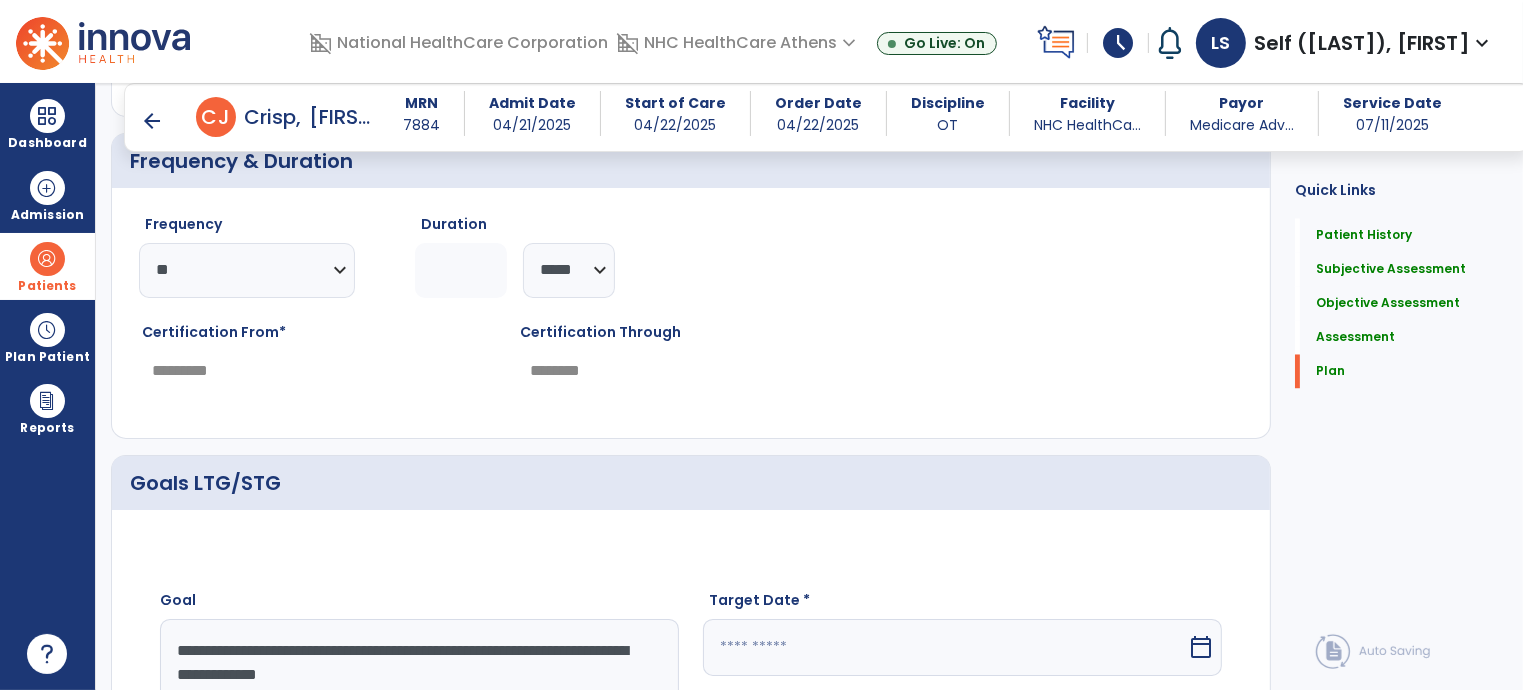 drag, startPoint x: 532, startPoint y: 623, endPoint x: 571, endPoint y: 601, distance: 44.777225 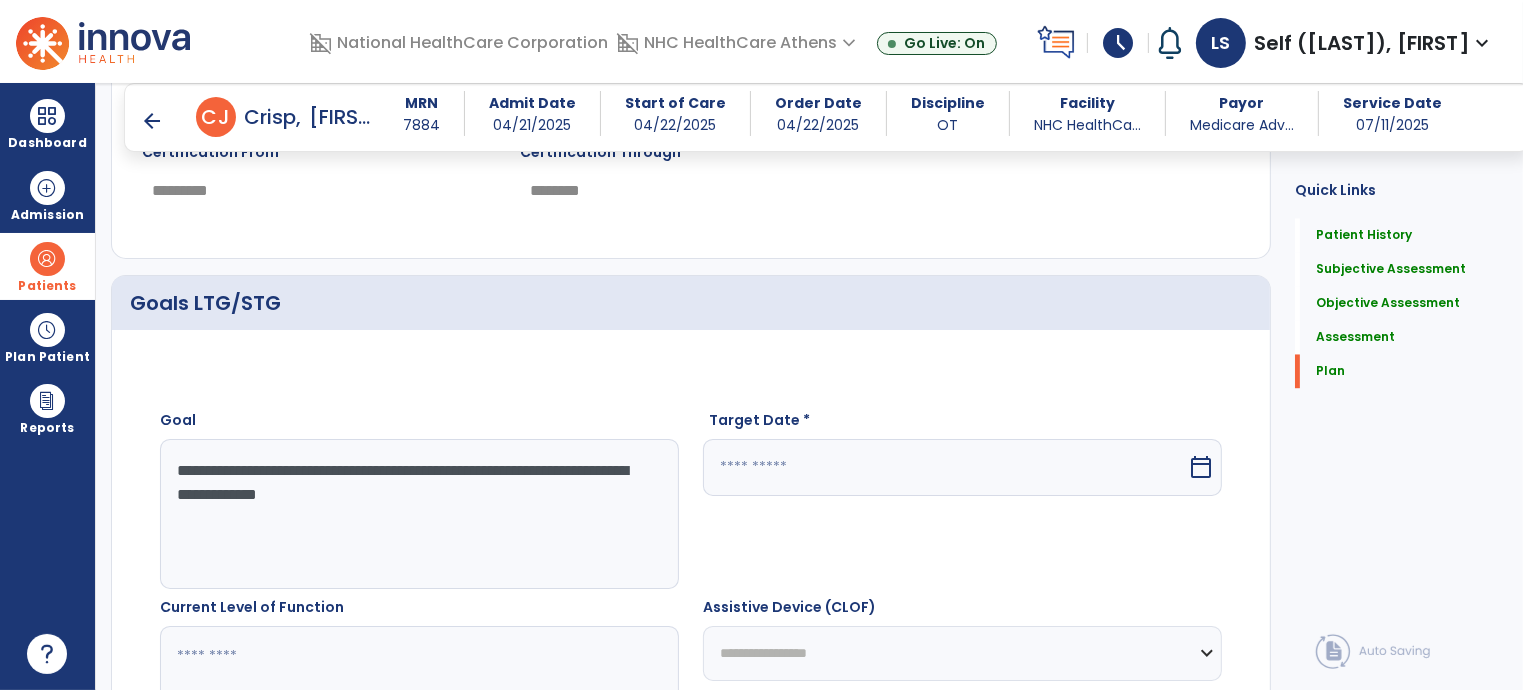scroll, scrollTop: 3900, scrollLeft: 0, axis: vertical 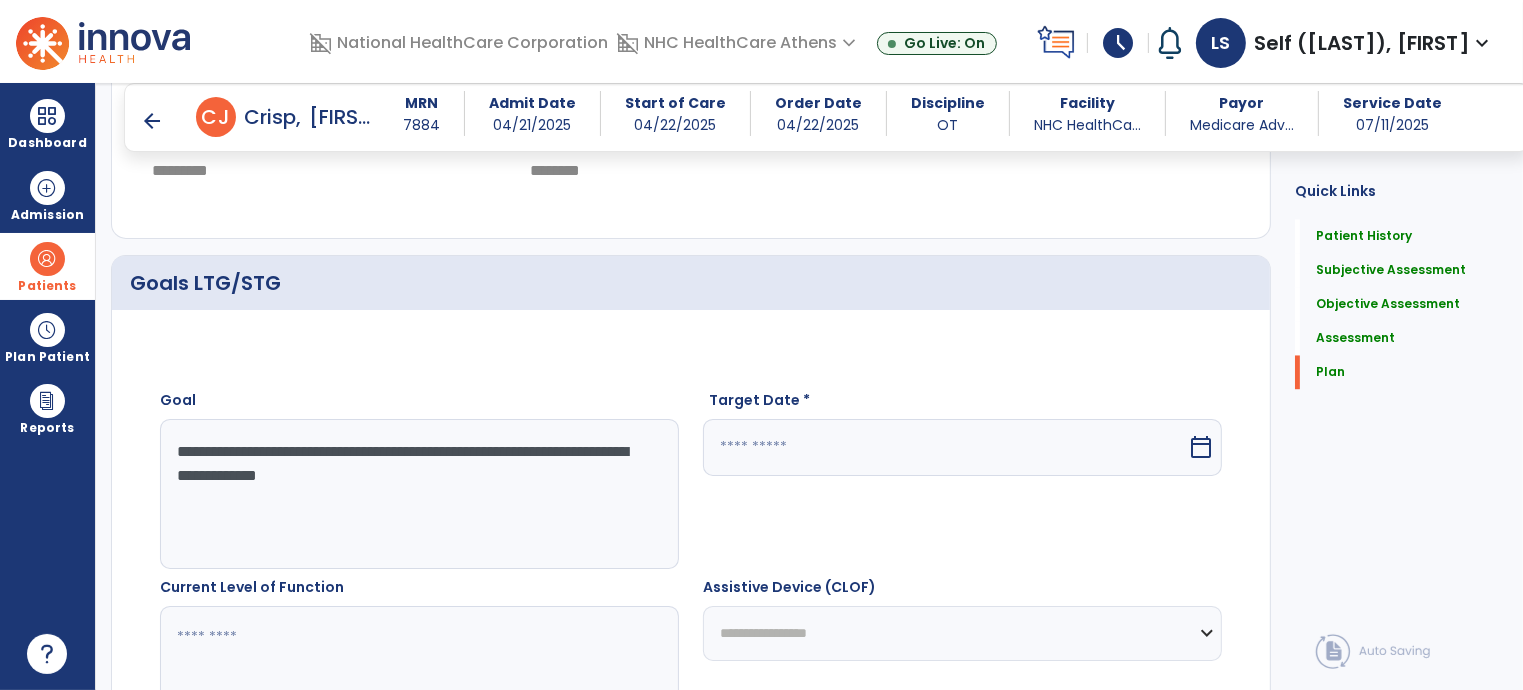 click on "**********" 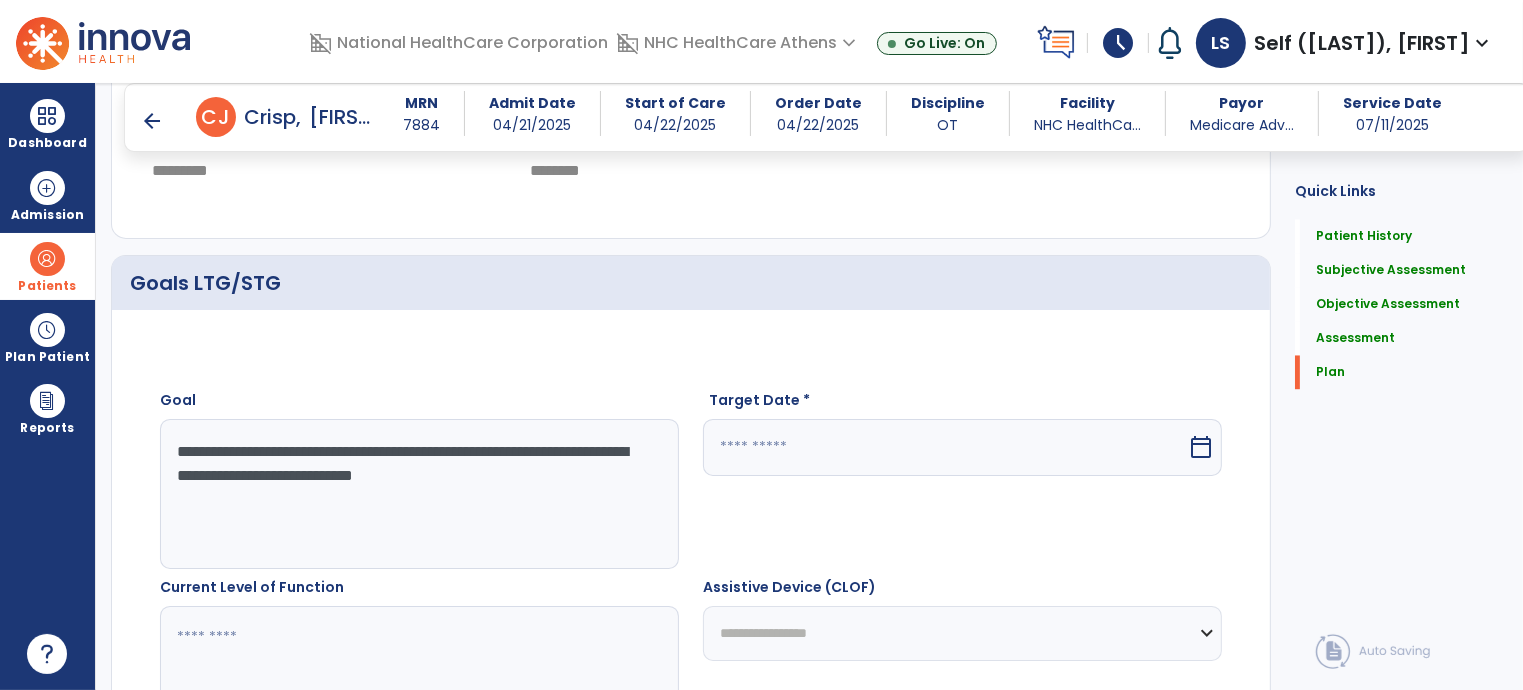 type on "**********" 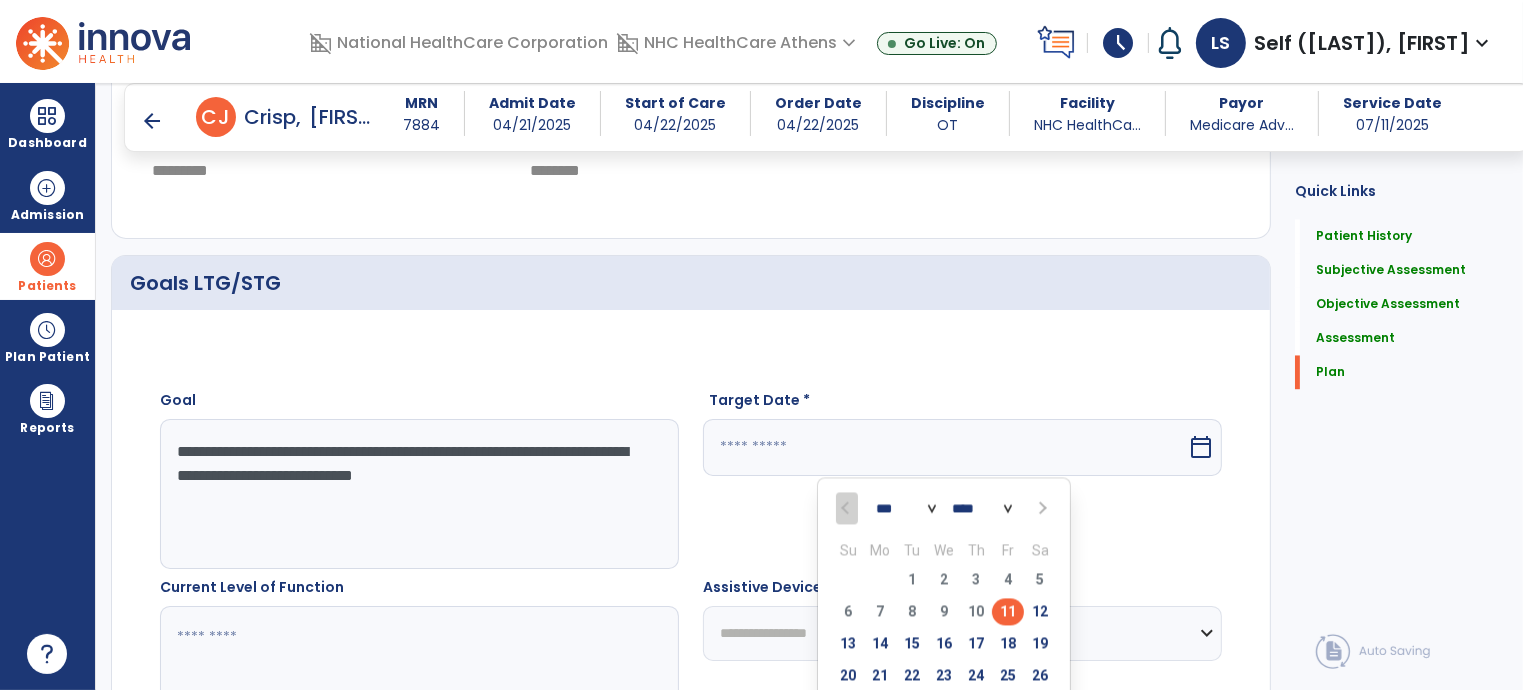 click on "*** ***" at bounding box center [906, 508] 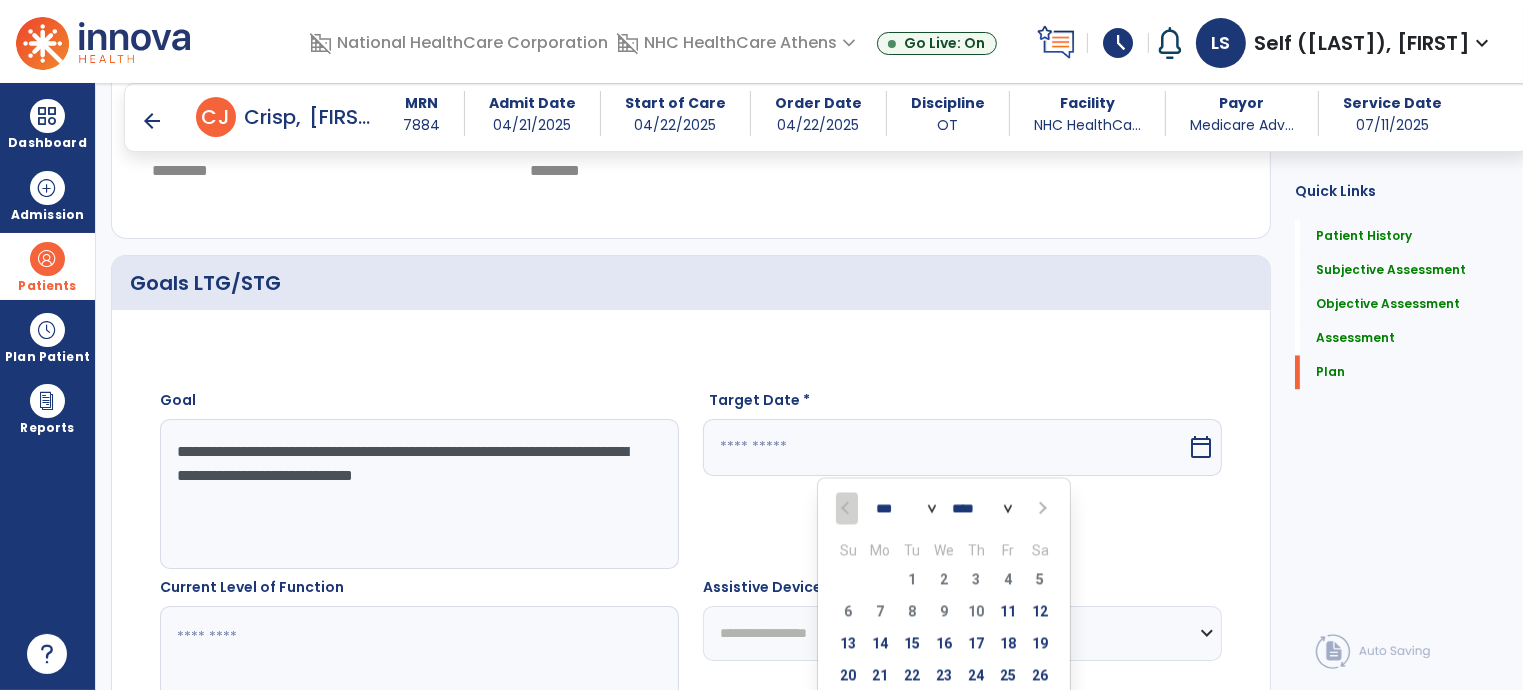 select on "*" 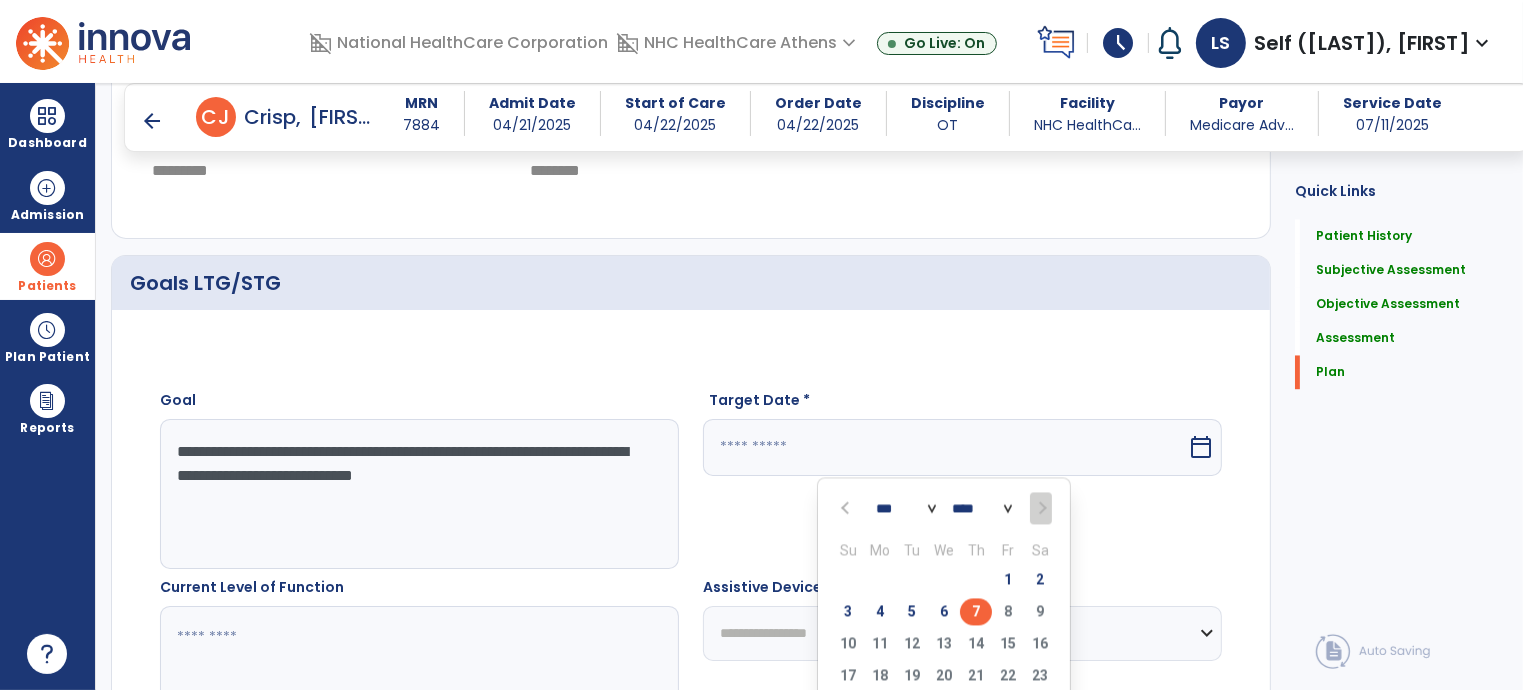 click on "7" at bounding box center [976, 611] 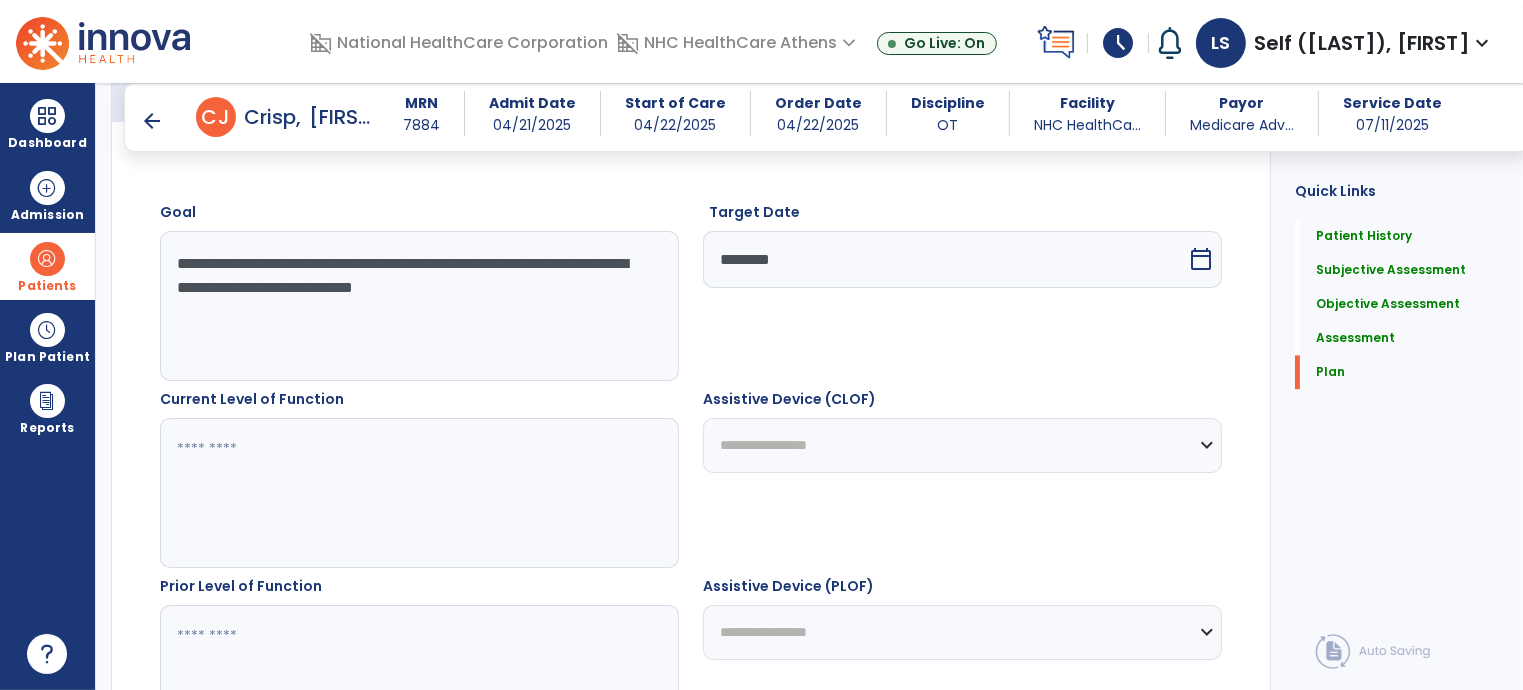 scroll, scrollTop: 4100, scrollLeft: 0, axis: vertical 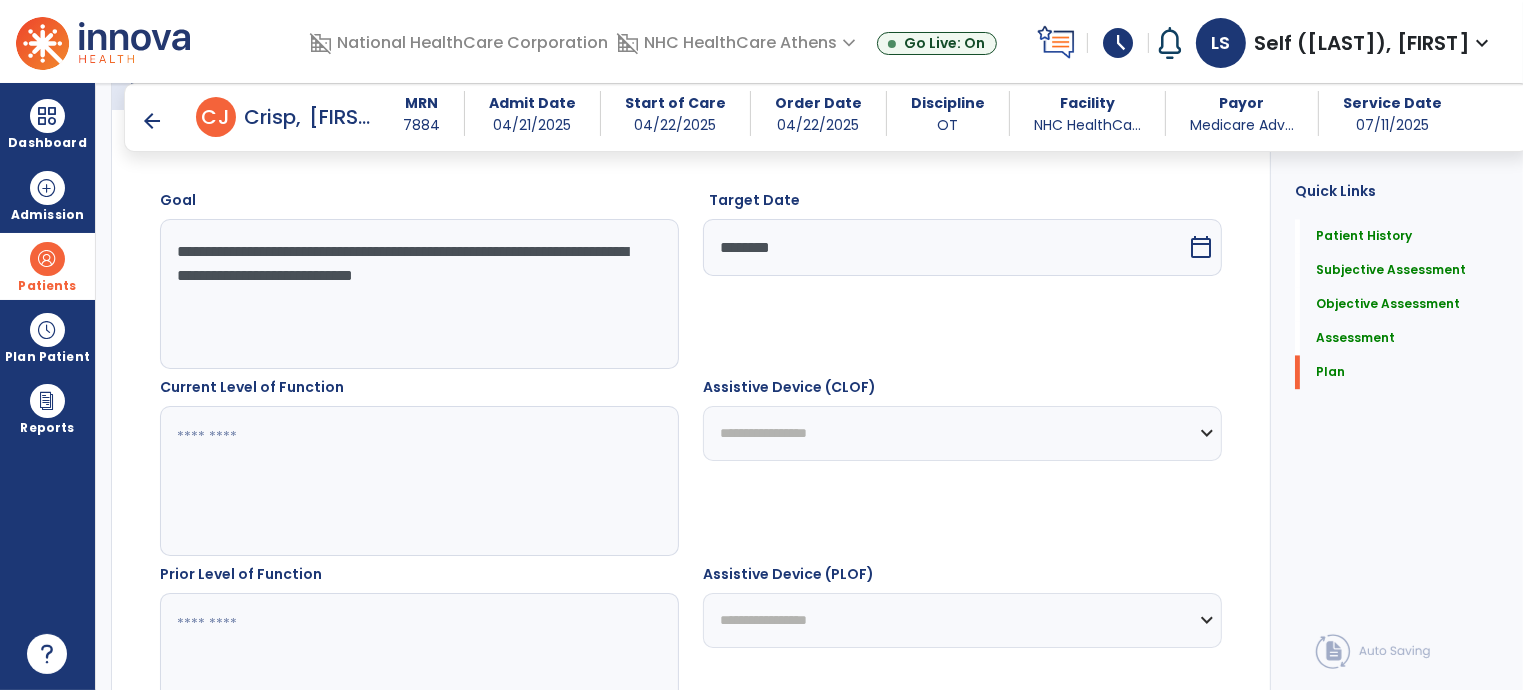 click 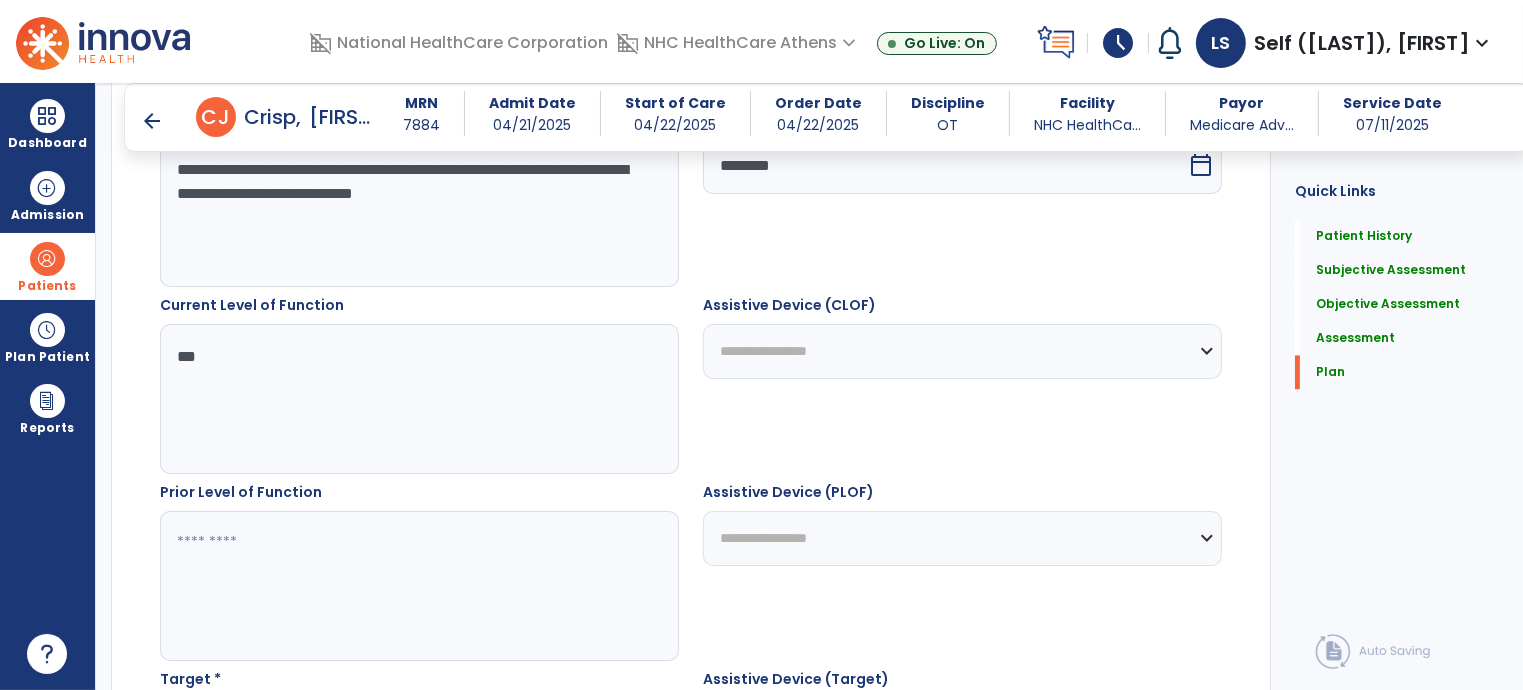 scroll, scrollTop: 4300, scrollLeft: 0, axis: vertical 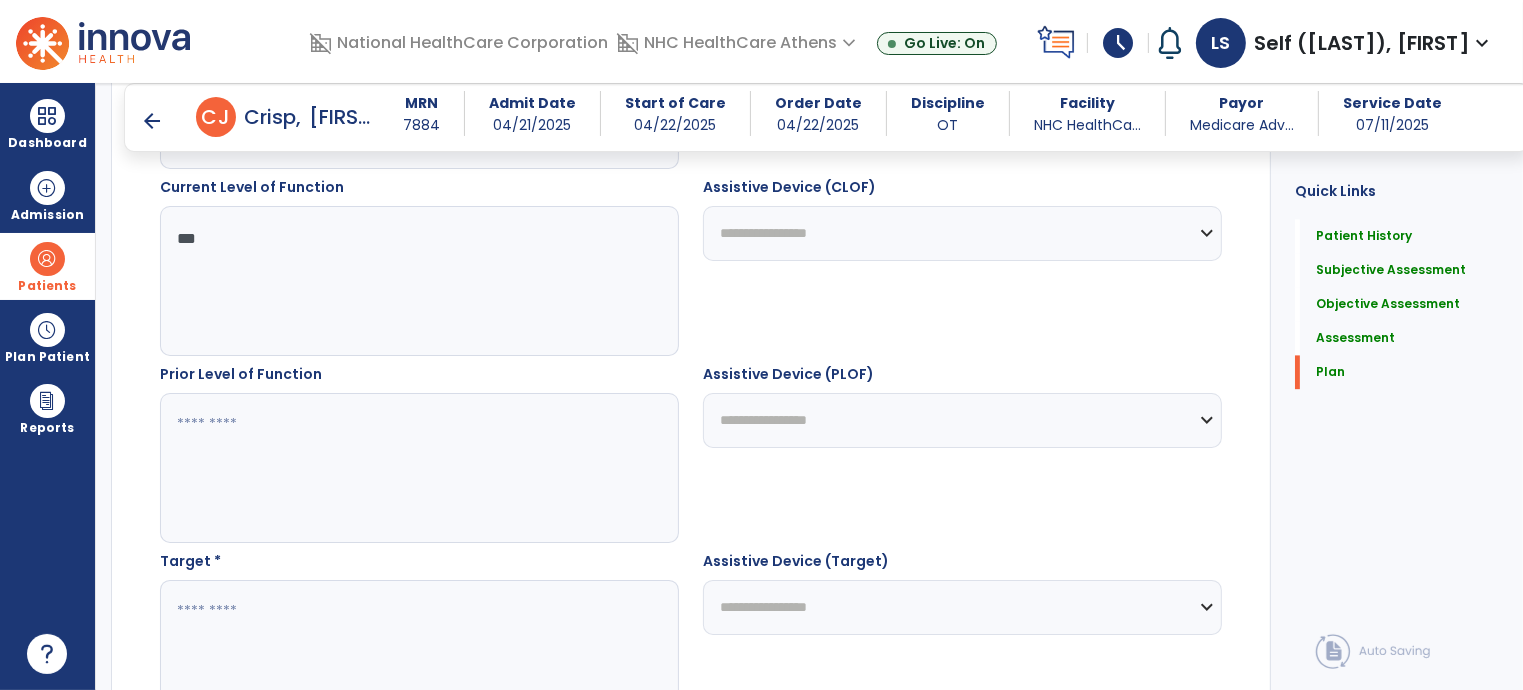 type on "***" 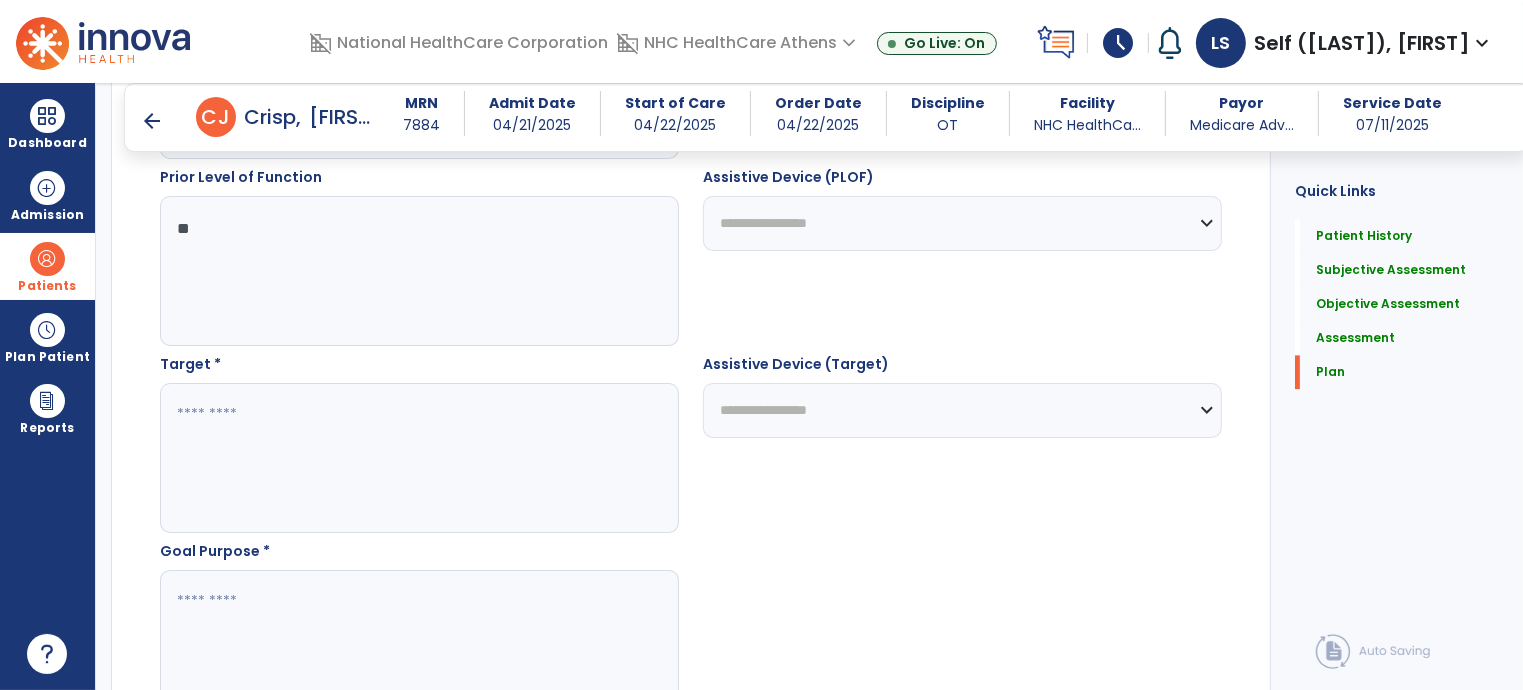 scroll, scrollTop: 4500, scrollLeft: 0, axis: vertical 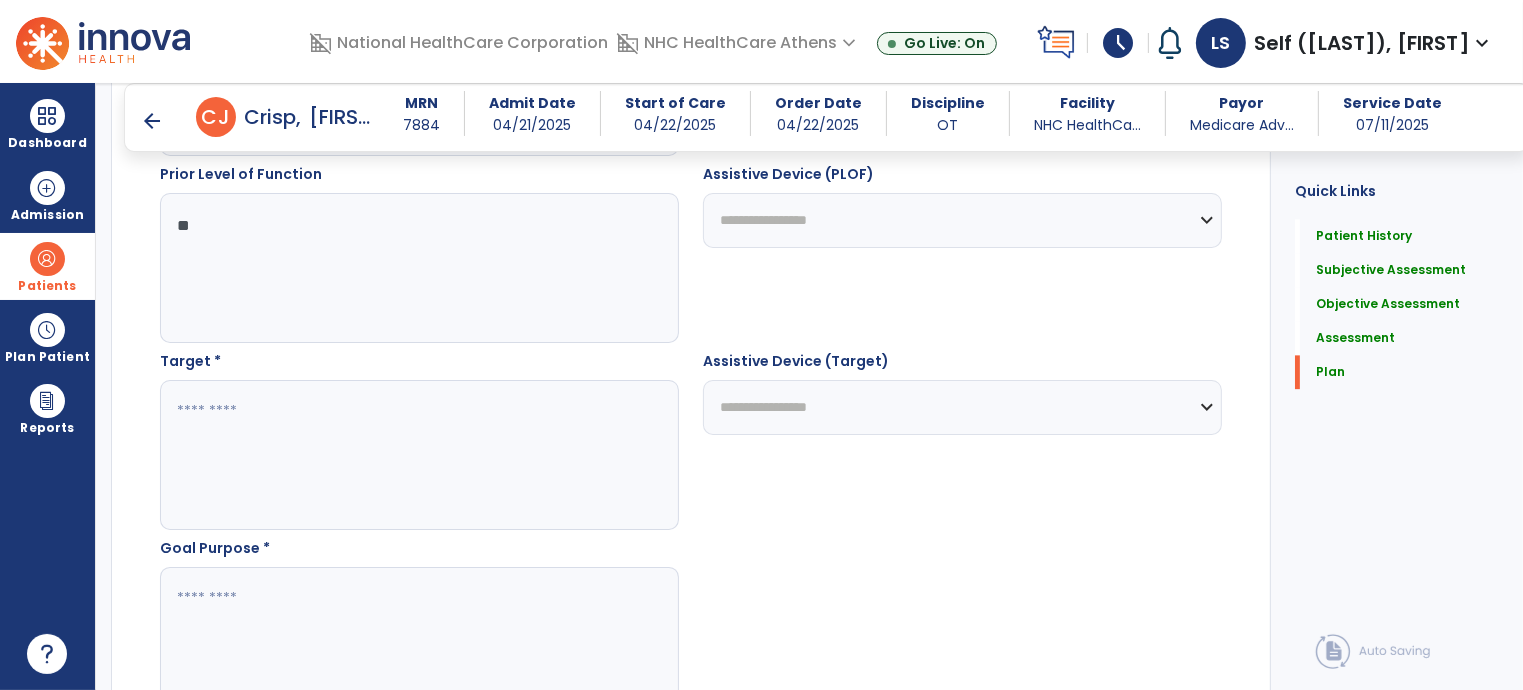 type on "**" 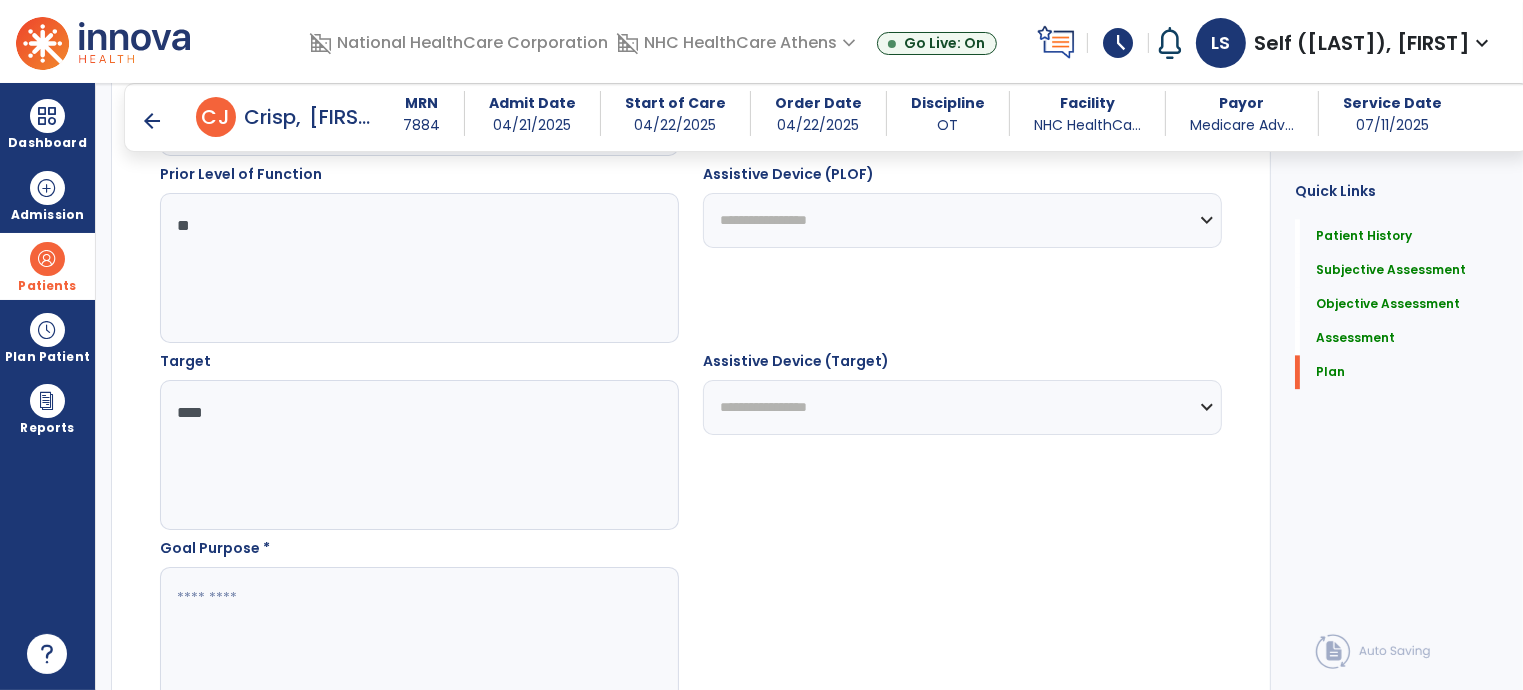 type on "****" 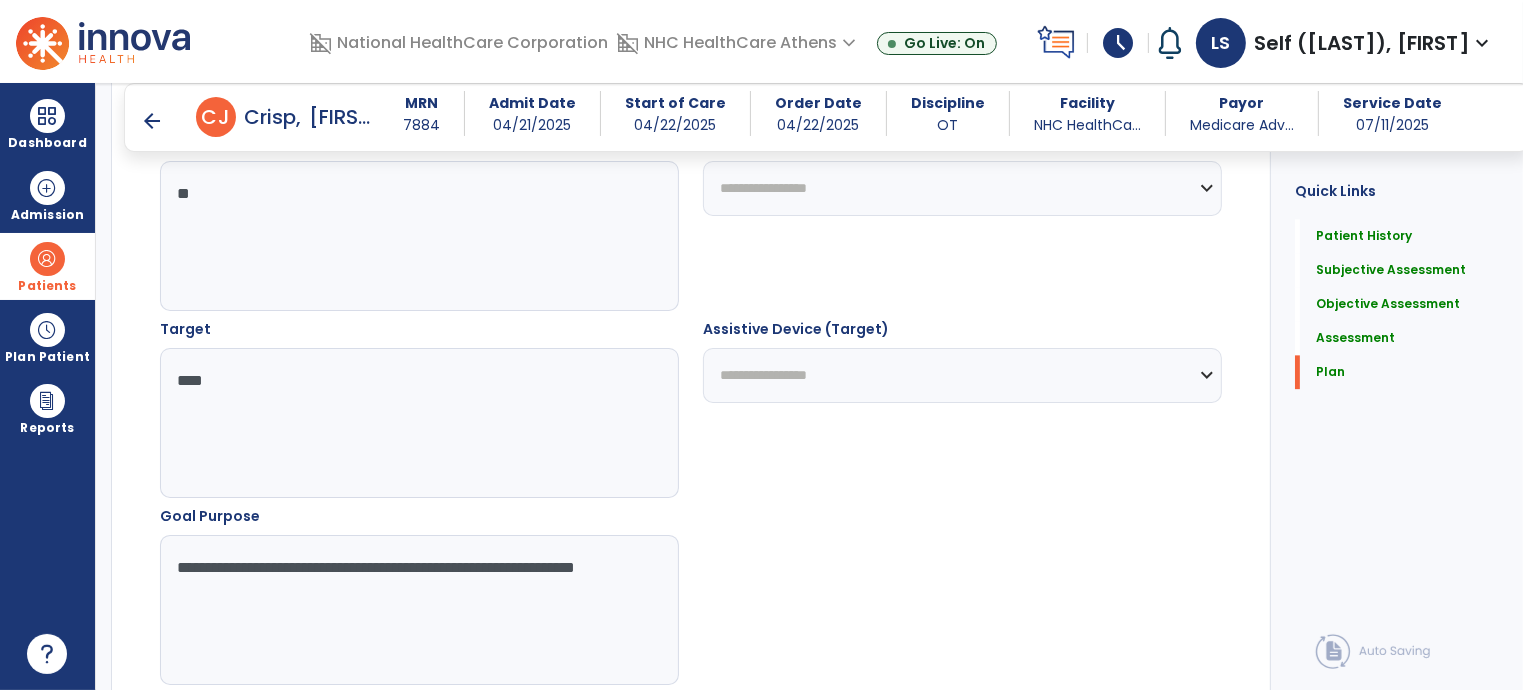 scroll, scrollTop: 4800, scrollLeft: 0, axis: vertical 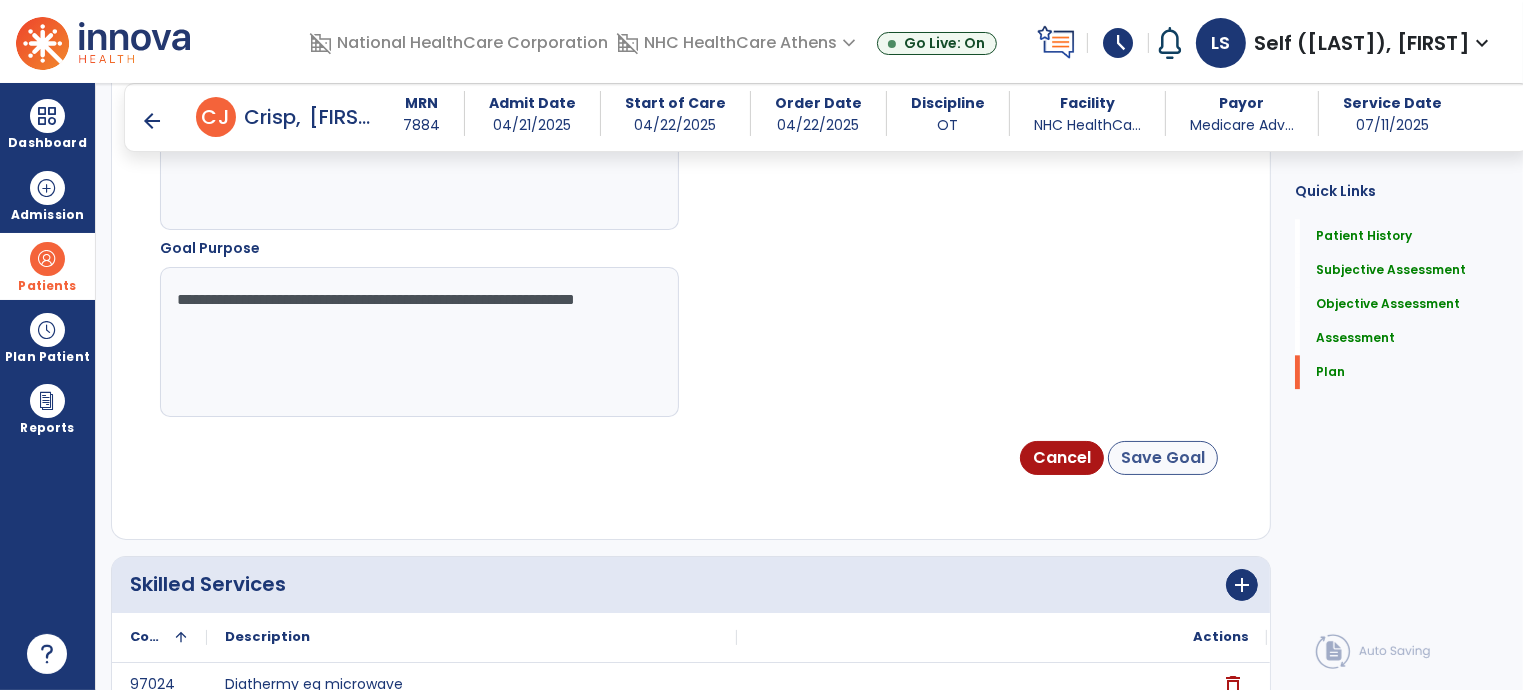 type on "**********" 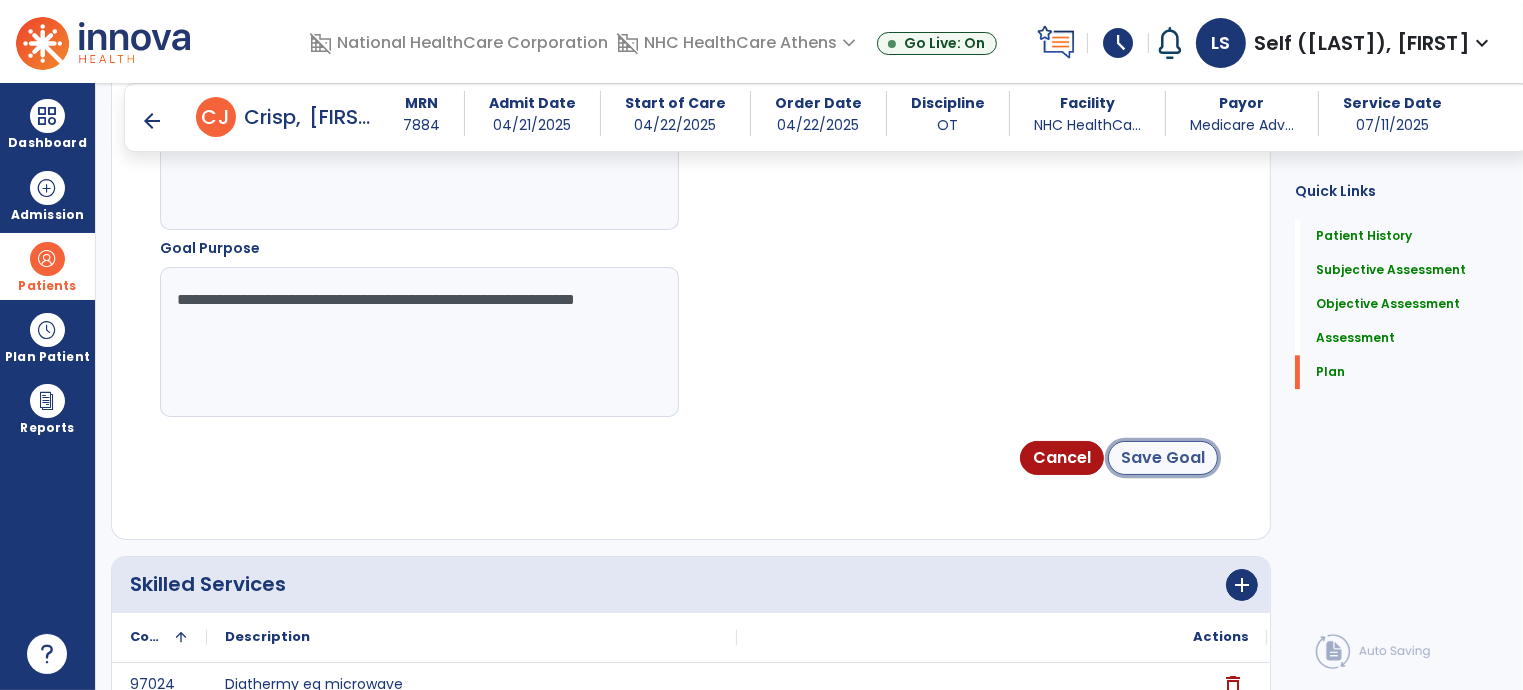 click on "Save Goal" 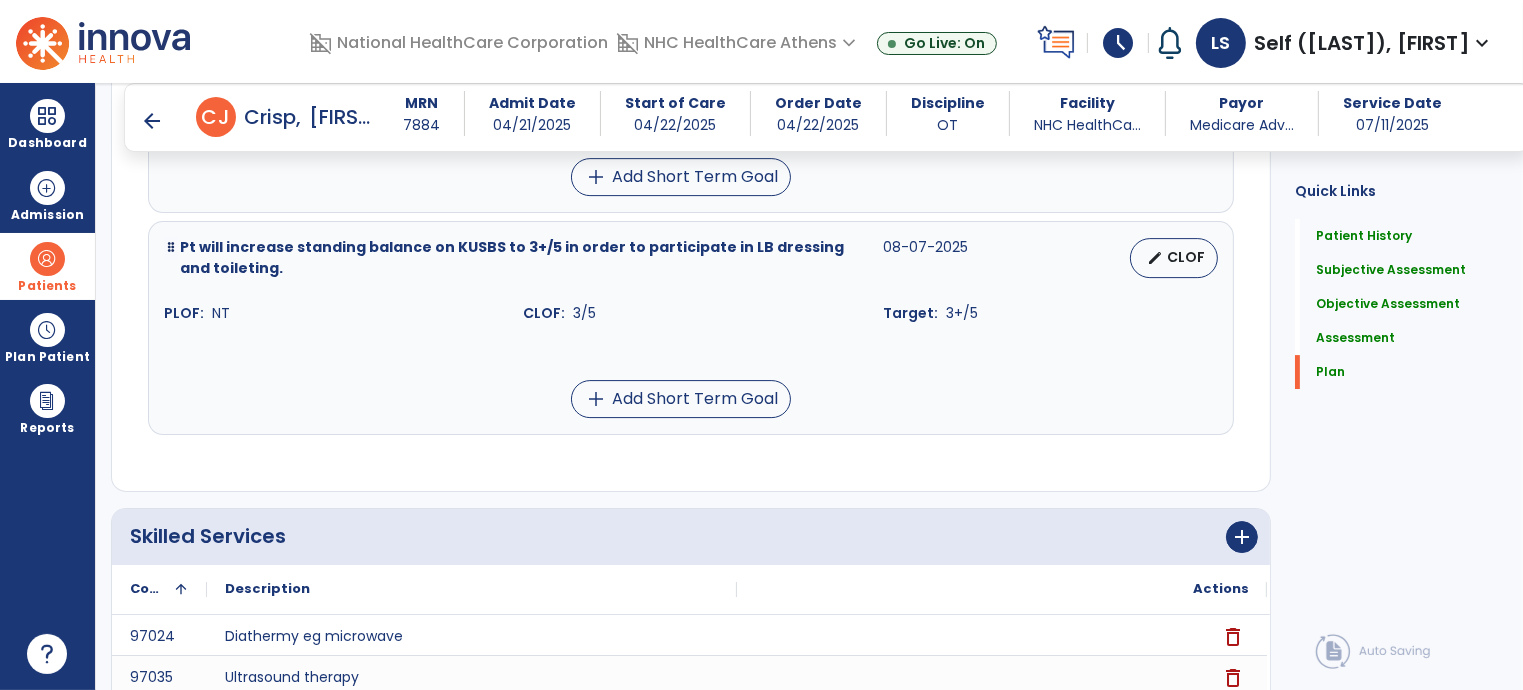 scroll, scrollTop: 6811, scrollLeft: 0, axis: vertical 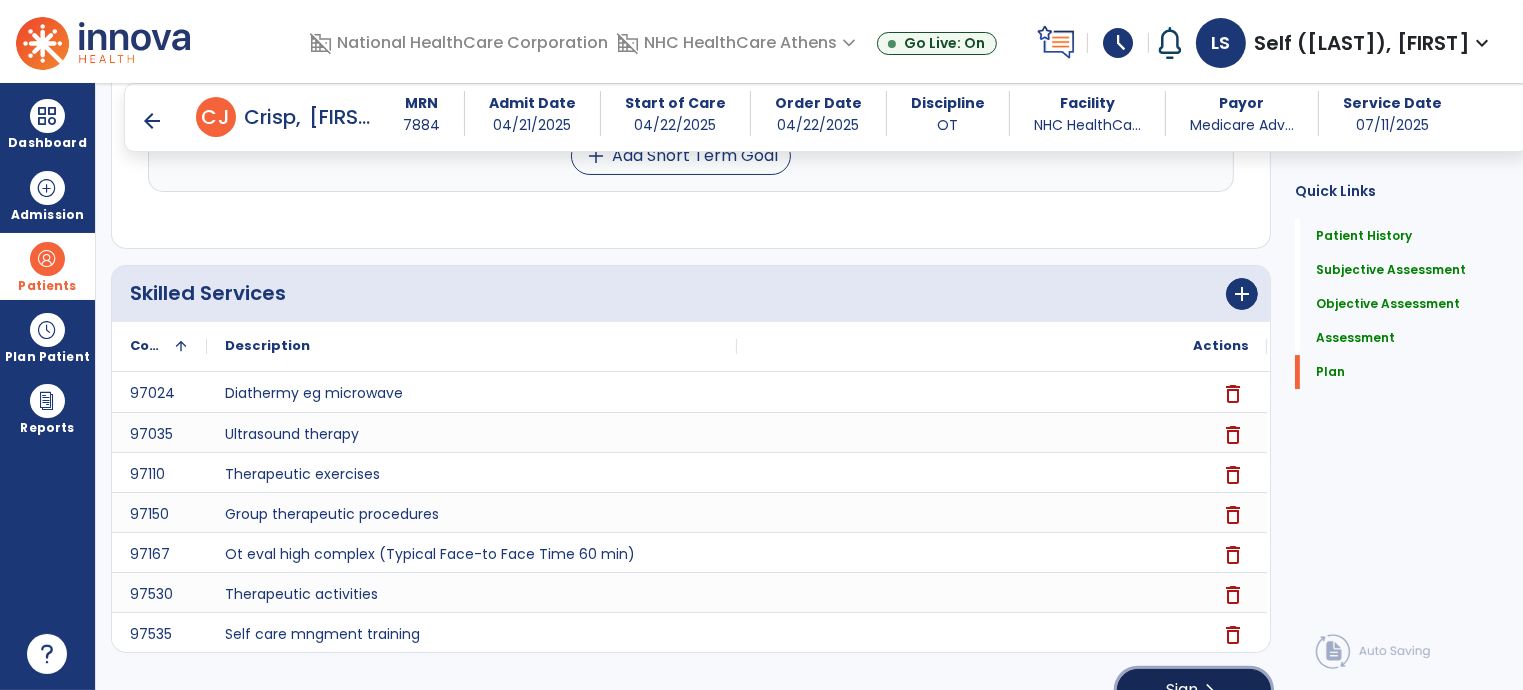 click on "Sign" 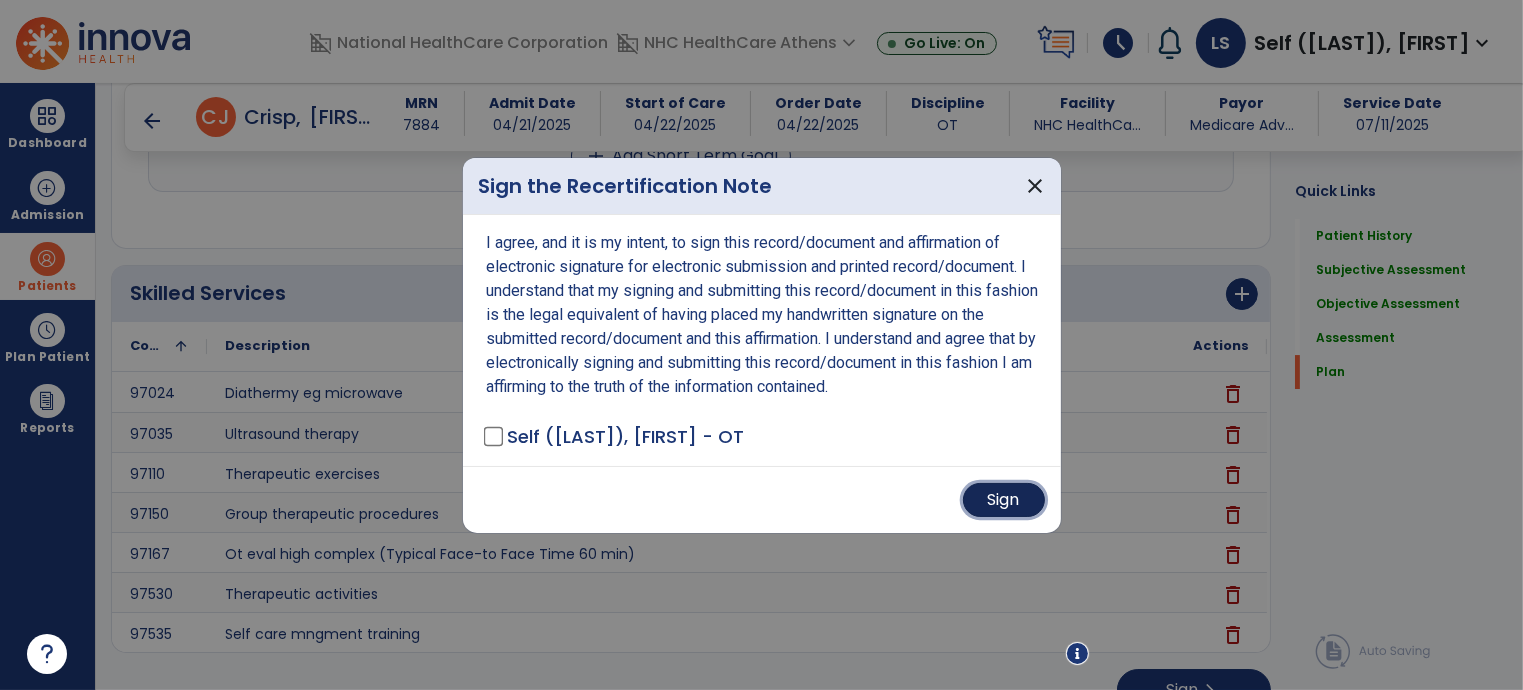 click on "Sign" at bounding box center [1004, 500] 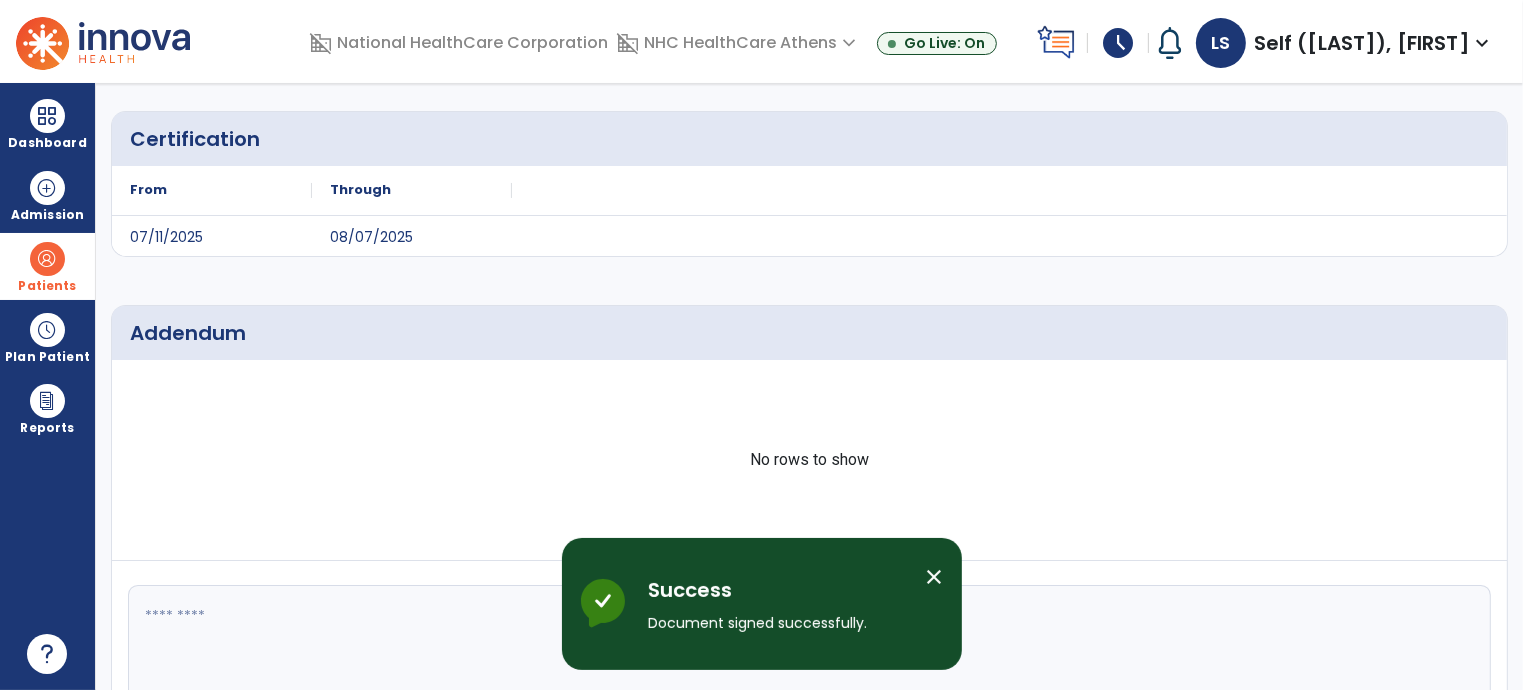 scroll, scrollTop: 0, scrollLeft: 0, axis: both 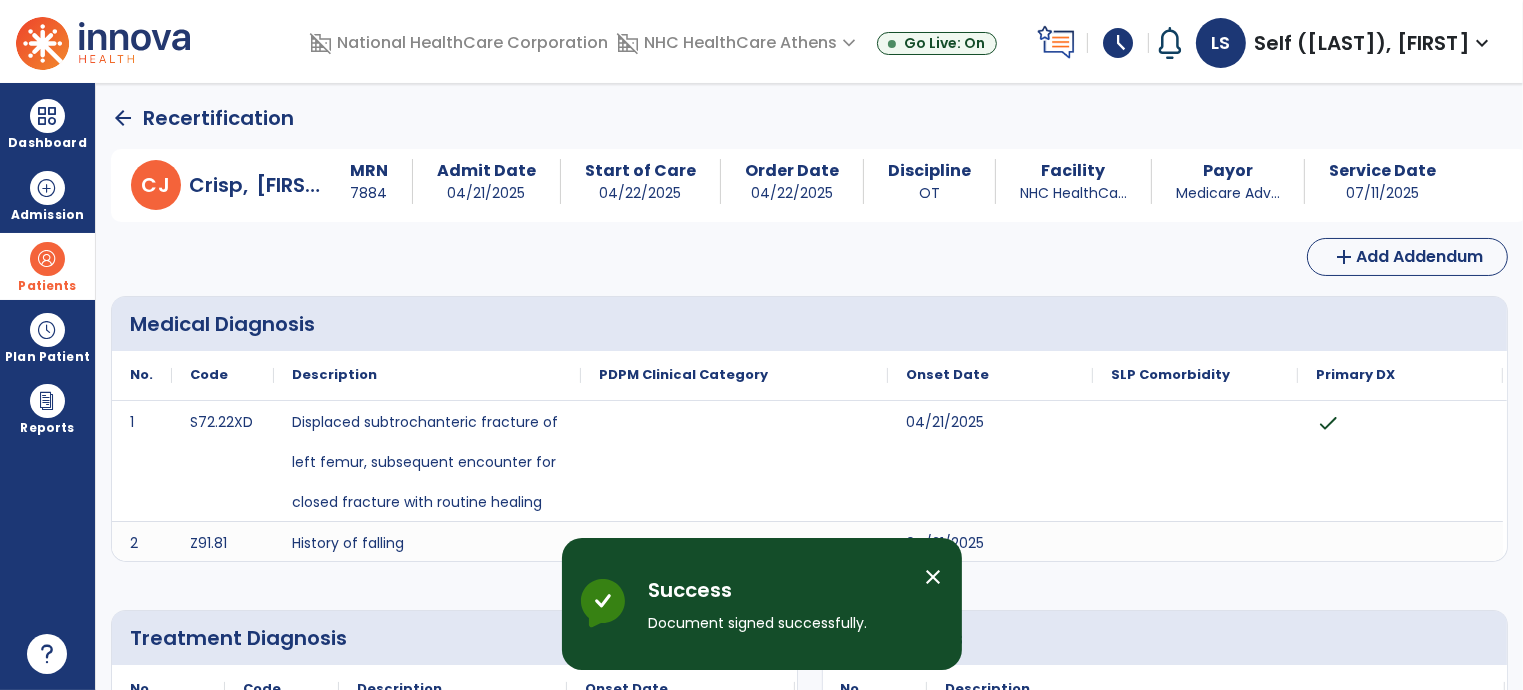 click on "arrow_back" 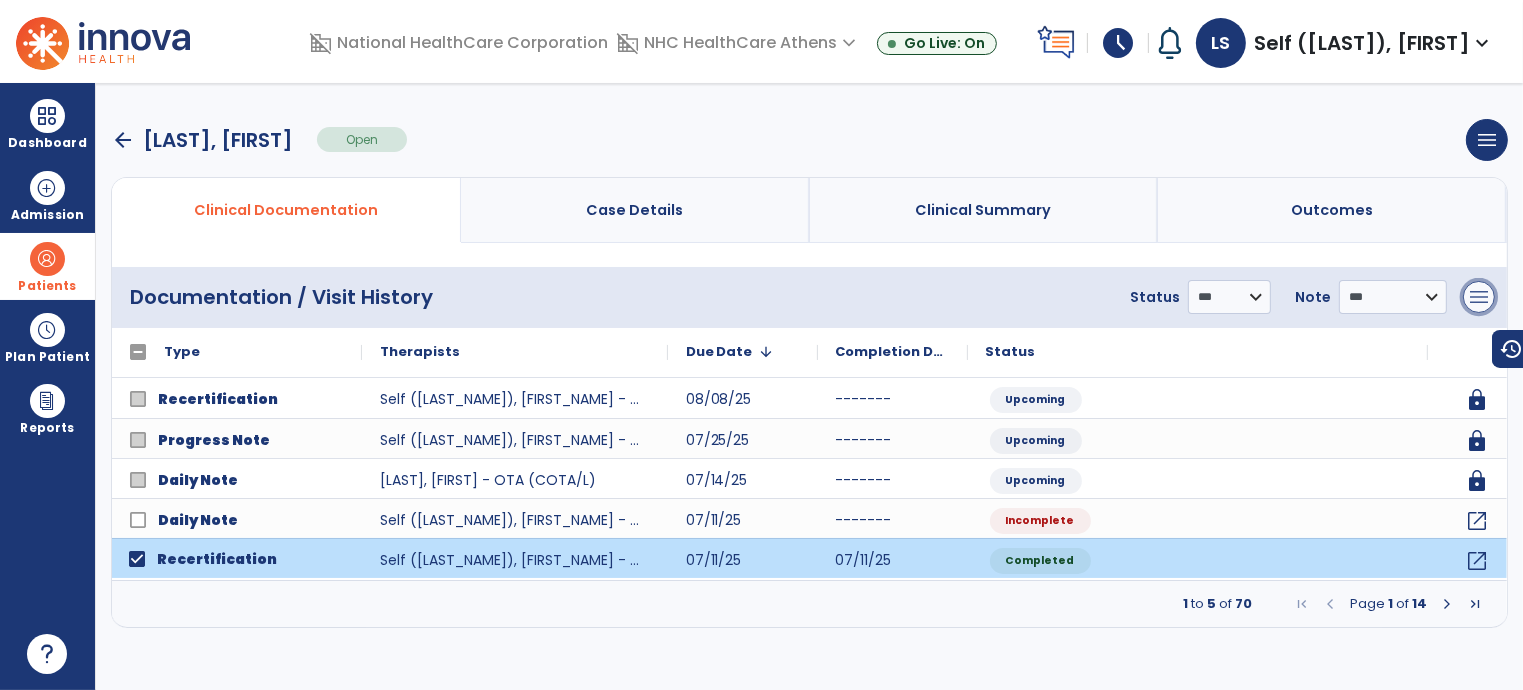 click on "menu" at bounding box center (1479, 297) 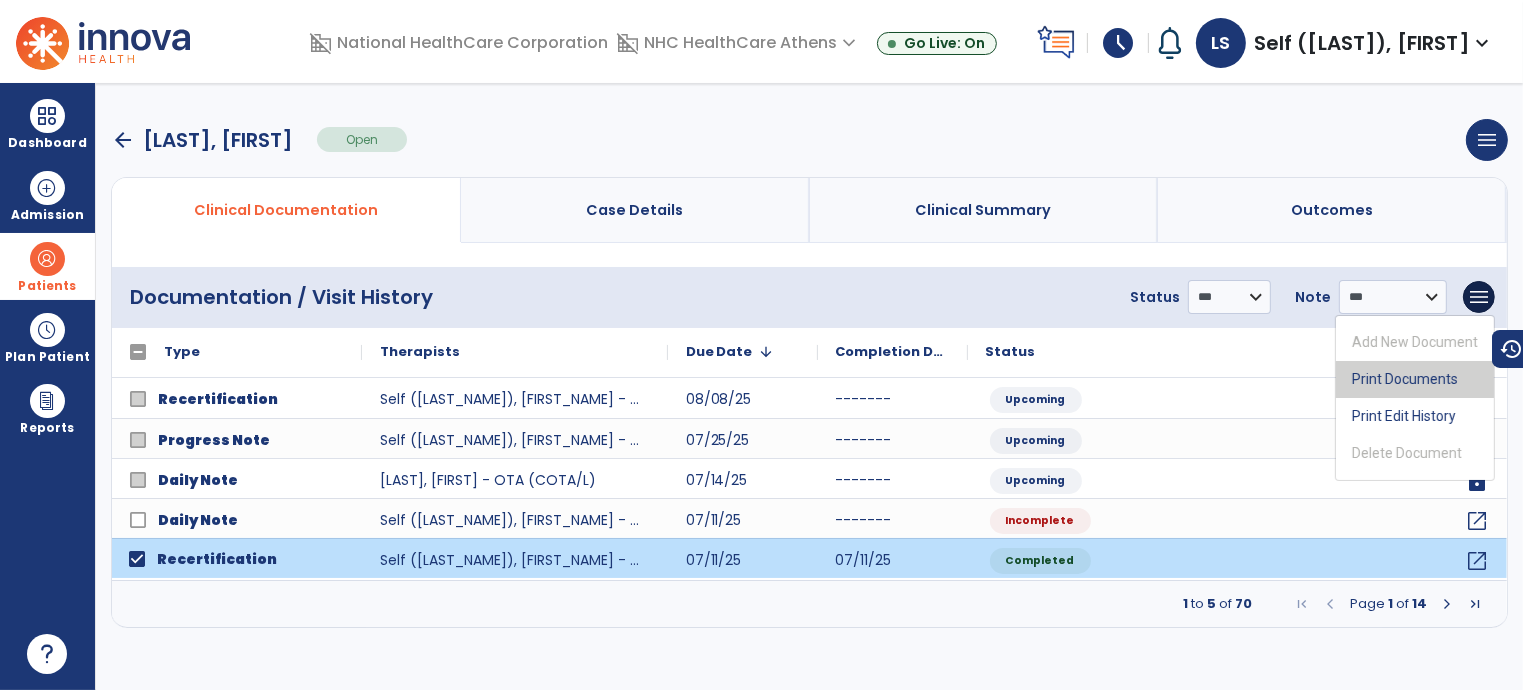 click on "Print Documents" at bounding box center [1415, 379] 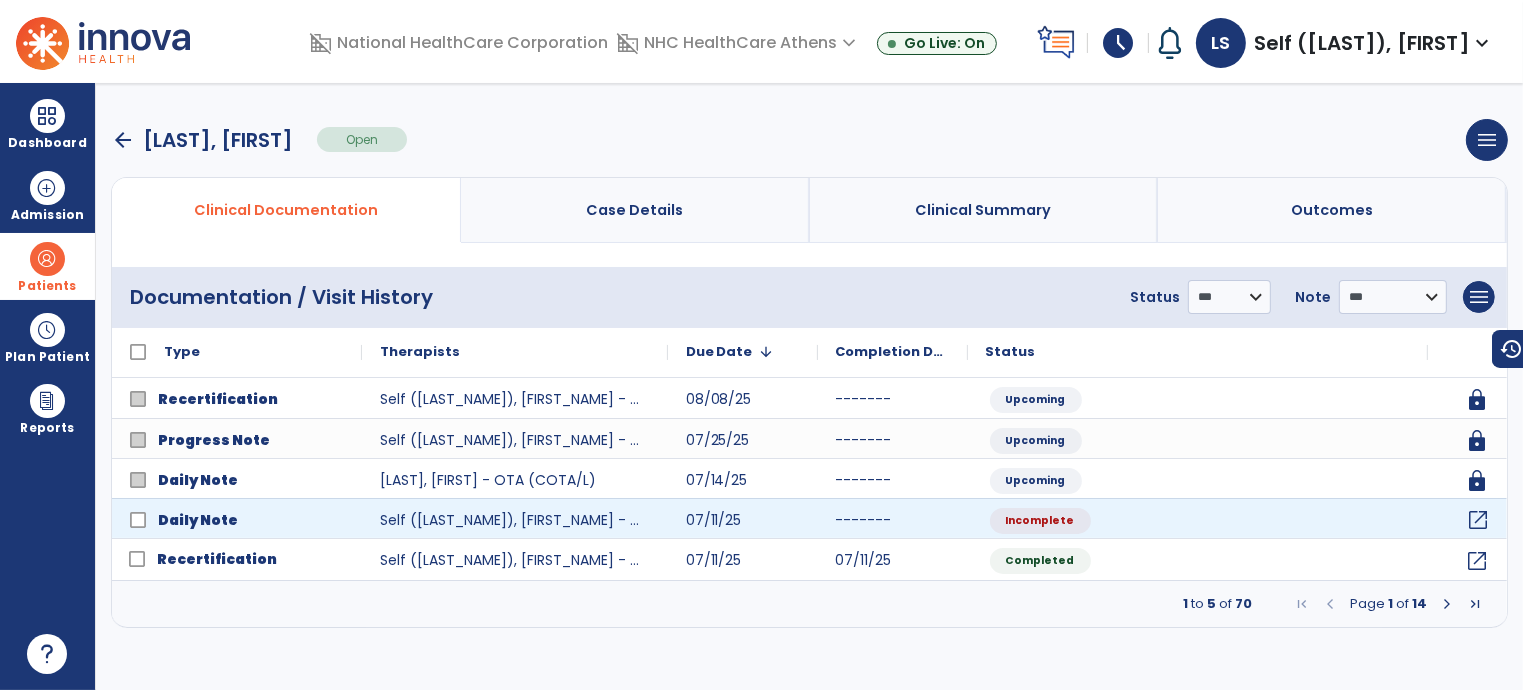 click on "open_in_new" 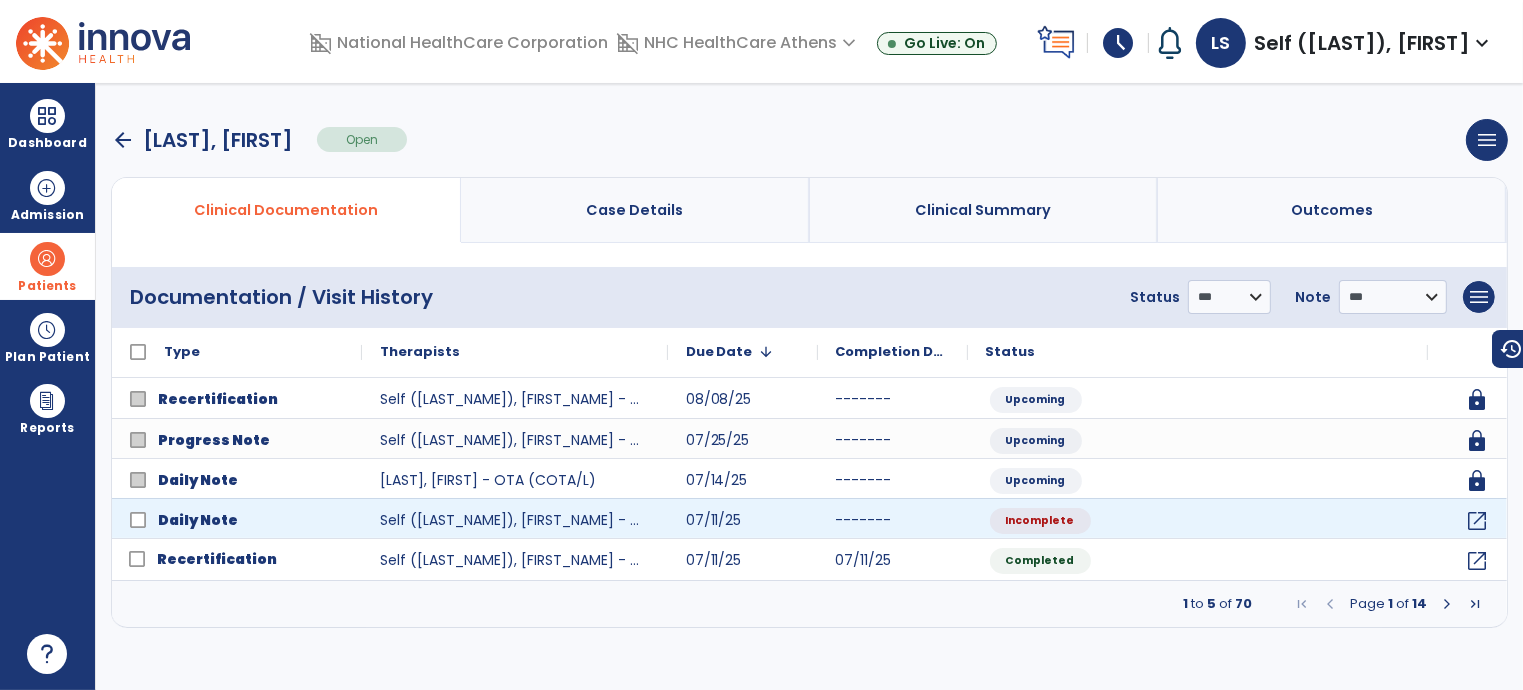 select on "*" 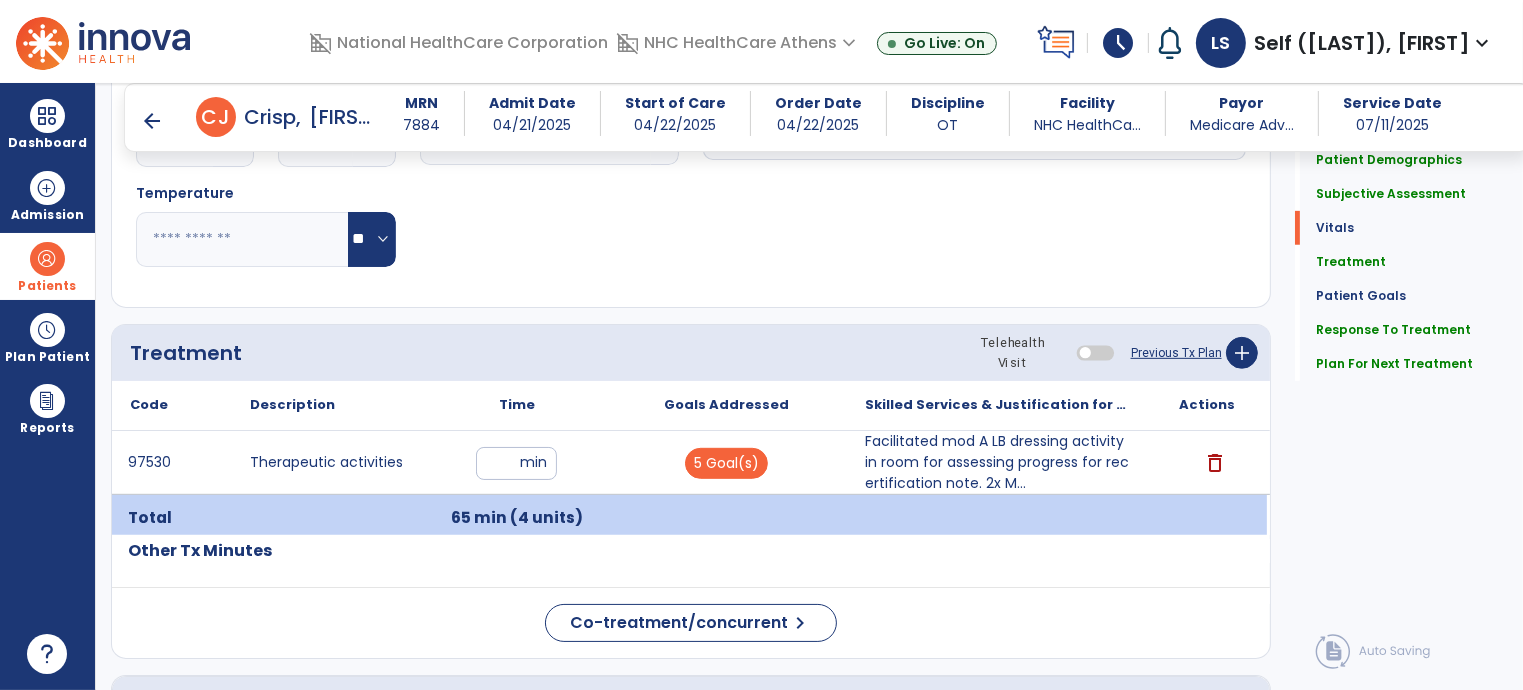 scroll, scrollTop: 1000, scrollLeft: 0, axis: vertical 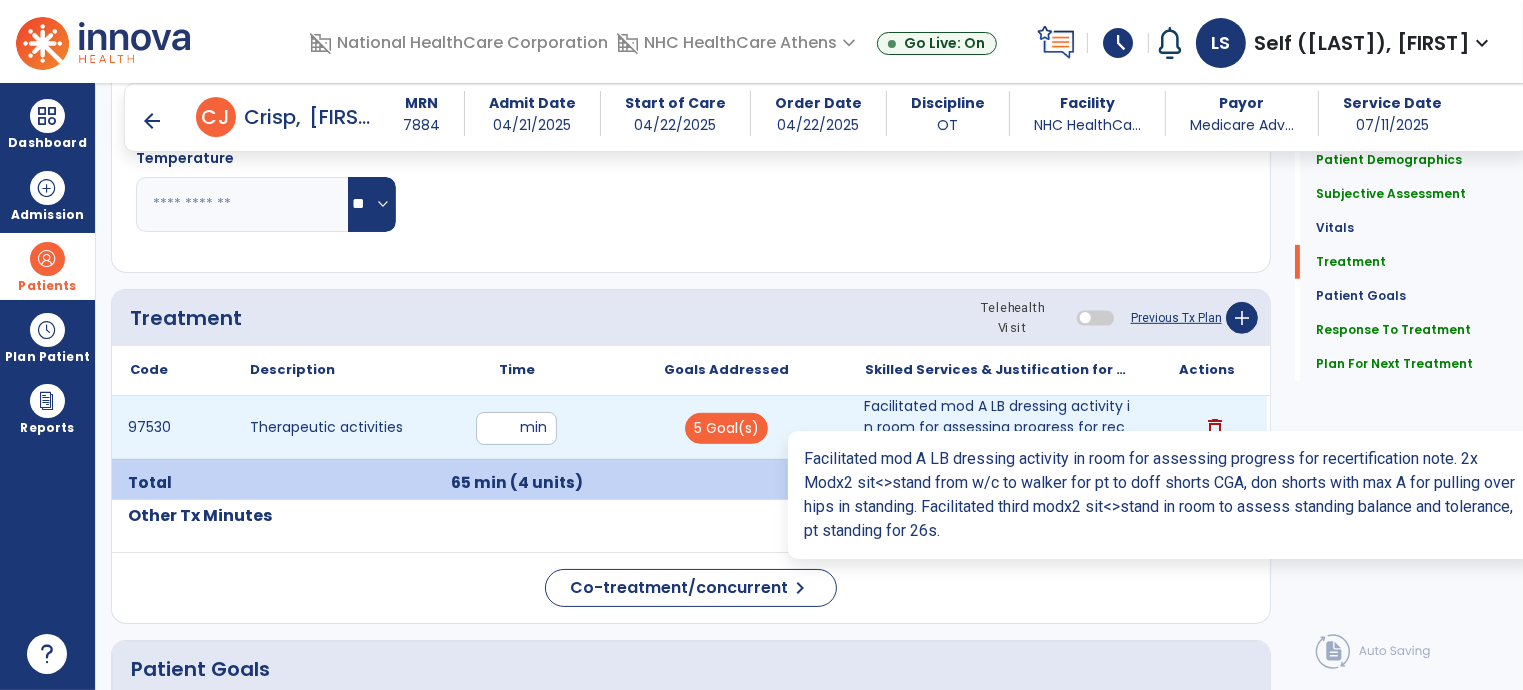 click on "Facilitated mod A LB dressing activity in room for assessing progress for recertification note. 2x M..." at bounding box center [997, 427] 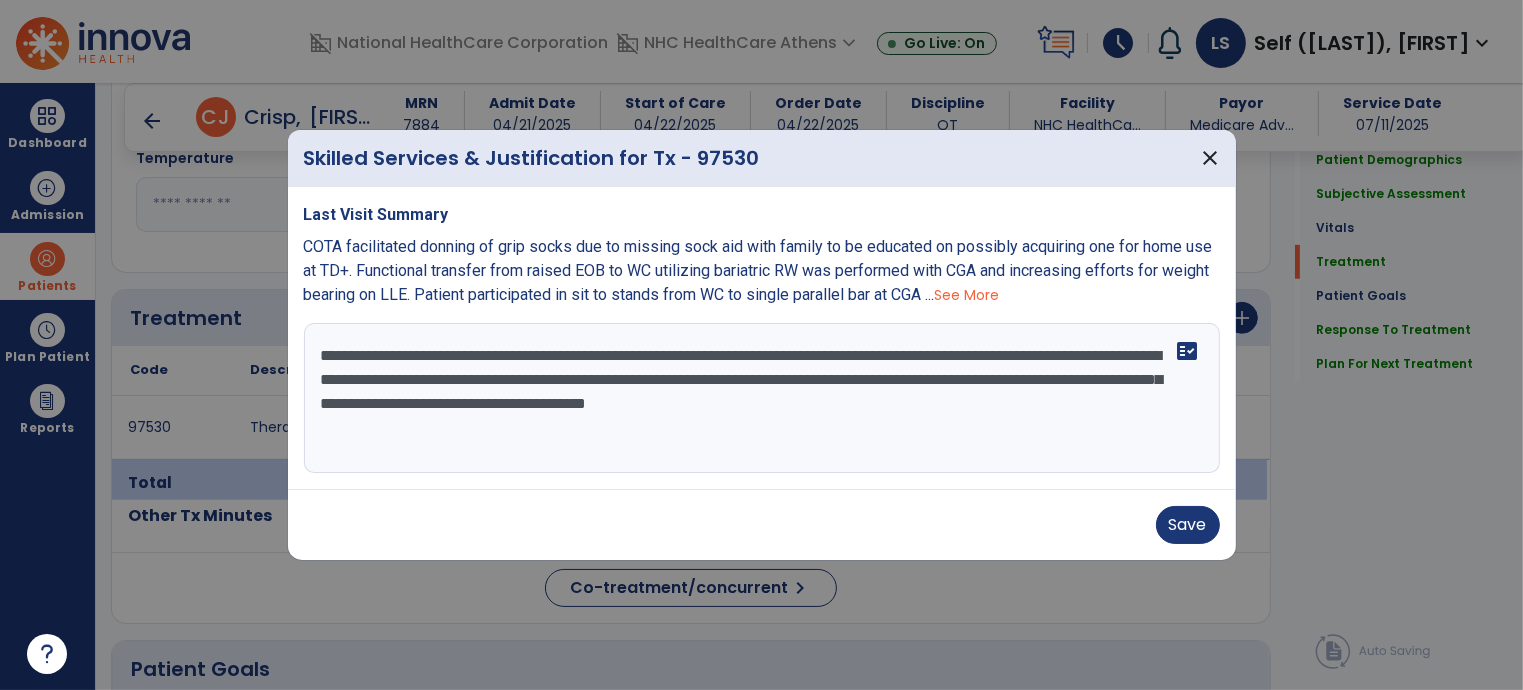click on "See More" at bounding box center (967, 295) 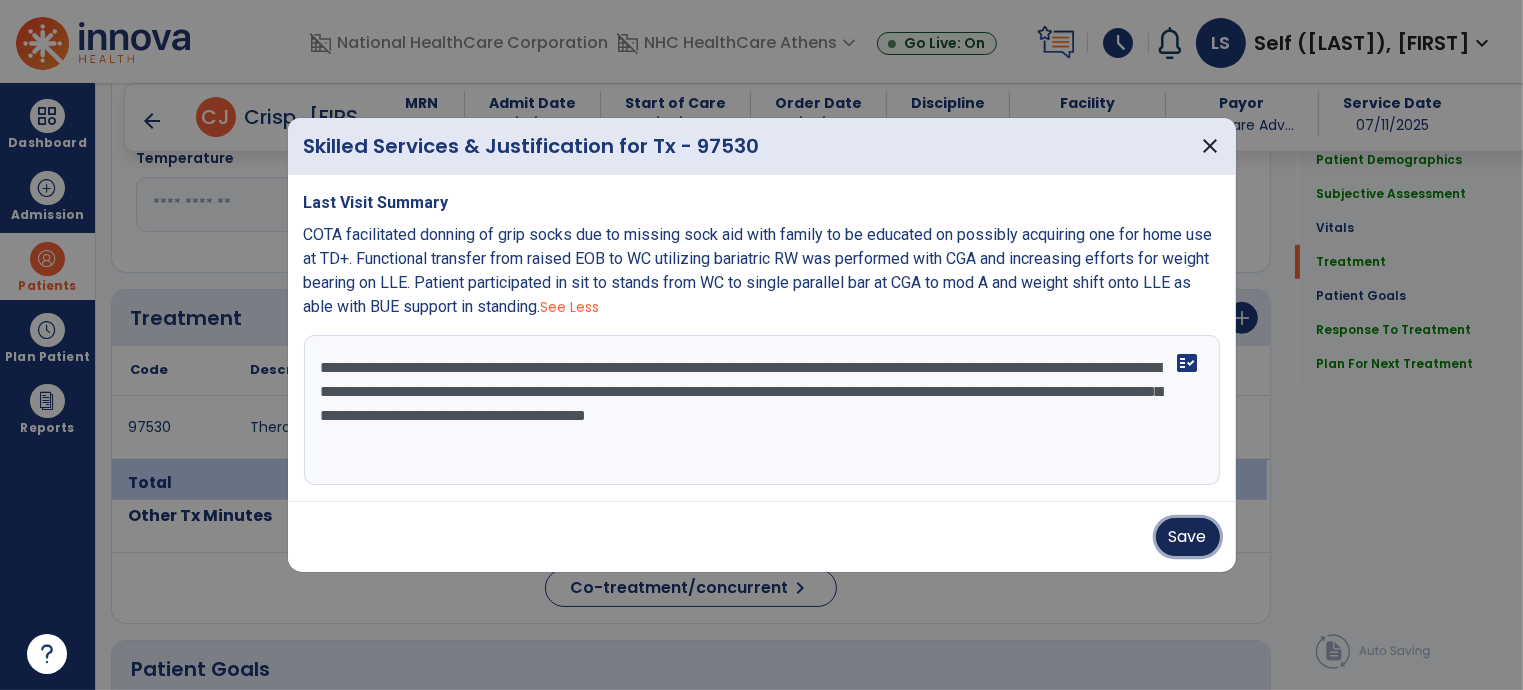 click on "Save" at bounding box center (1188, 537) 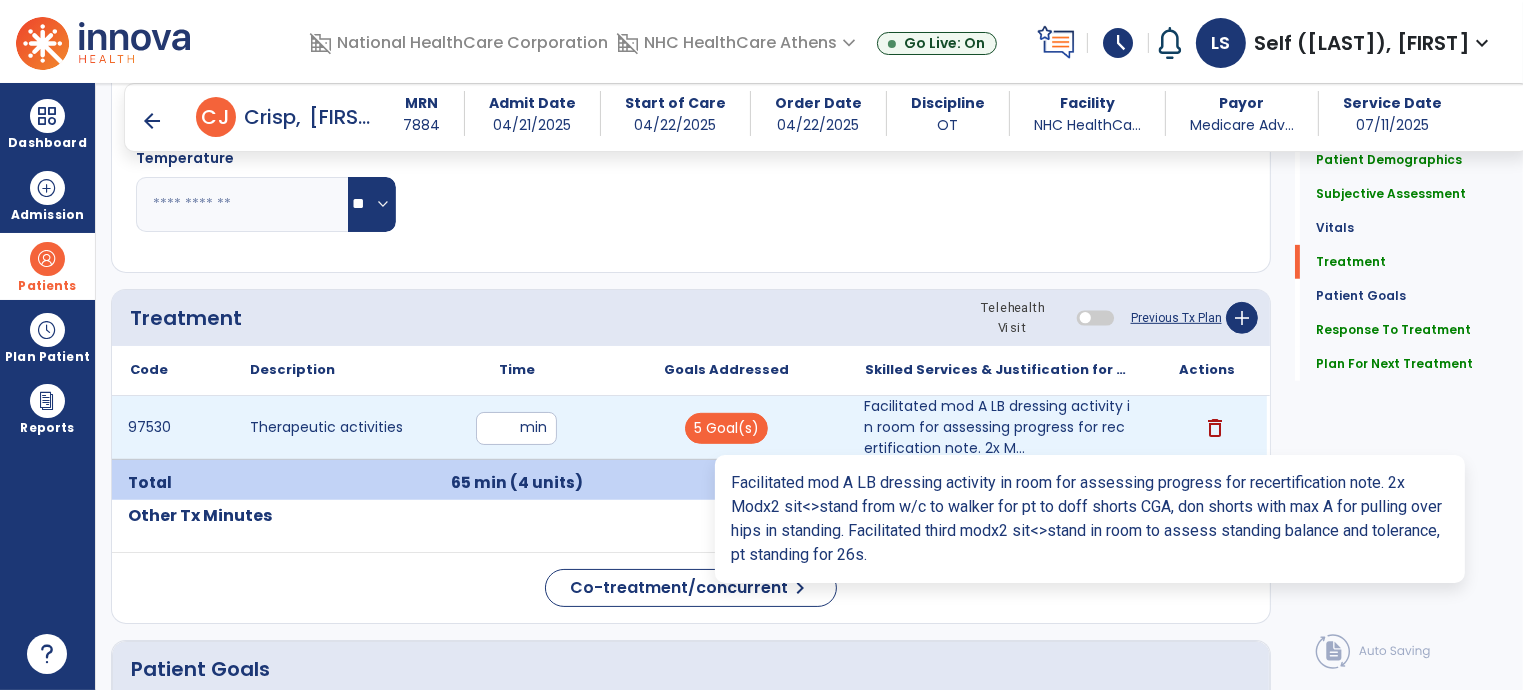 click on "Facilitated mod A LB dressing activity in room for assessing progress for recertification note. 2x M..." at bounding box center (997, 427) 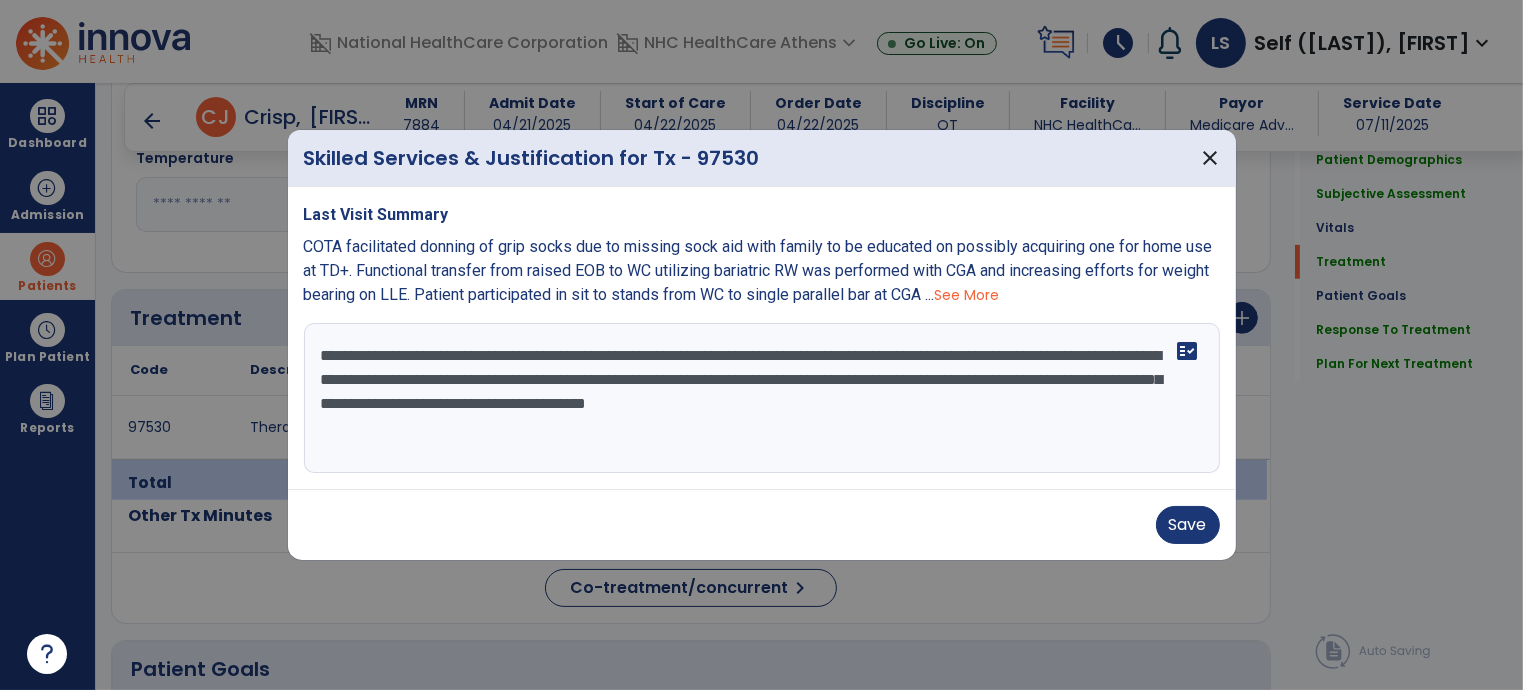 drag, startPoint x: 461, startPoint y: 428, endPoint x: 317, endPoint y: 361, distance: 158.8238 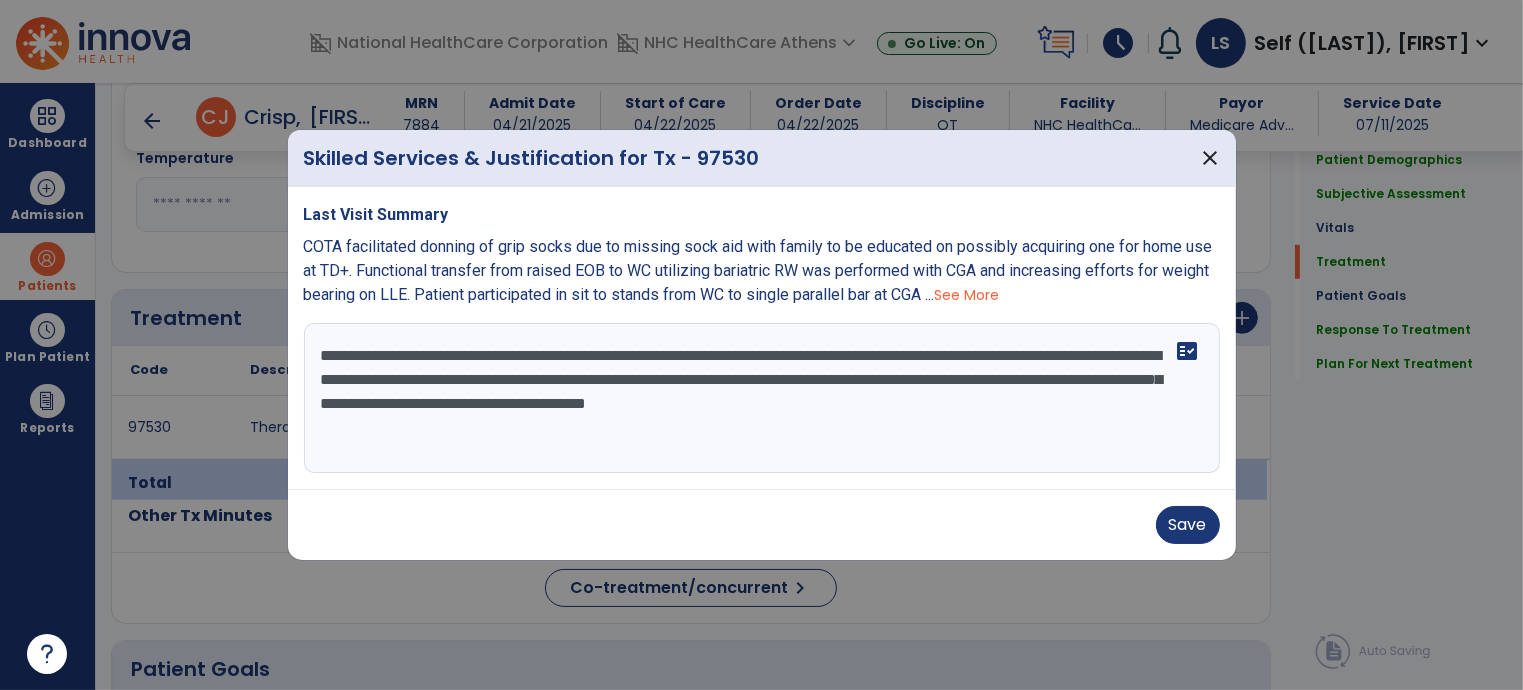 click on "**********" at bounding box center (762, 398) 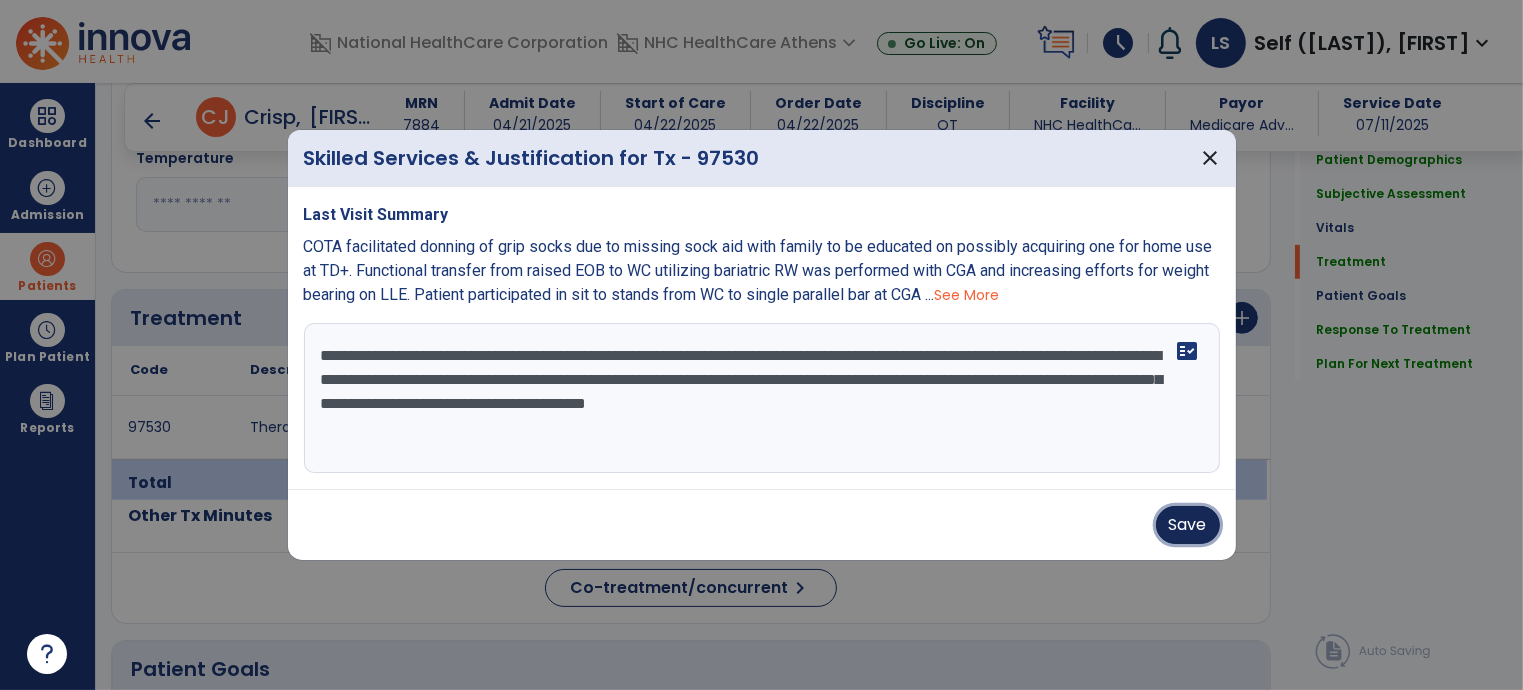 click on "Save" at bounding box center (1188, 525) 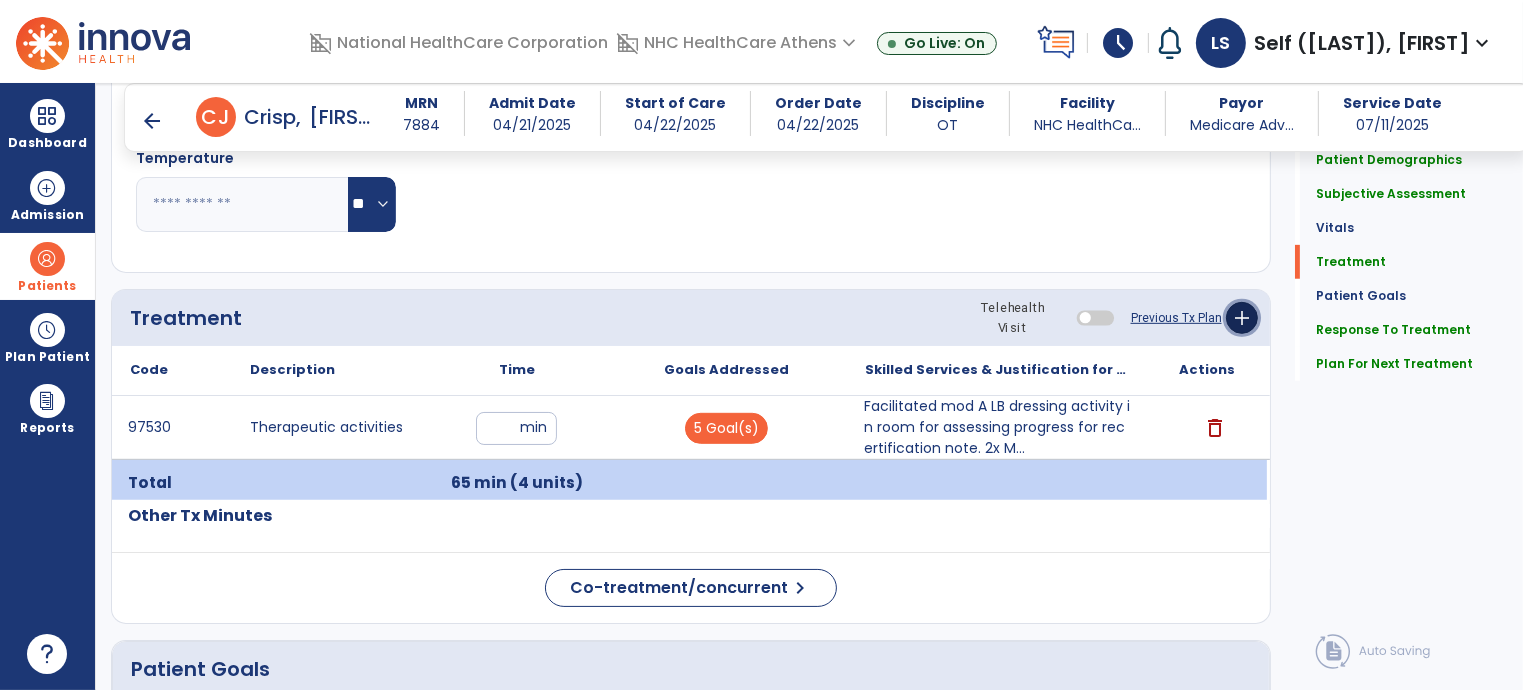 click on "add" 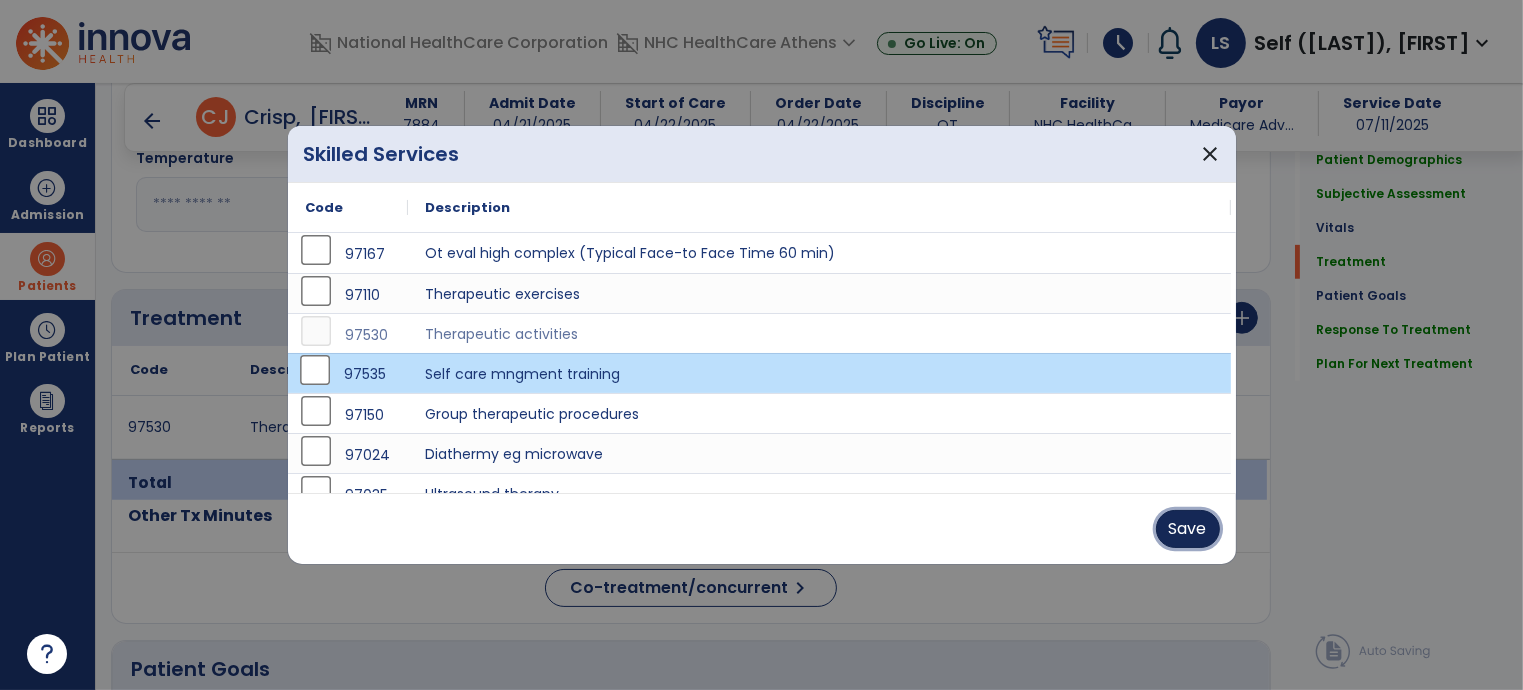 click on "Save" at bounding box center [1188, 529] 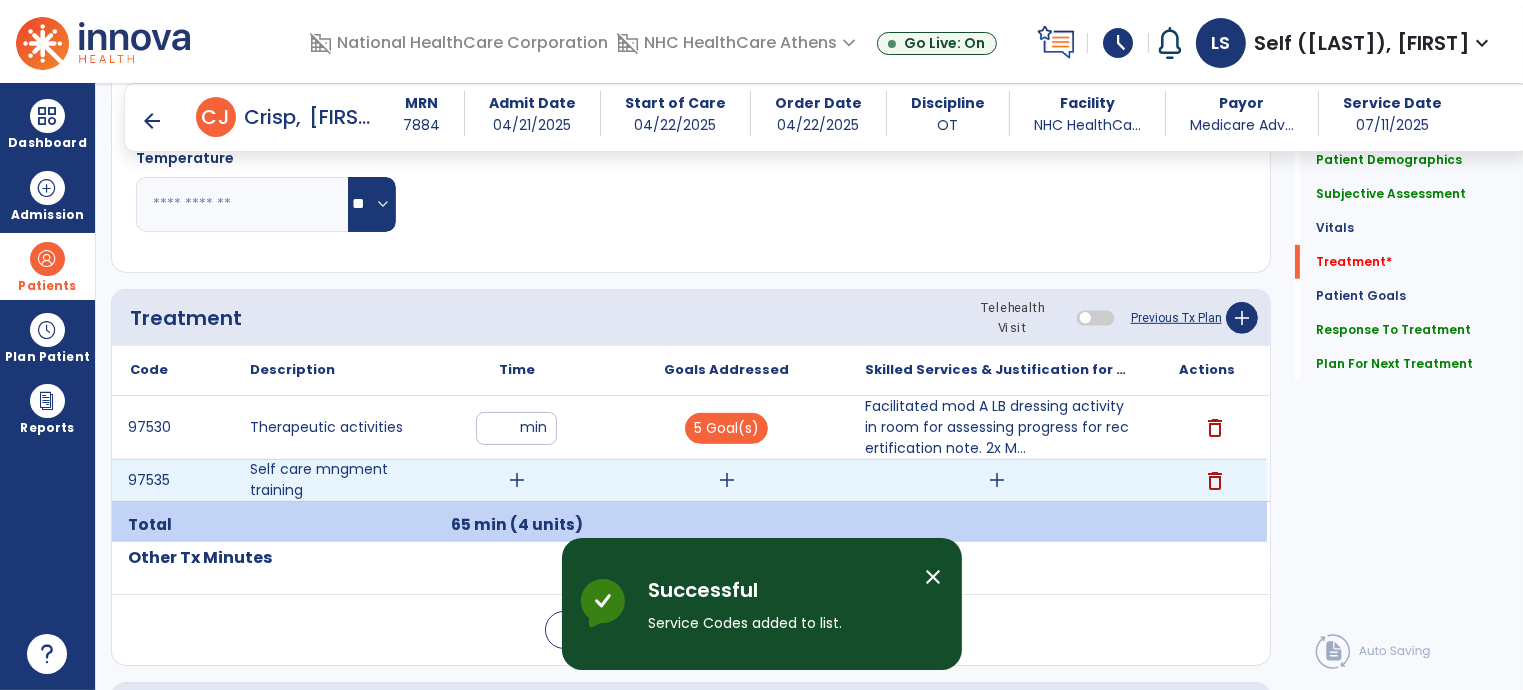 click on "add" at bounding box center (517, 480) 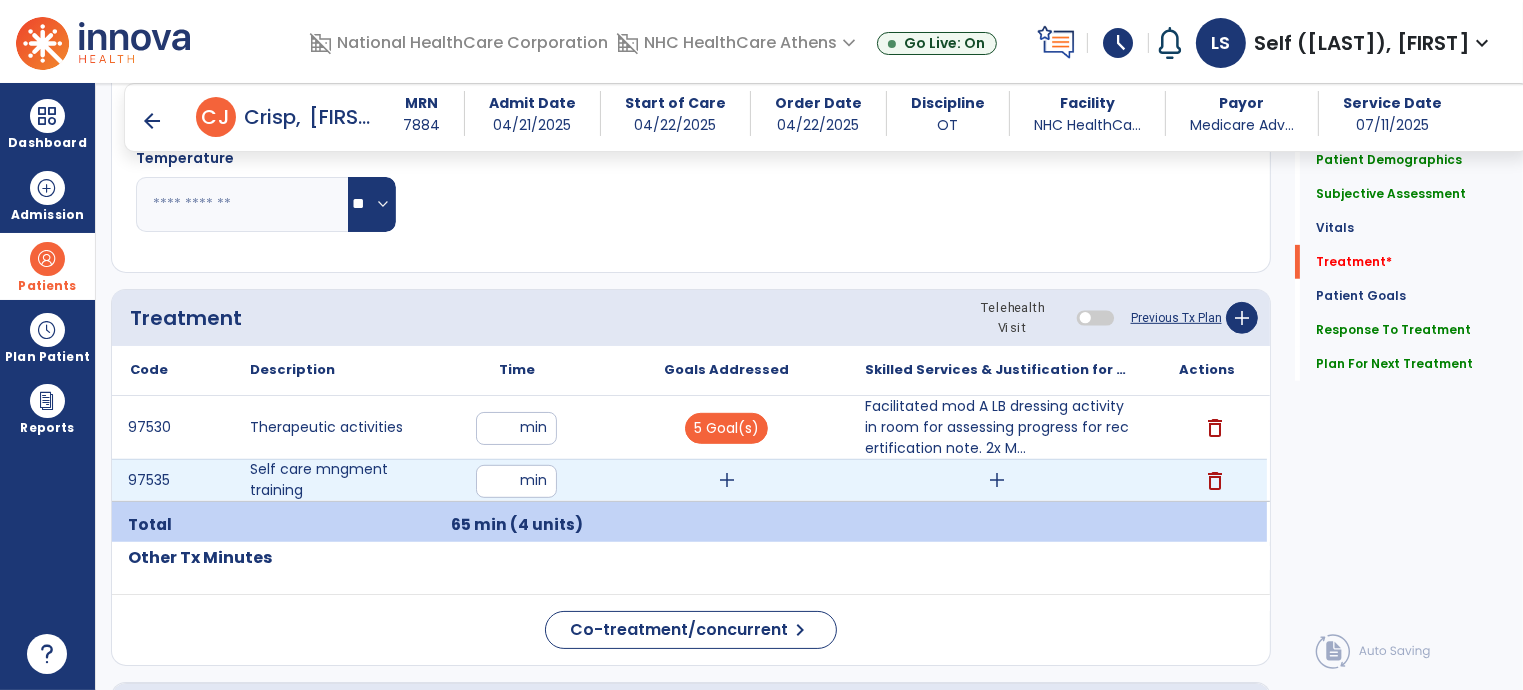 type on "**" 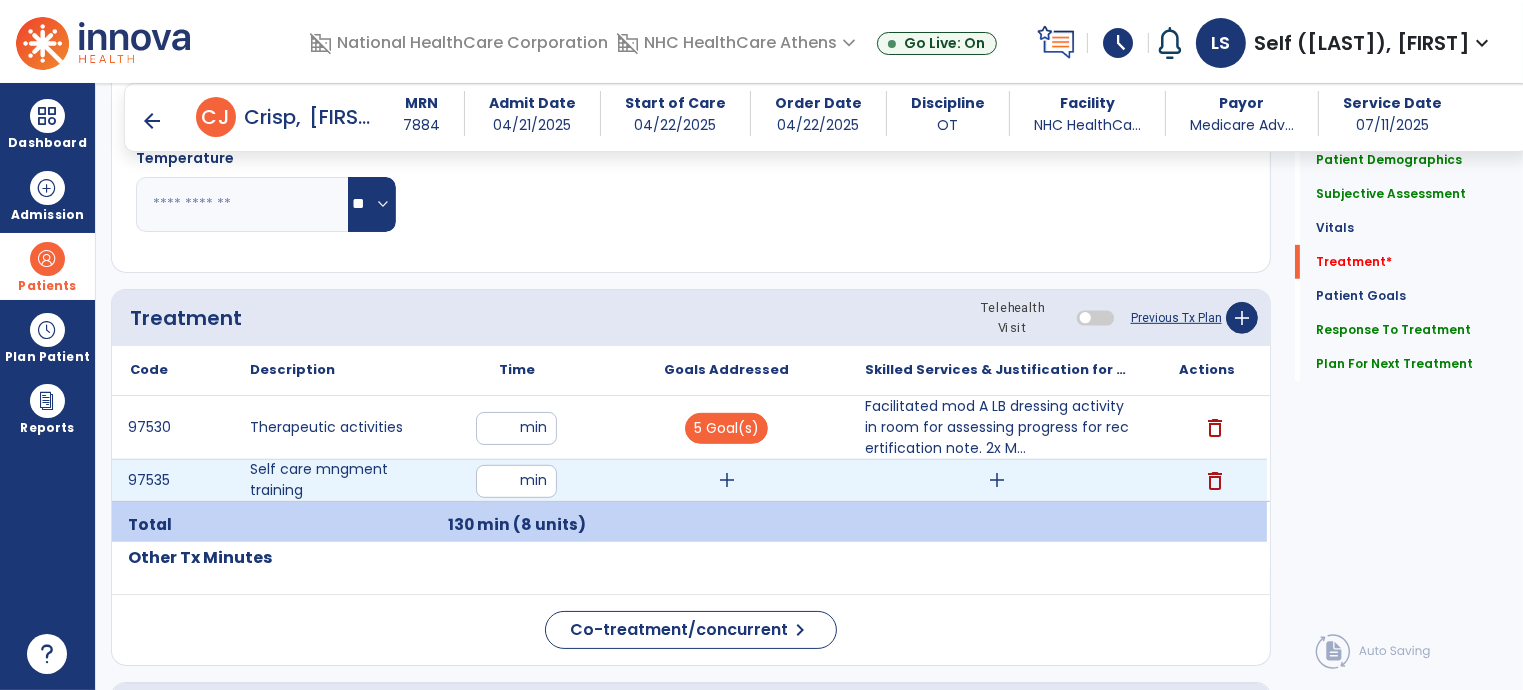 click on "add" at bounding box center (997, 480) 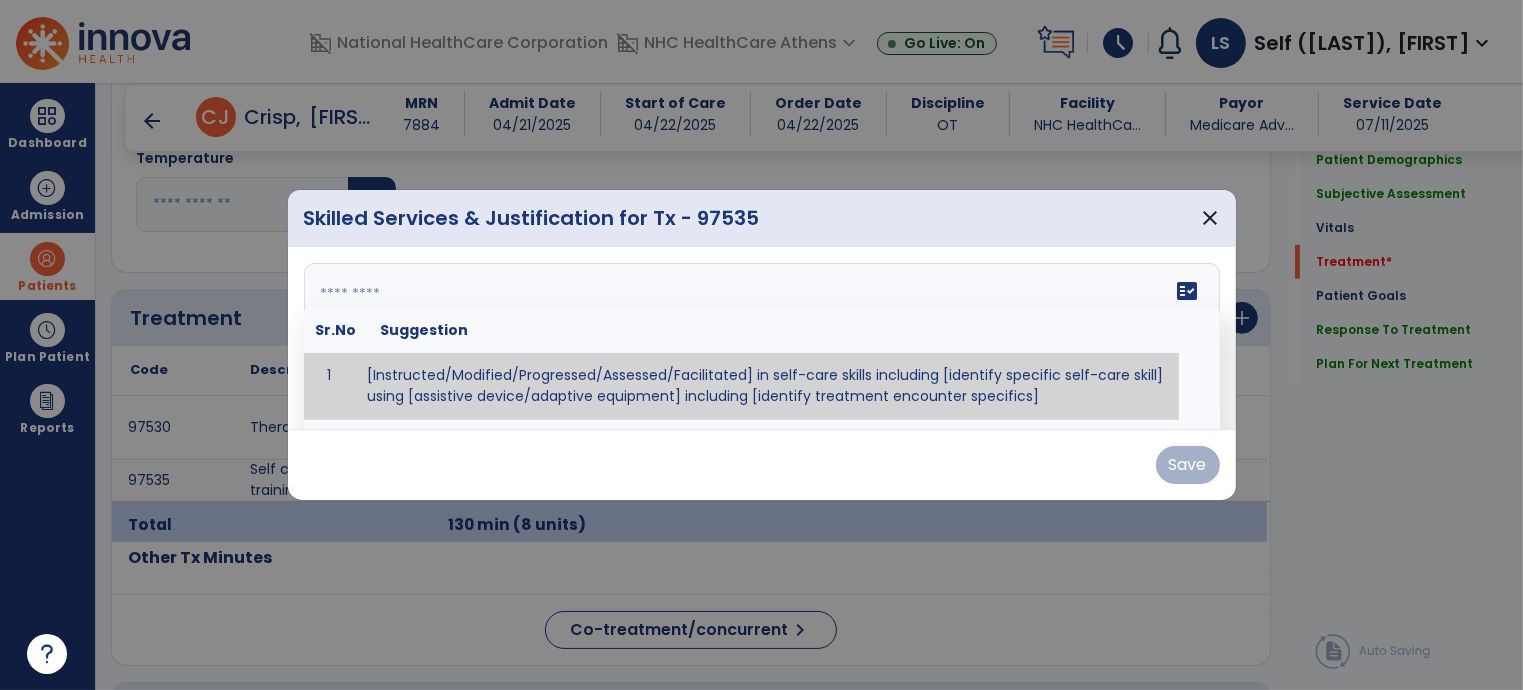 click on "fact_check  Sr.No Suggestion 1 [Instructed/Modified/Progressed/Assessed/Facilitated] in self-care skills including [identify specific self-care skill] using [assistive device/adaptive equipment] including [identify treatment encounter specifics]" at bounding box center [762, 338] 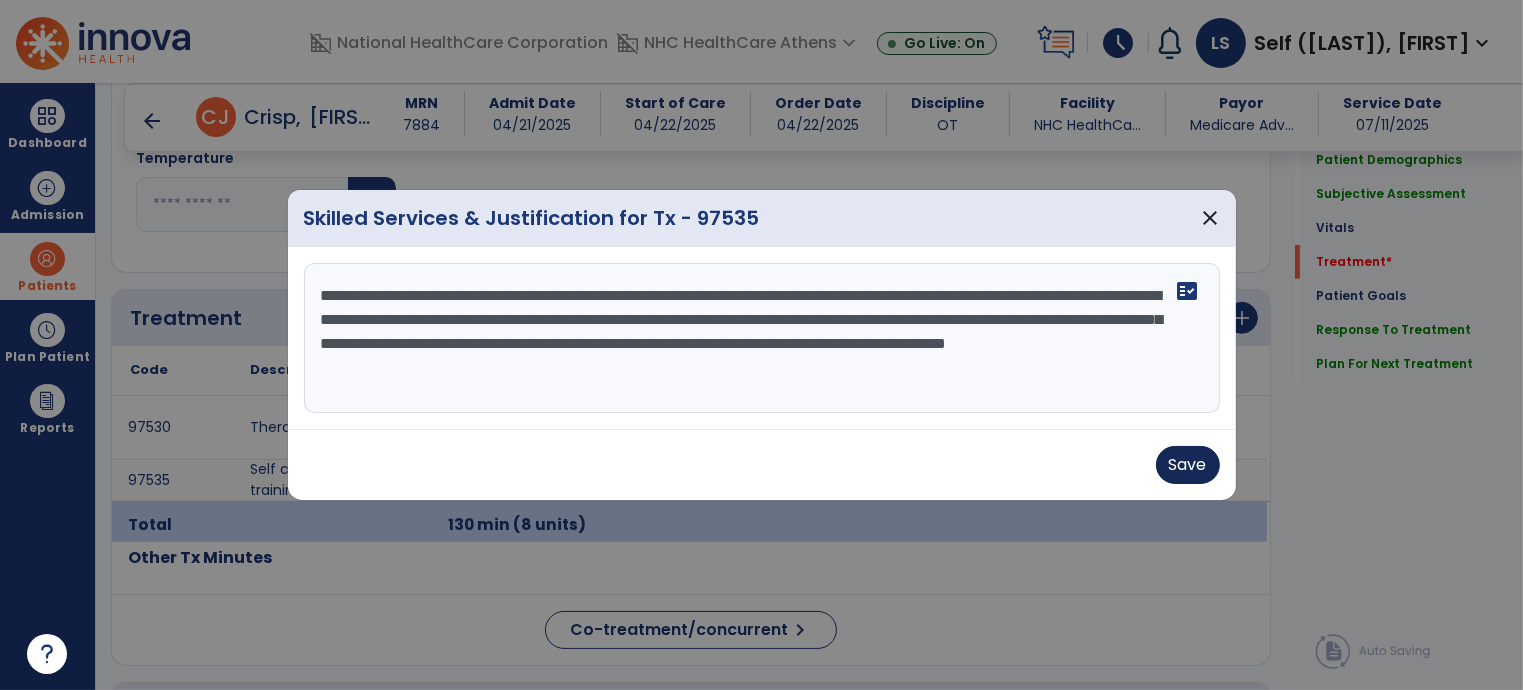 type on "**********" 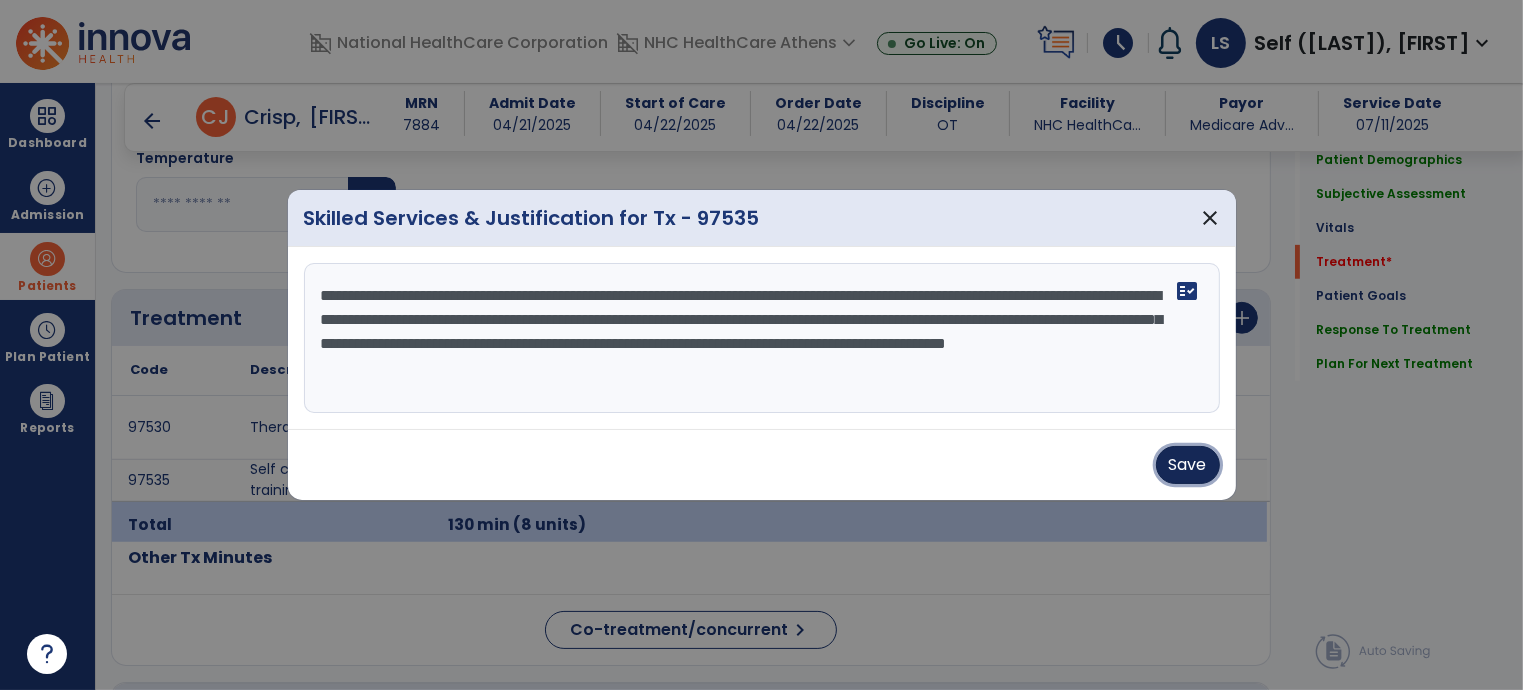 click on "Save" at bounding box center [1188, 465] 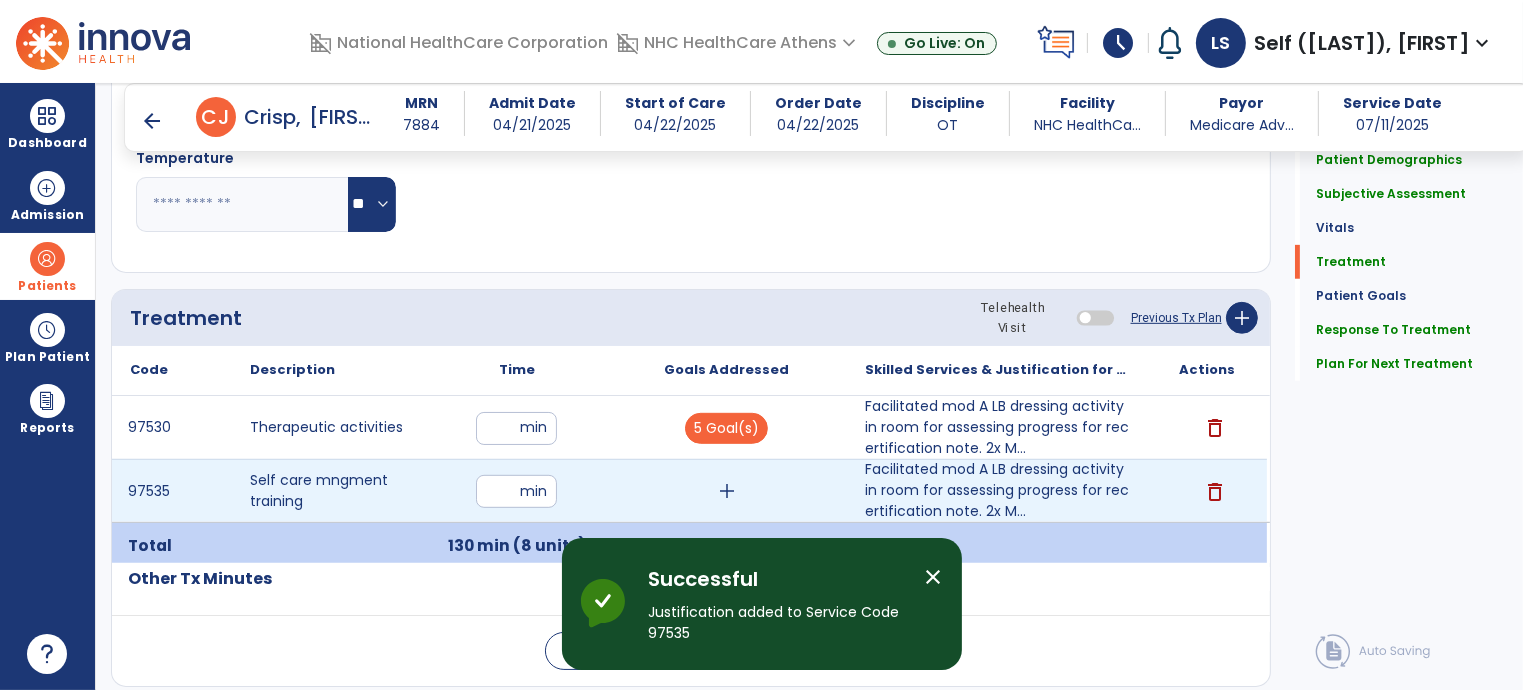 click on "add" at bounding box center [727, 491] 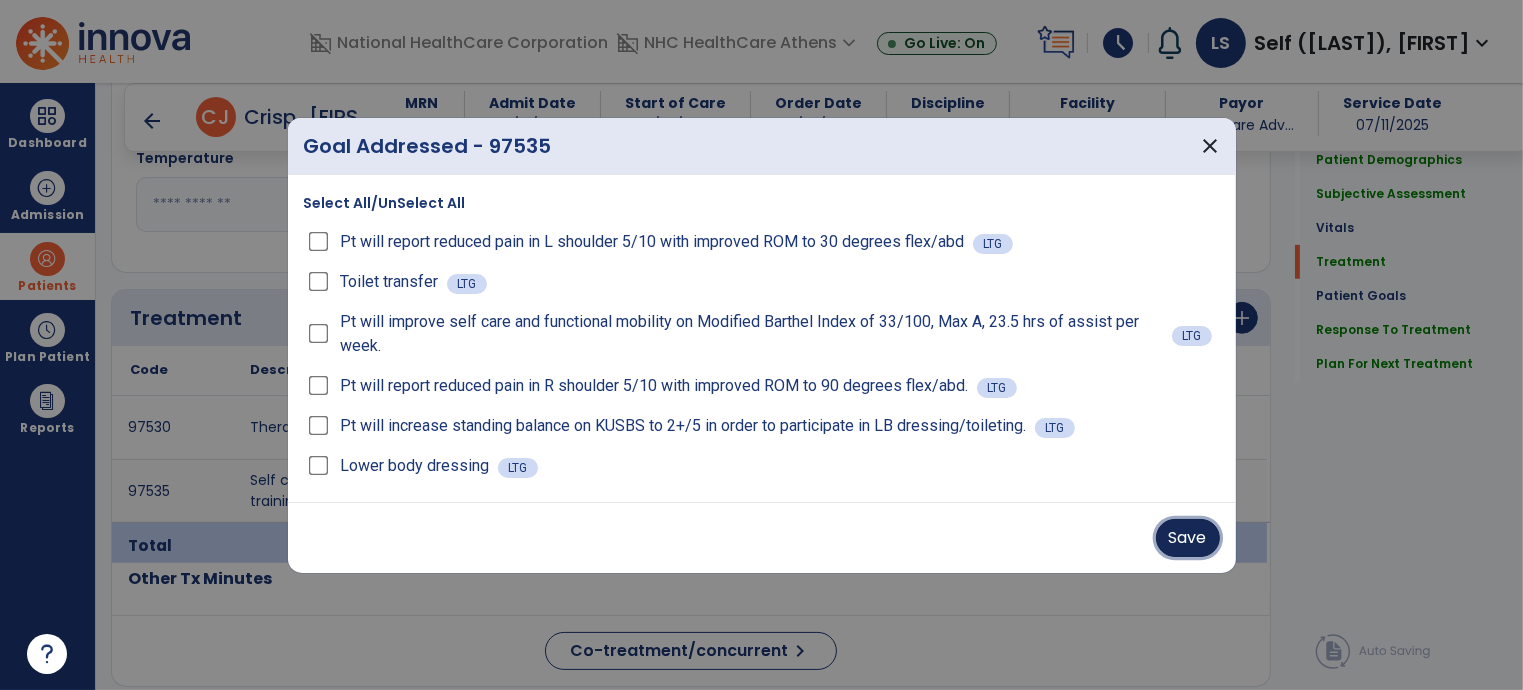 click on "Save" at bounding box center [1188, 538] 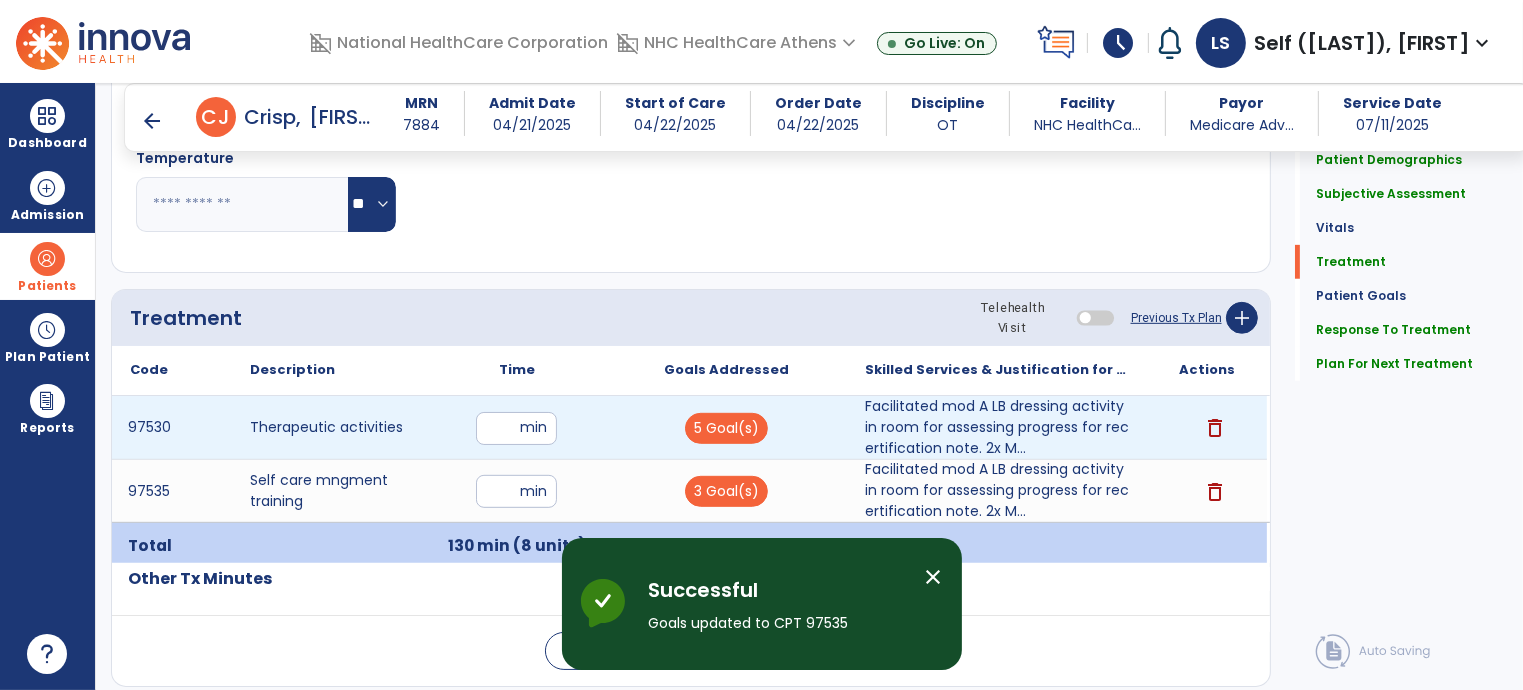 click on "**" at bounding box center [516, 428] 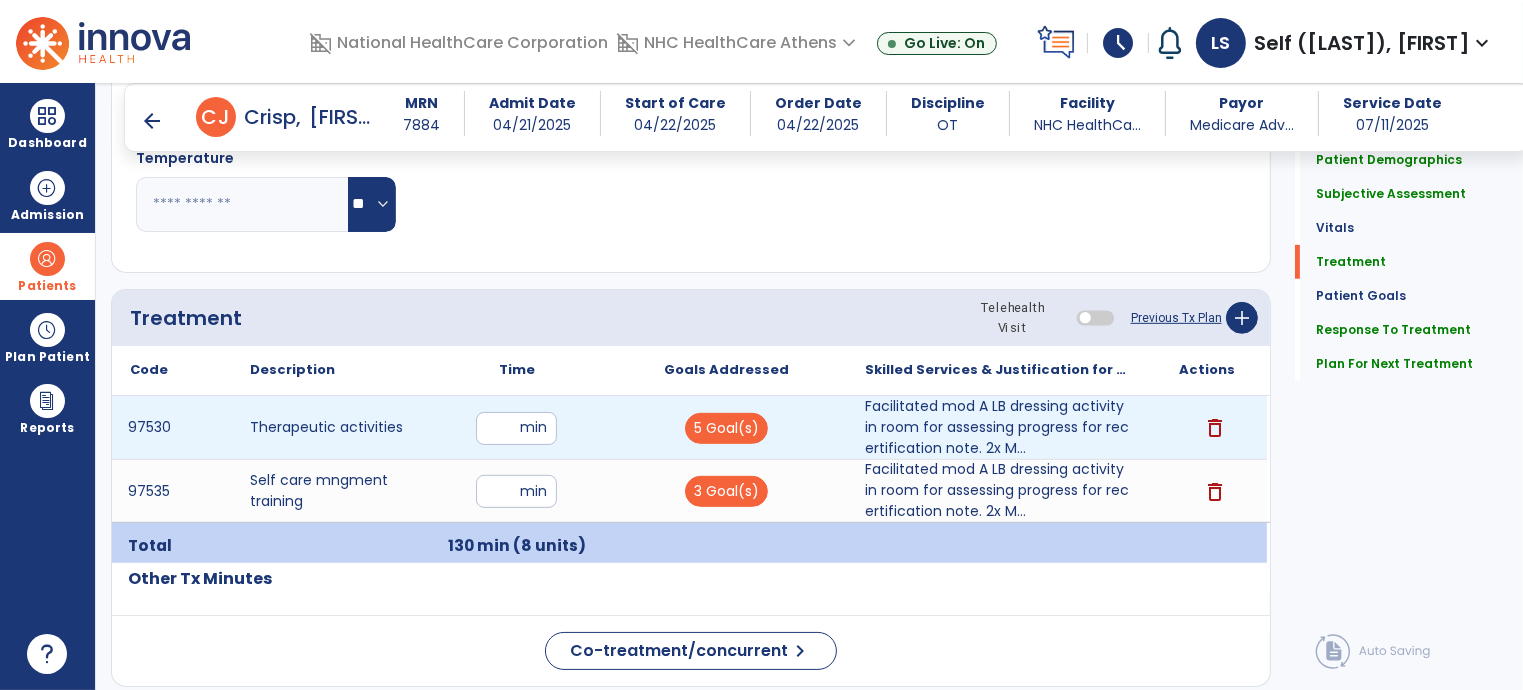 click on "delete" at bounding box center [1215, 428] 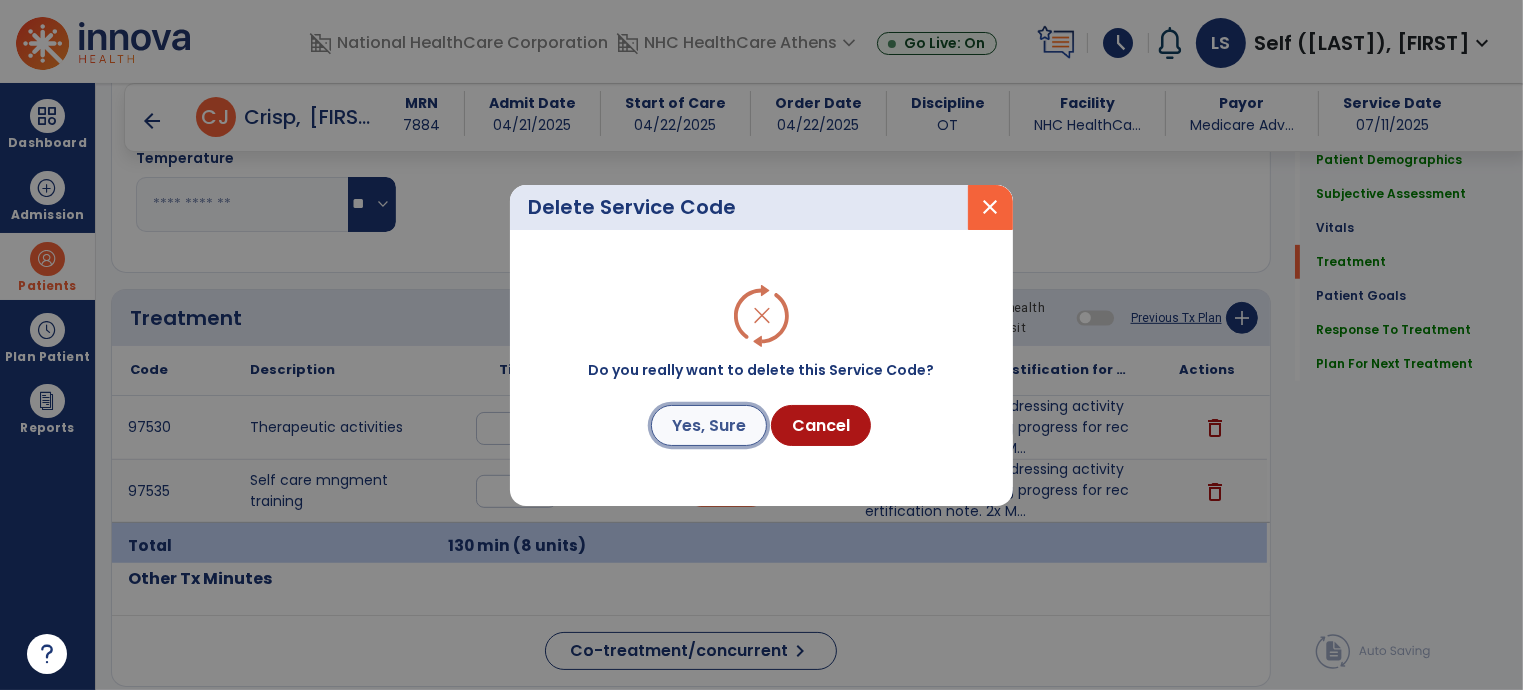 click on "Yes, Sure" at bounding box center (709, 425) 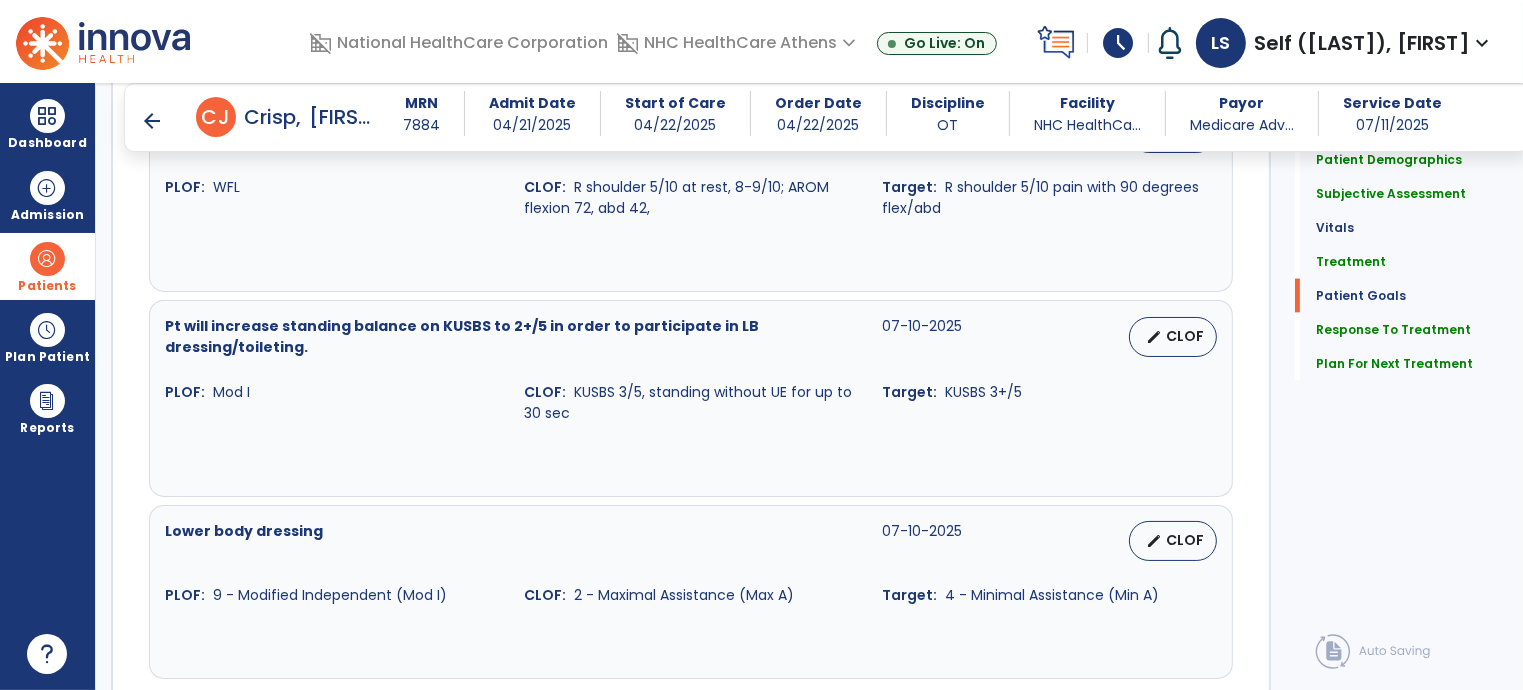 scroll, scrollTop: 3000, scrollLeft: 0, axis: vertical 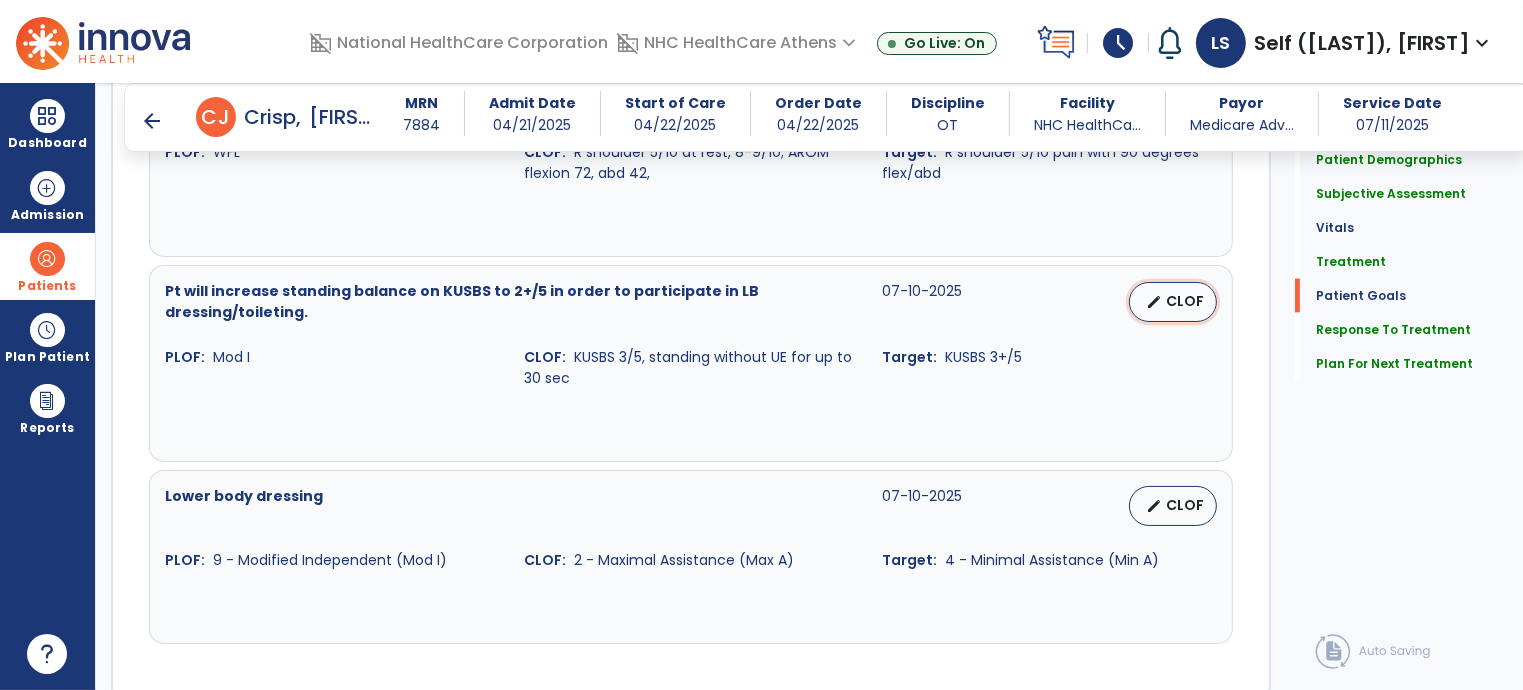click on "CLOF" at bounding box center (1185, 301) 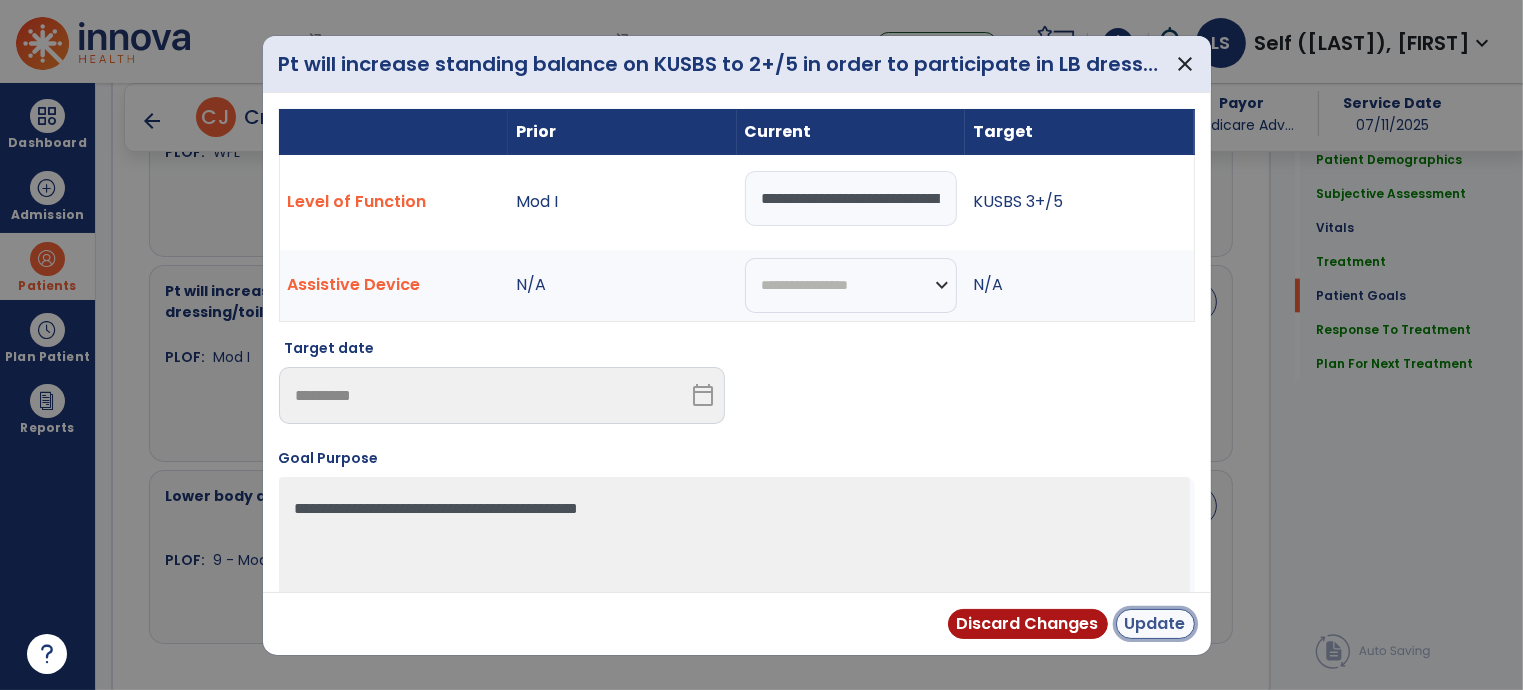 click on "Update" at bounding box center (1155, 624) 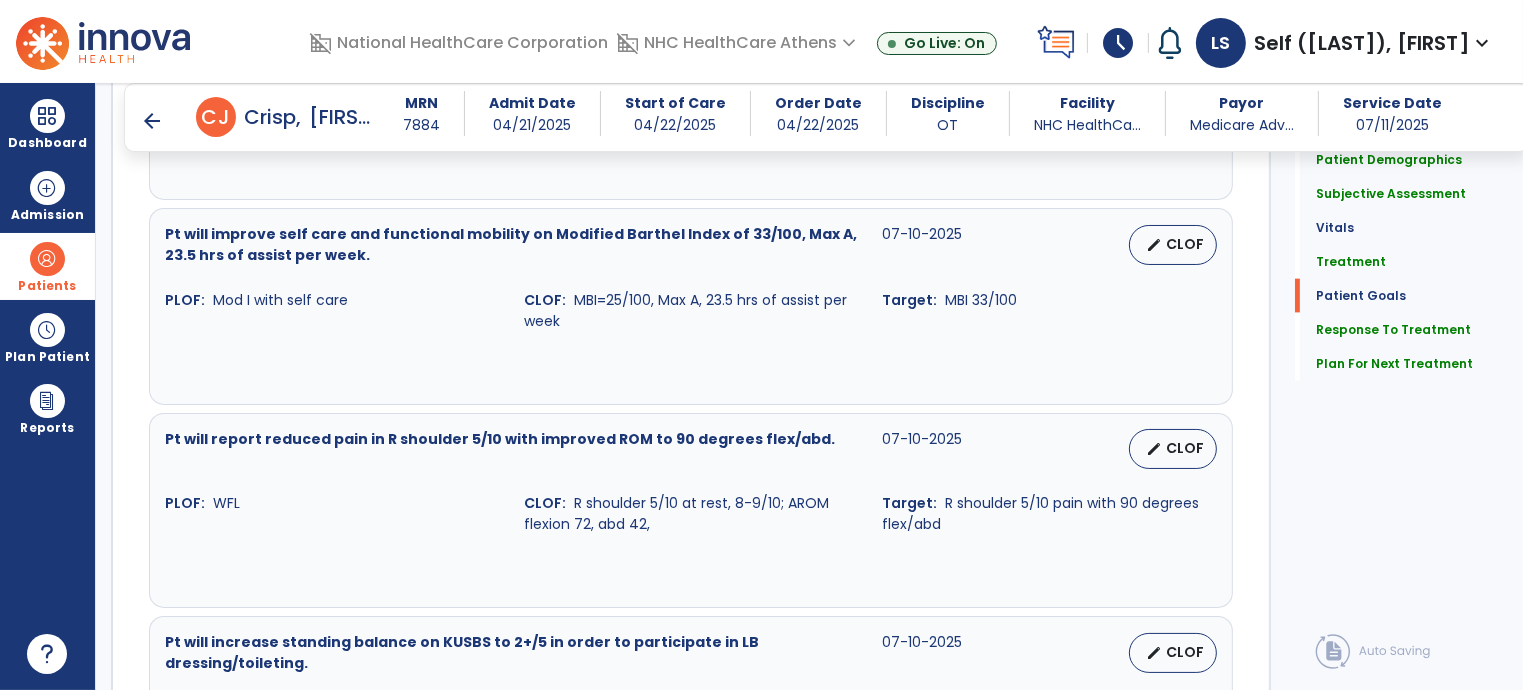 scroll, scrollTop: 2700, scrollLeft: 0, axis: vertical 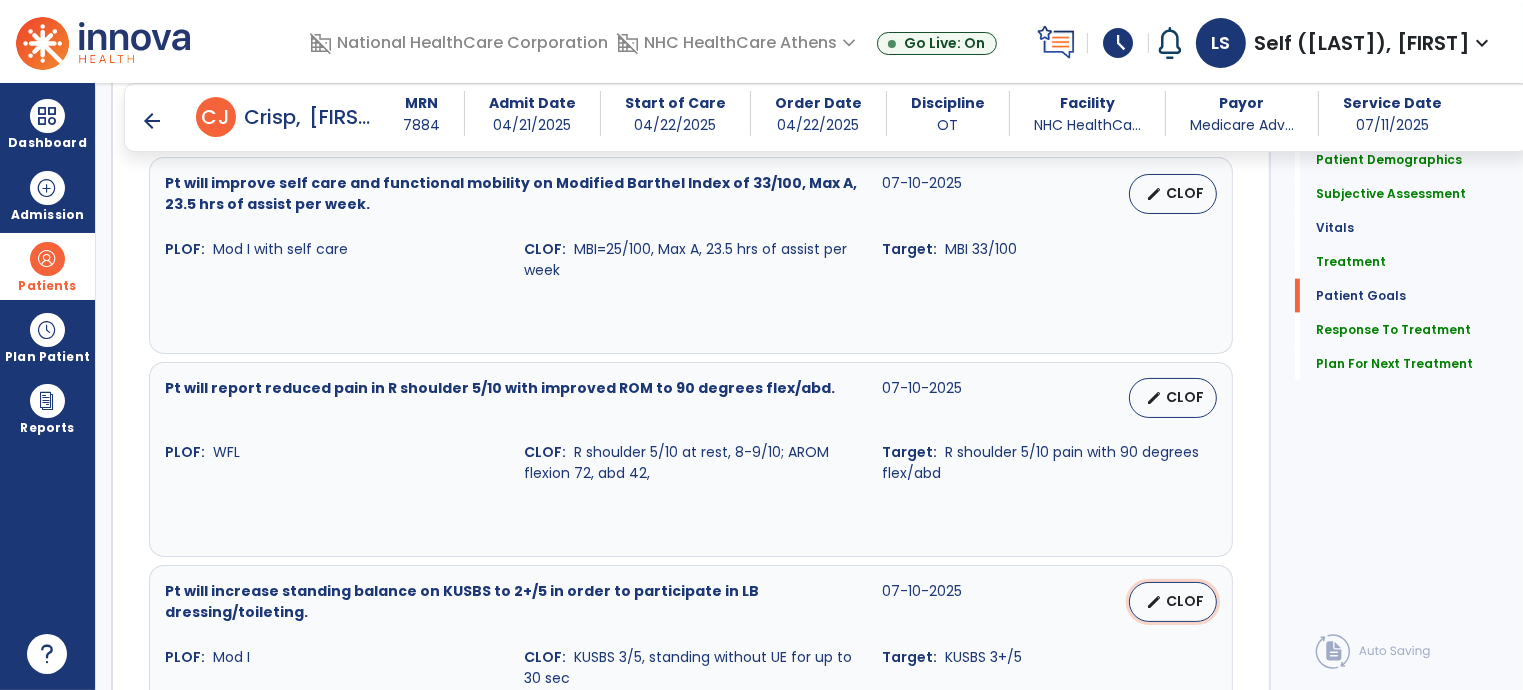 click on "edit" at bounding box center [1154, 602] 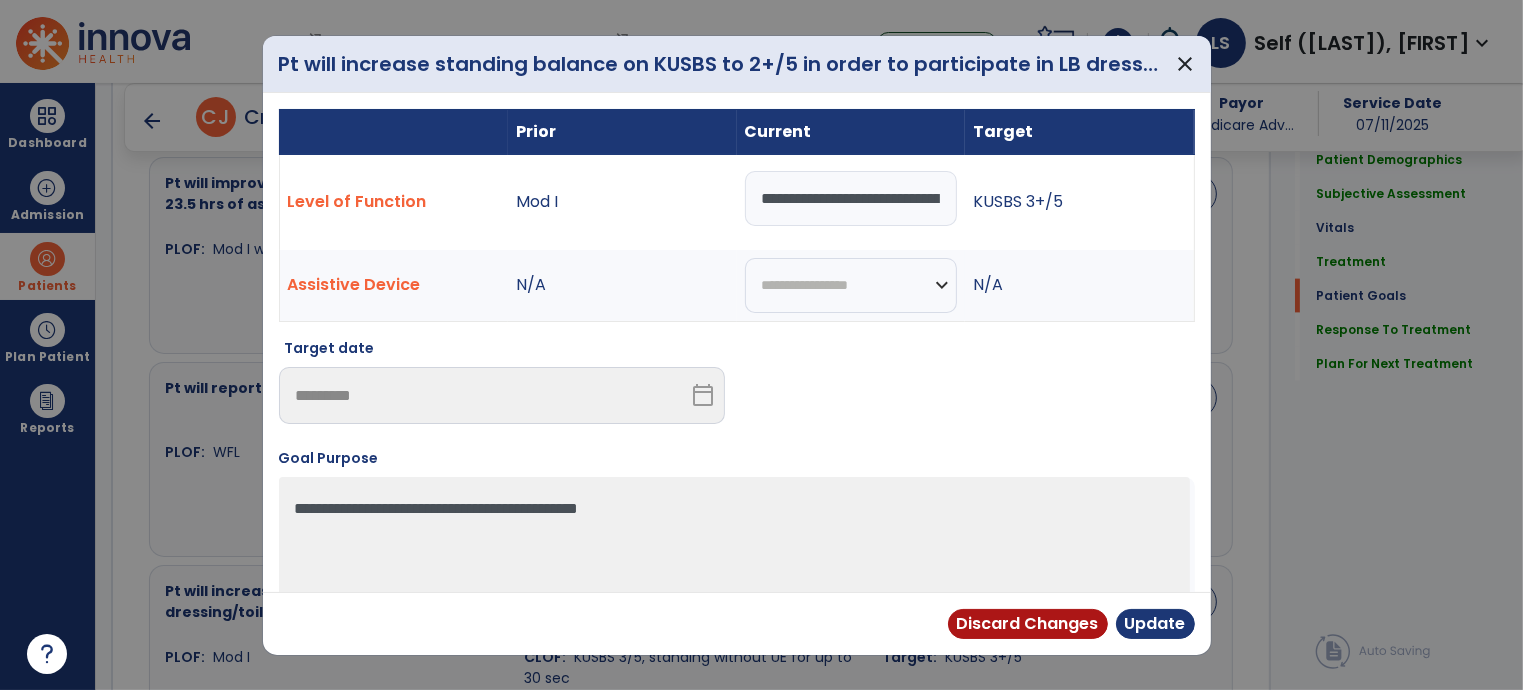 click on "Pt will increase standing balance on KUSBS to 2+/5 in order to participate in LB dressing/toileting." at bounding box center (720, 64) 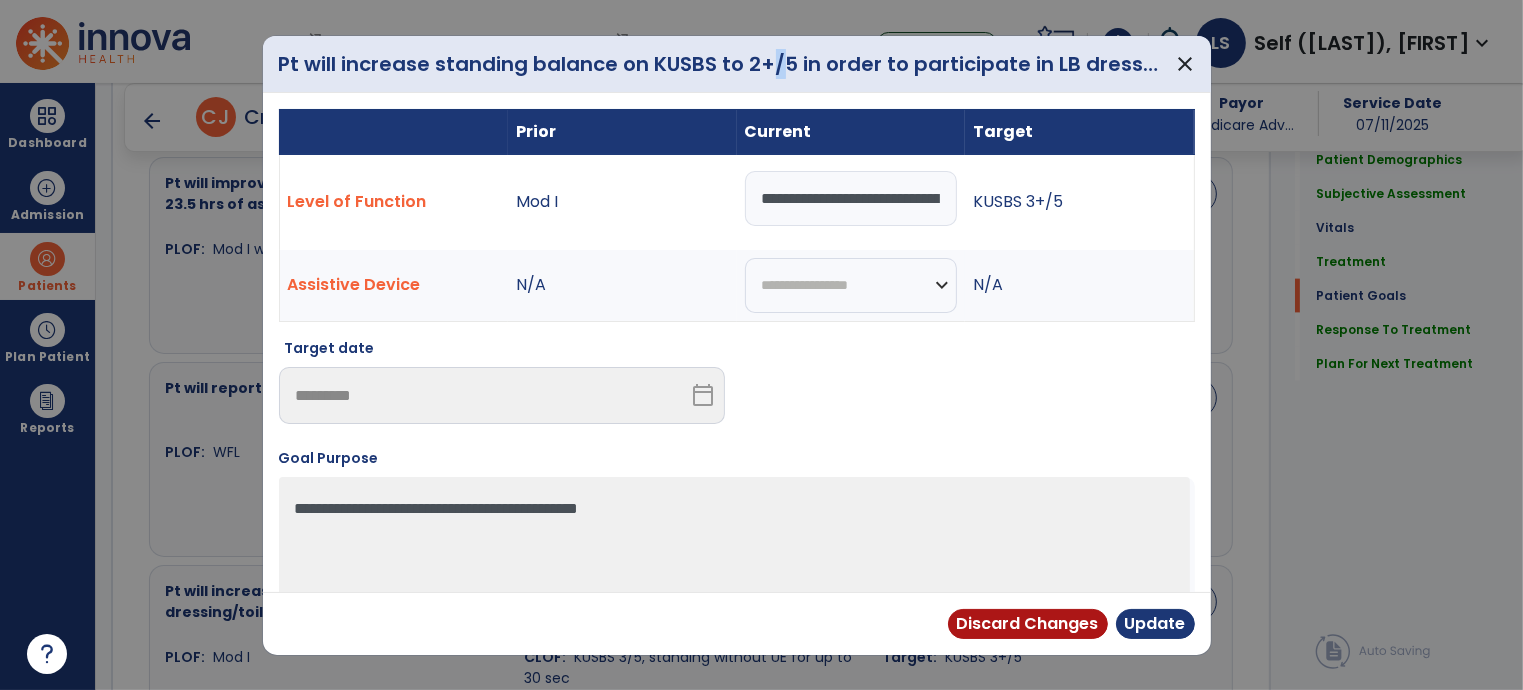 click on "Pt will increase standing balance on KUSBS to 2+/5 in order to participate in LB dressing/toileting." at bounding box center (720, 64) 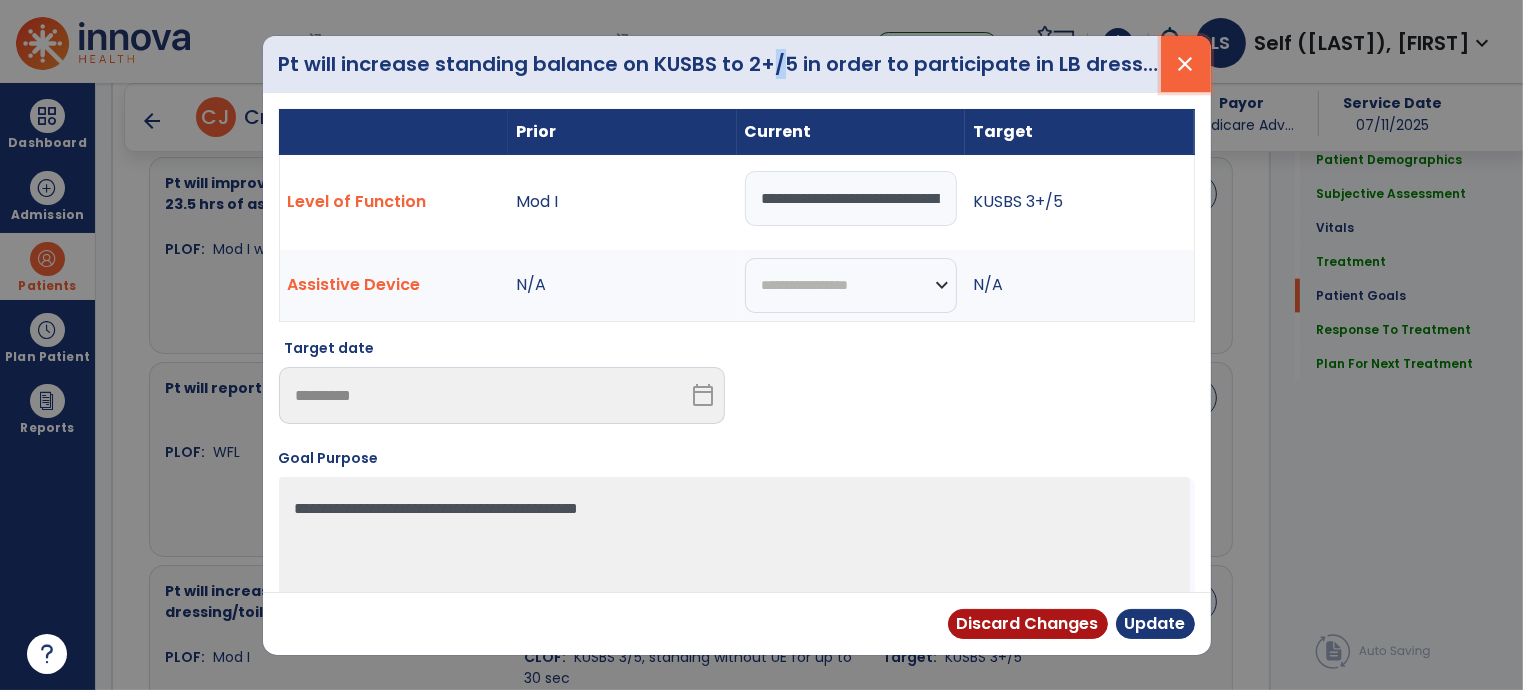 click on "close" at bounding box center [1186, 64] 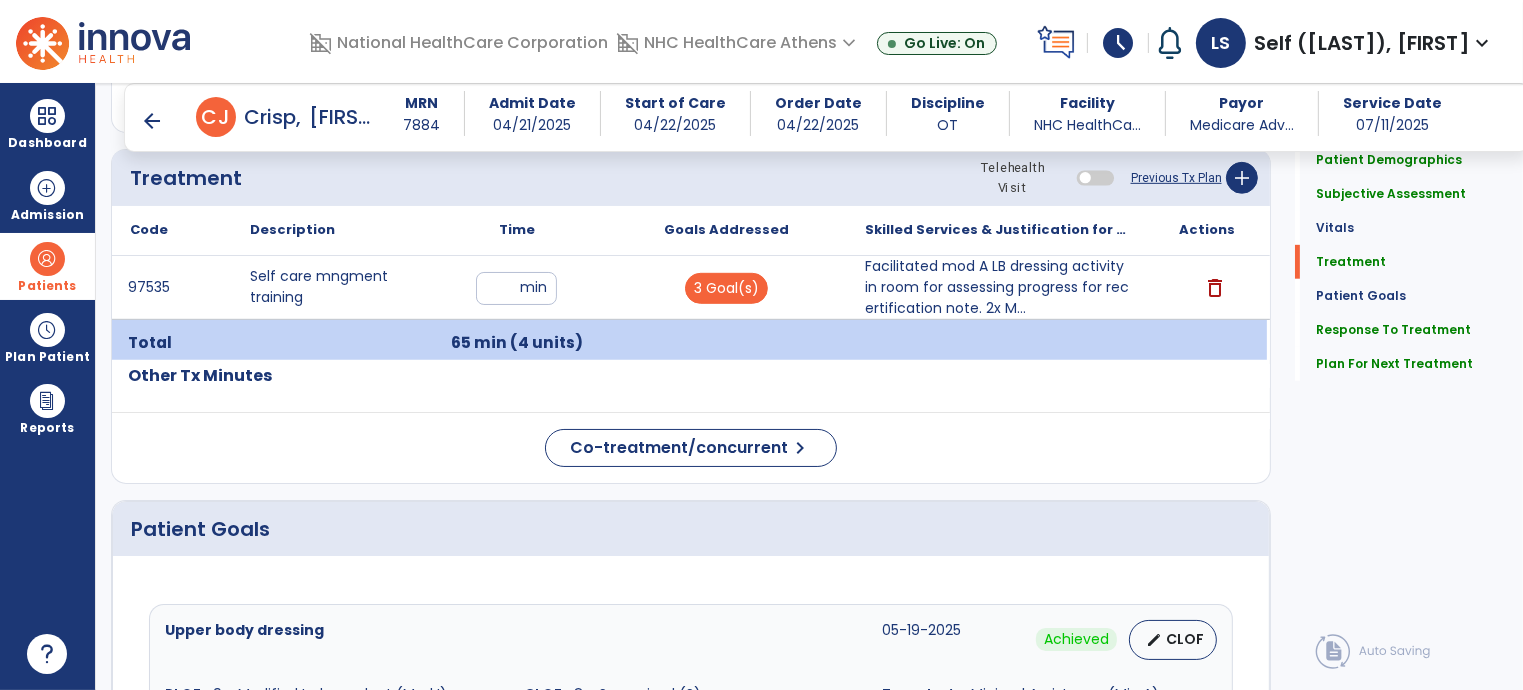 scroll, scrollTop: 1200, scrollLeft: 0, axis: vertical 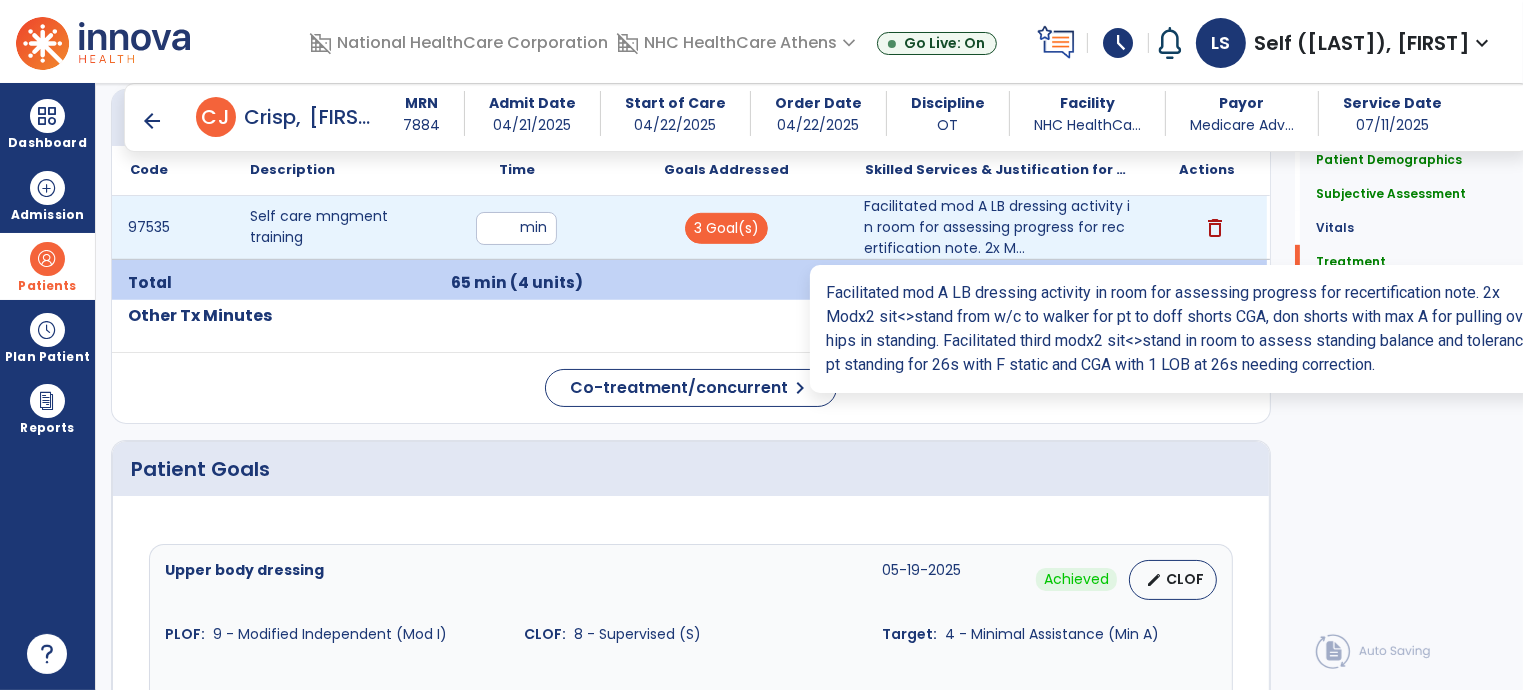click on "Facilitated mod A LB dressing activity in room for assessing progress for recertification note. 2x M..." at bounding box center [997, 227] 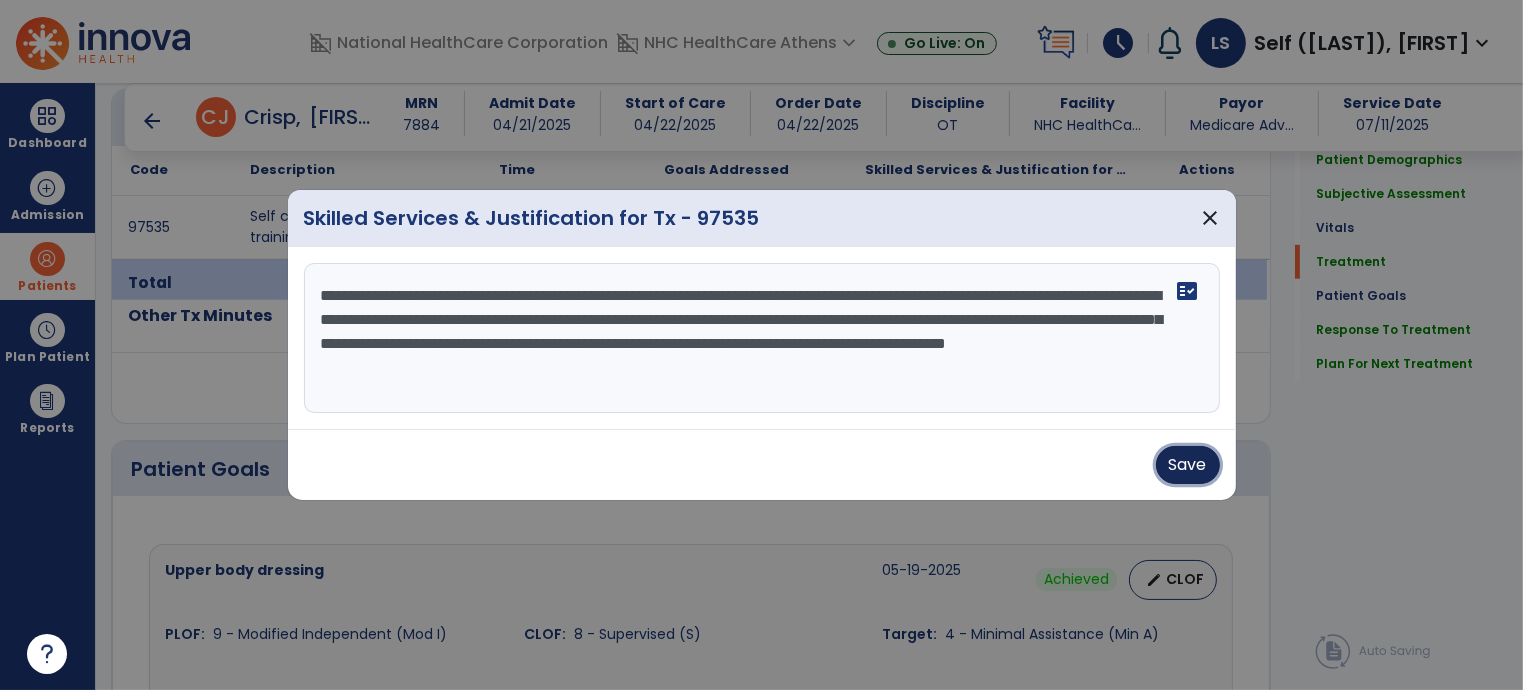 click on "Save" at bounding box center (1188, 465) 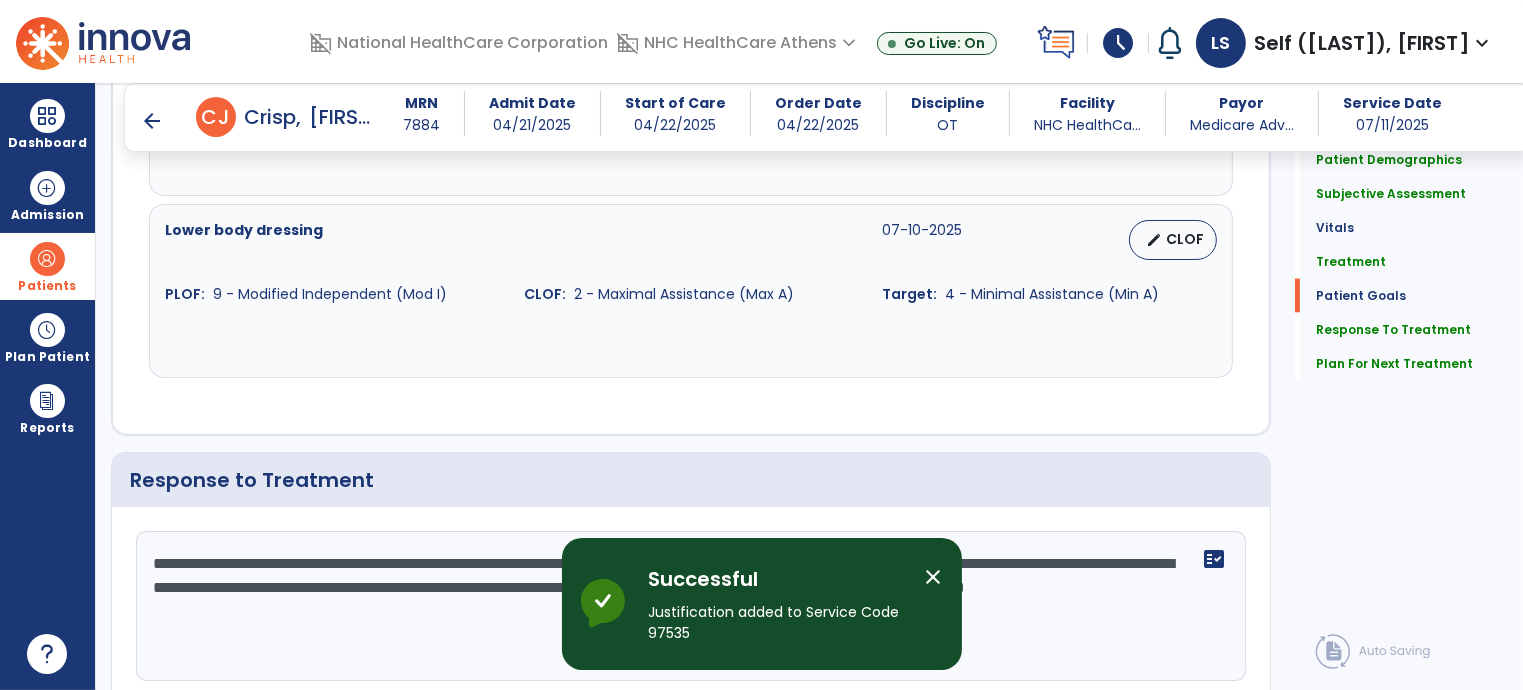 scroll, scrollTop: 3500, scrollLeft: 0, axis: vertical 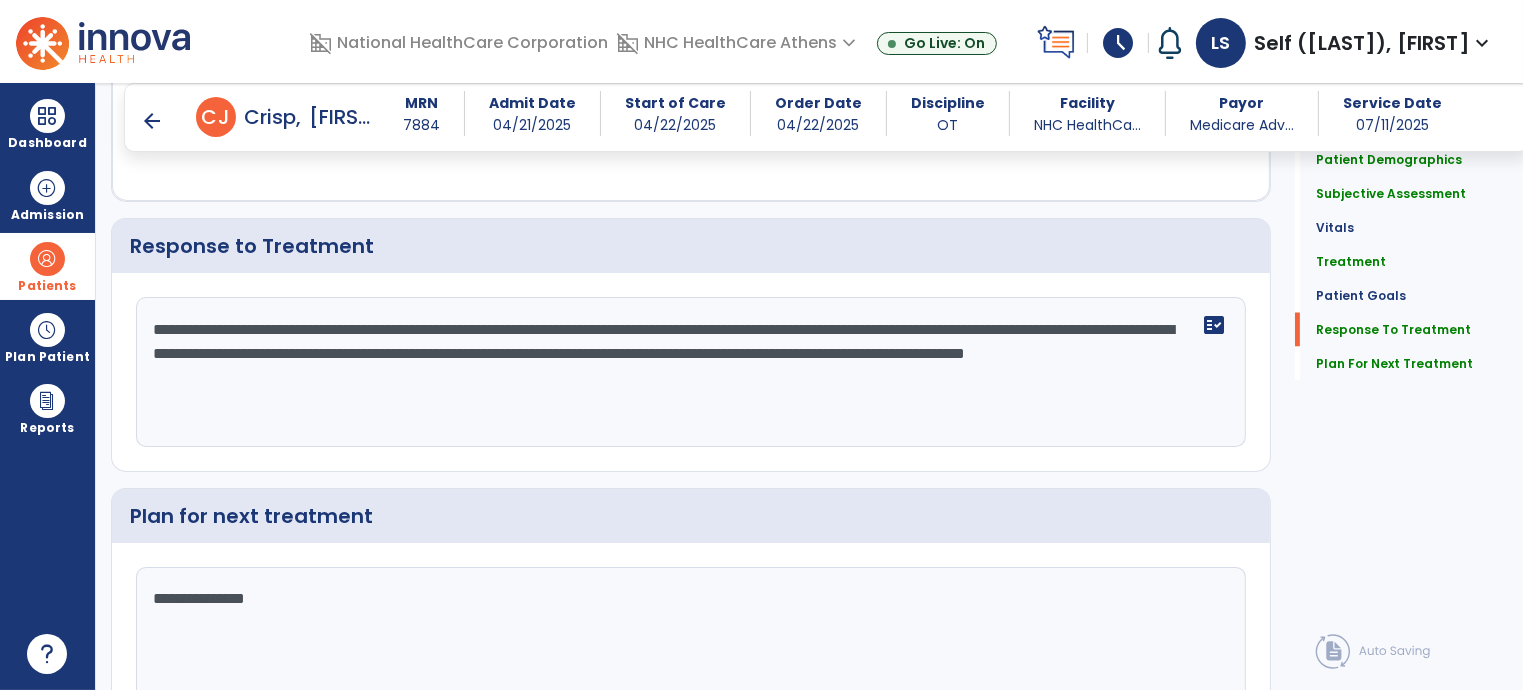 click on "**********" 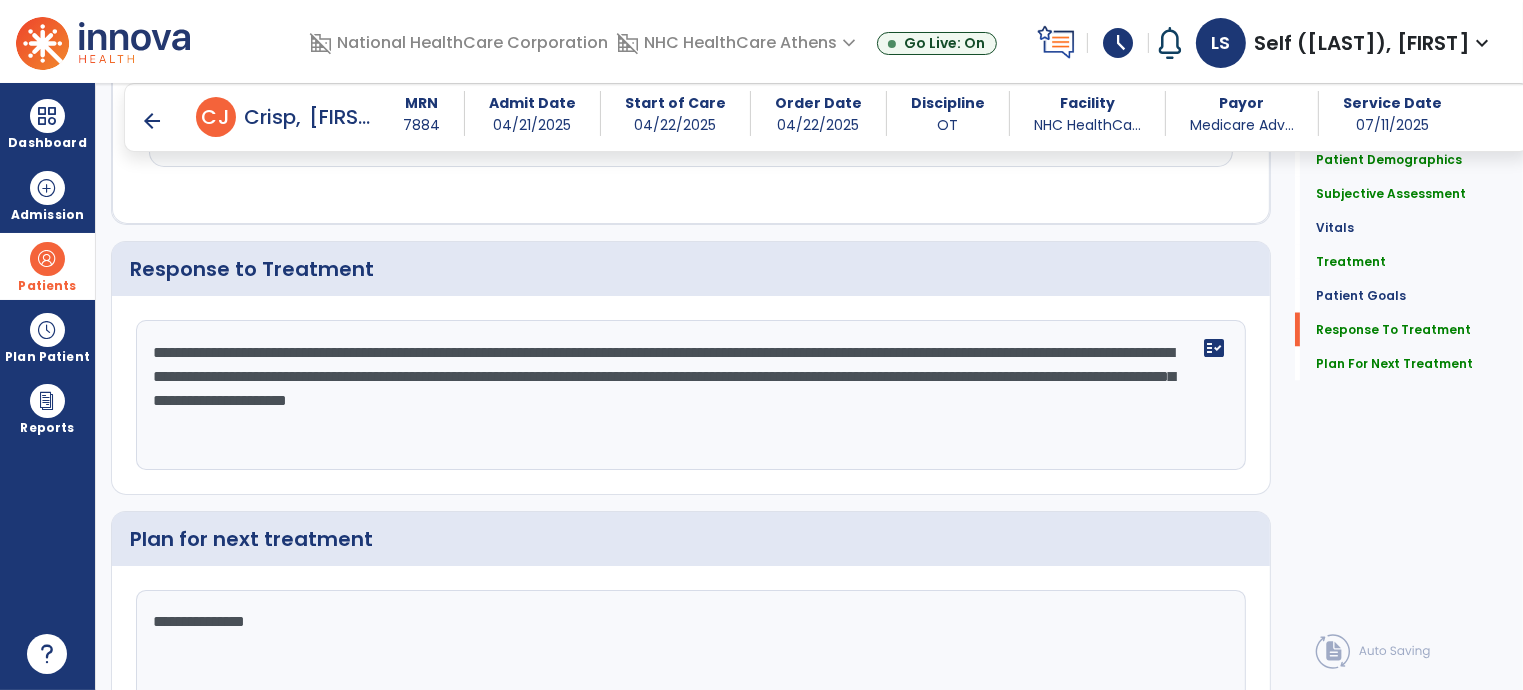 scroll, scrollTop: 3500, scrollLeft: 0, axis: vertical 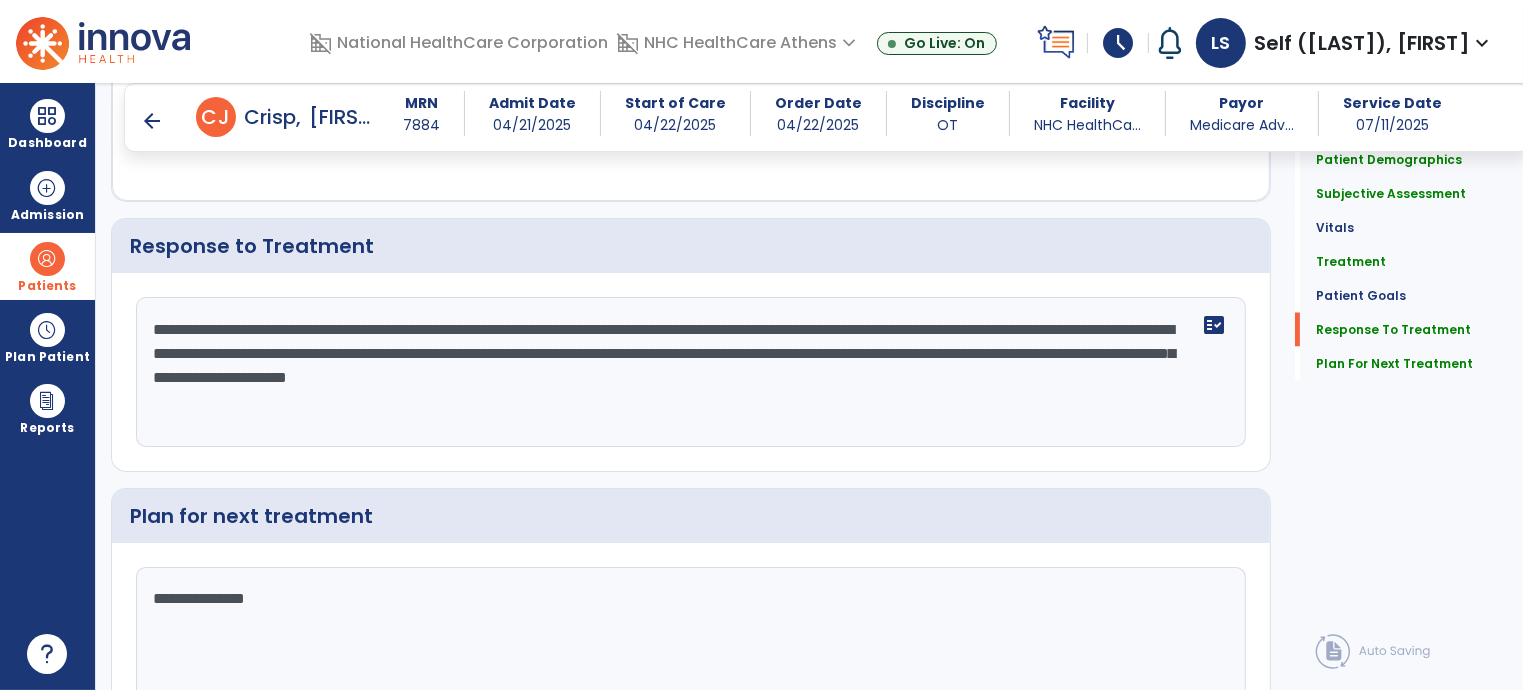 click on "**********" 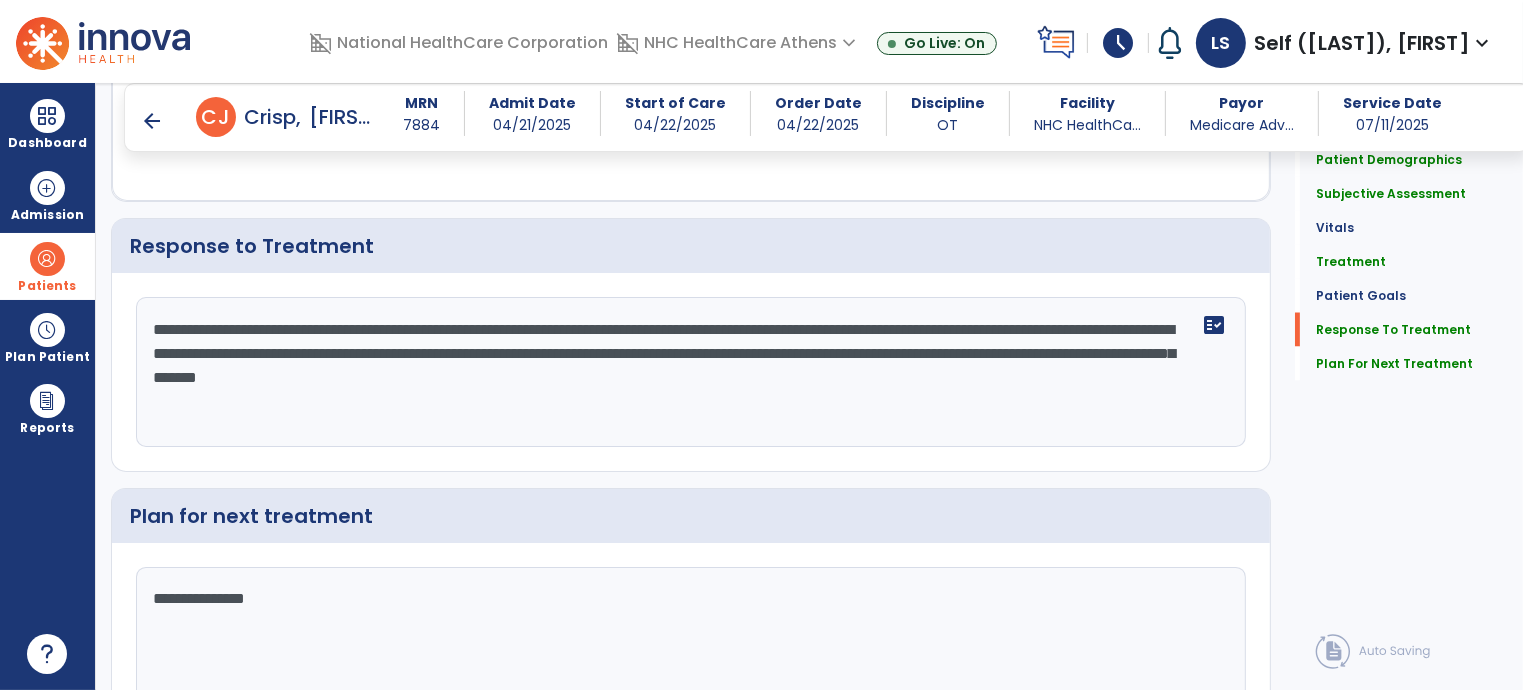 scroll, scrollTop: 3500, scrollLeft: 0, axis: vertical 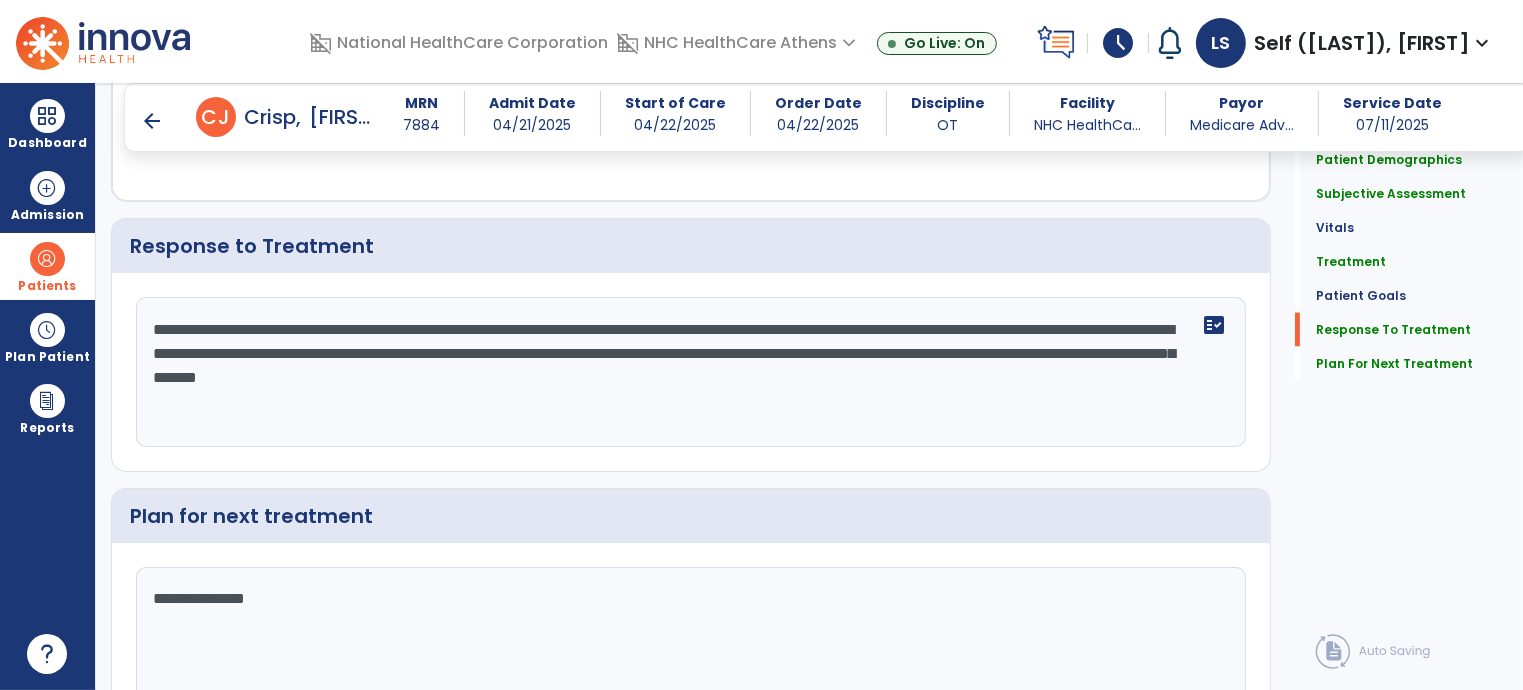 click on "**********" 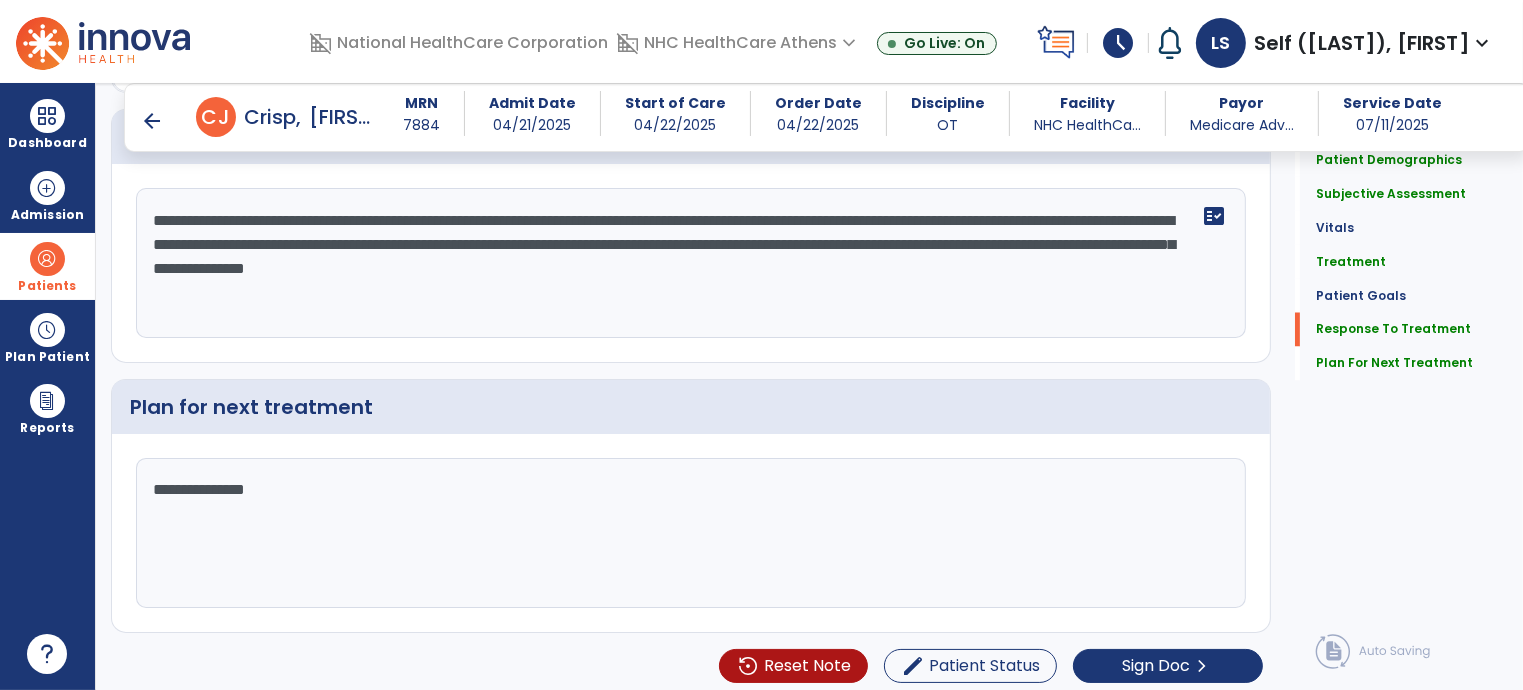 scroll, scrollTop: 3609, scrollLeft: 0, axis: vertical 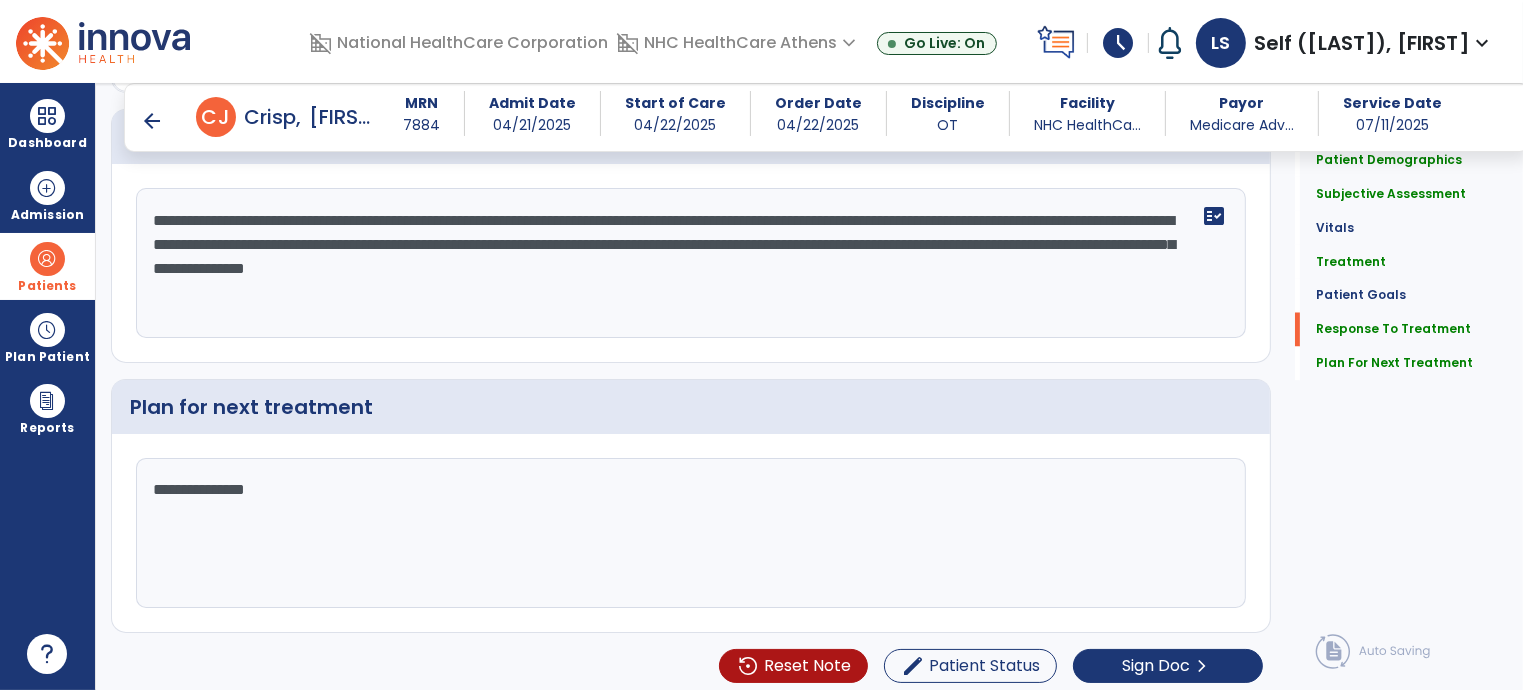 type on "**********" 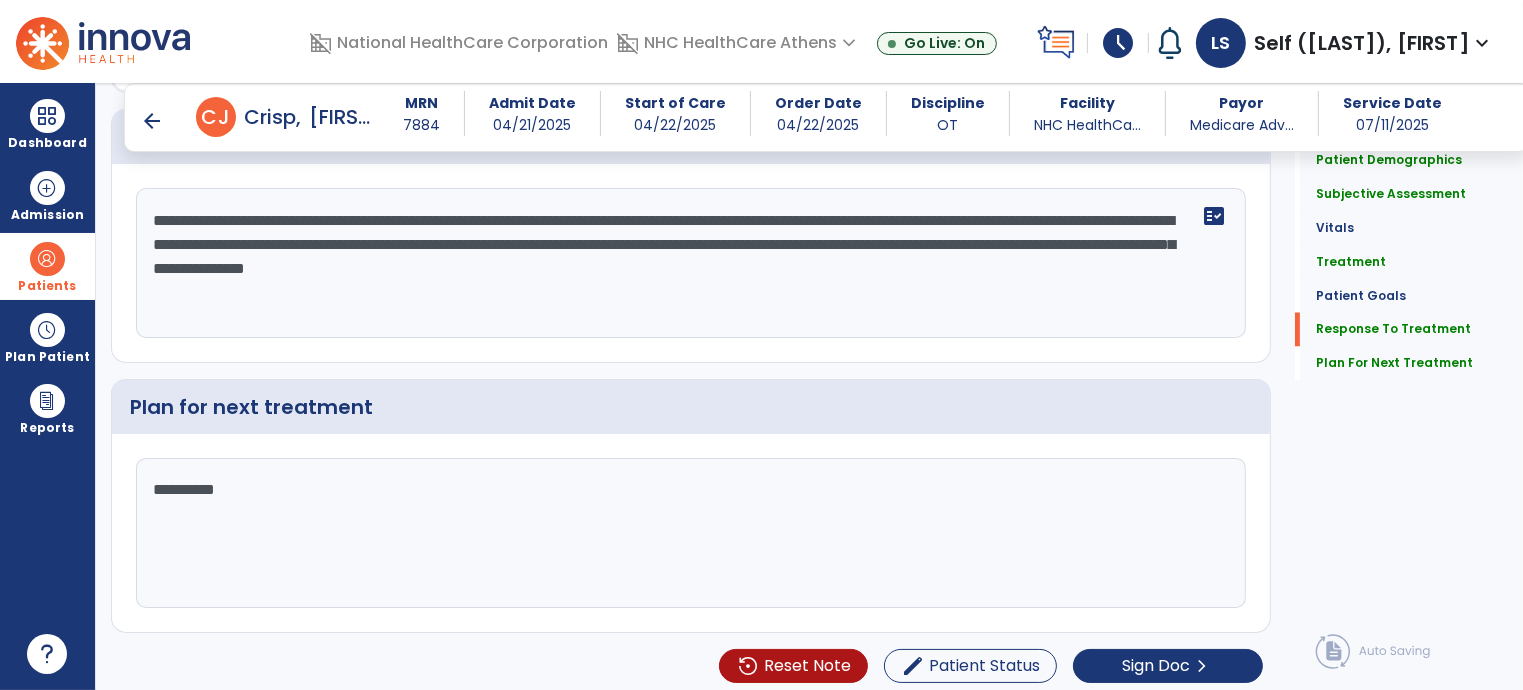 scroll, scrollTop: 3609, scrollLeft: 0, axis: vertical 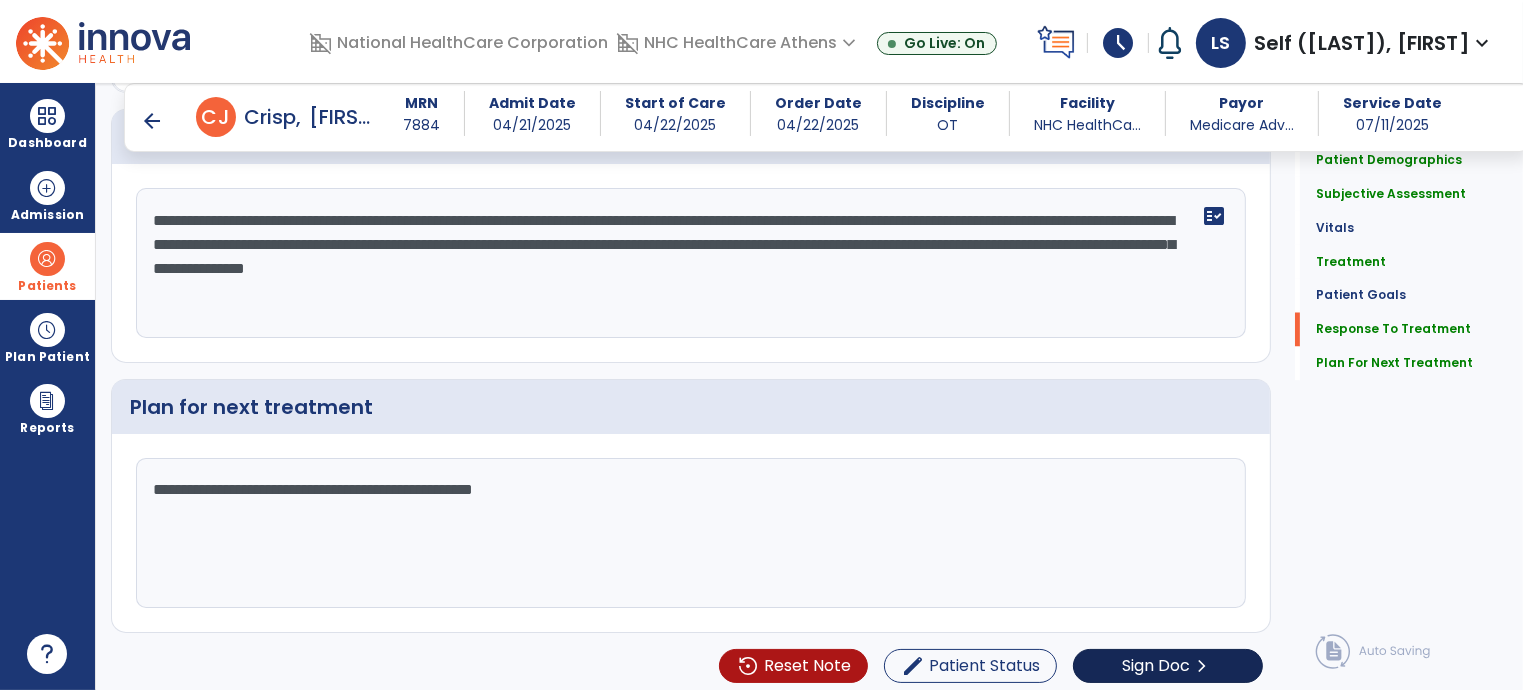 type on "**********" 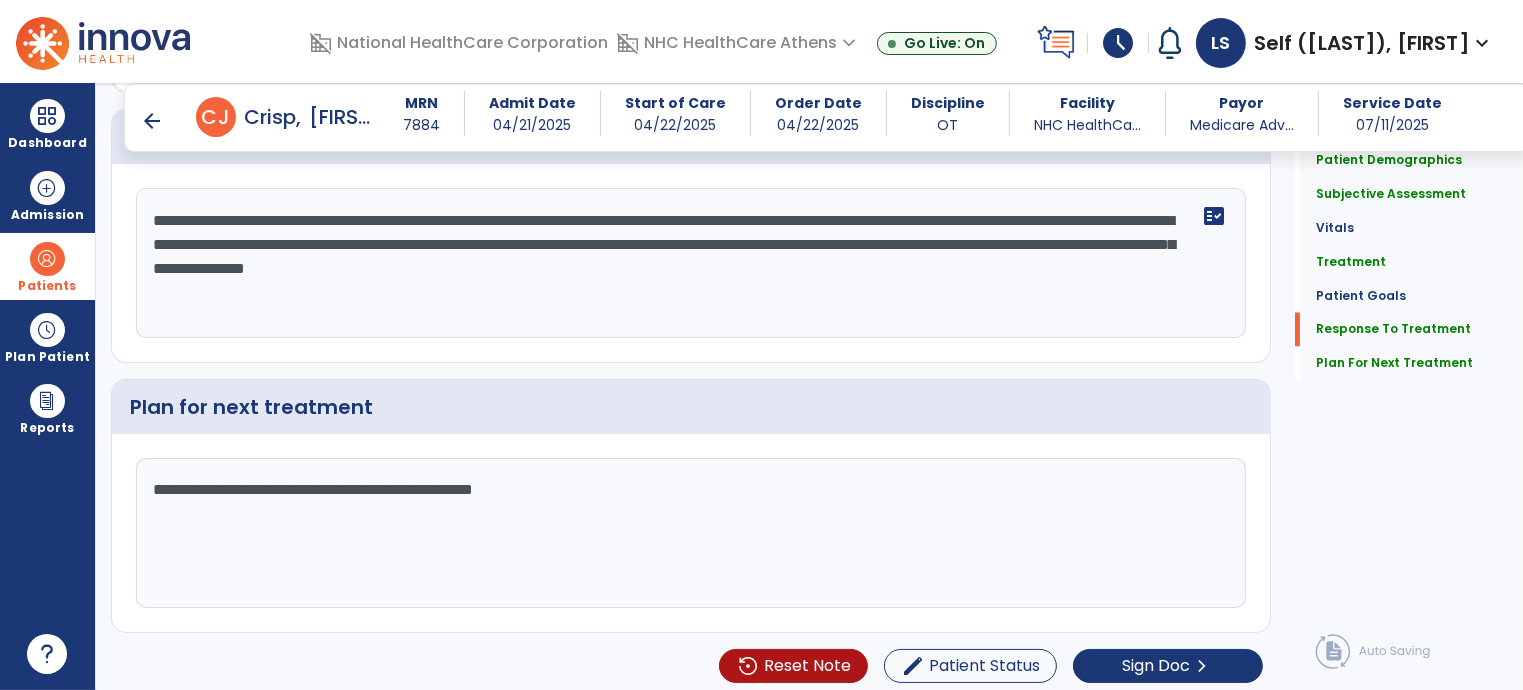 scroll, scrollTop: 3609, scrollLeft: 0, axis: vertical 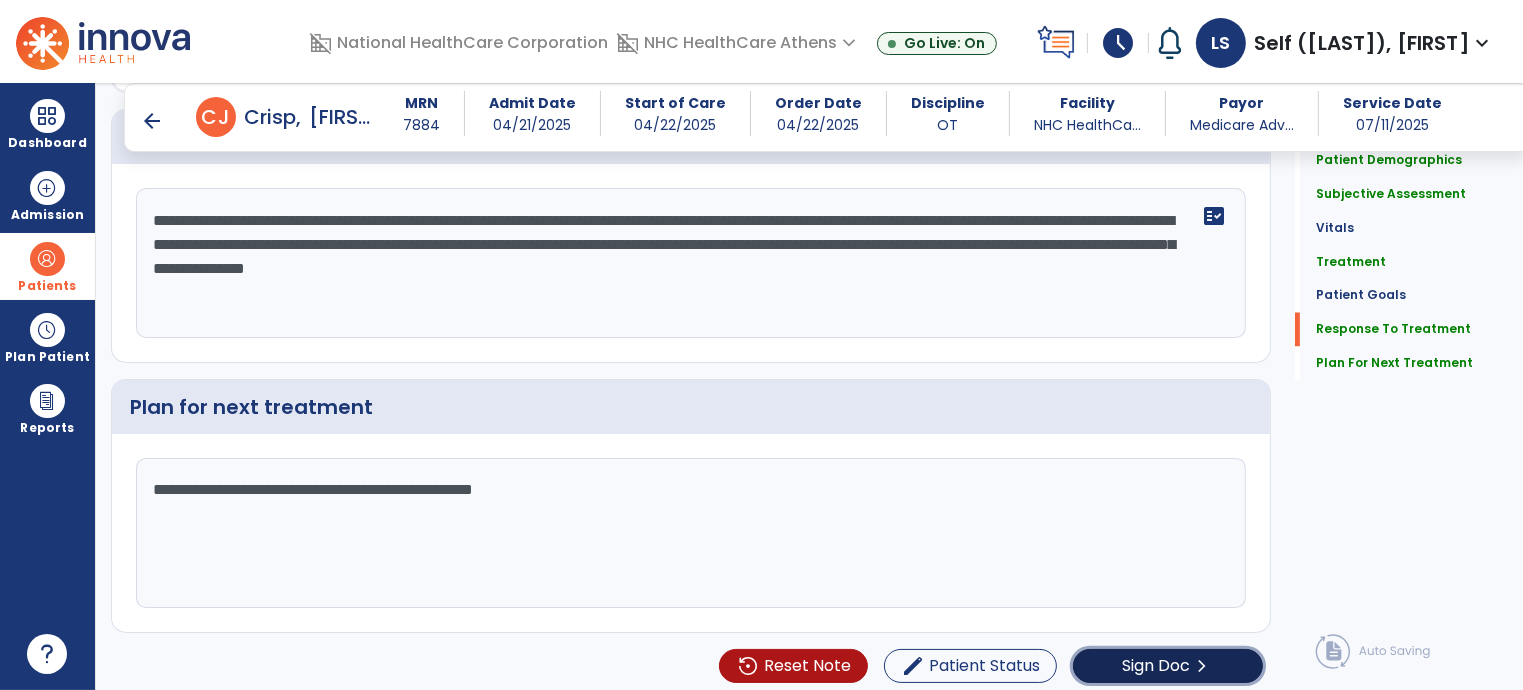 click on "Sign Doc" 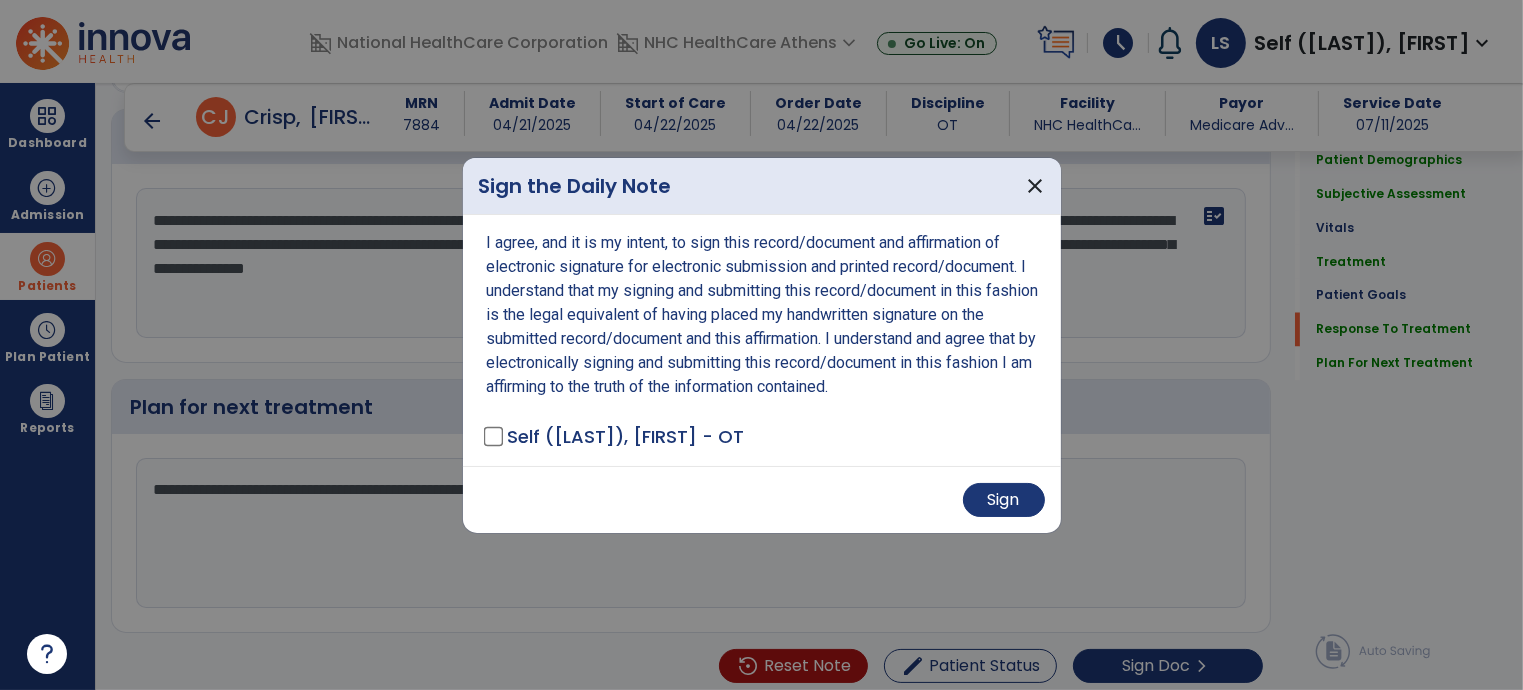 click on "Sign" at bounding box center [762, 500] 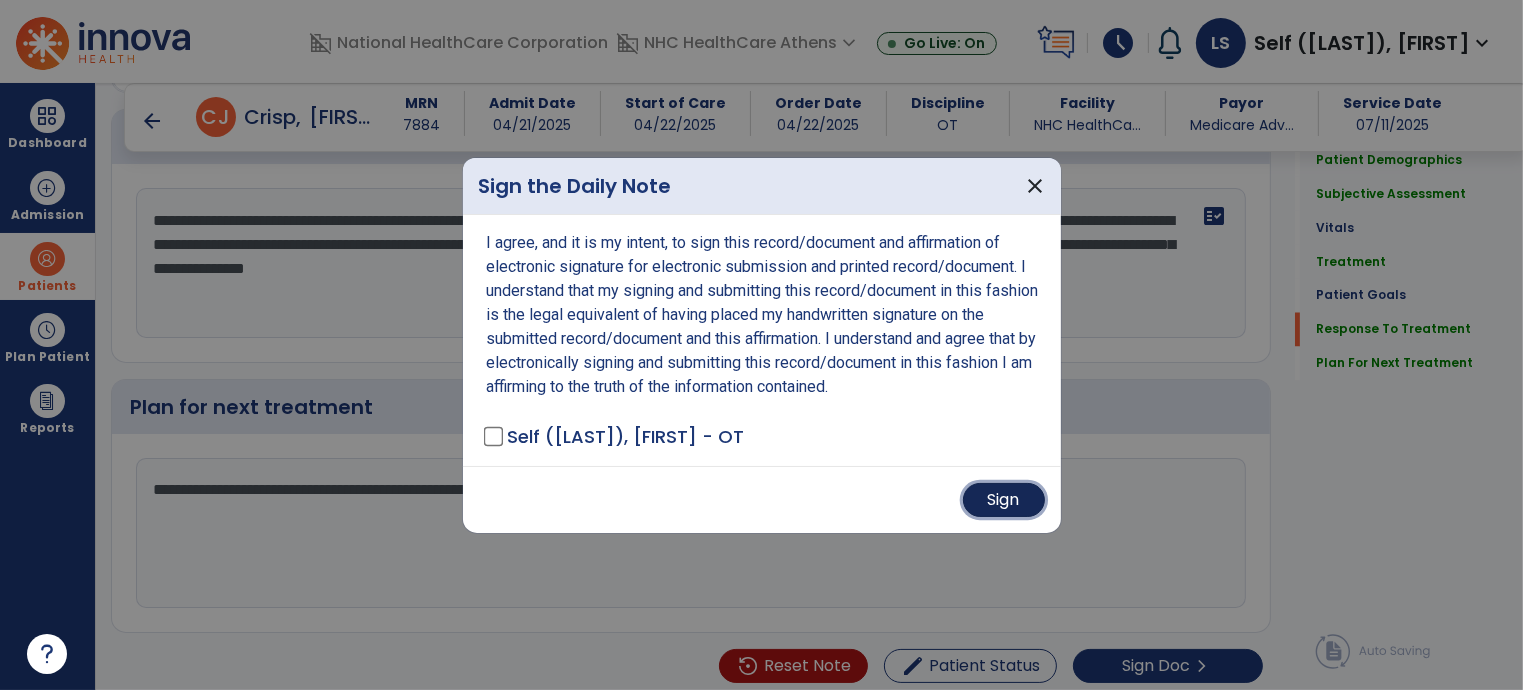 click on "Sign" at bounding box center [1004, 500] 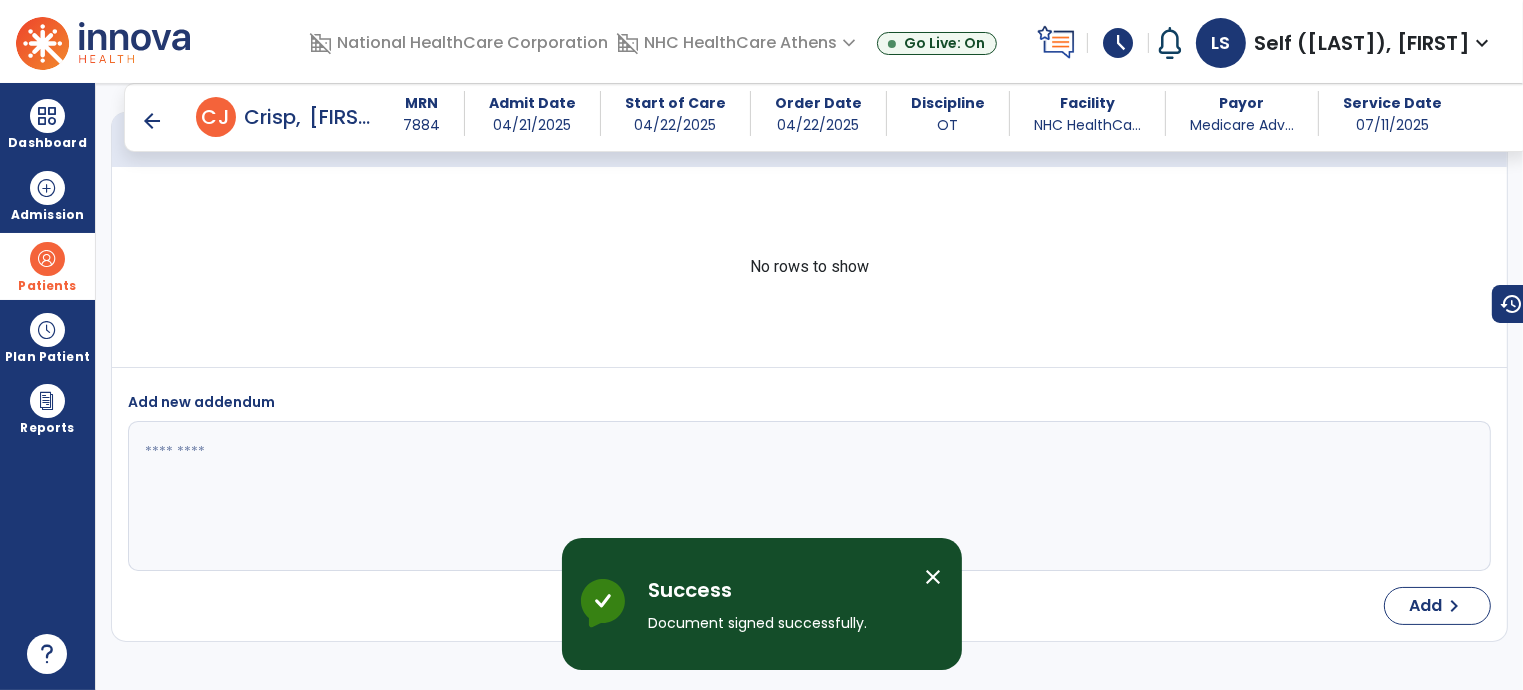 scroll, scrollTop: 4752, scrollLeft: 0, axis: vertical 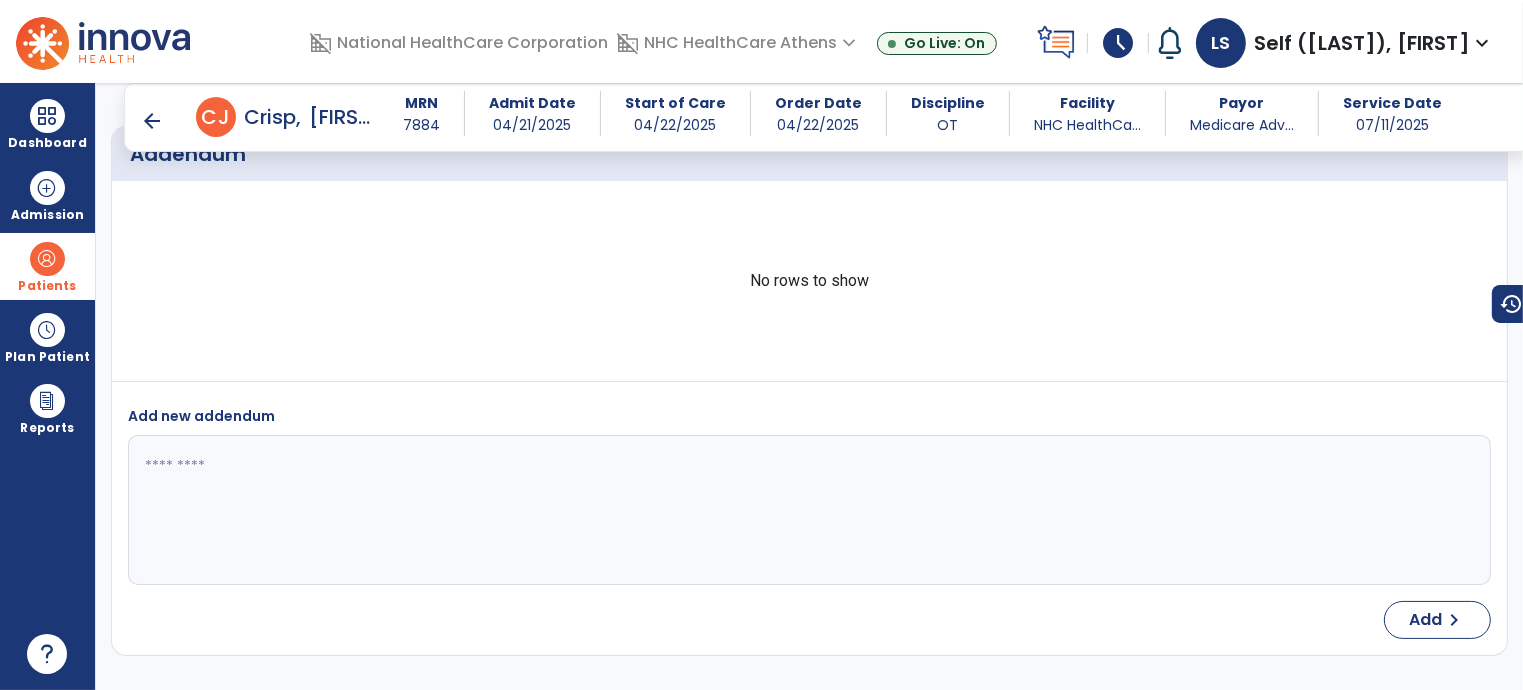 click on "arrow_back" at bounding box center [152, 121] 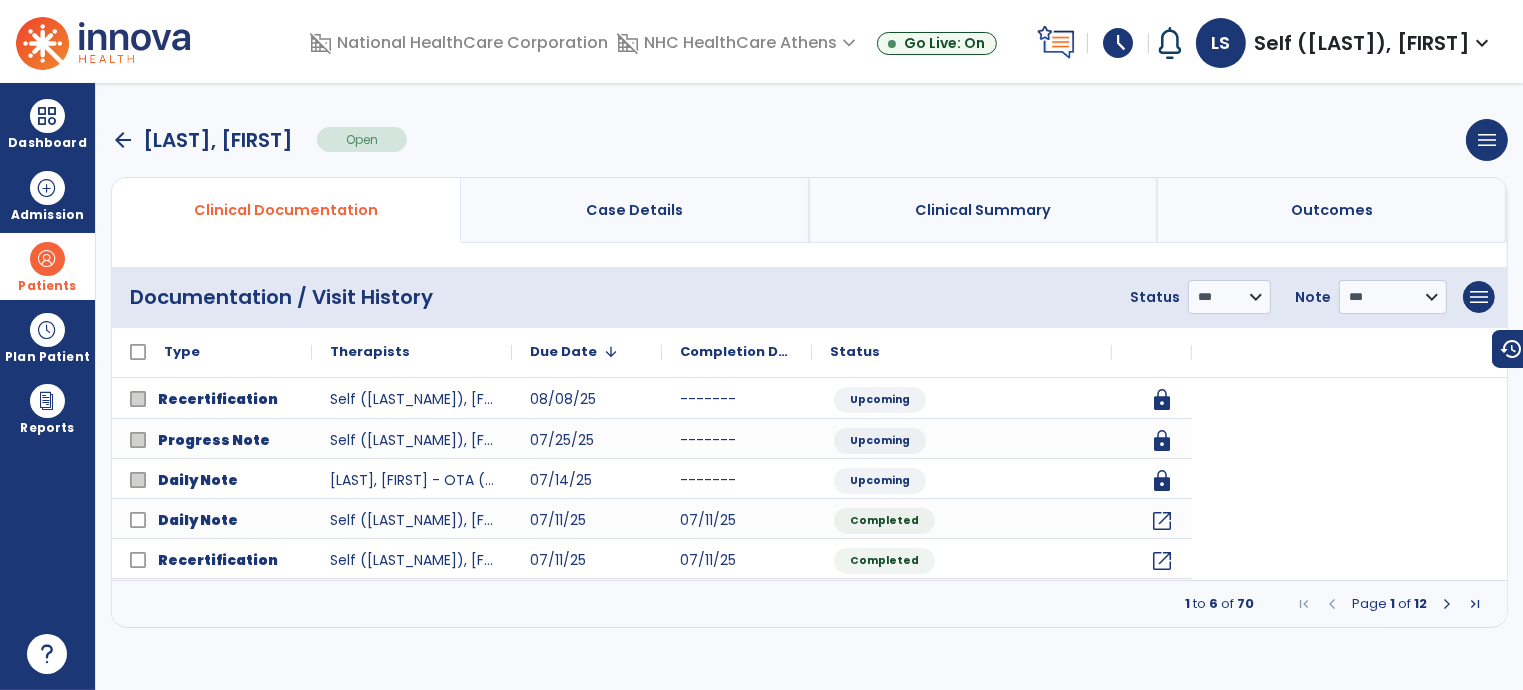 scroll, scrollTop: 0, scrollLeft: 0, axis: both 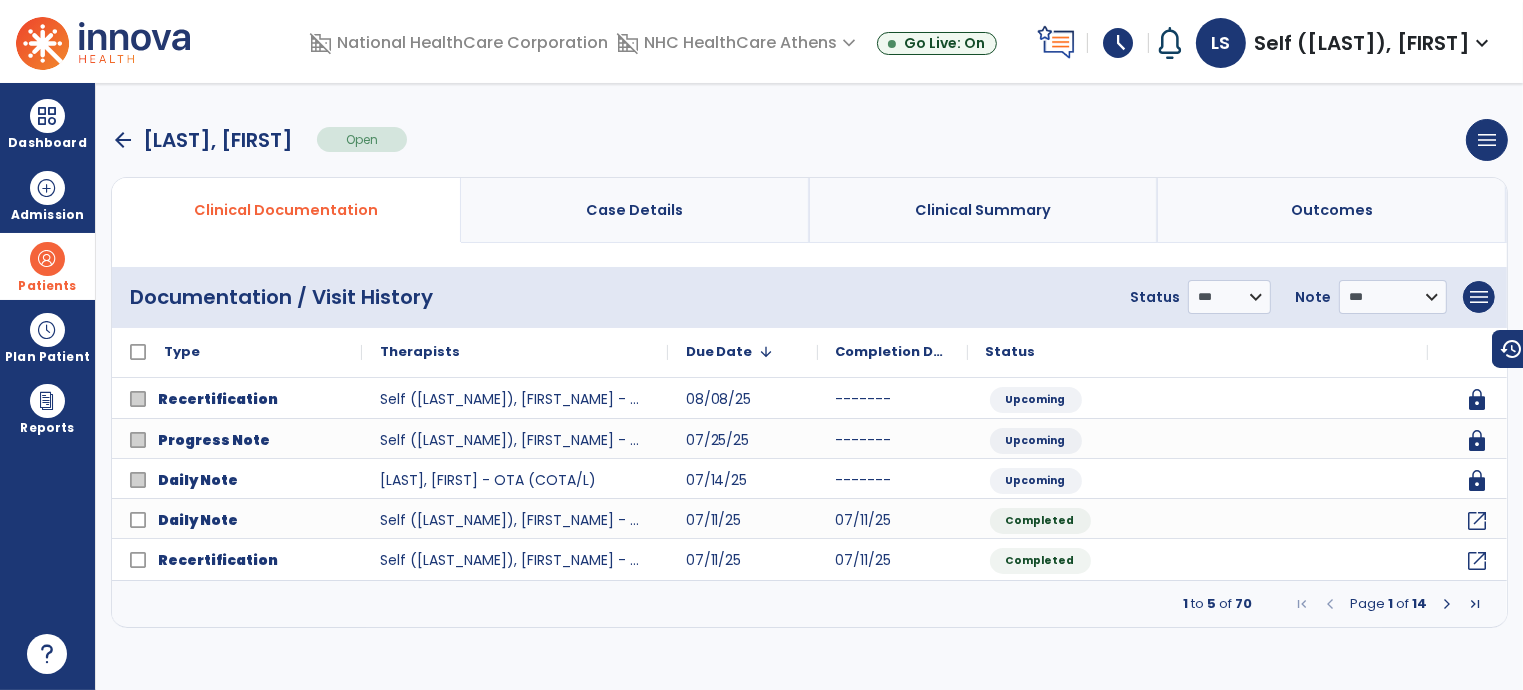 click on "arrow_back" at bounding box center (123, 140) 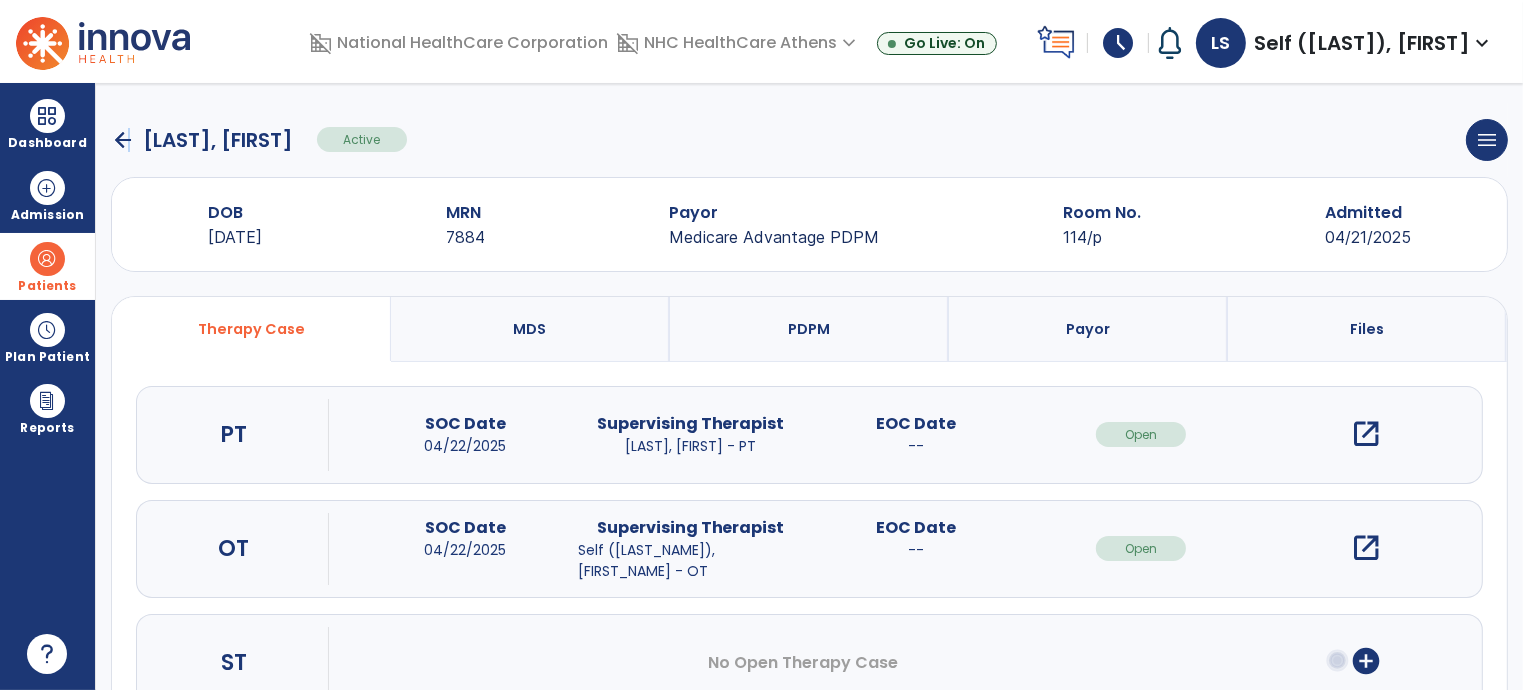 click on "arrow_back" 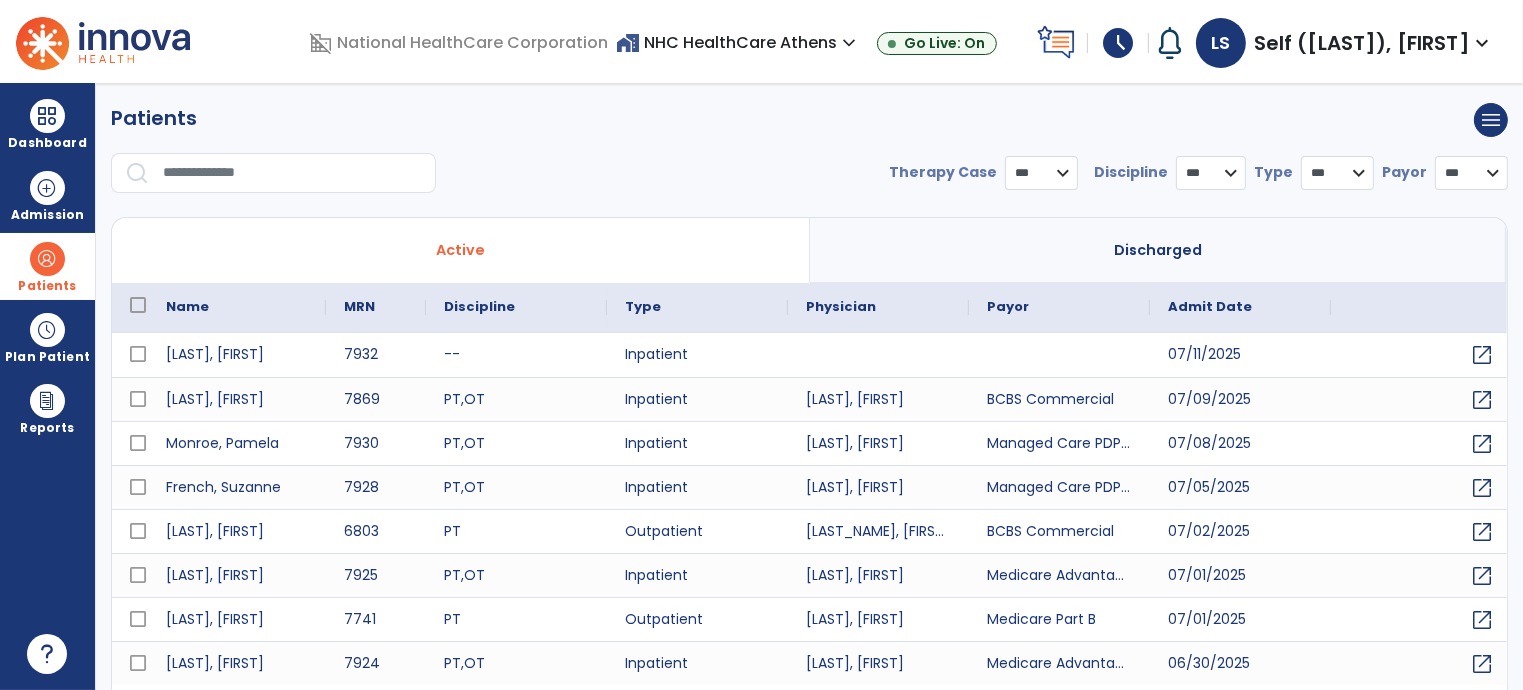 select on "***" 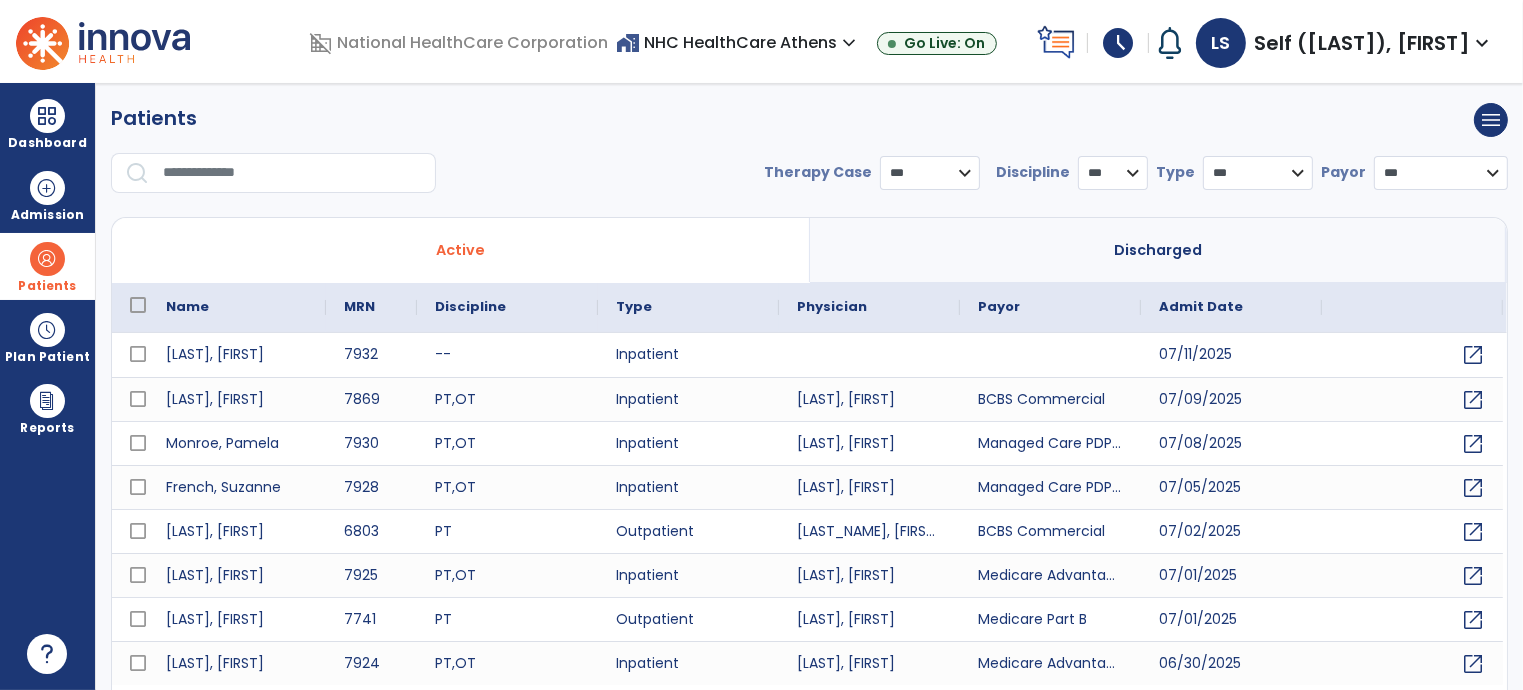 click at bounding box center (292, 173) 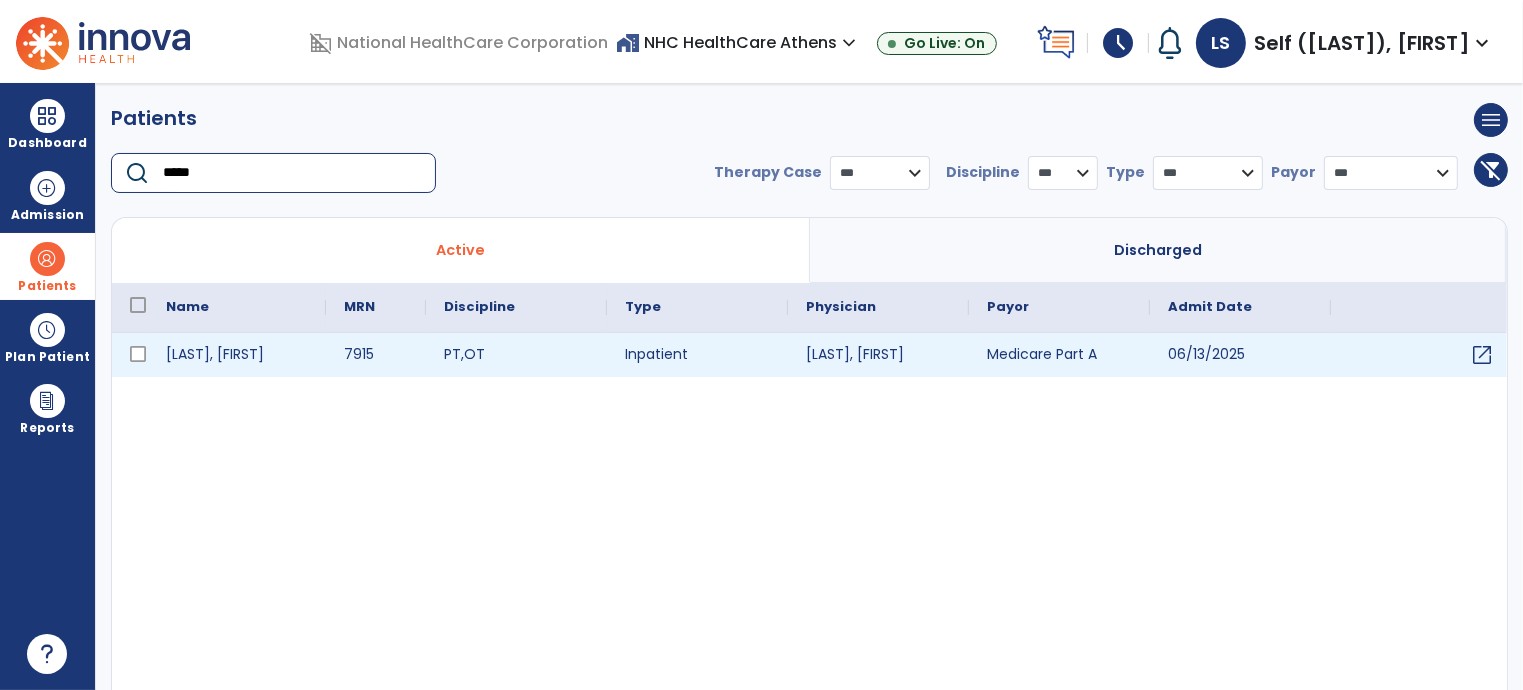 type on "*****" 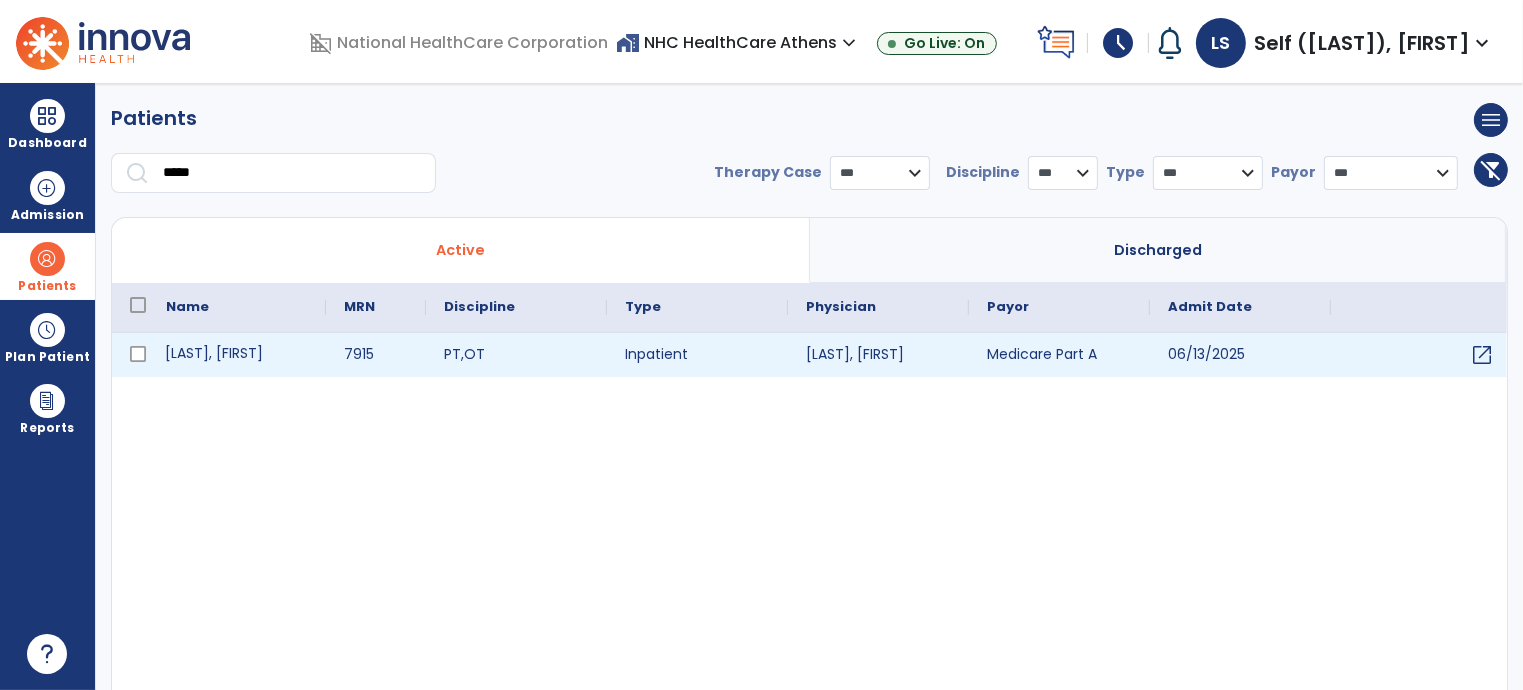 click on "[LAST], [FIRST]" at bounding box center (237, 355) 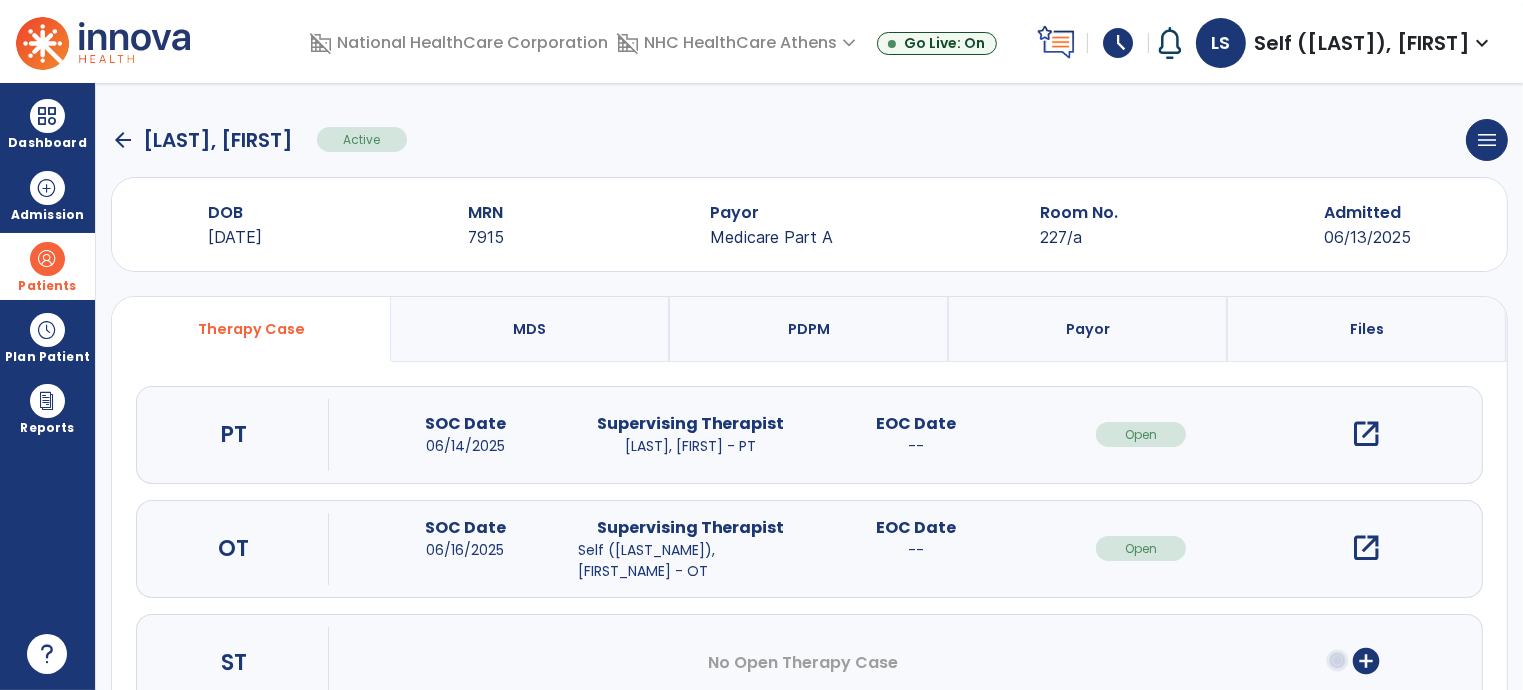 click on "open_in_new" at bounding box center (1366, 548) 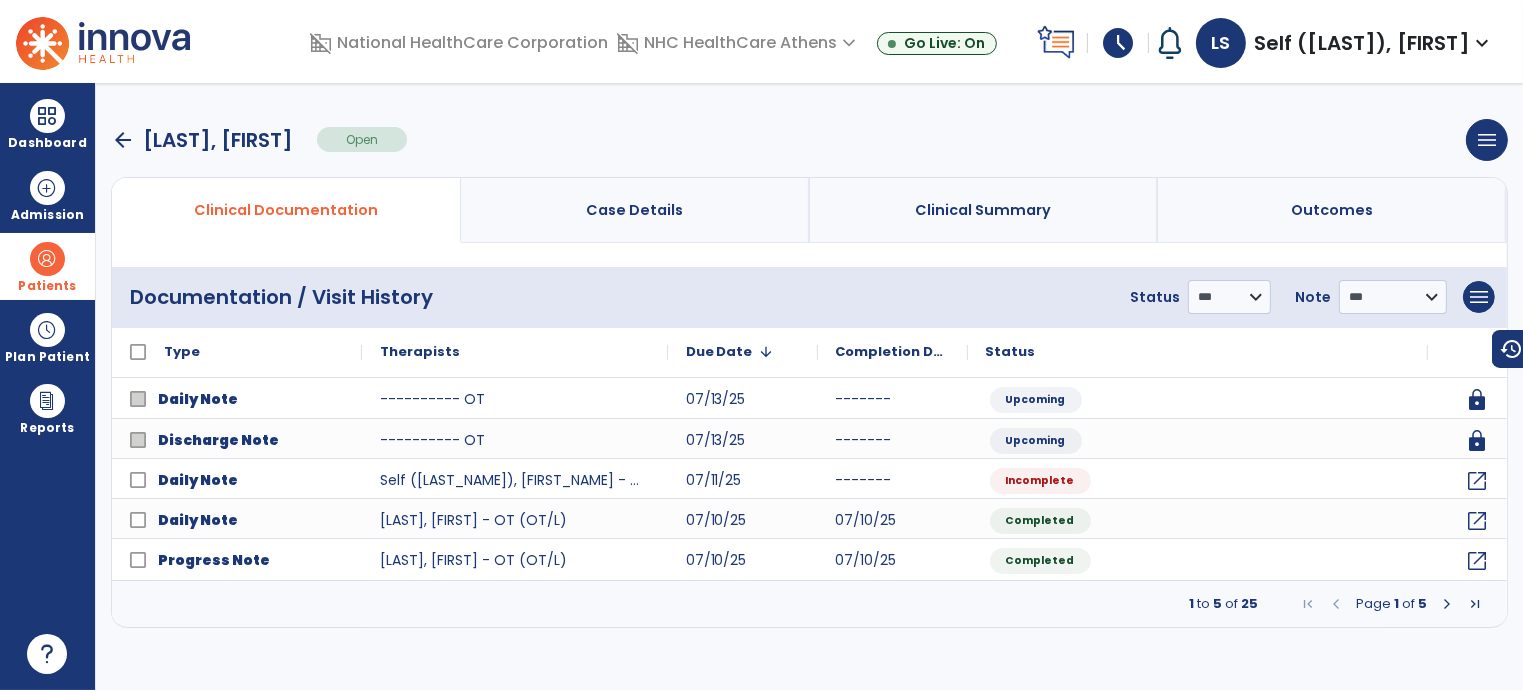 click on "arrow_back" at bounding box center (123, 140) 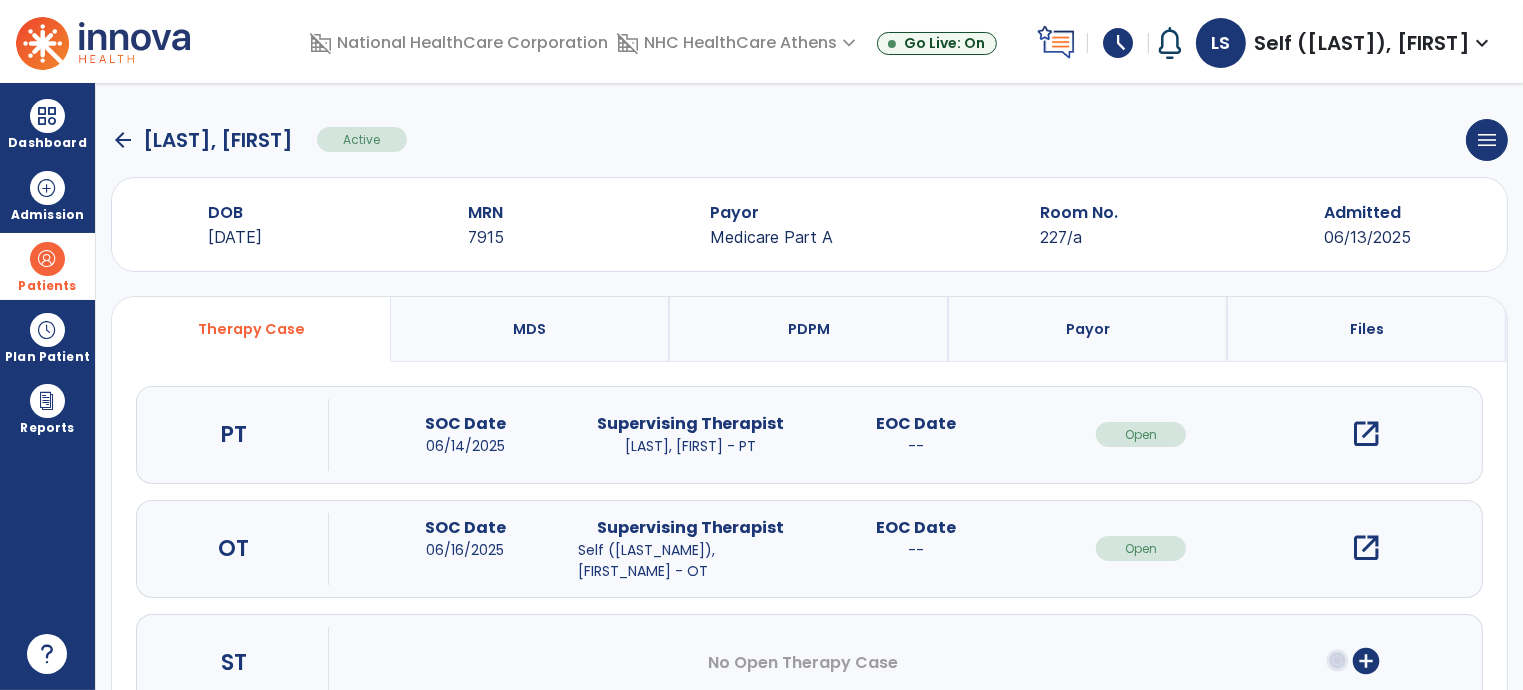 click on "arrow_back" 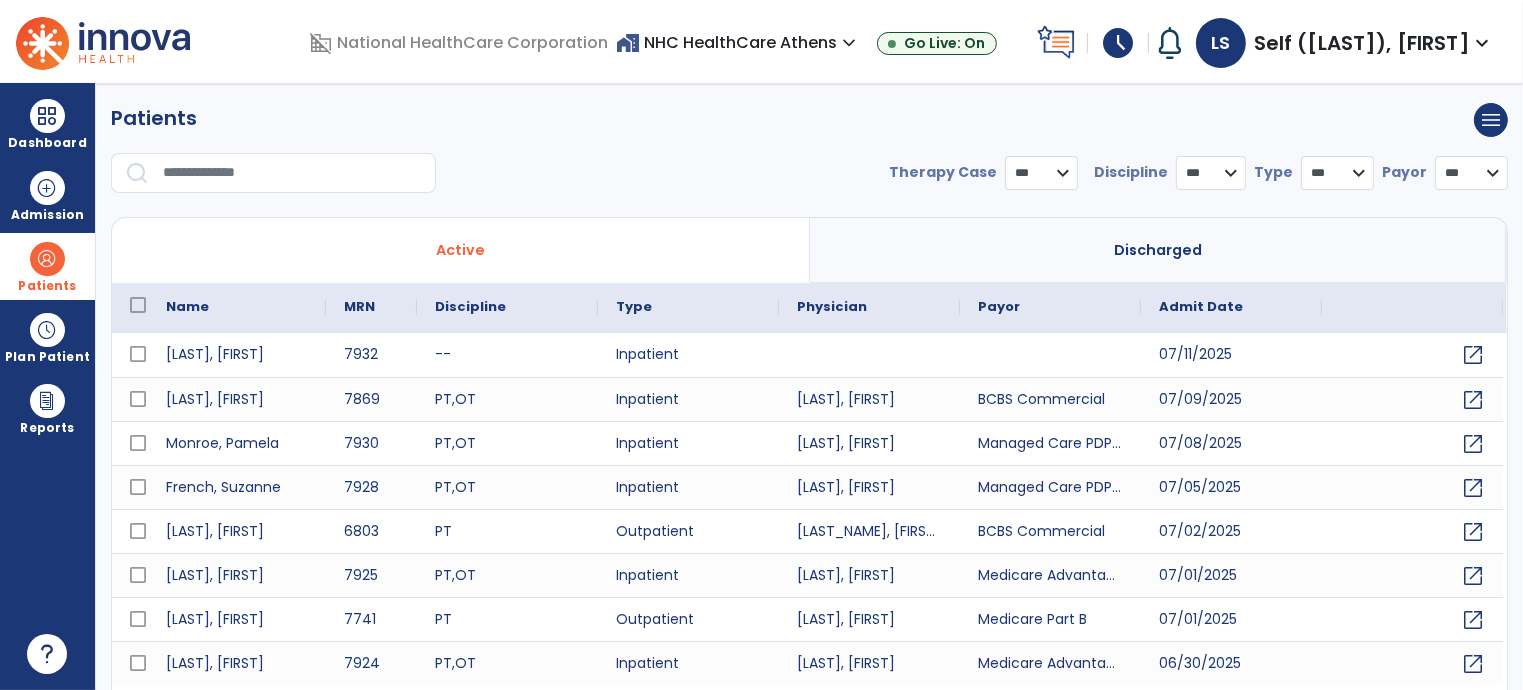 select on "***" 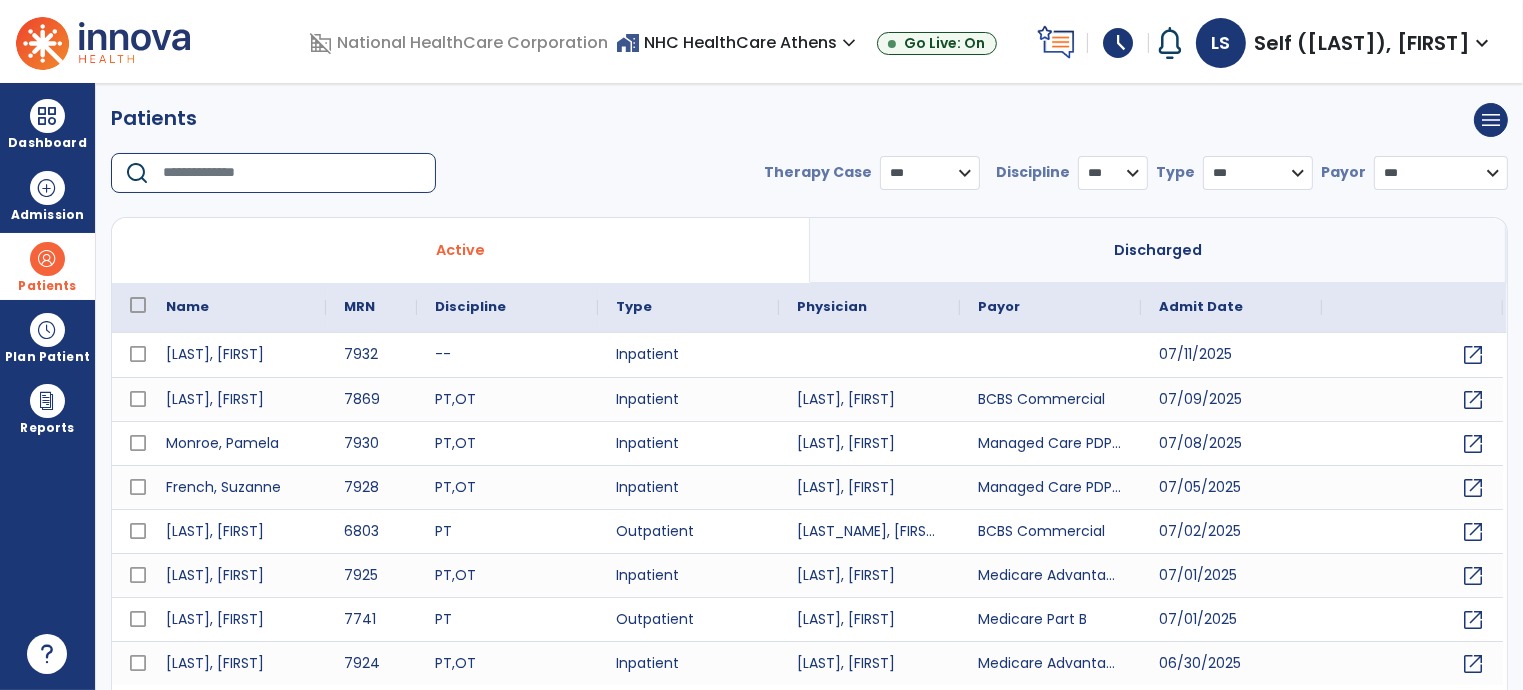 click at bounding box center (292, 173) 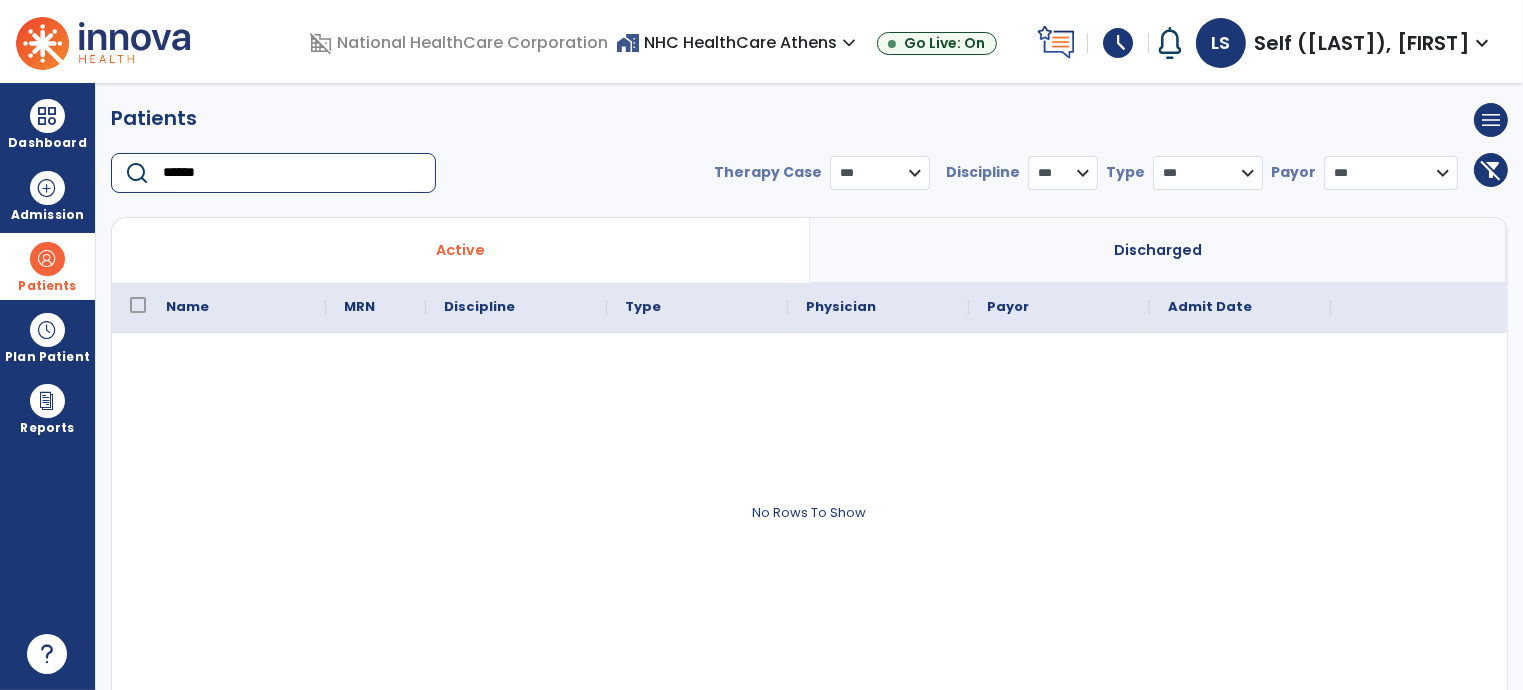 click on "******" at bounding box center [292, 173] 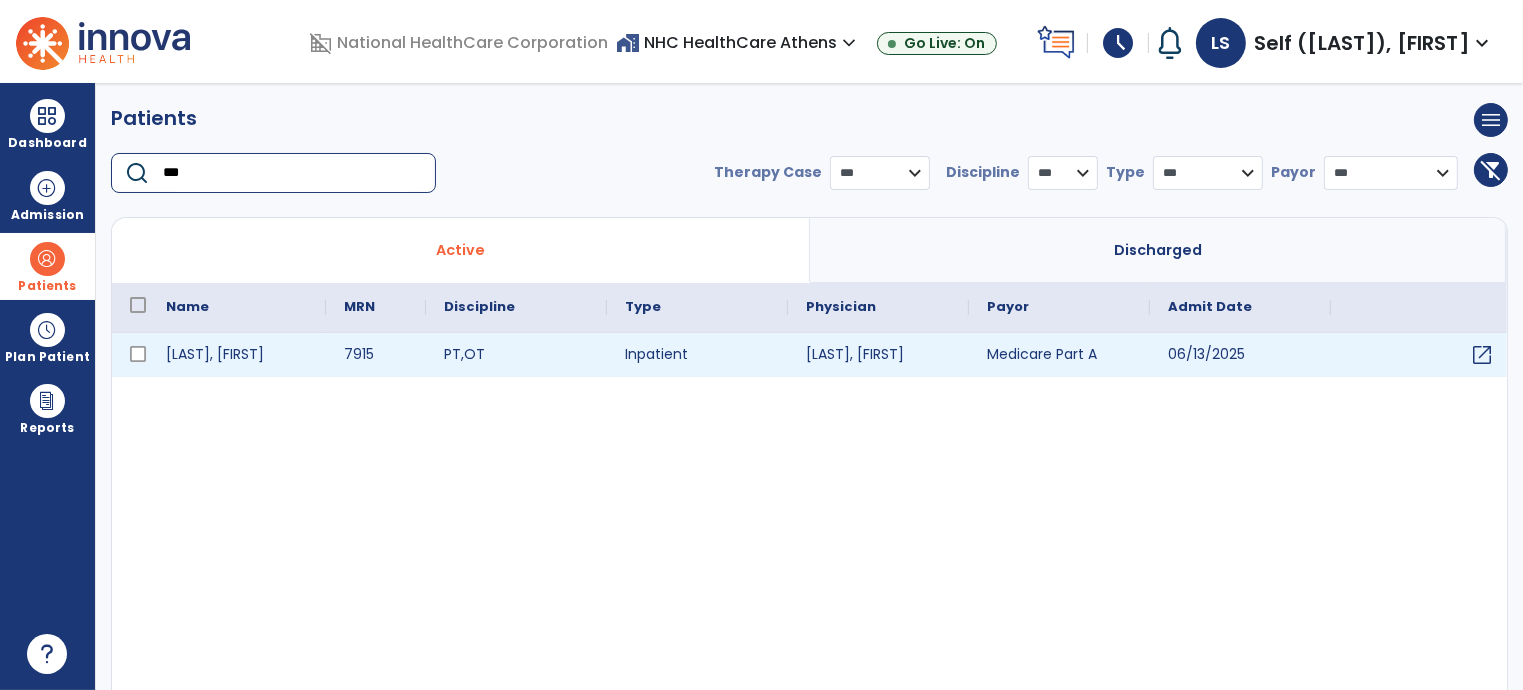 type on "***" 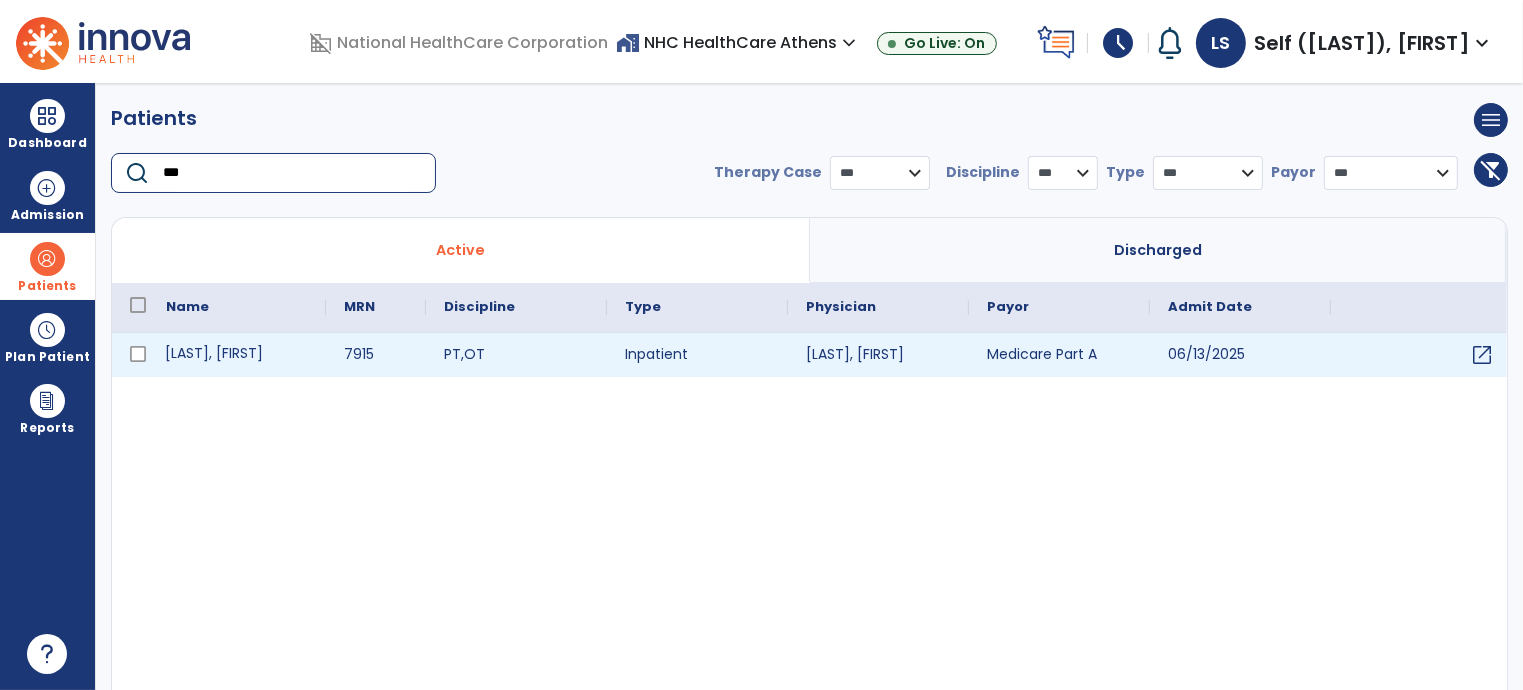click on "[LAST], [FIRST]" at bounding box center [237, 355] 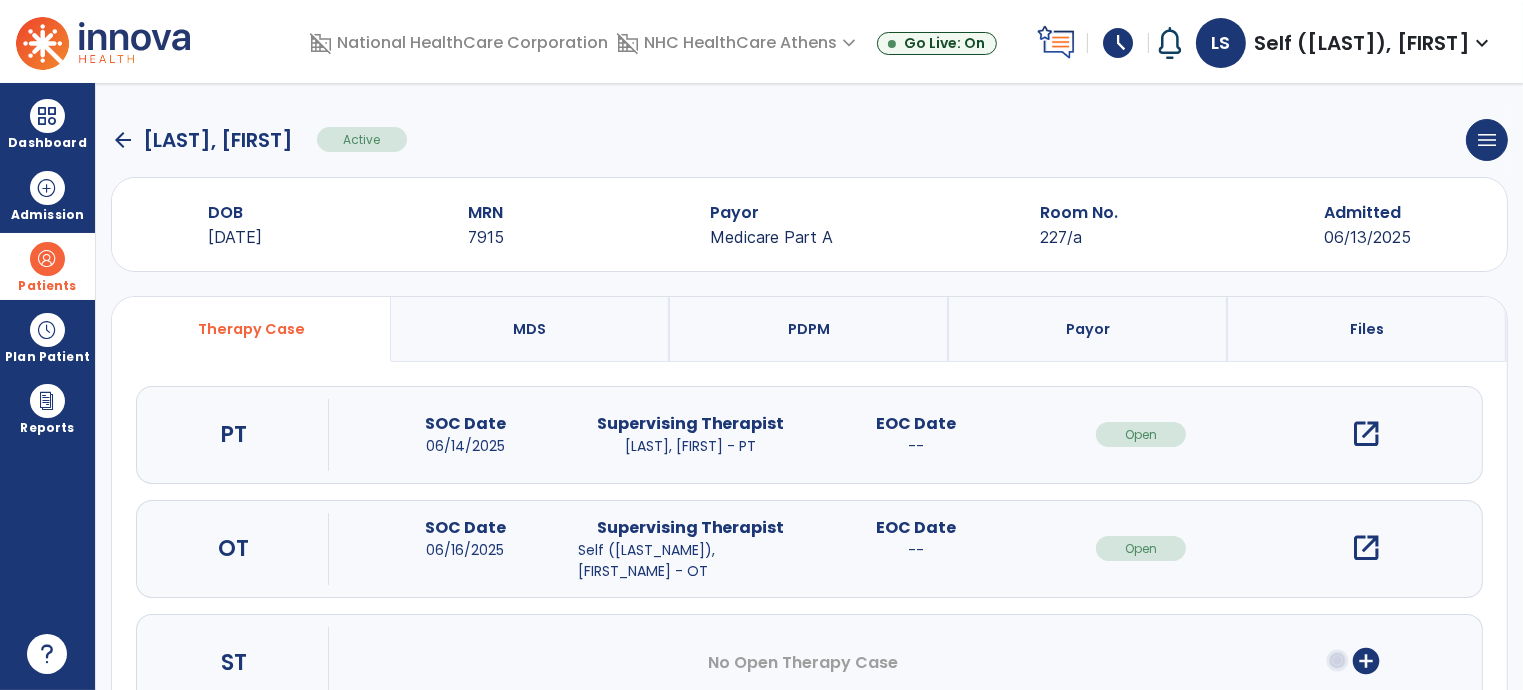 click on "open_in_new" at bounding box center (1366, 548) 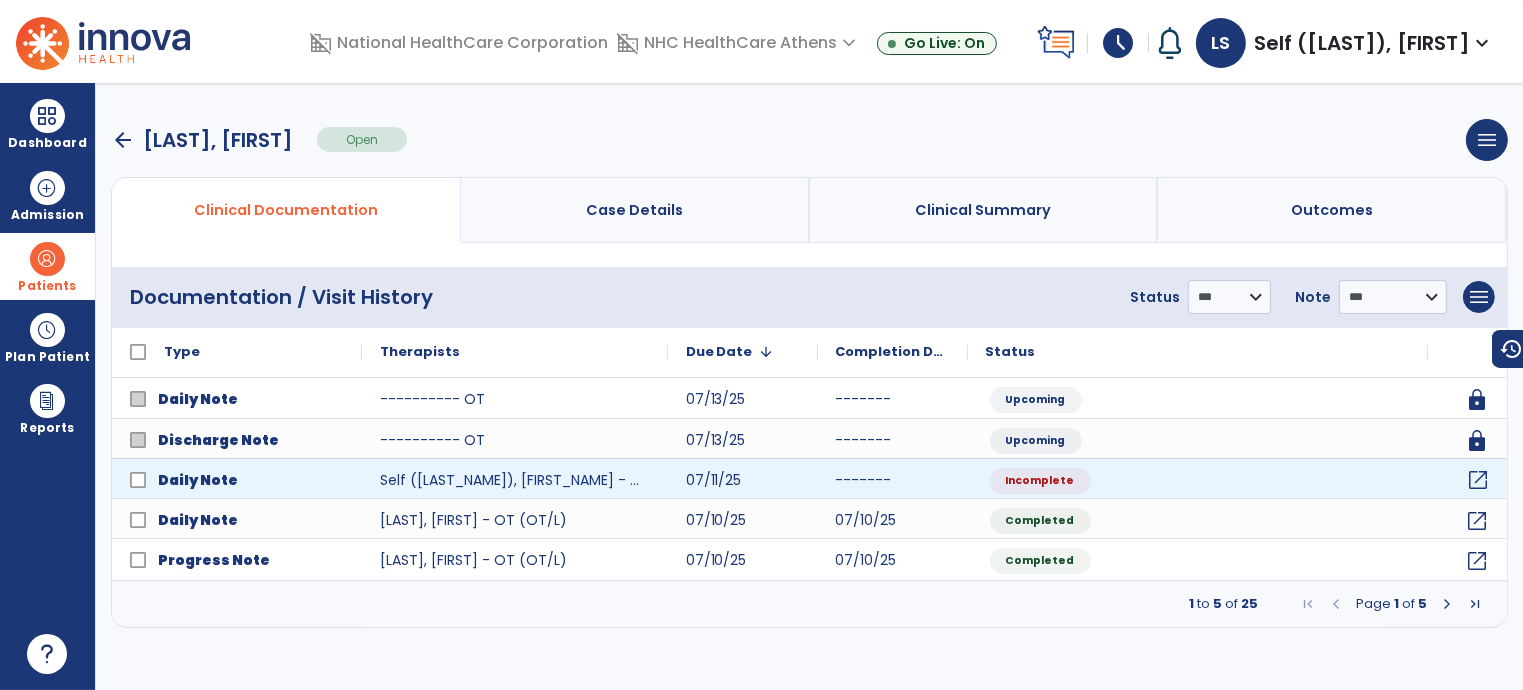 click on "open_in_new" 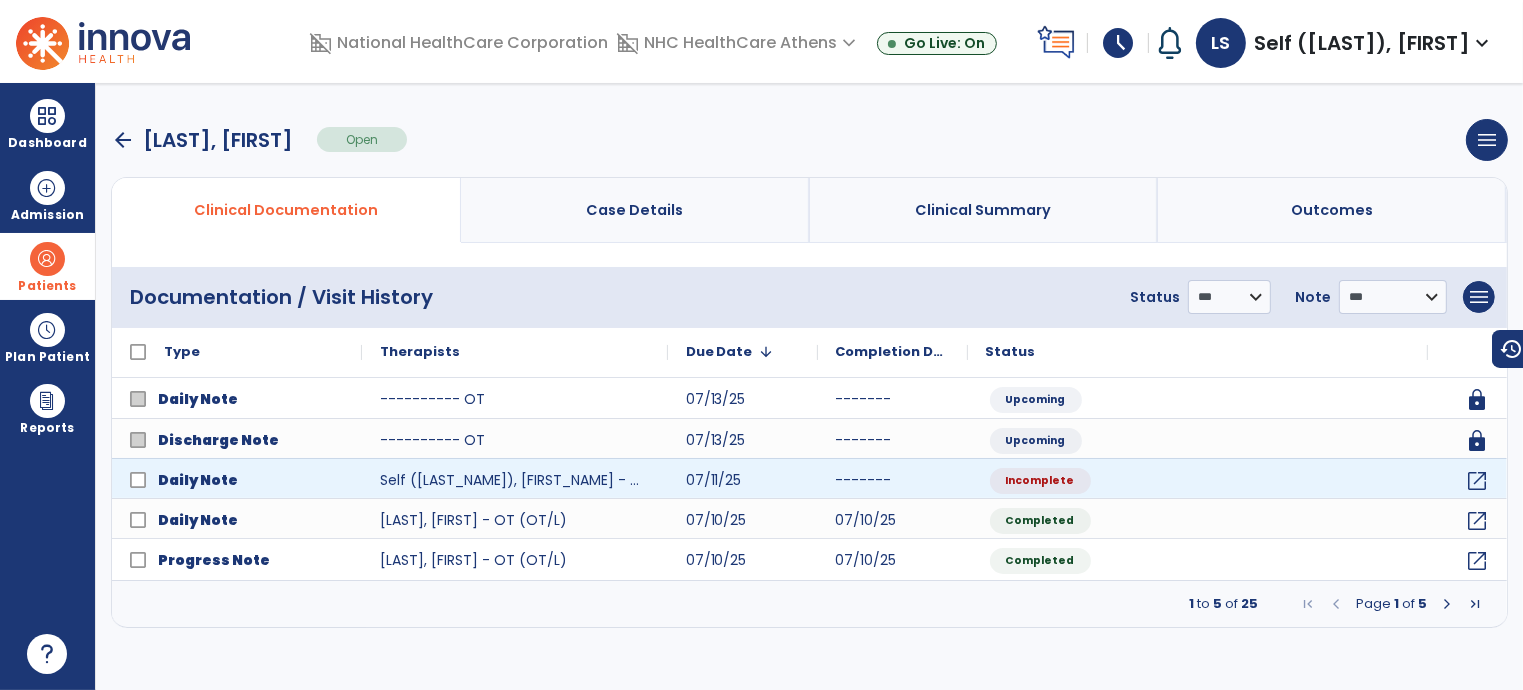 select on "*" 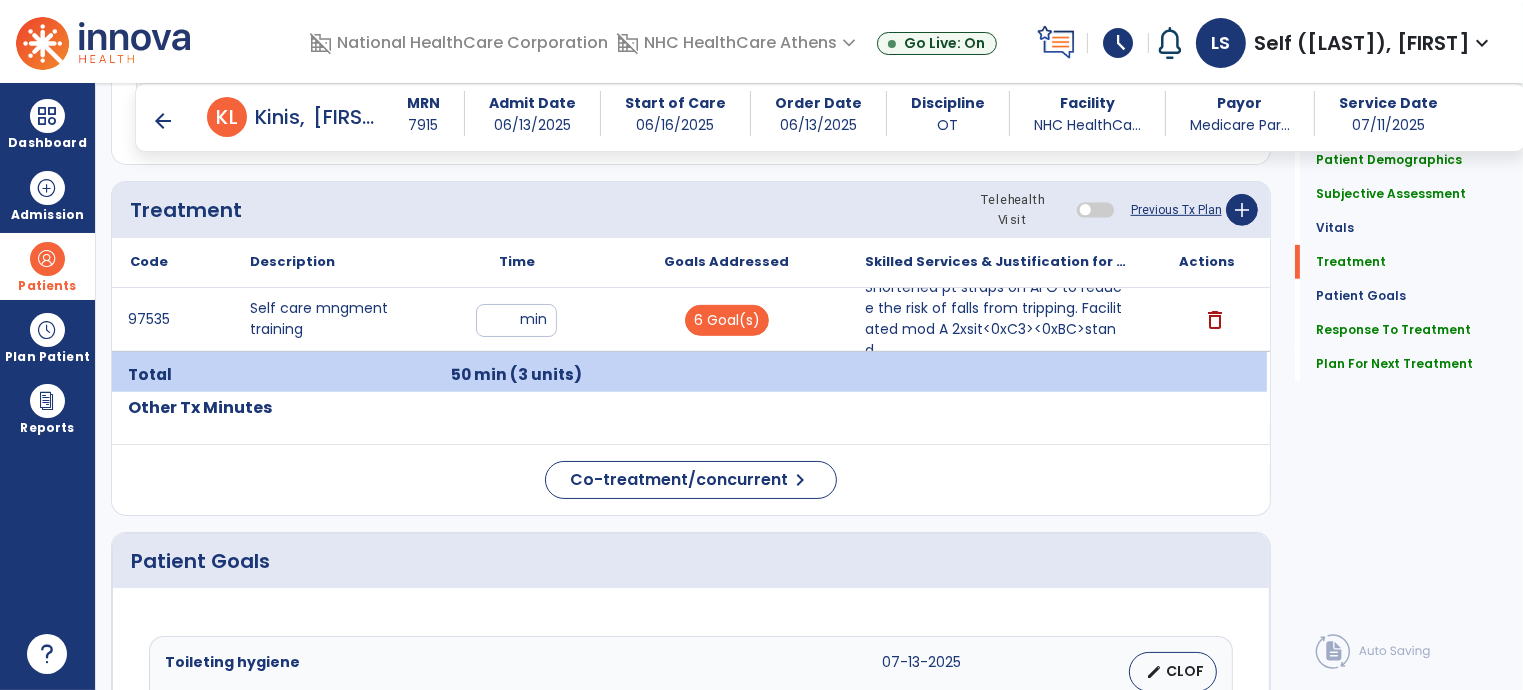 scroll, scrollTop: 1100, scrollLeft: 0, axis: vertical 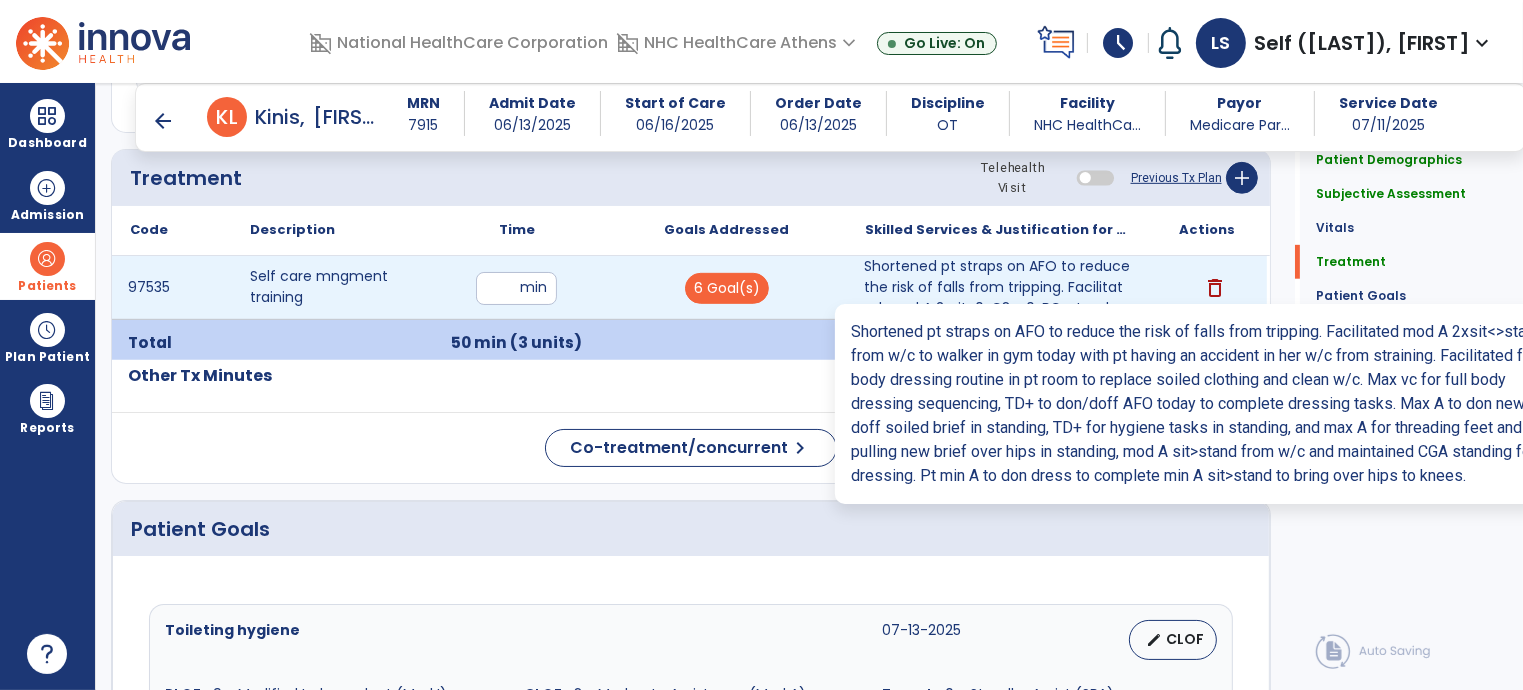 click on "Shortened pt straps on AFO to reduce the risk of falls from tripping. Facilitated mod A 2xsit<0xC3><0xBC>stand..." at bounding box center [997, 287] 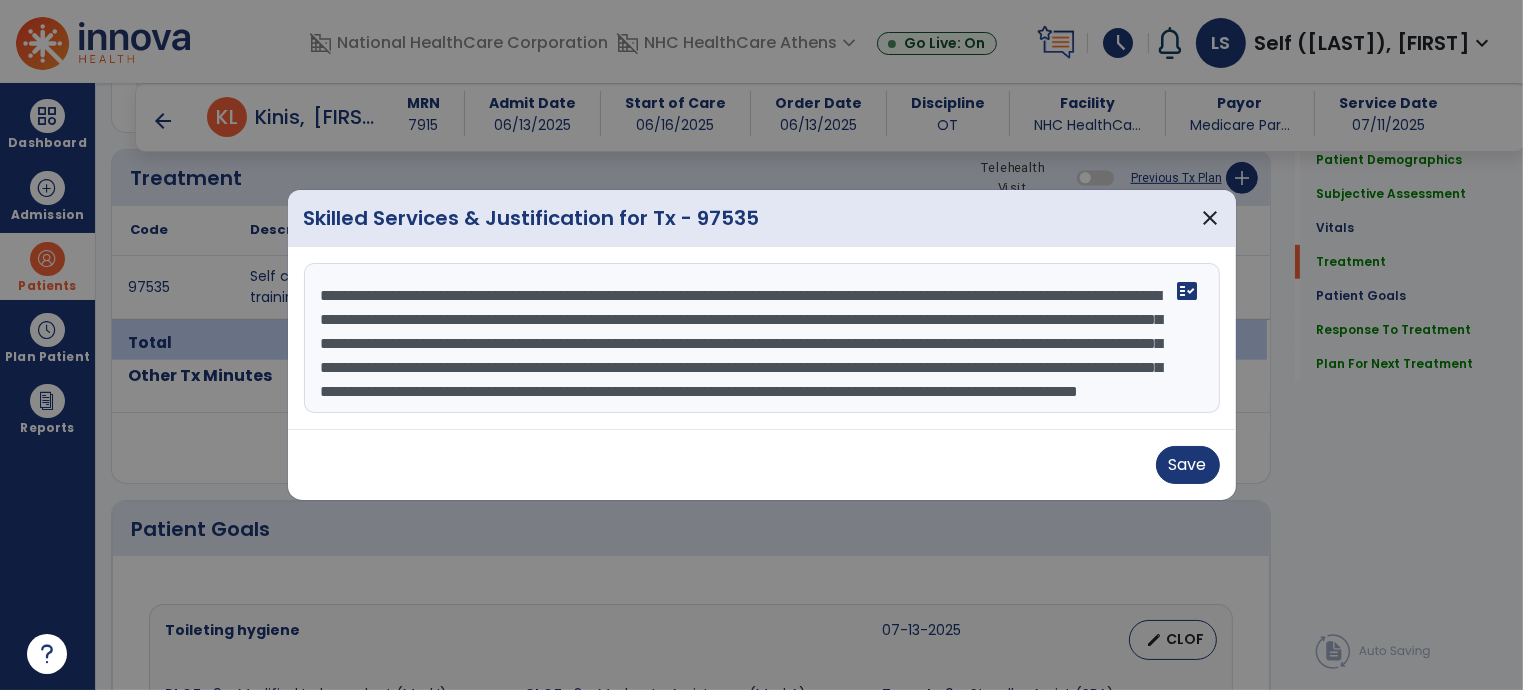 click on "**********" at bounding box center (762, 338) 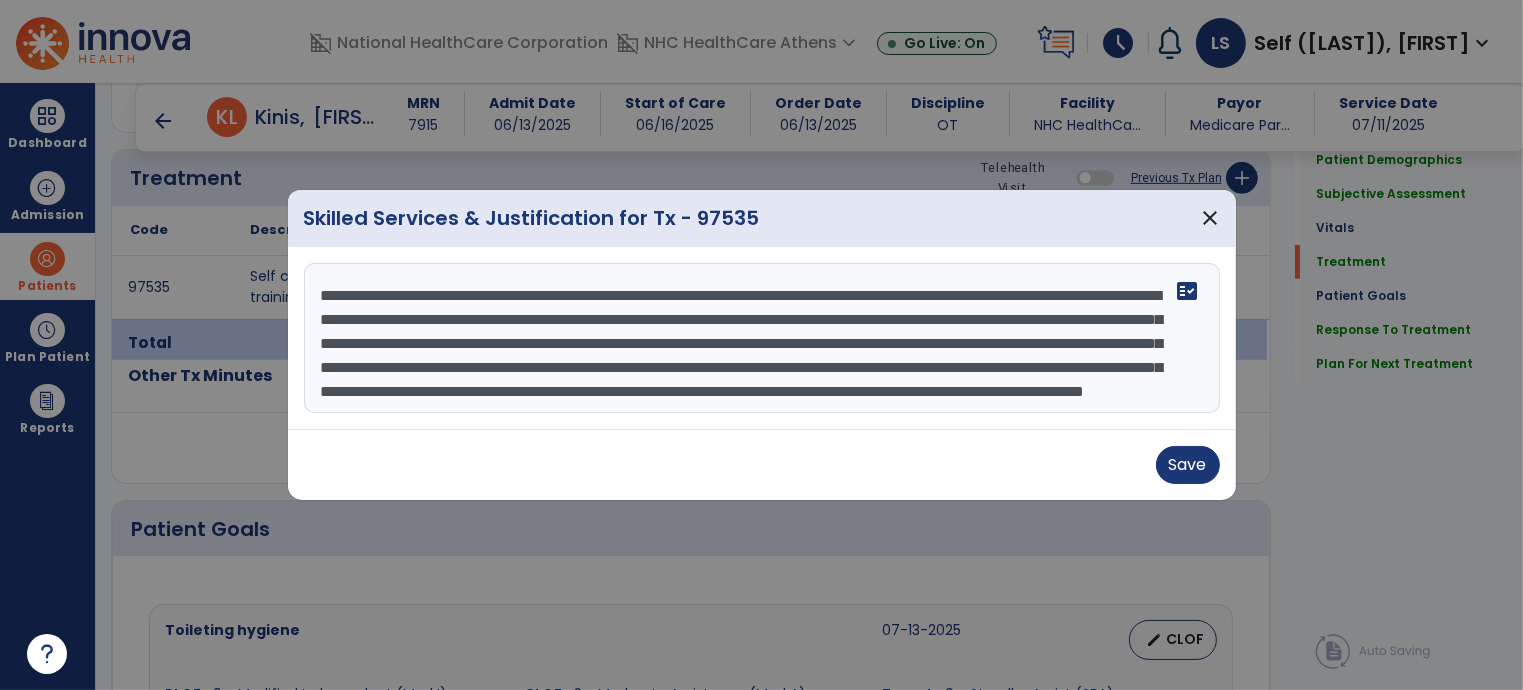 scroll, scrollTop: 48, scrollLeft: 0, axis: vertical 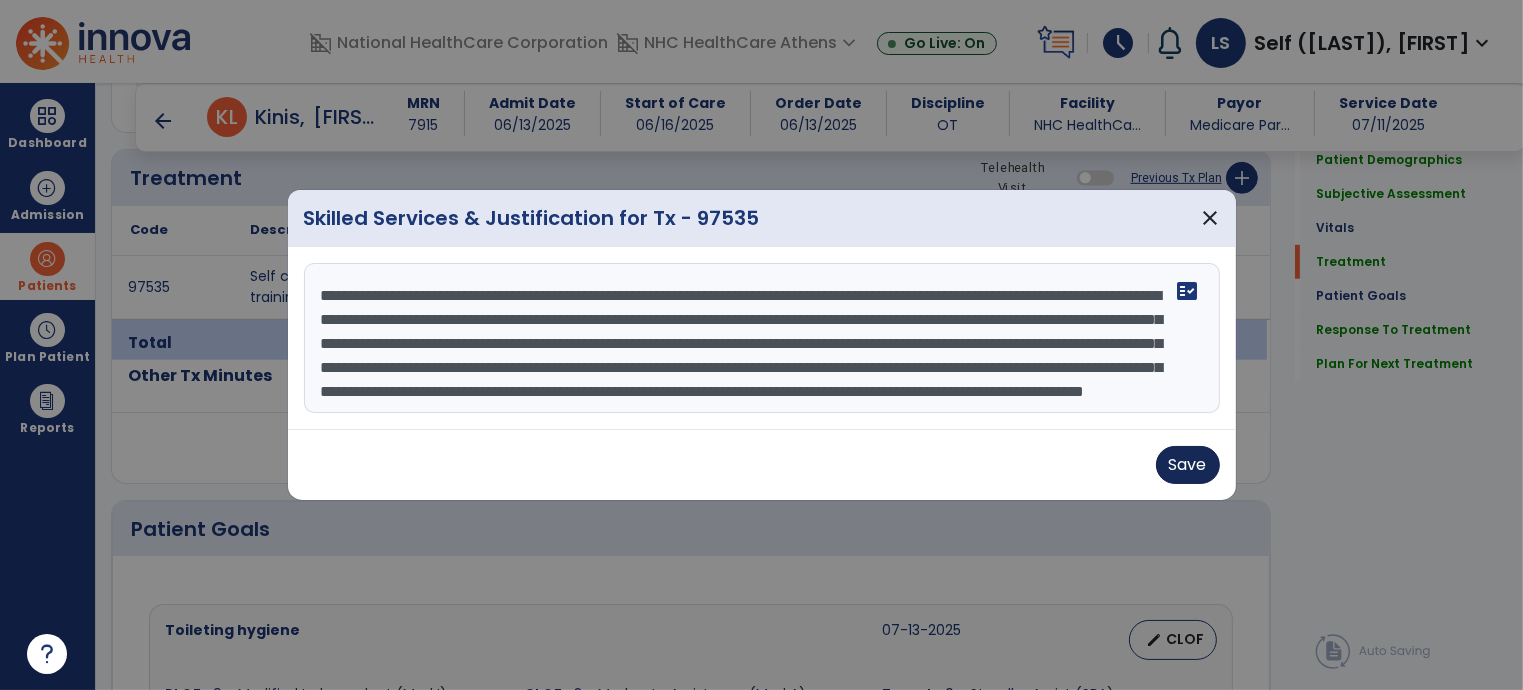 type on "**********" 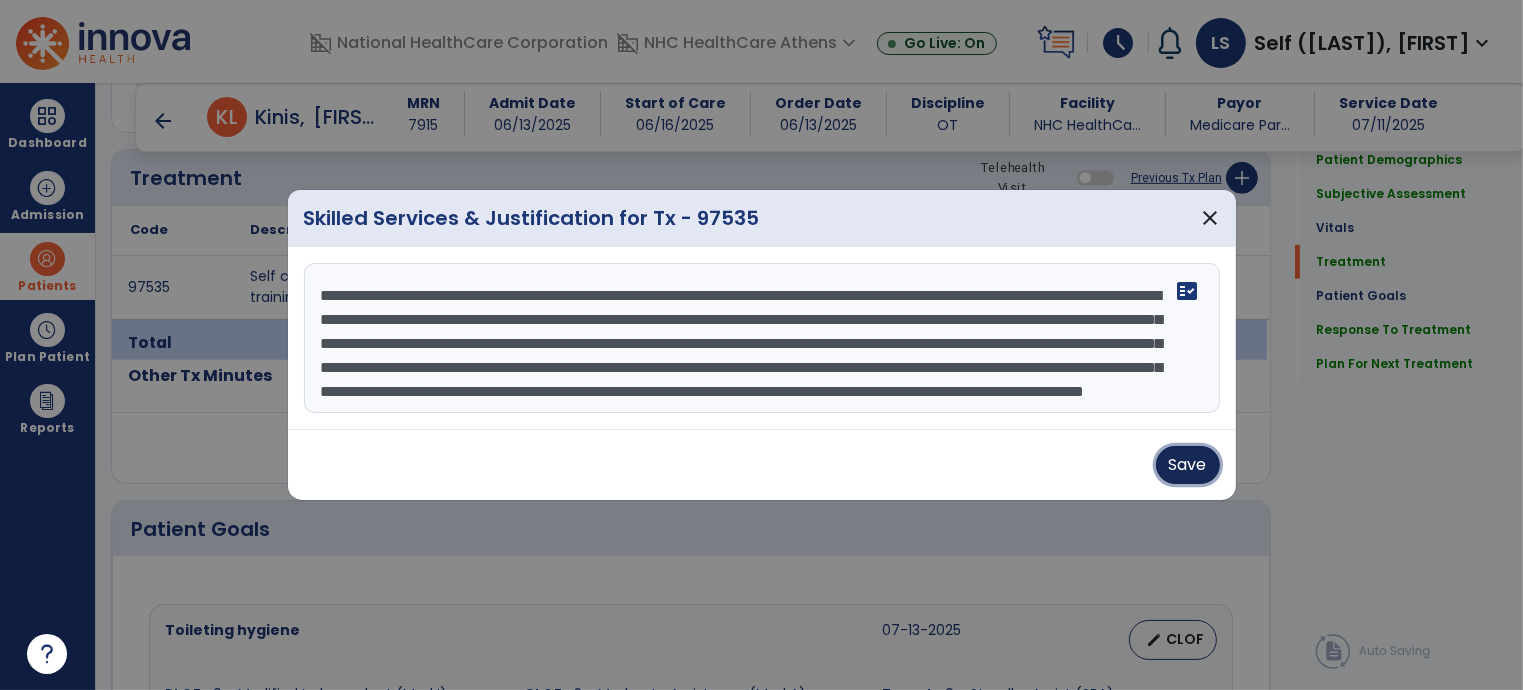 click on "Save" at bounding box center (1188, 465) 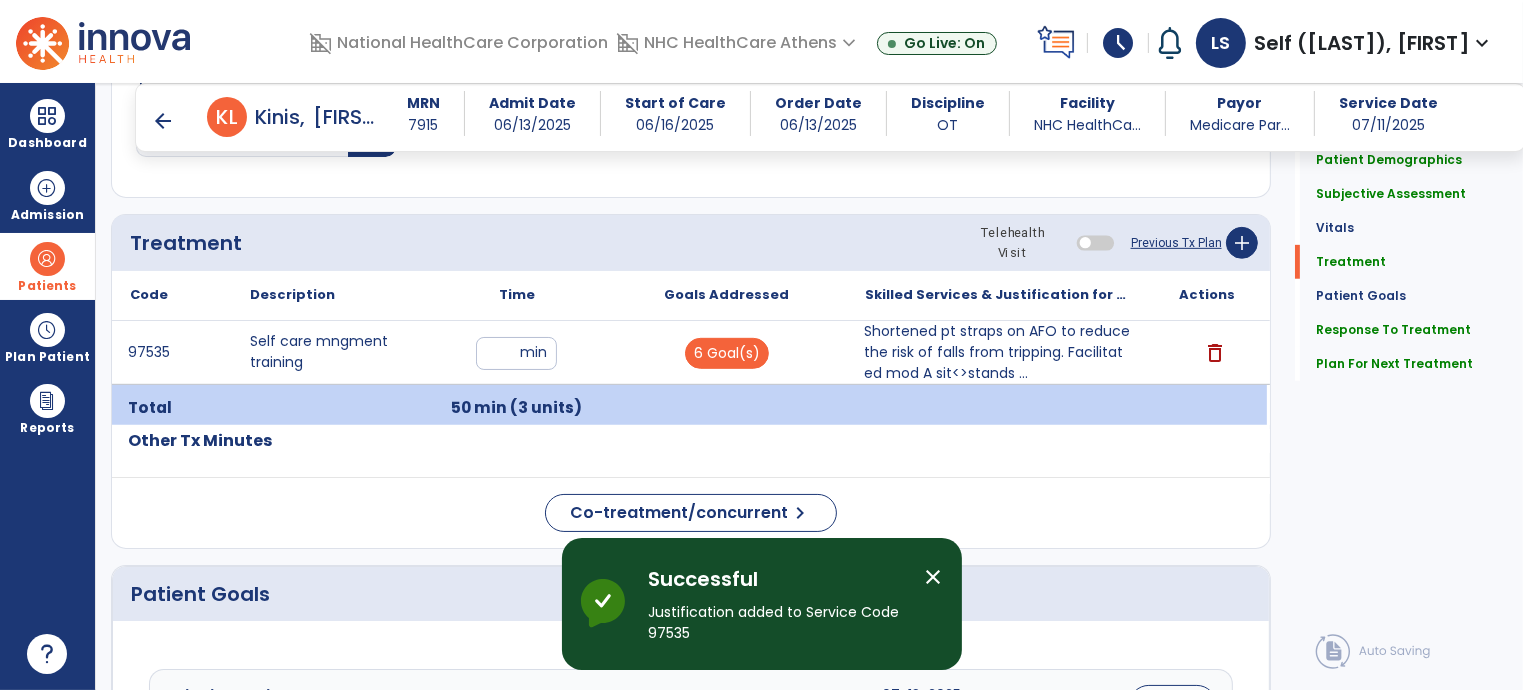 scroll, scrollTop: 1000, scrollLeft: 0, axis: vertical 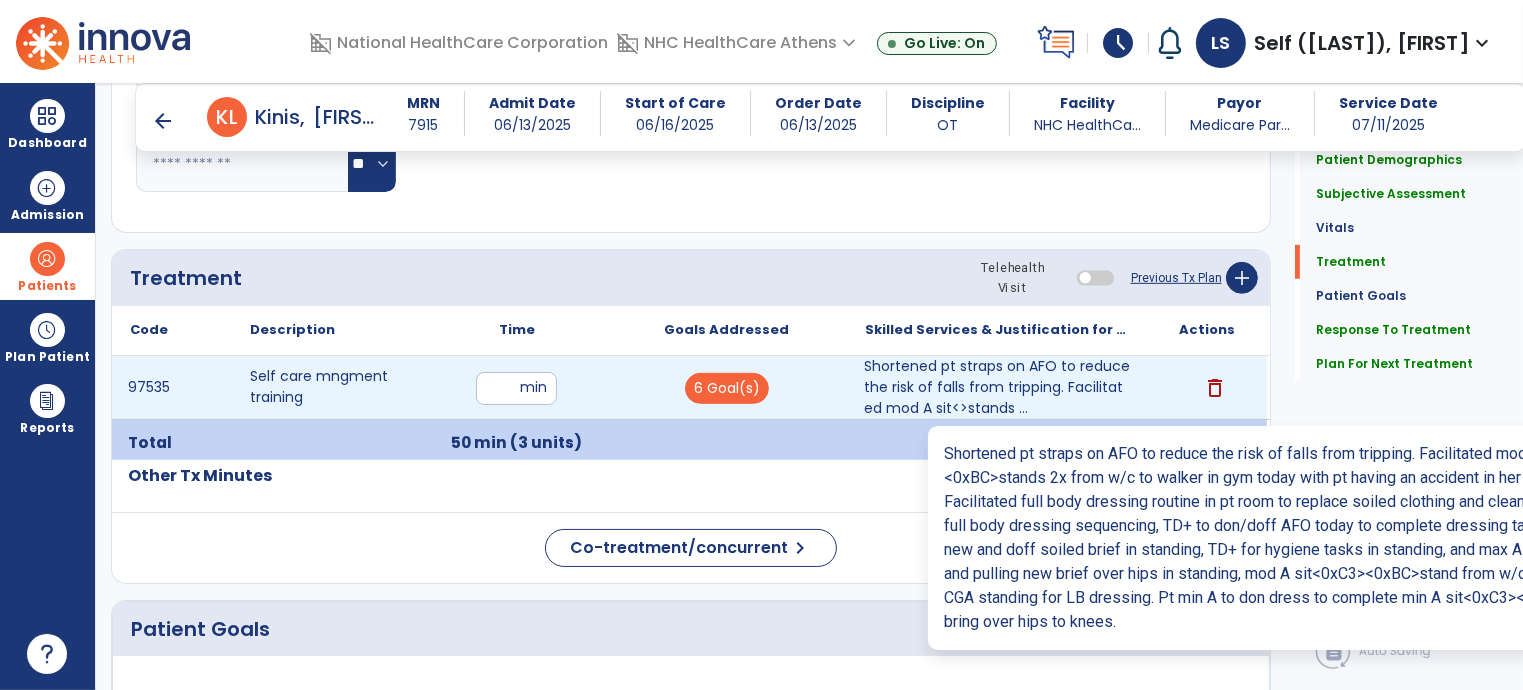 click on "Shortened pt straps on AFO to reduce the risk of falls from tripping. Facilitated mod A sit<>stands ..." at bounding box center [997, 387] 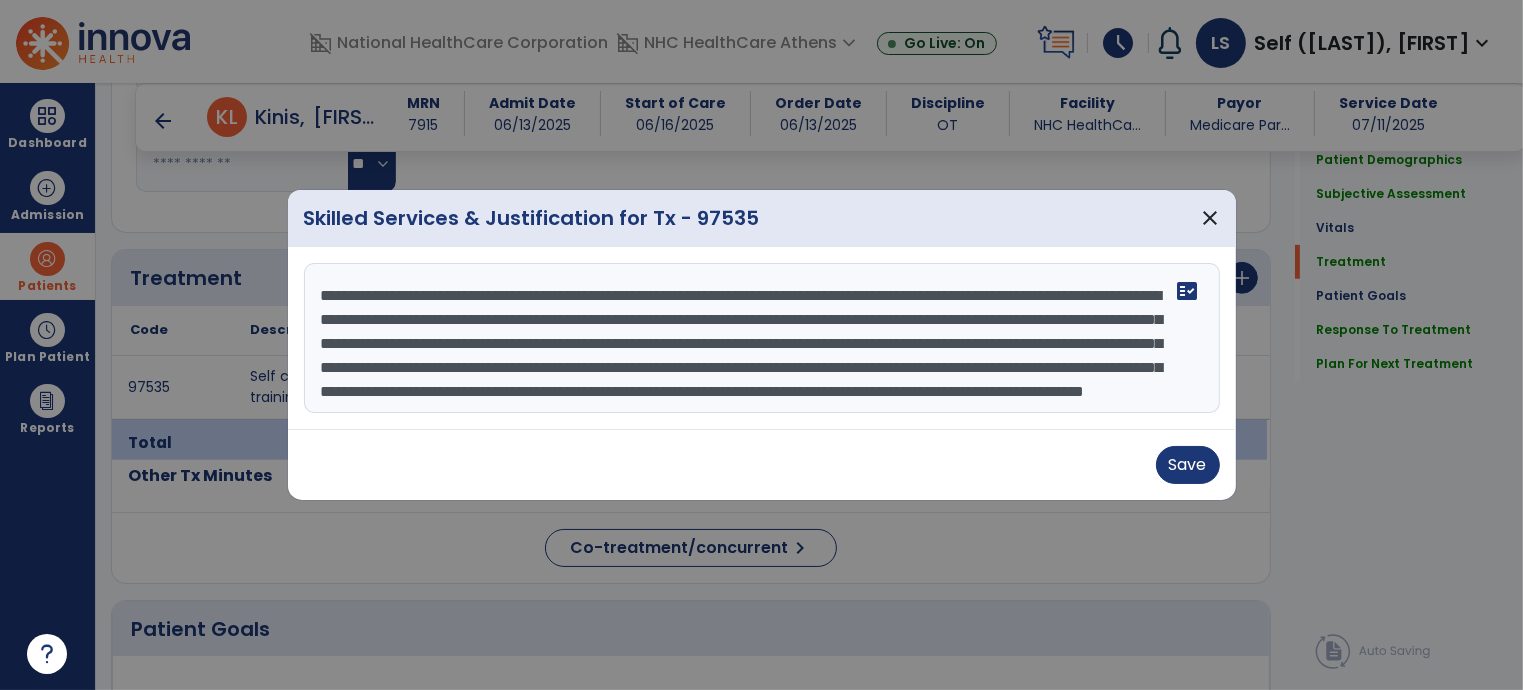 scroll, scrollTop: 48, scrollLeft: 0, axis: vertical 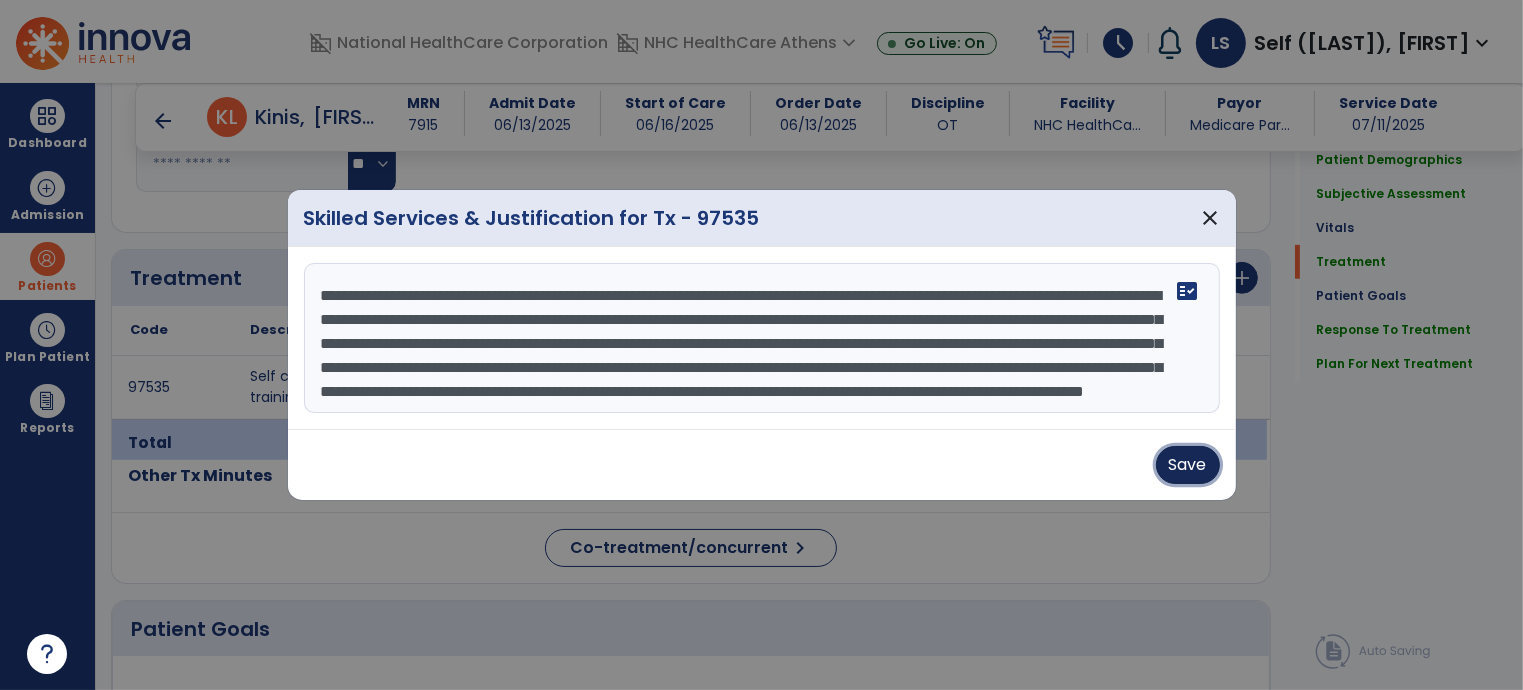 click on "Save" at bounding box center (1188, 465) 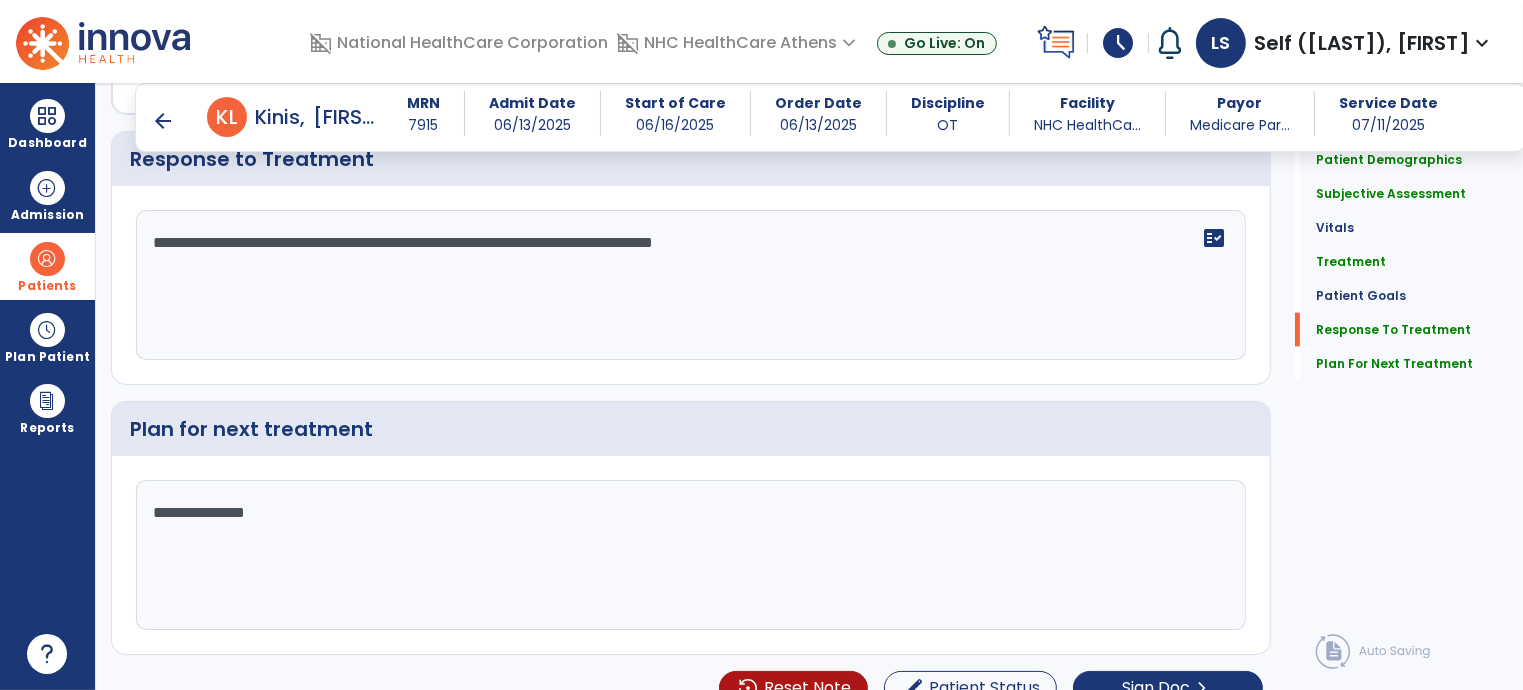 scroll, scrollTop: 2755, scrollLeft: 0, axis: vertical 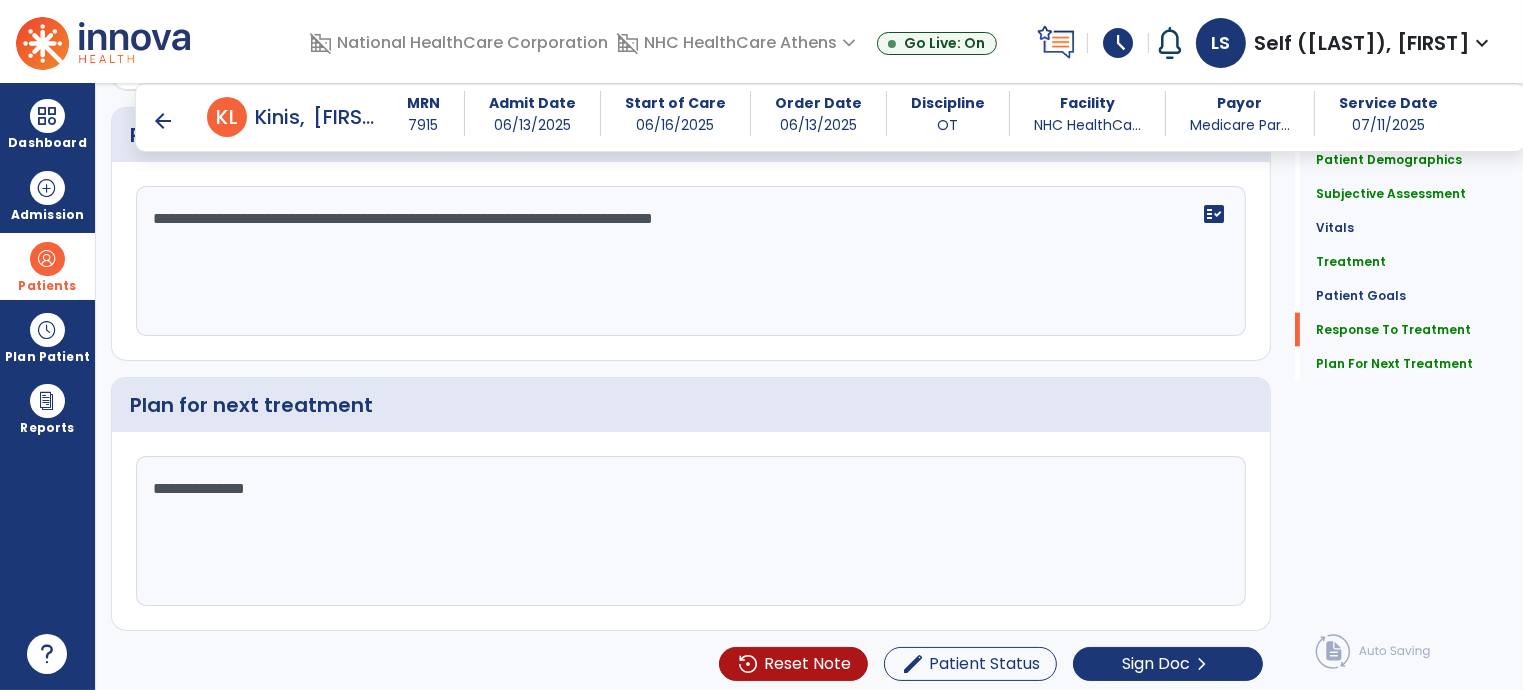 drag, startPoint x: 287, startPoint y: 480, endPoint x: 78, endPoint y: 471, distance: 209.1937 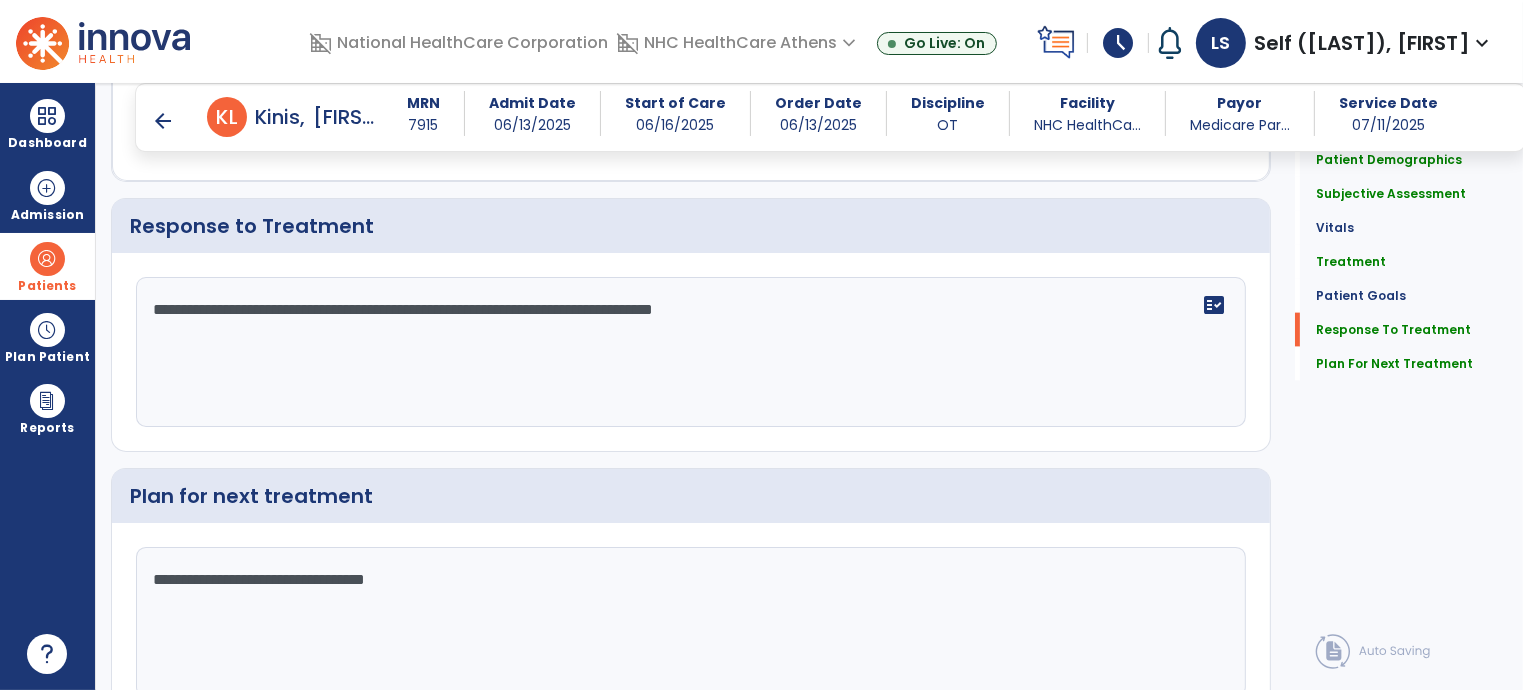 scroll, scrollTop: 2755, scrollLeft: 0, axis: vertical 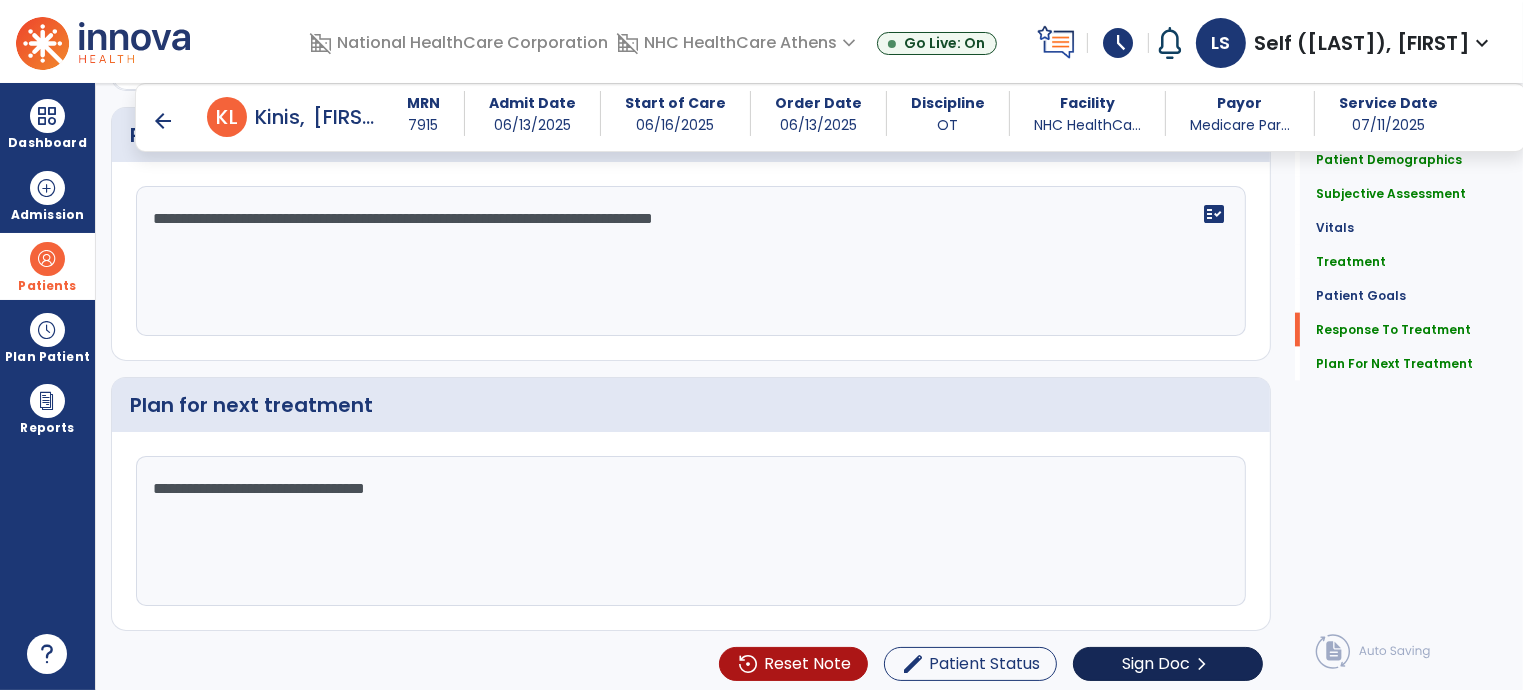 type on "**********" 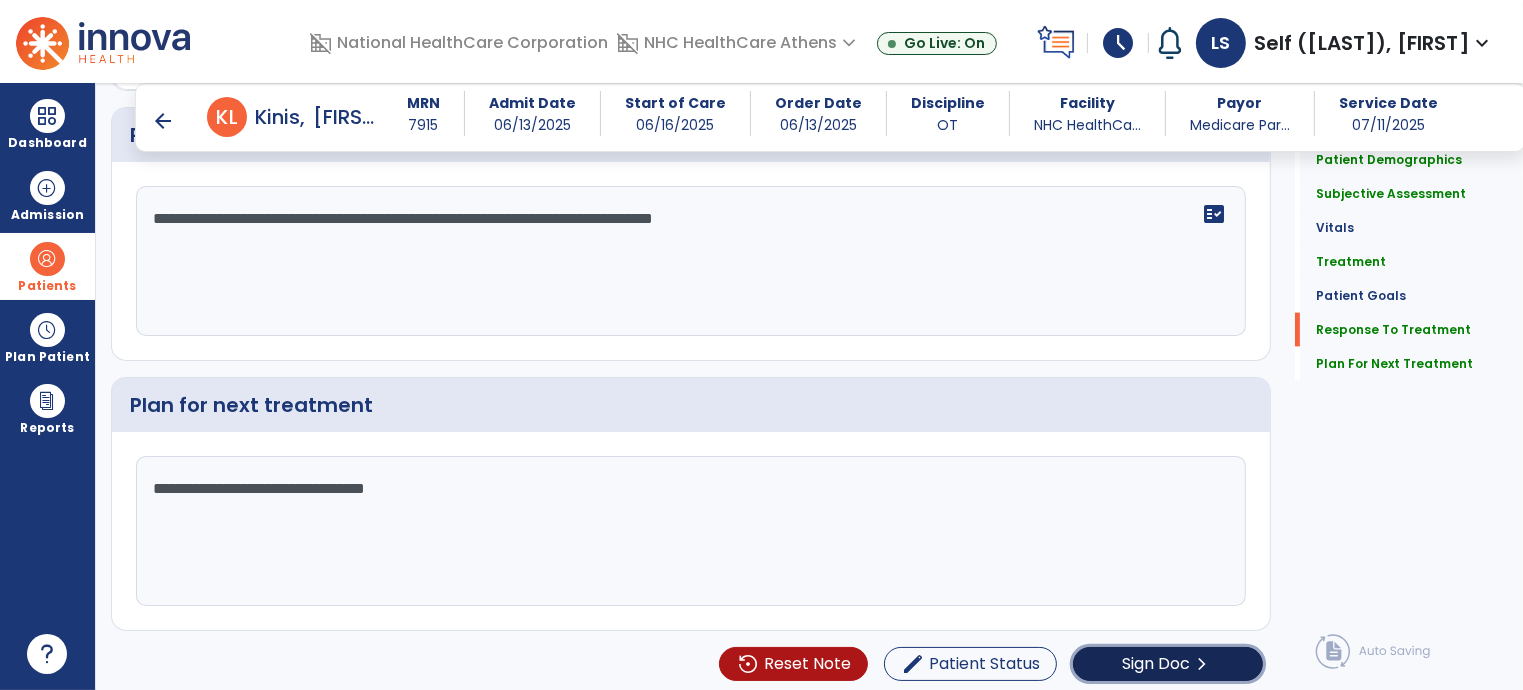 click on "Sign Doc  chevron_right" 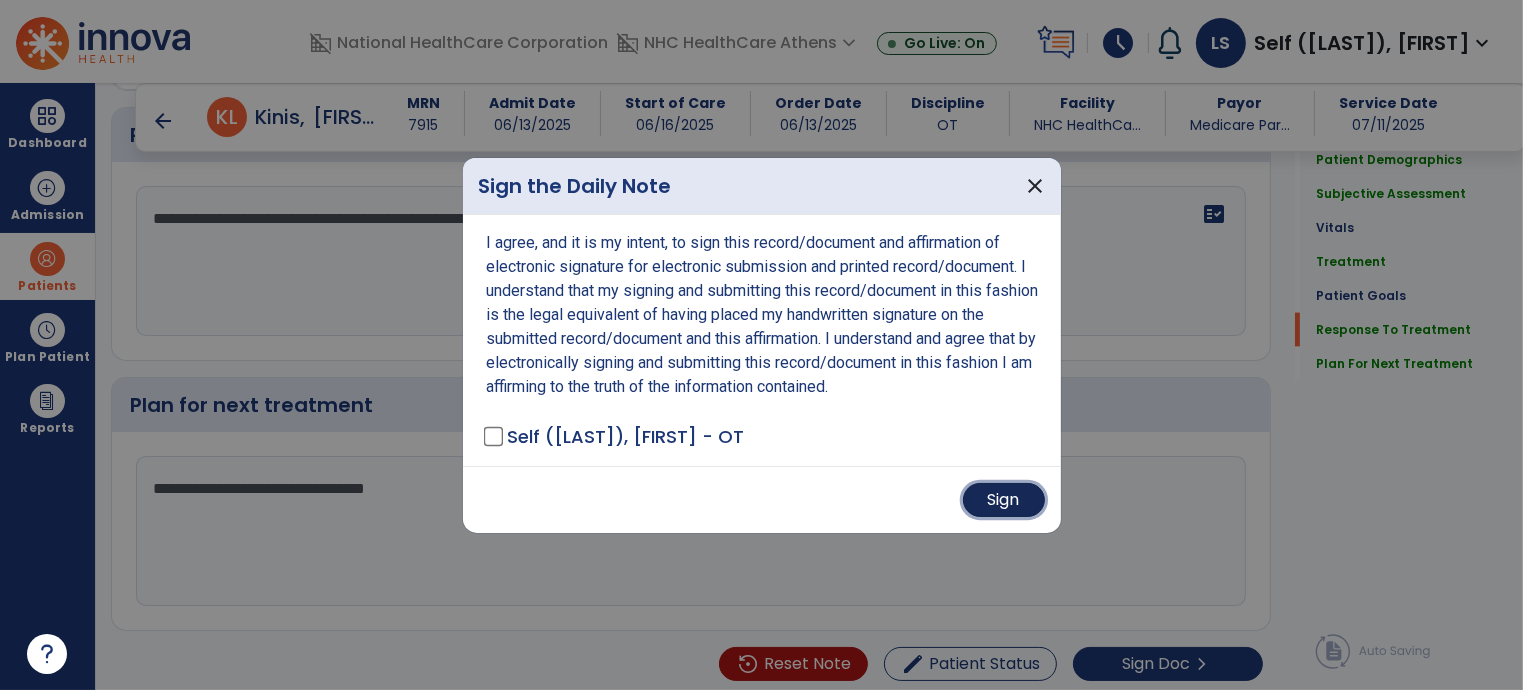 click on "Sign" at bounding box center (1004, 500) 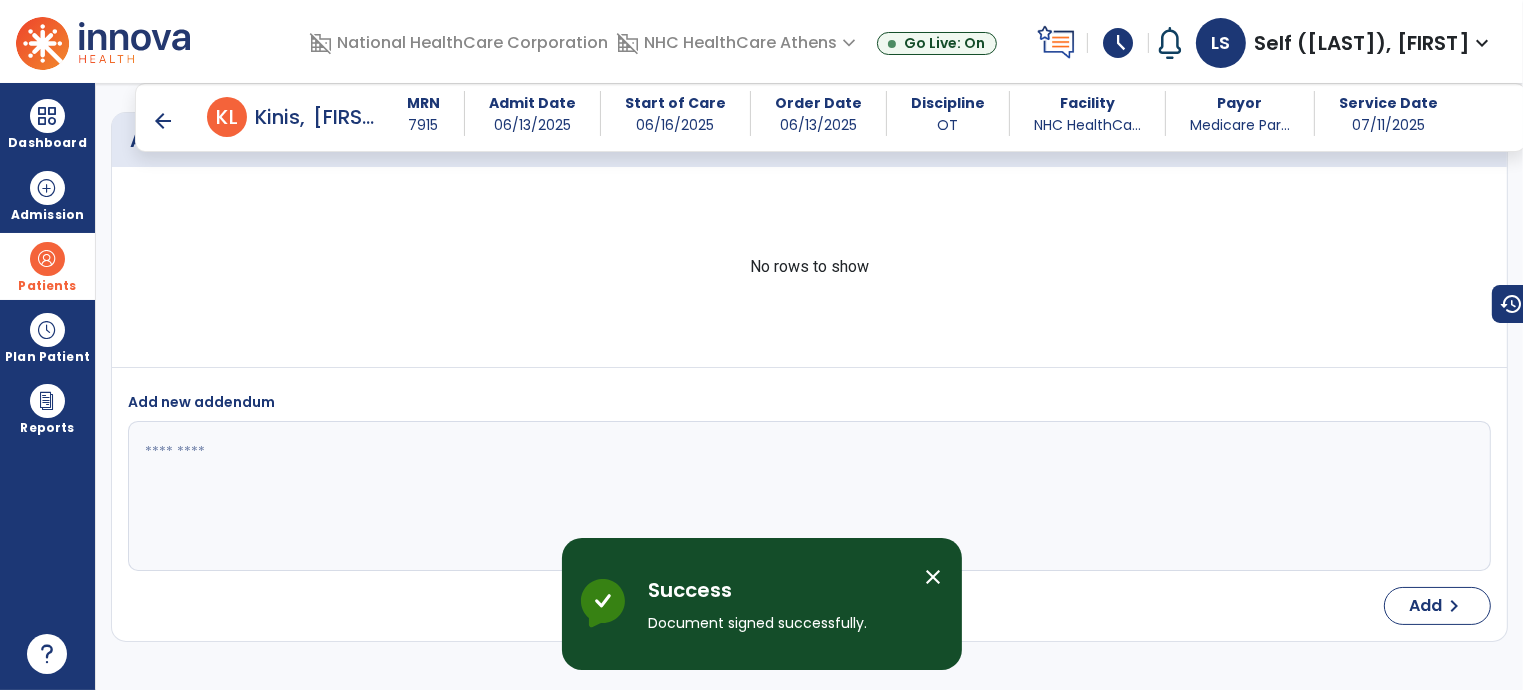 scroll, scrollTop: 3820, scrollLeft: 0, axis: vertical 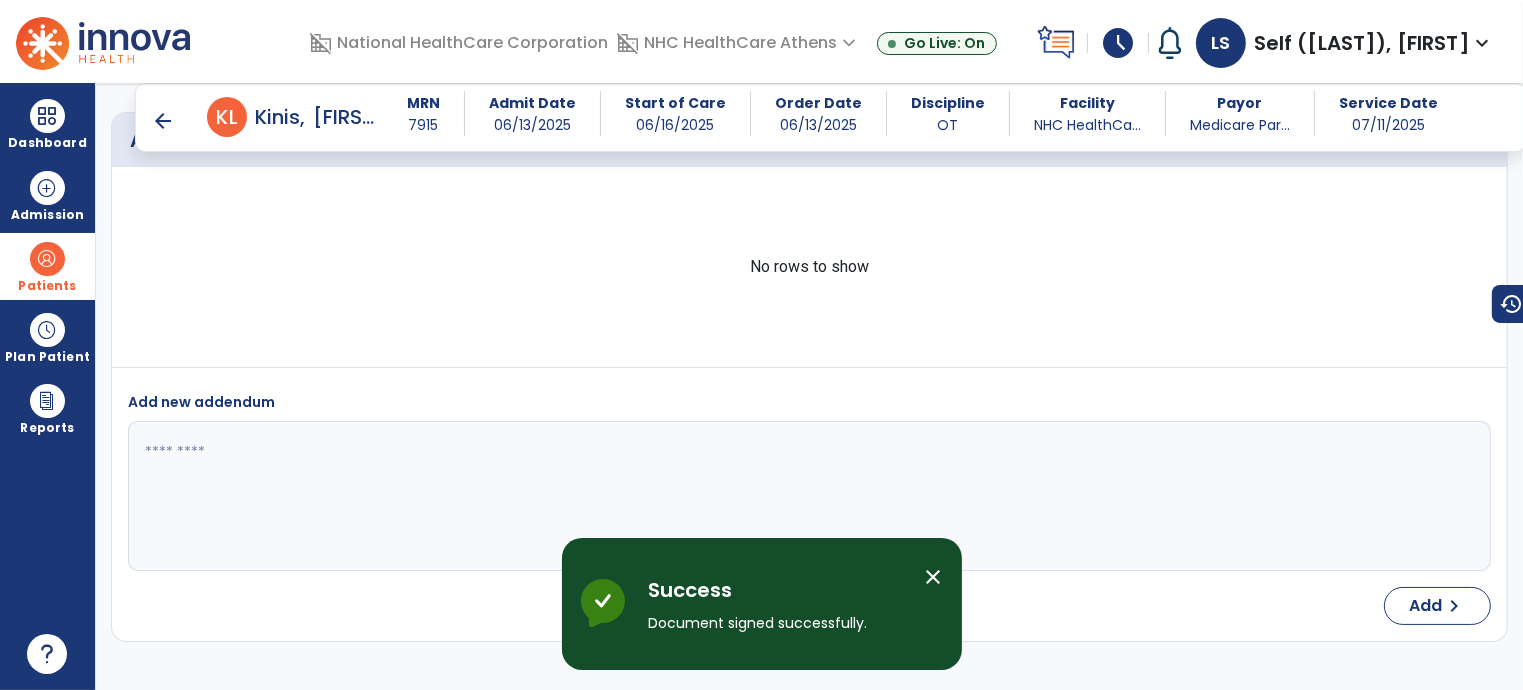 click on "arrow_back" at bounding box center [163, 121] 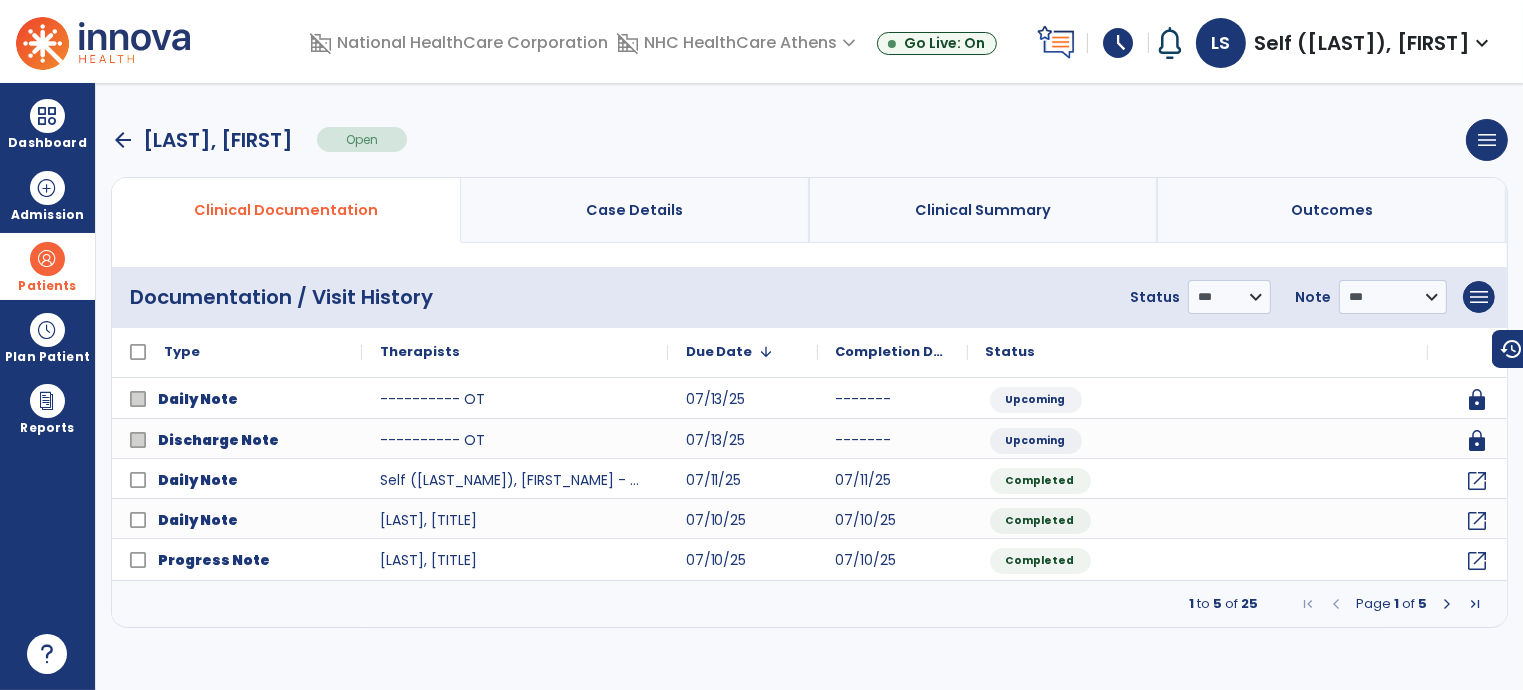 scroll, scrollTop: 0, scrollLeft: 0, axis: both 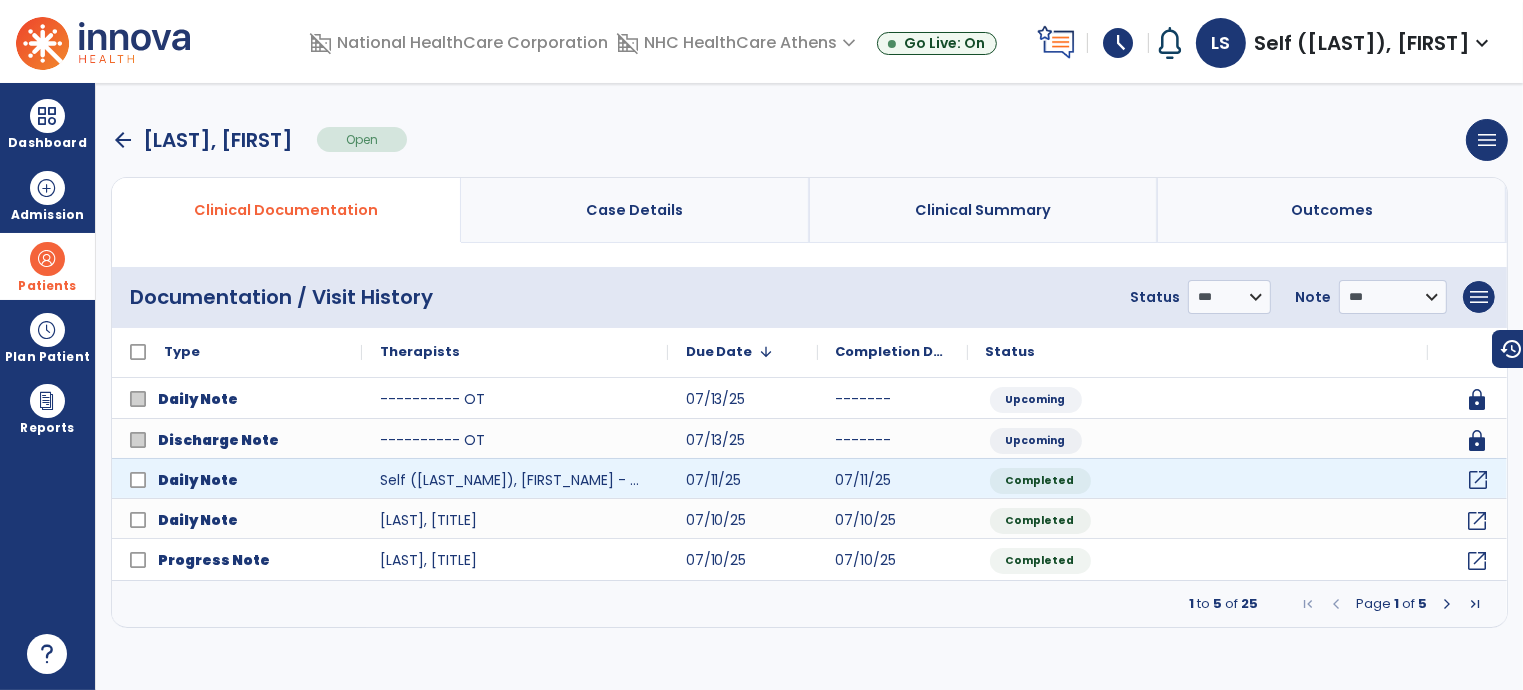 click on "open_in_new" 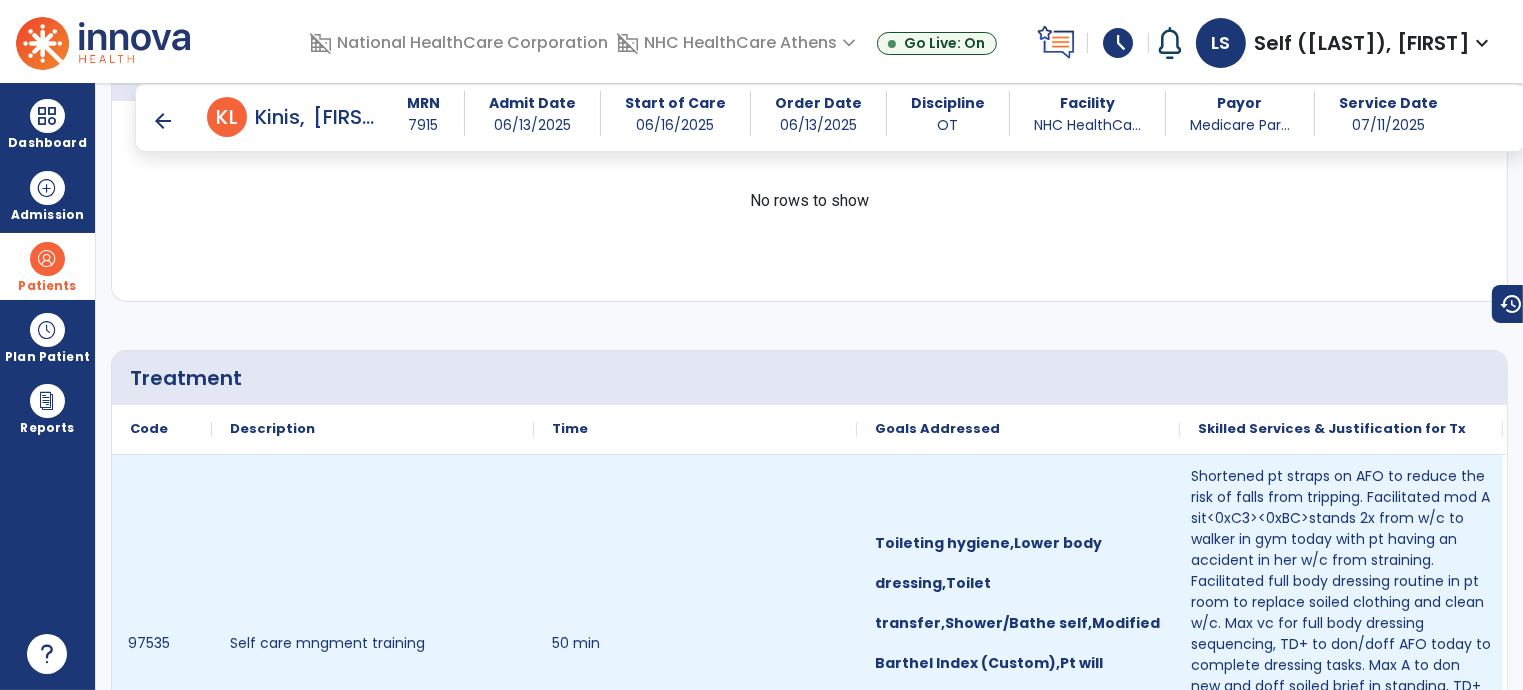 scroll, scrollTop: 1200, scrollLeft: 0, axis: vertical 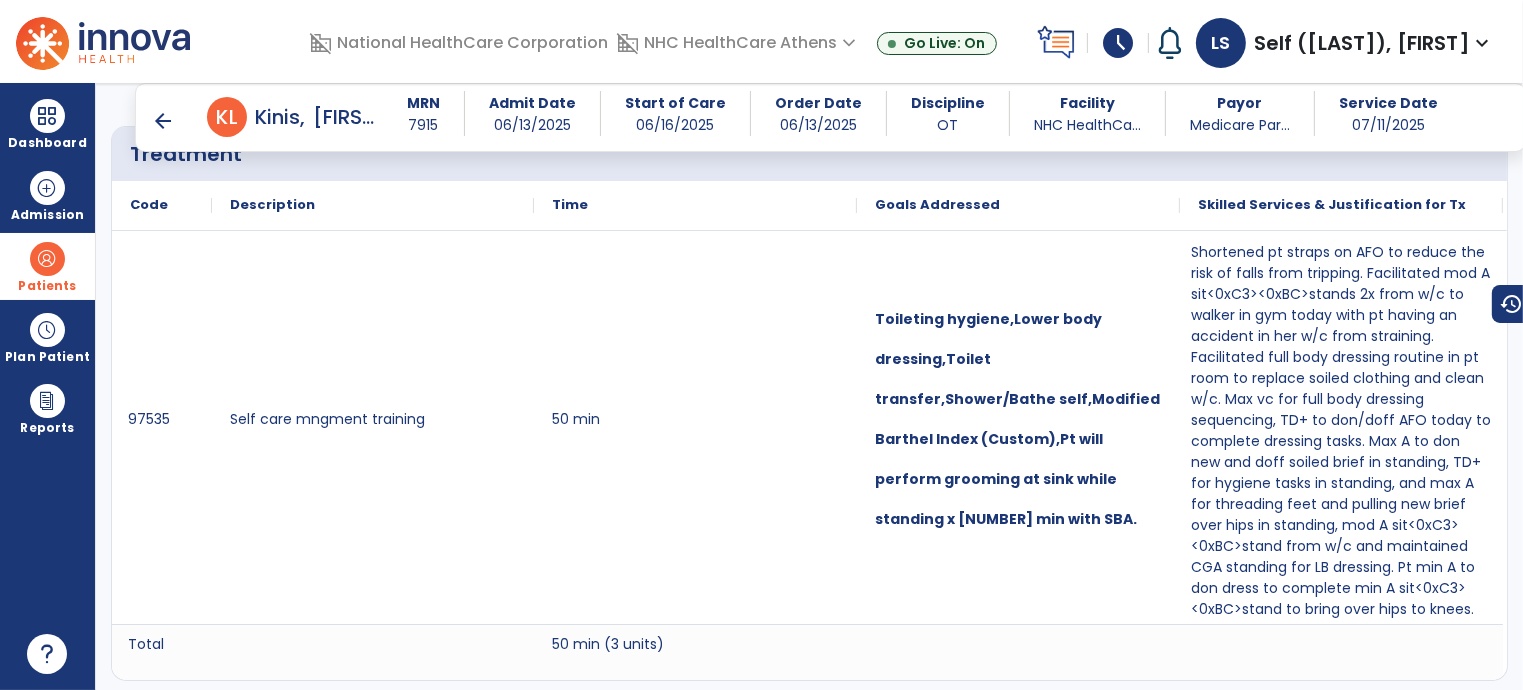 click on "arrow_back" at bounding box center [163, 121] 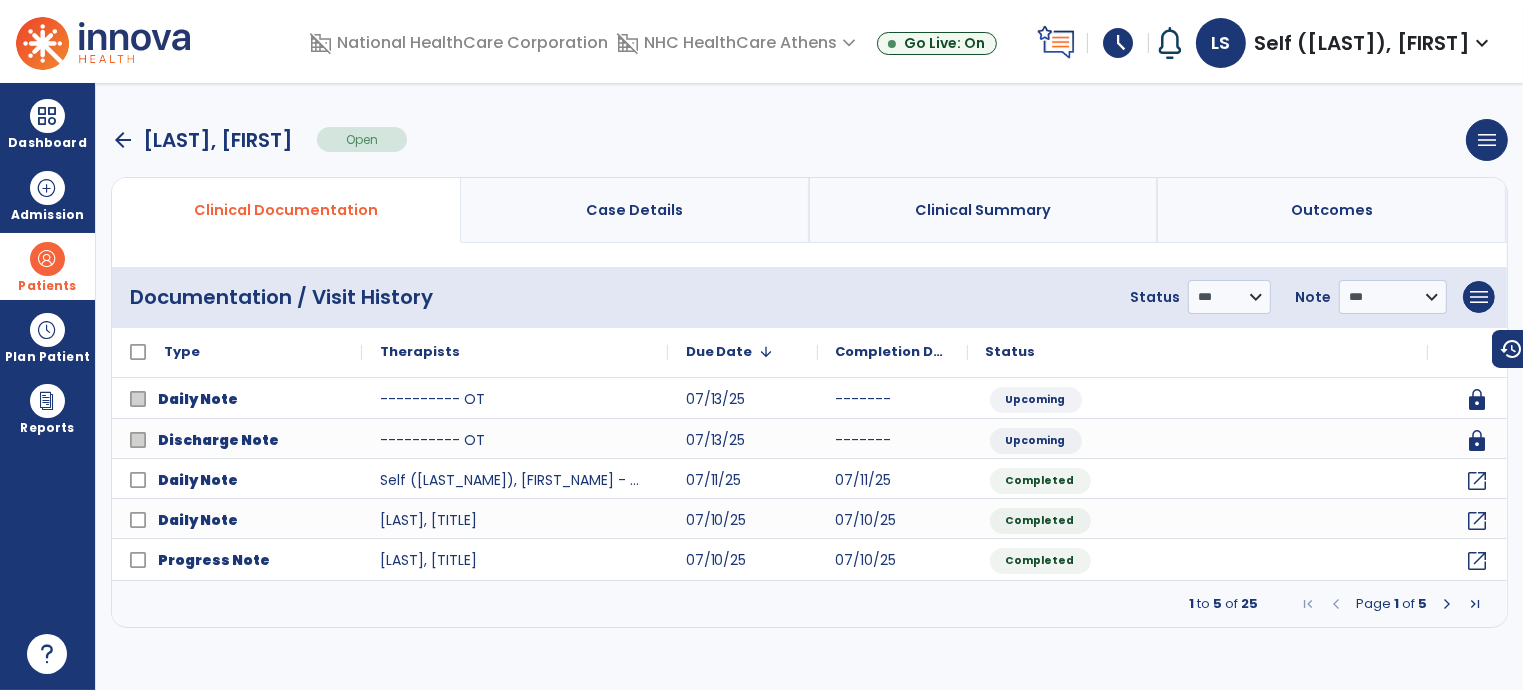 scroll, scrollTop: 0, scrollLeft: 0, axis: both 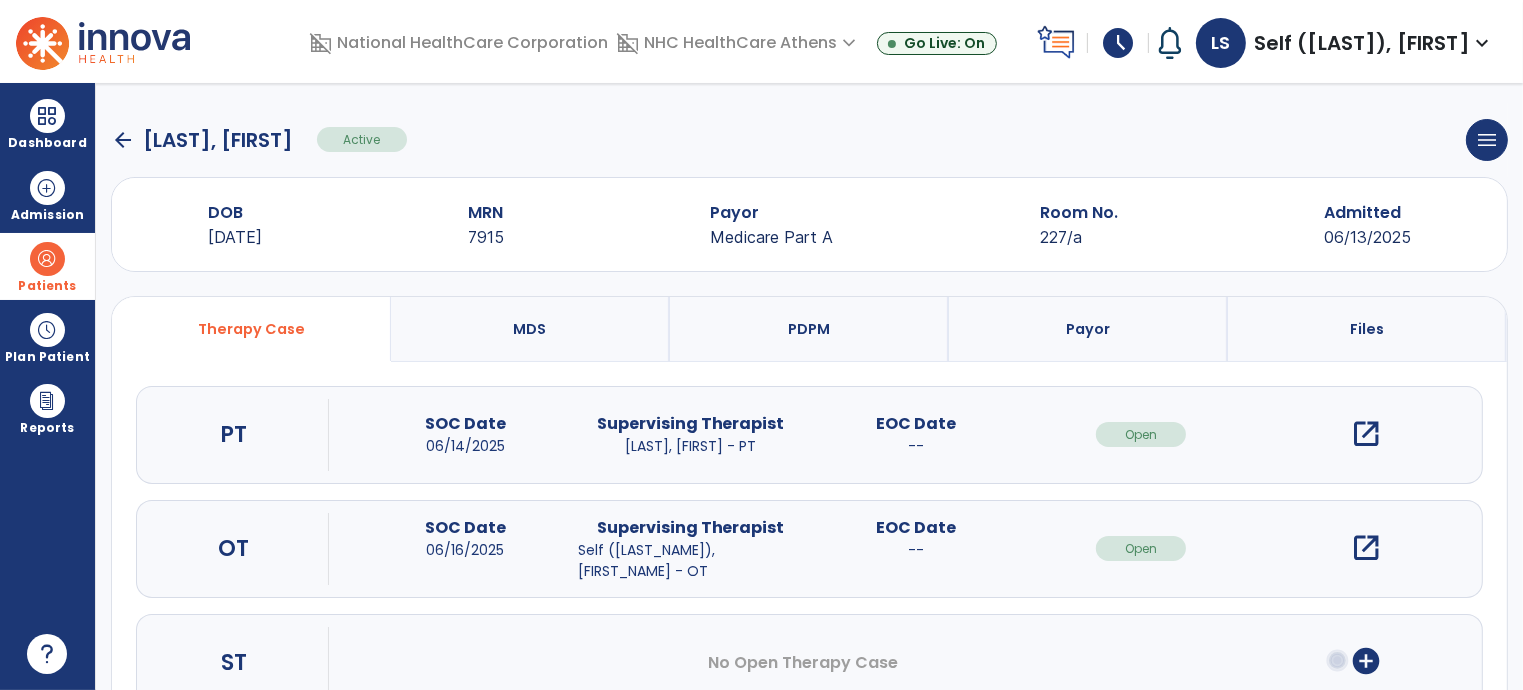 click on "arrow_back" 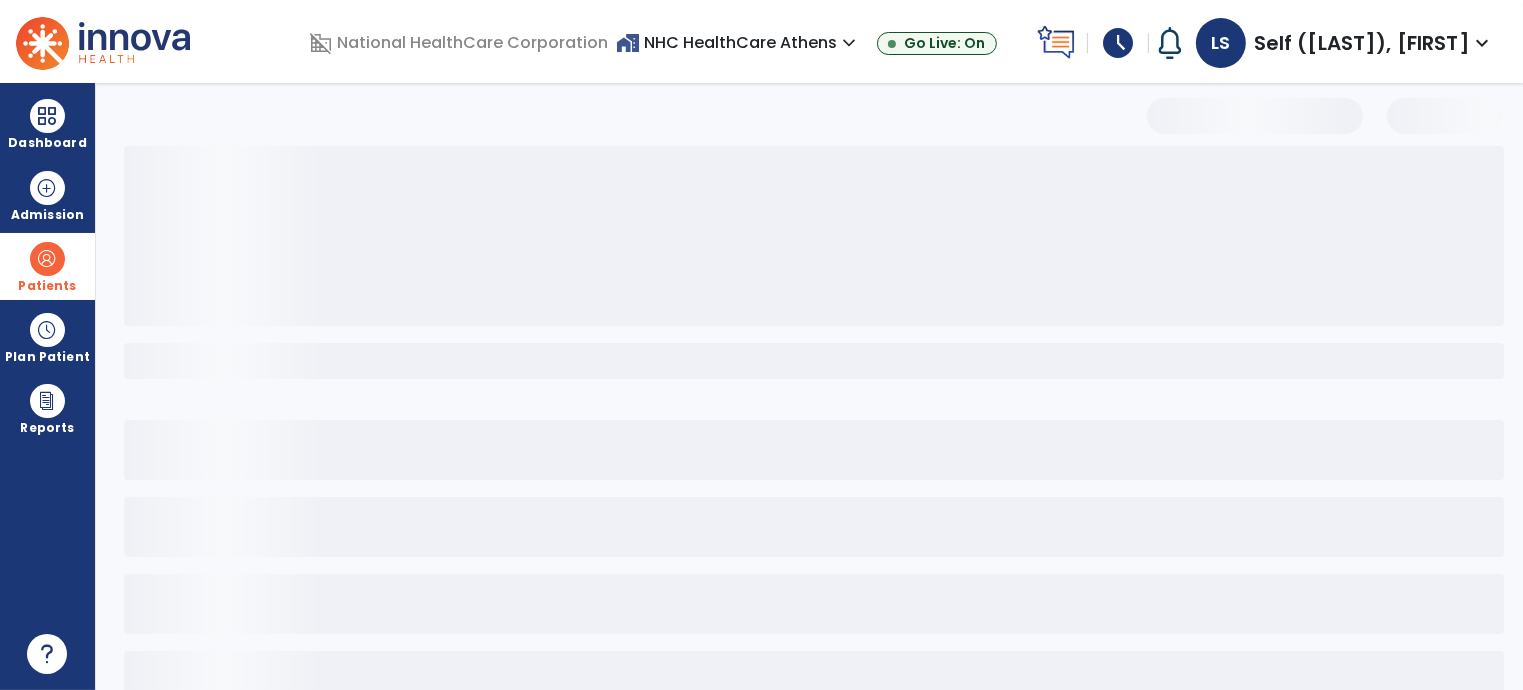 select on "***" 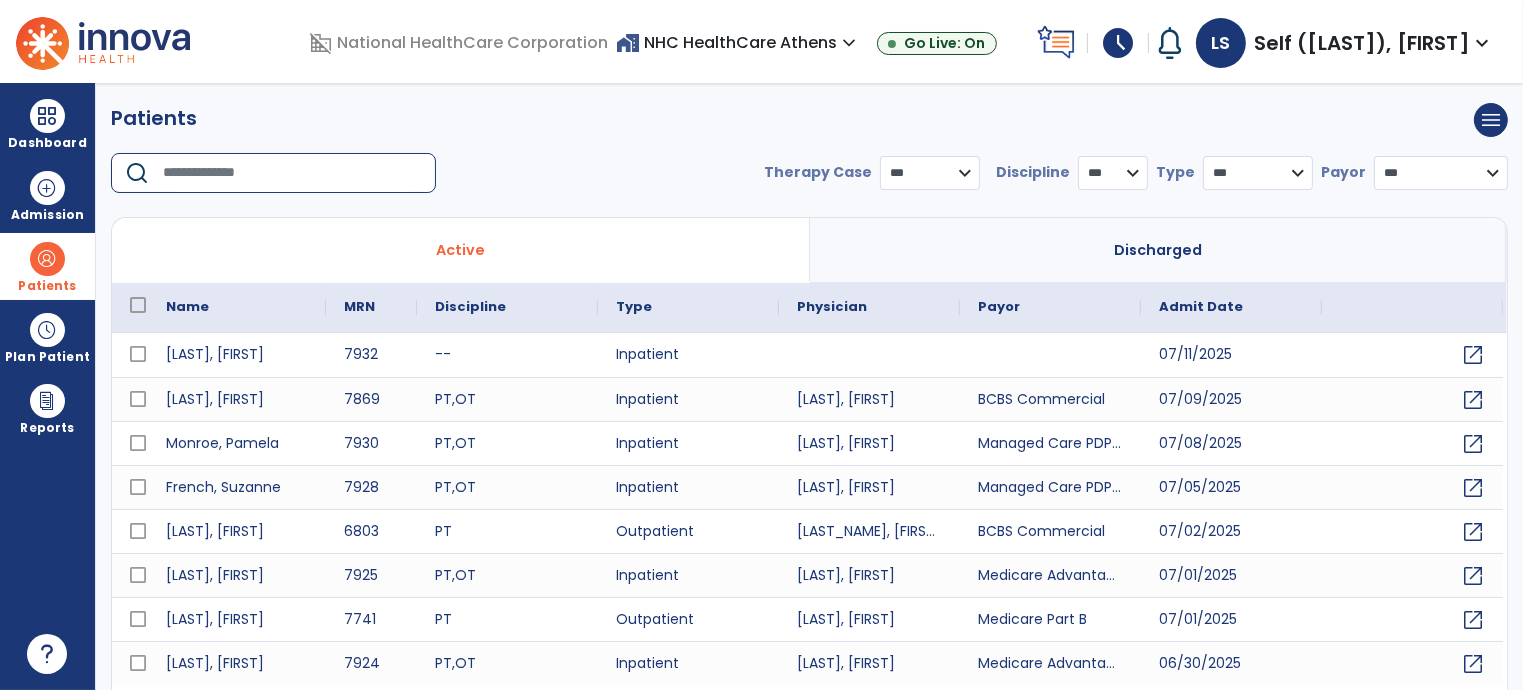 click at bounding box center [292, 173] 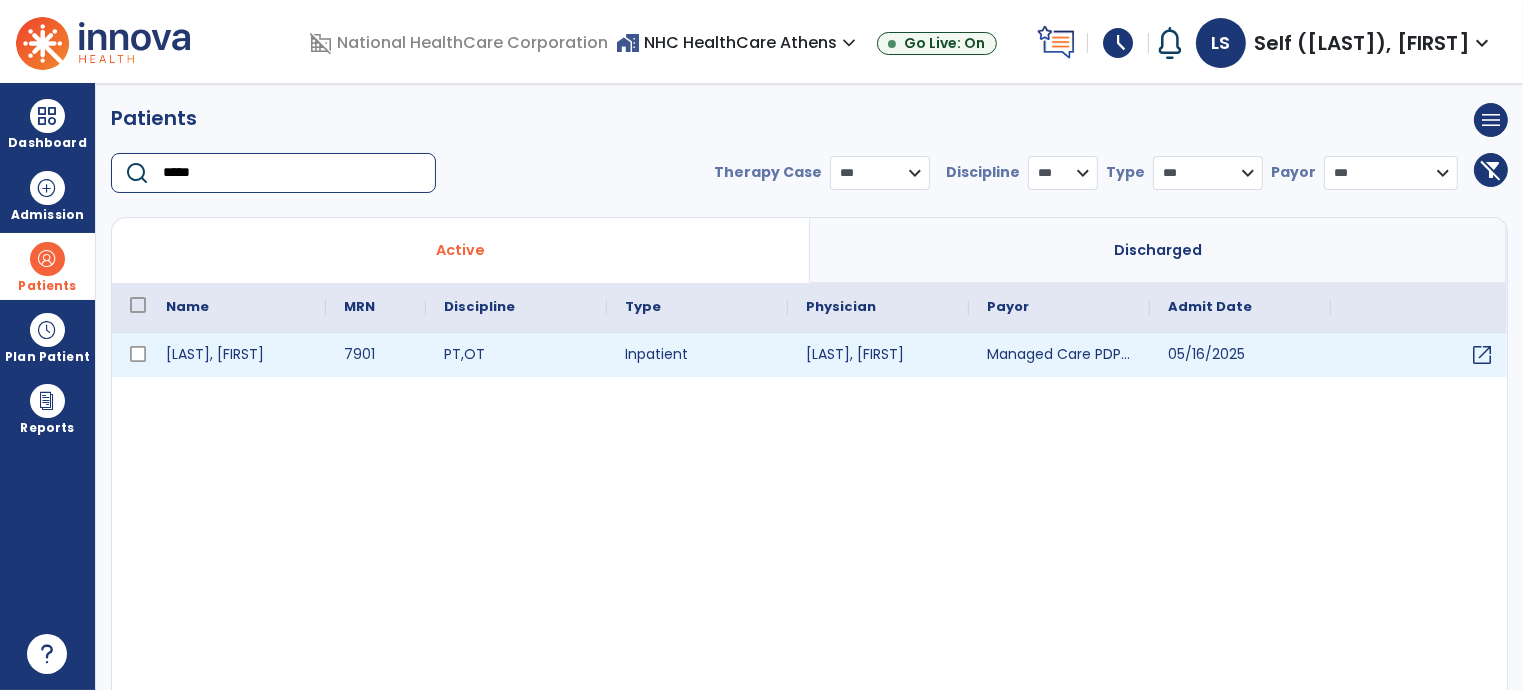 type on "*****" 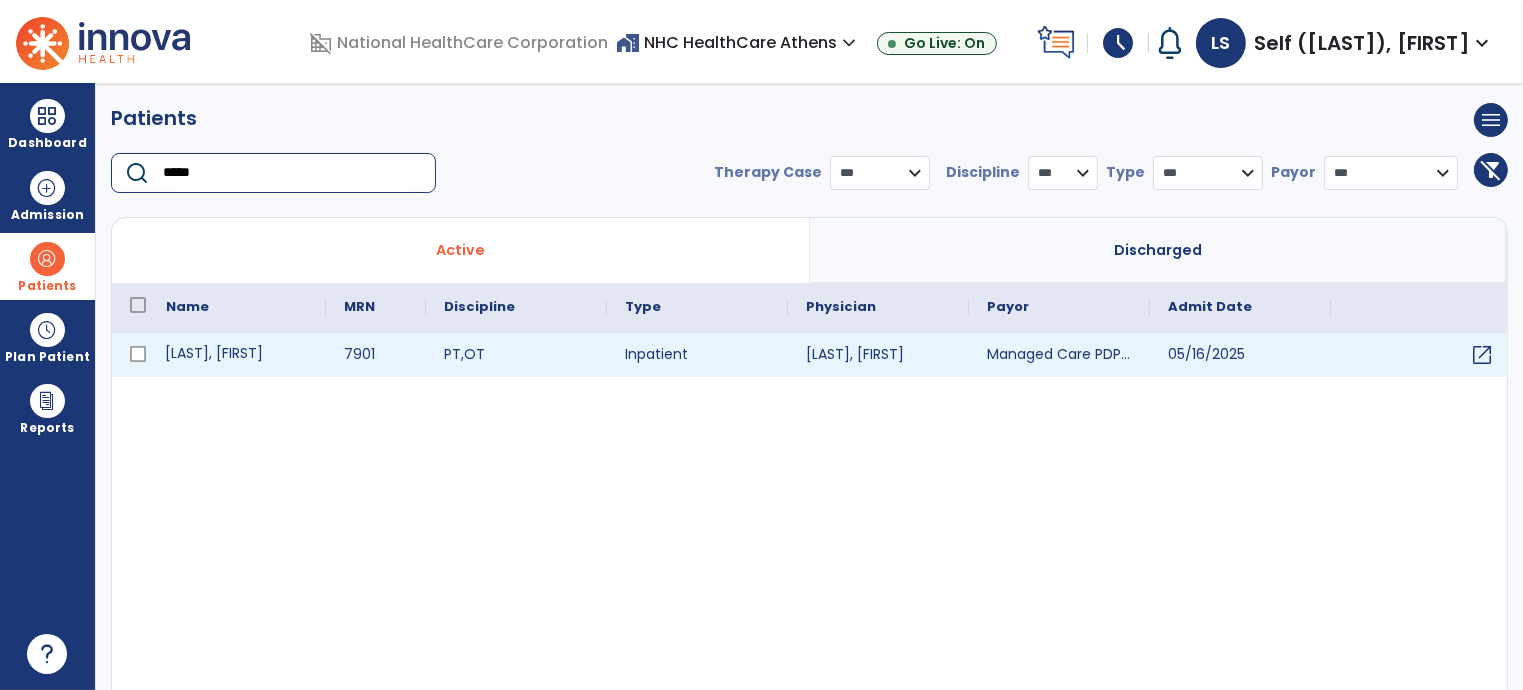 click on "[LAST], [FIRST]" at bounding box center [237, 355] 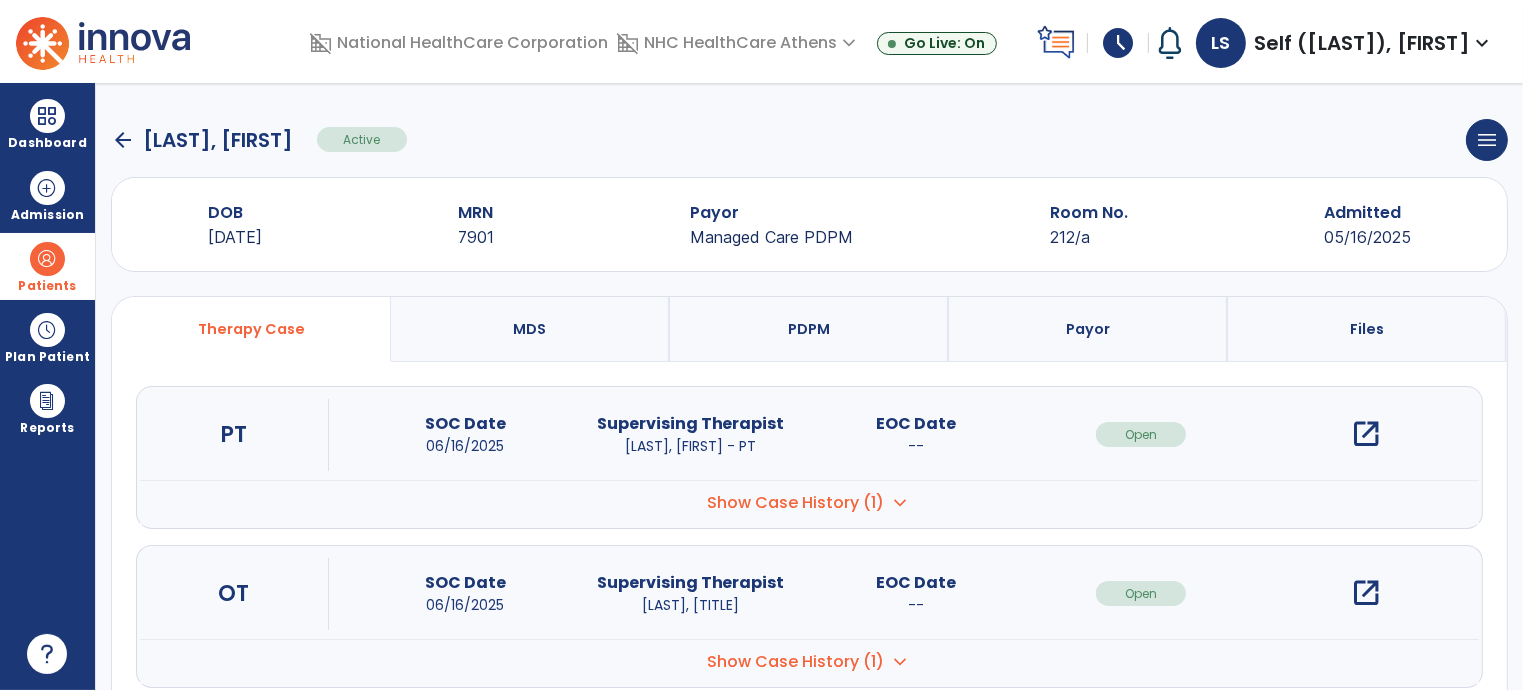 click on "open_in_new" at bounding box center [1366, 593] 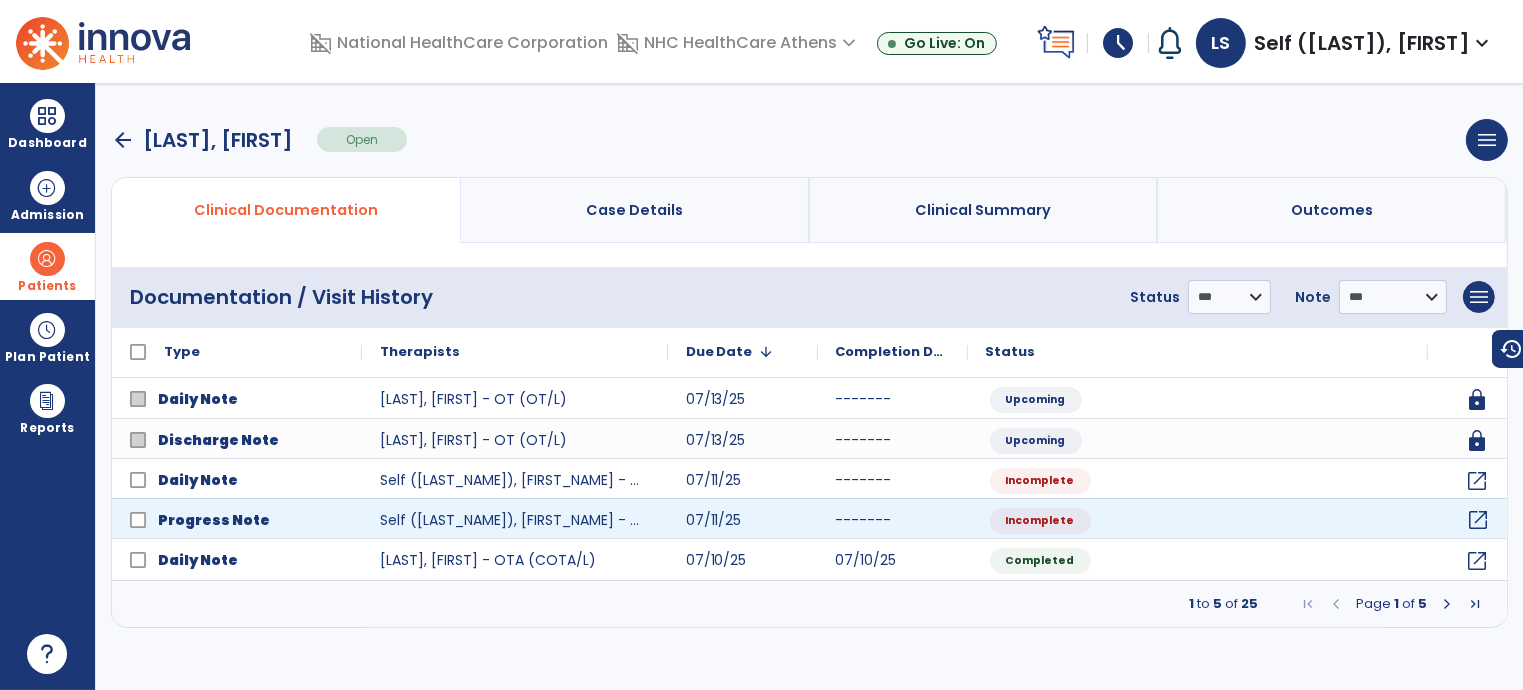 click on "open_in_new" 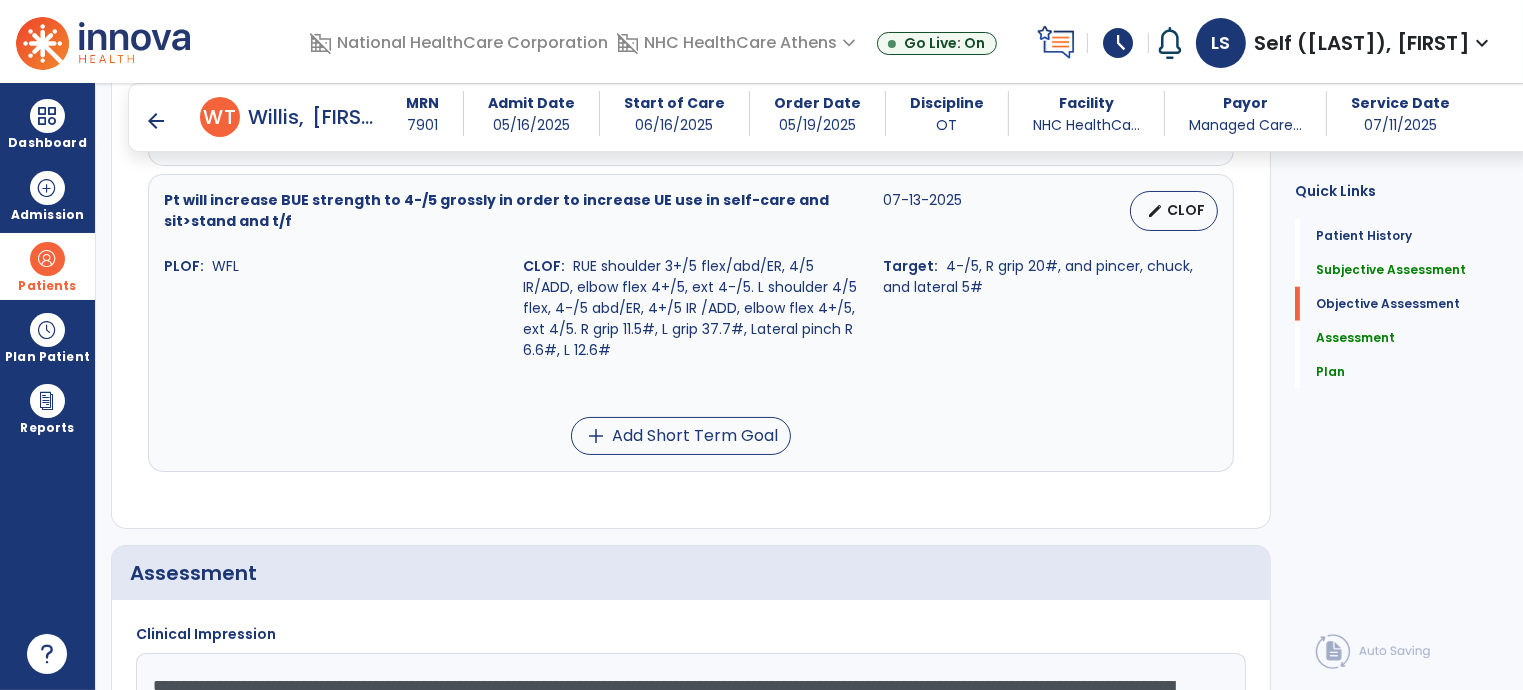 scroll, scrollTop: 1800, scrollLeft: 0, axis: vertical 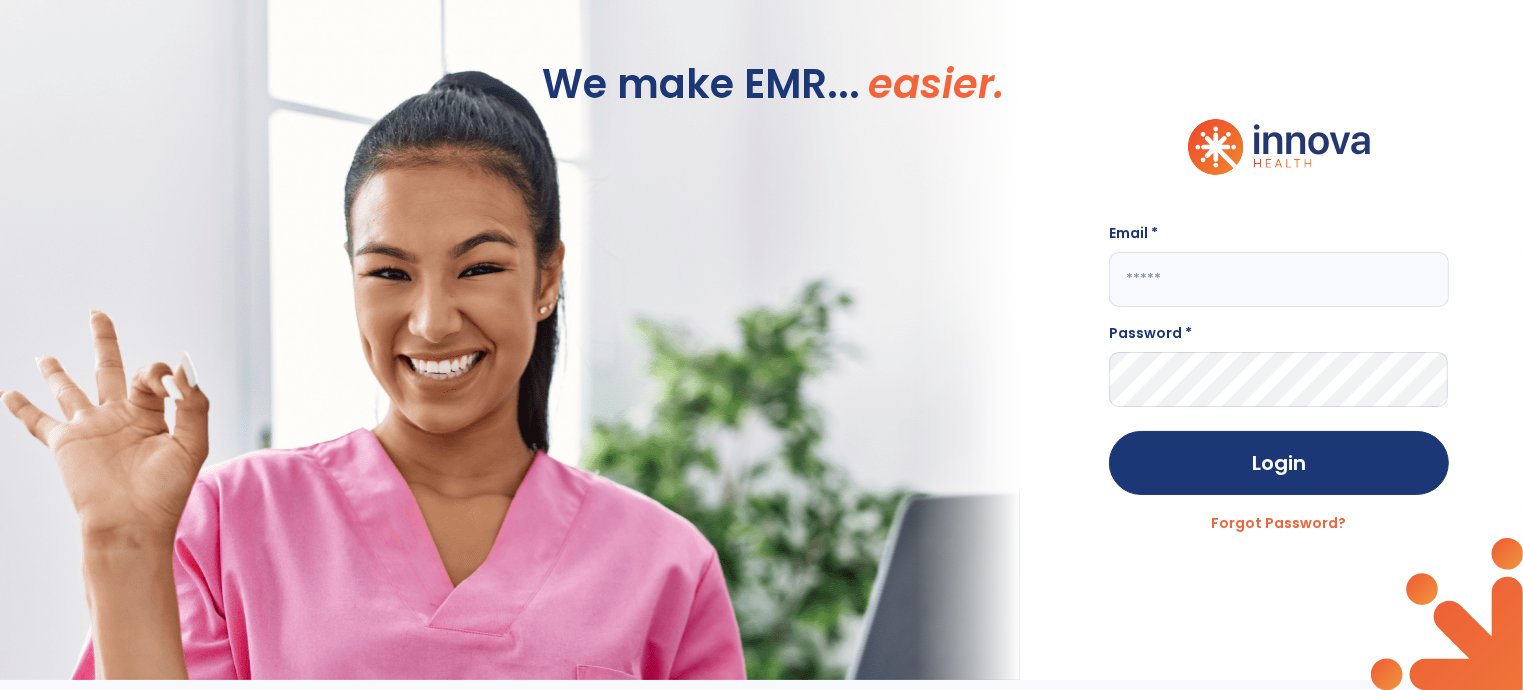 click 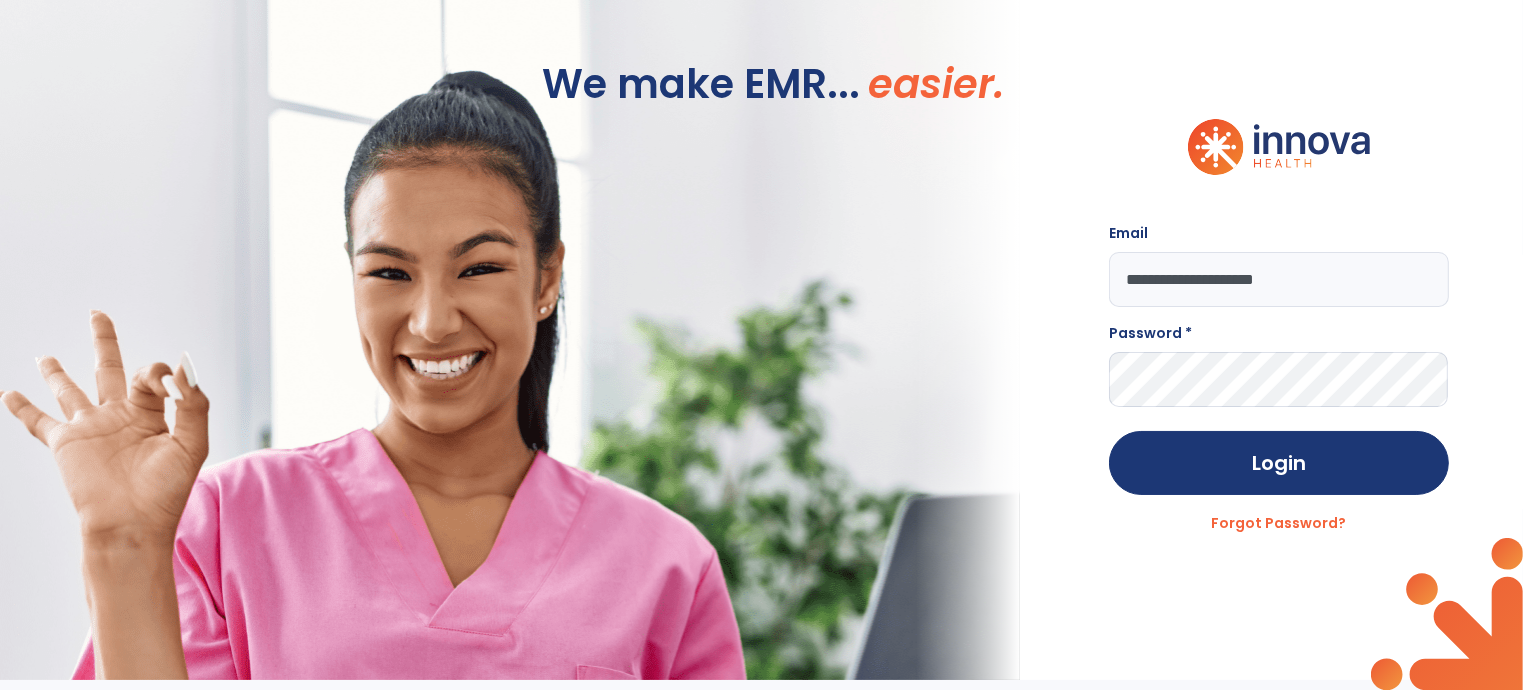 type on "**********" 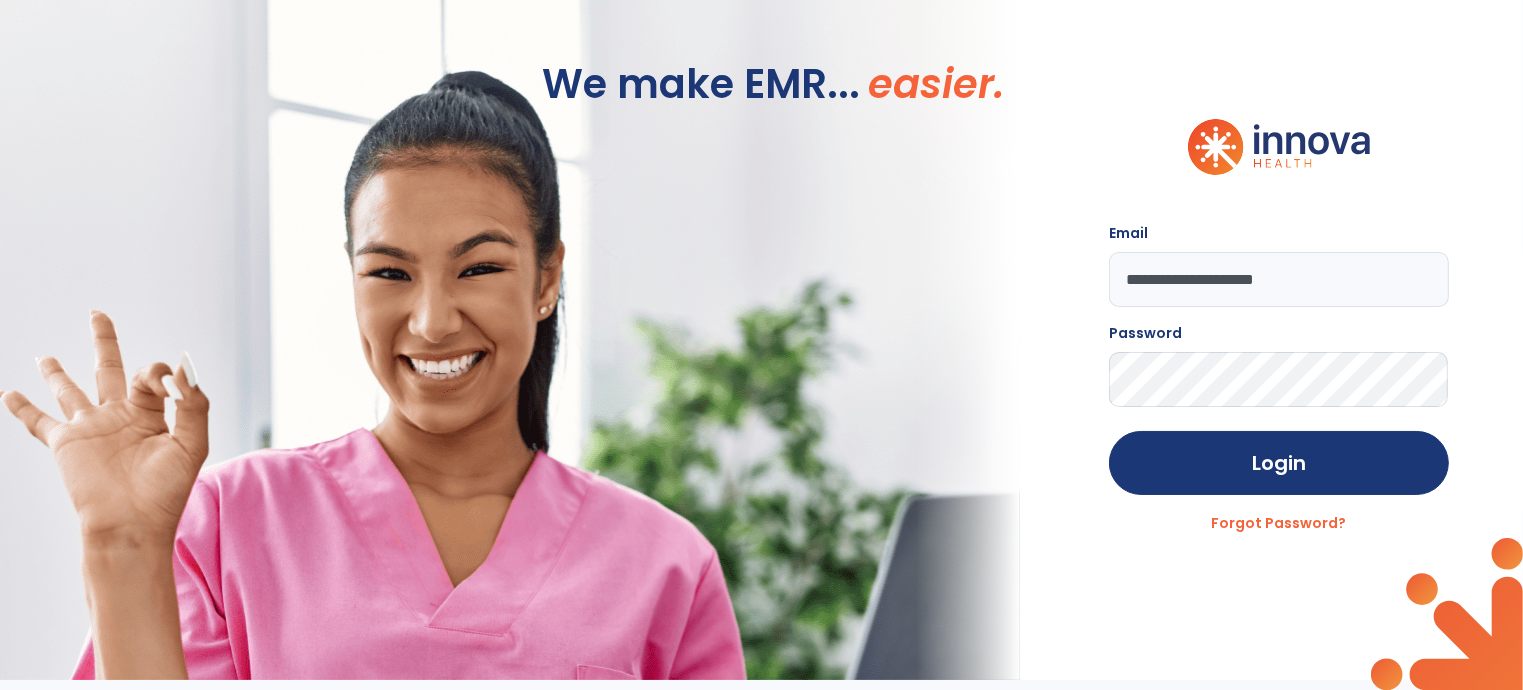 click on "Login" 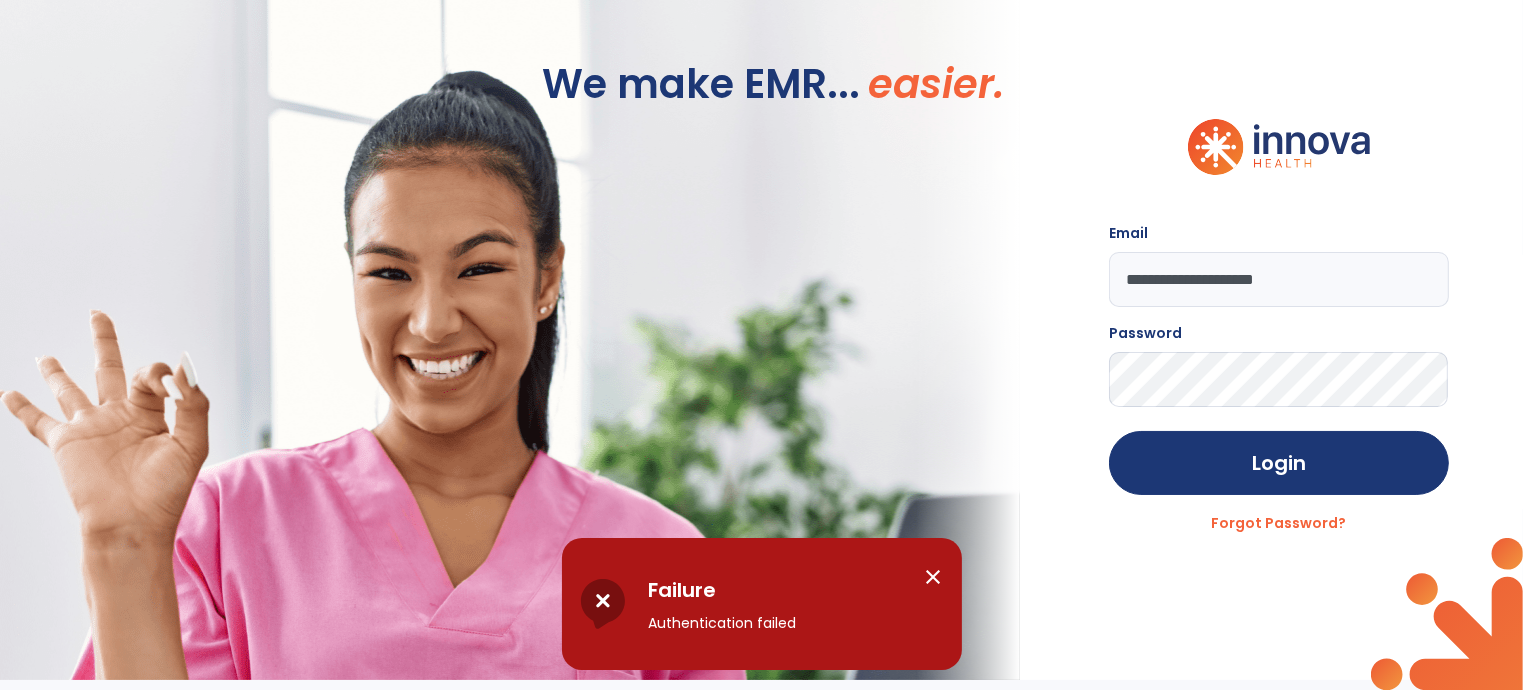 click on "**********" 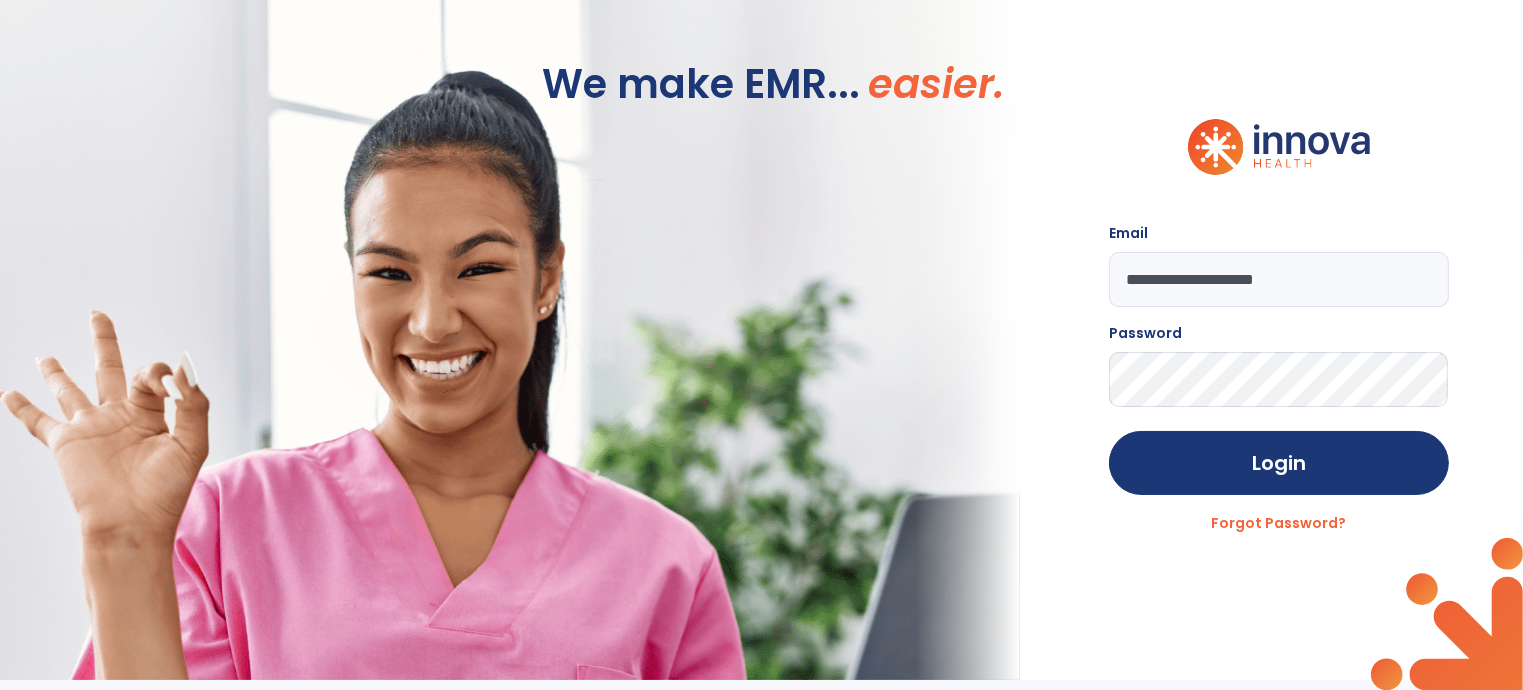 click on "Login" 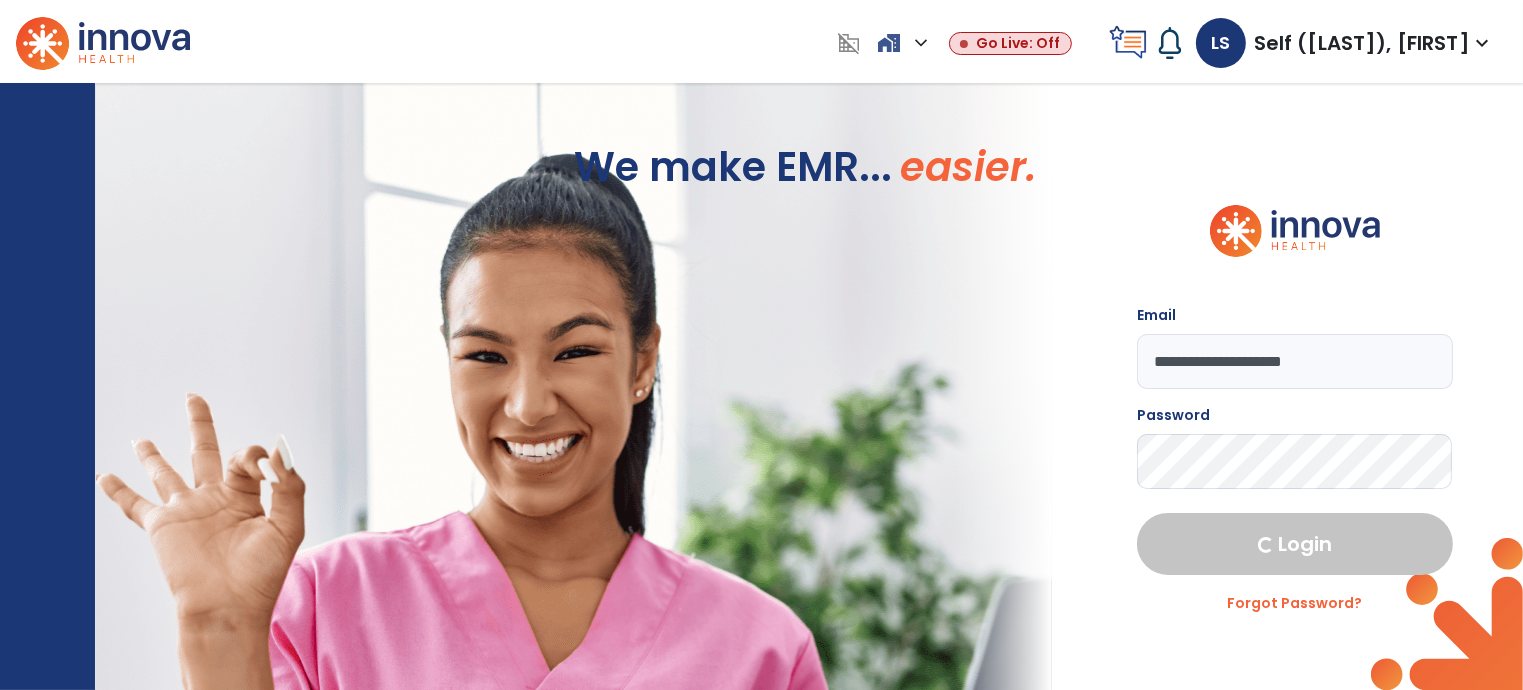 select on "****" 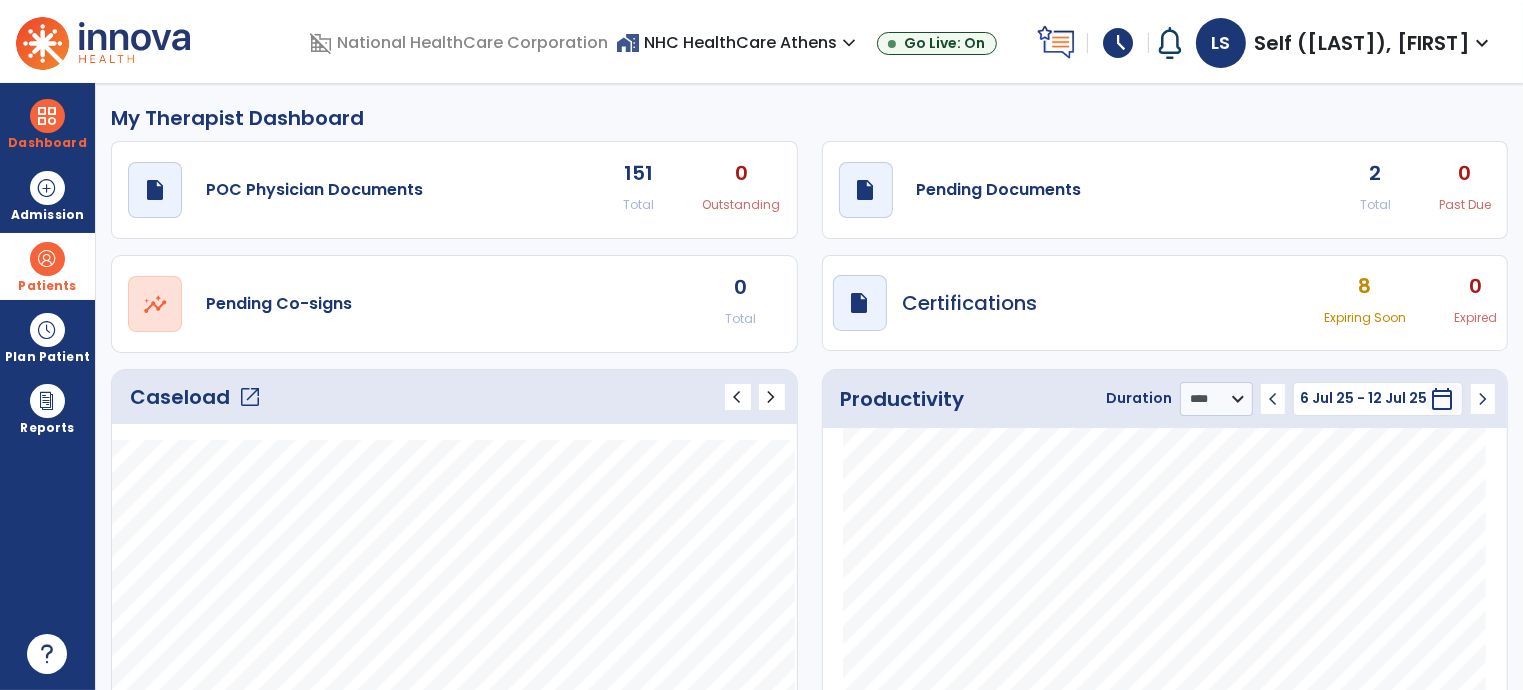 click at bounding box center (47, 259) 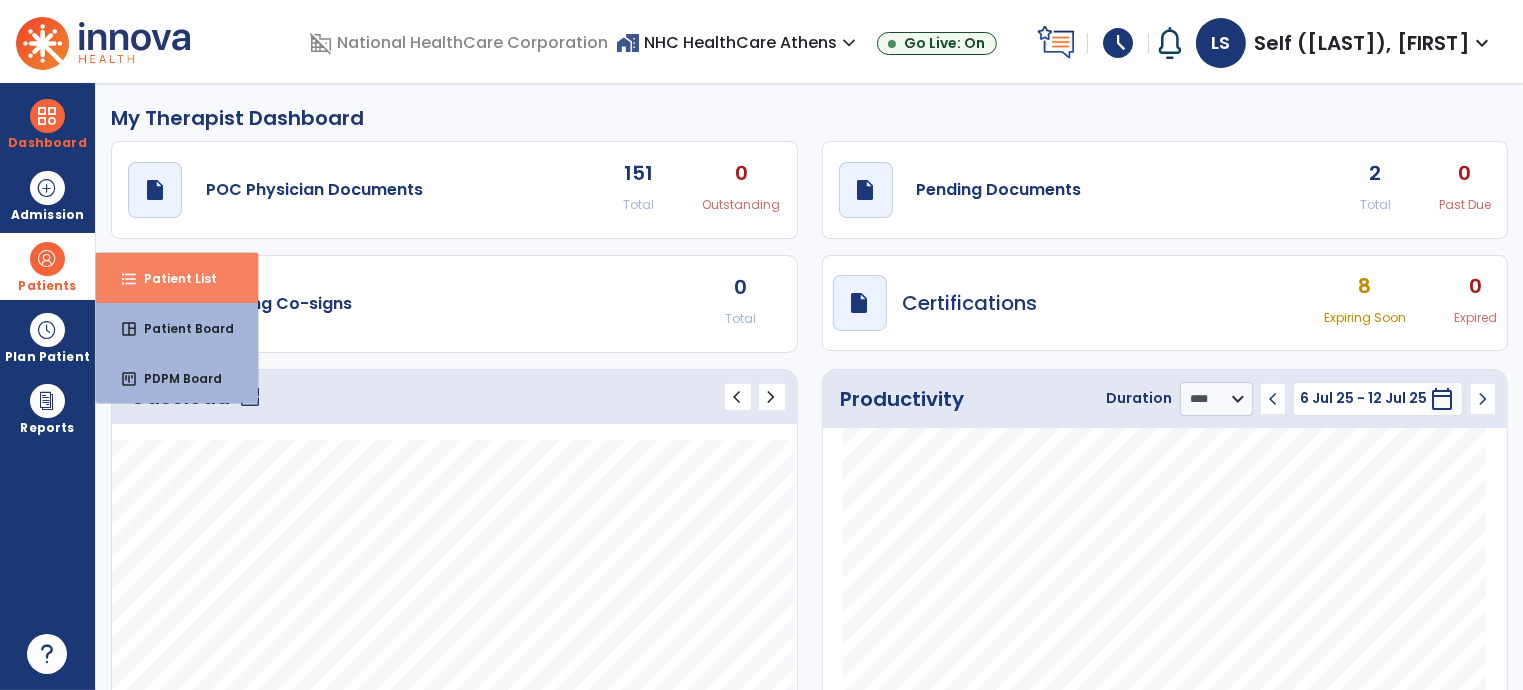 click on "Patient List" at bounding box center (172, 278) 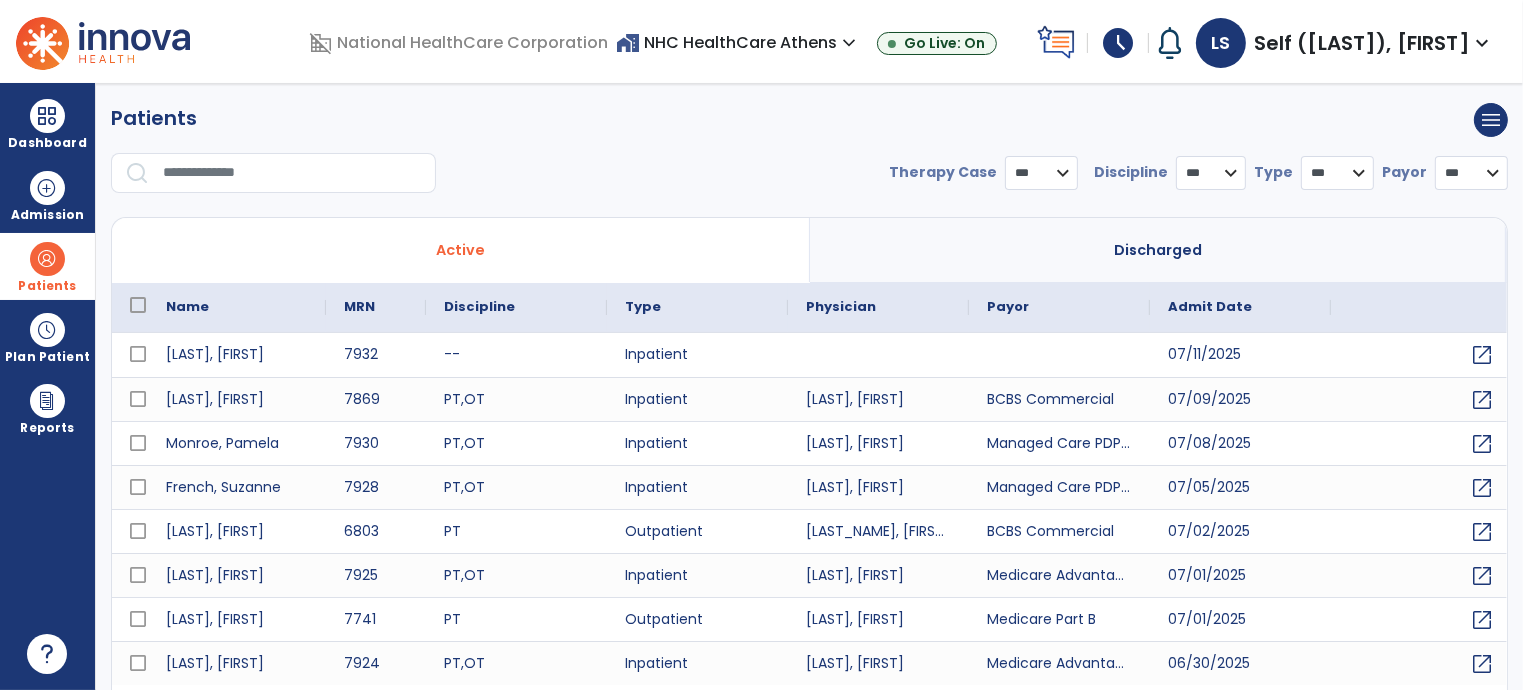 select on "***" 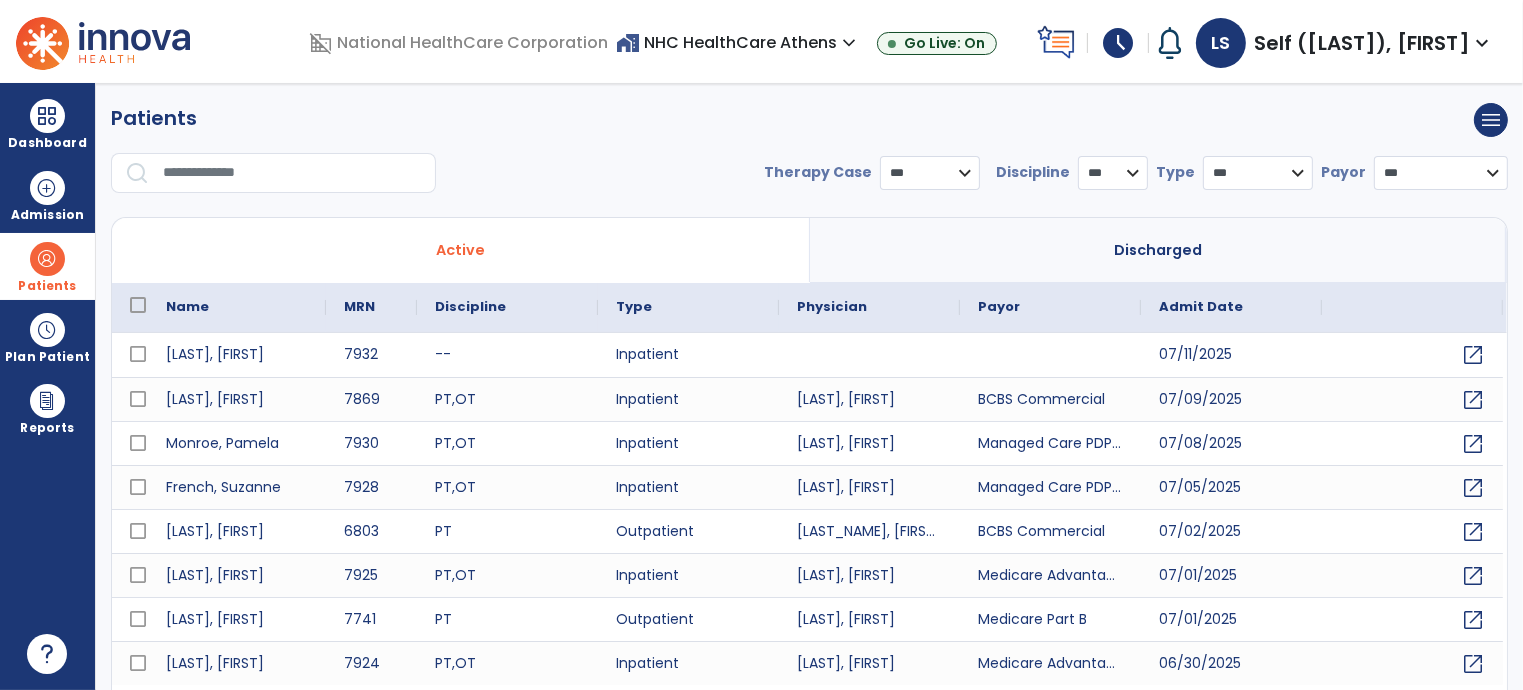 click at bounding box center (292, 173) 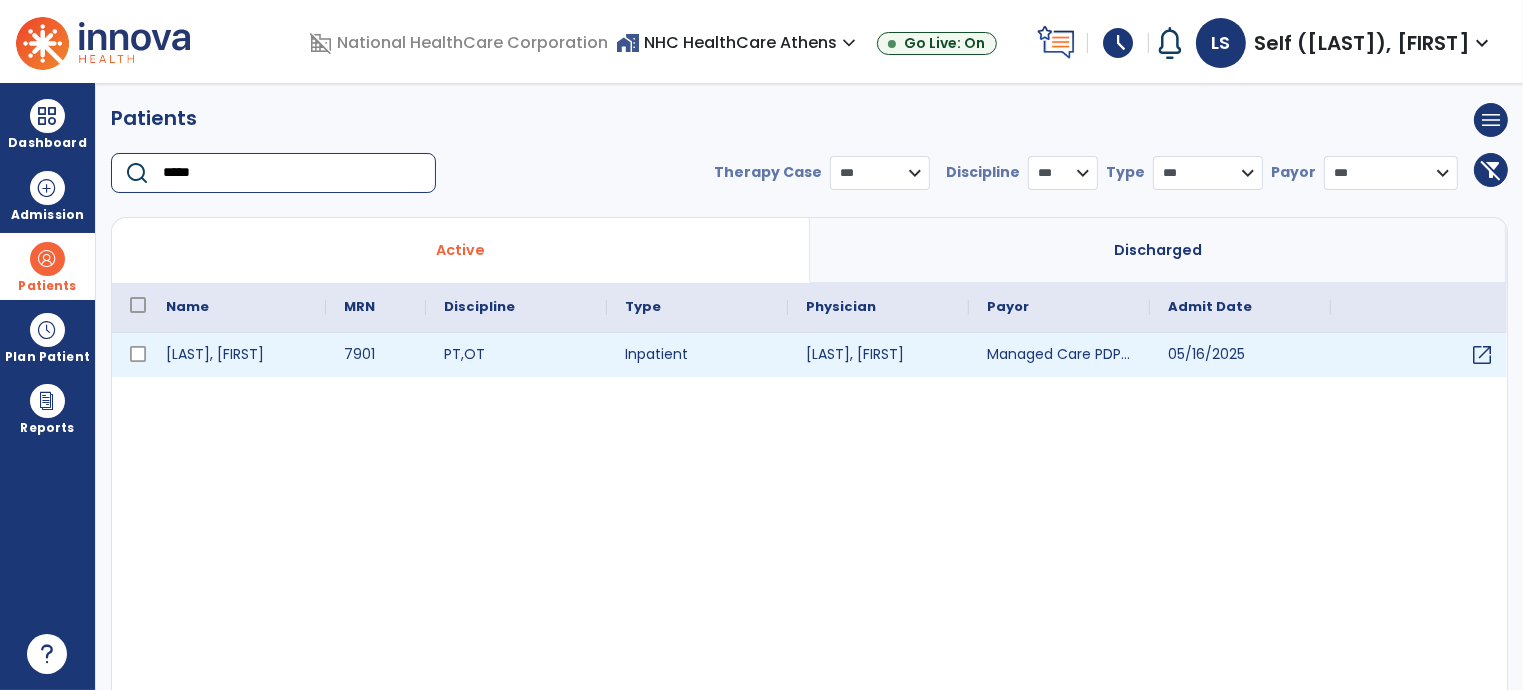 type on "*****" 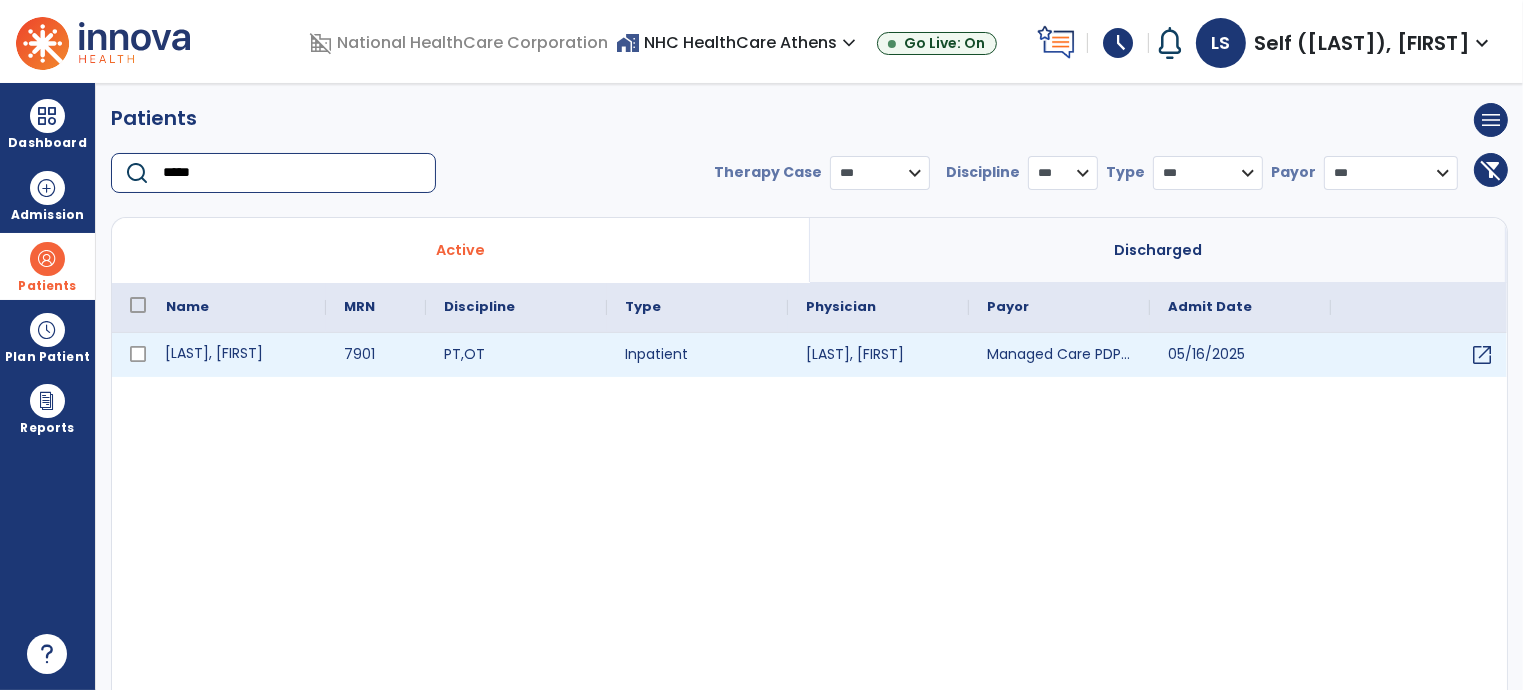 click on "[LAST], [FIRST]" at bounding box center (237, 355) 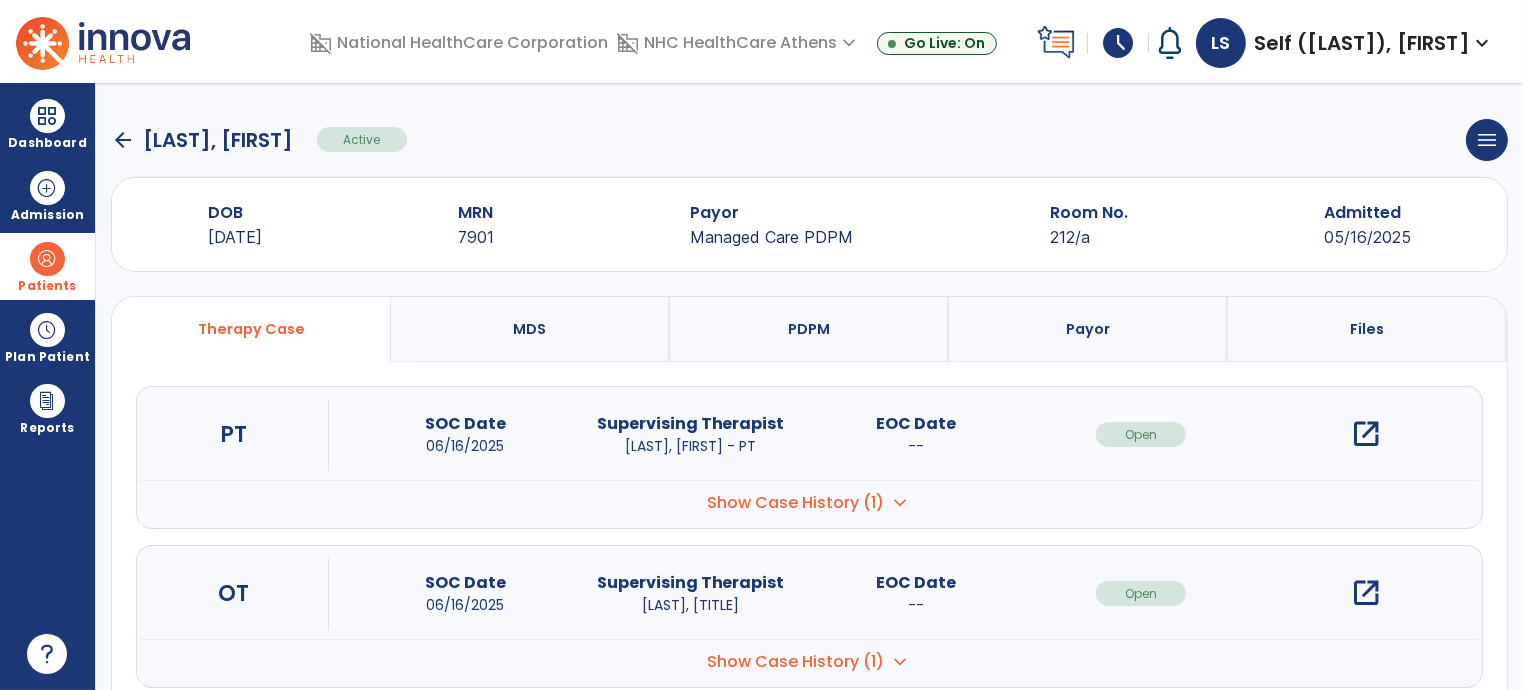 click on "open_in_new" at bounding box center [1366, 593] 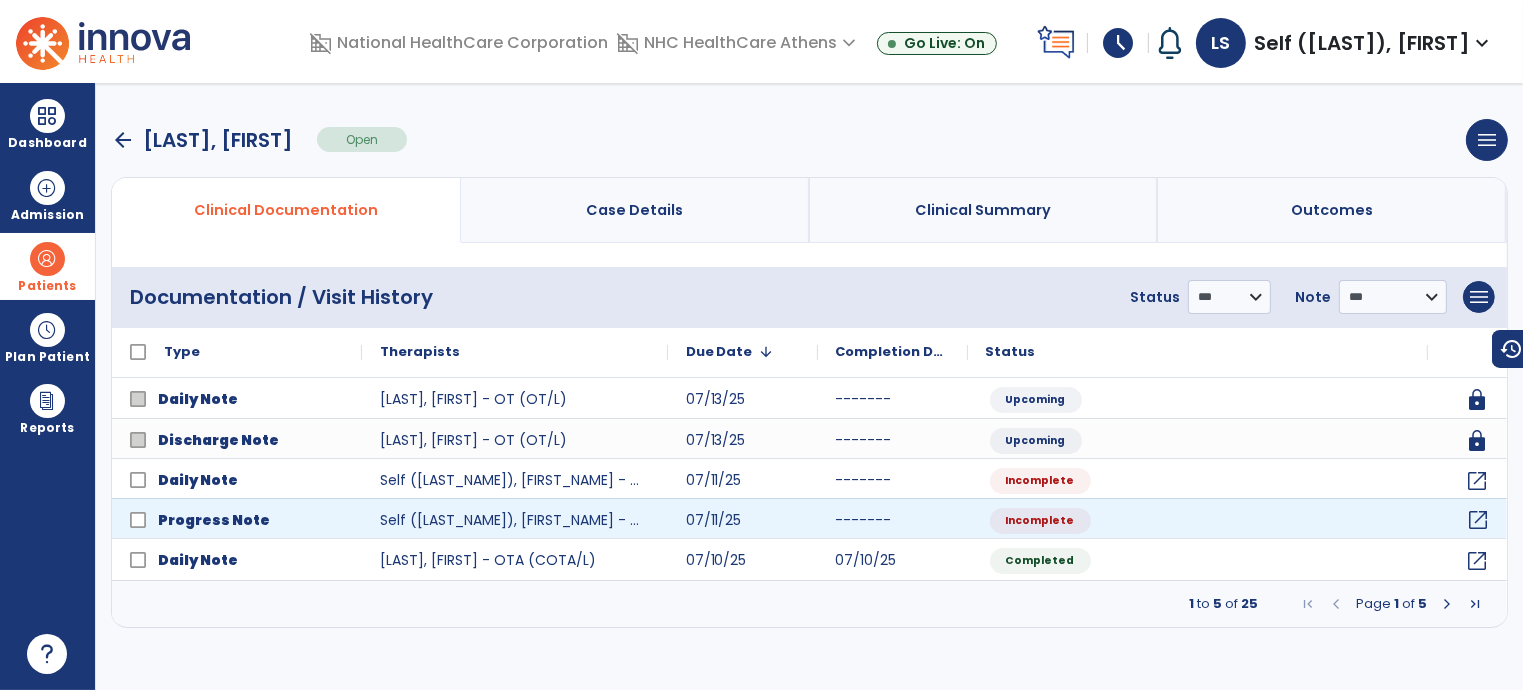 click on "open_in_new" 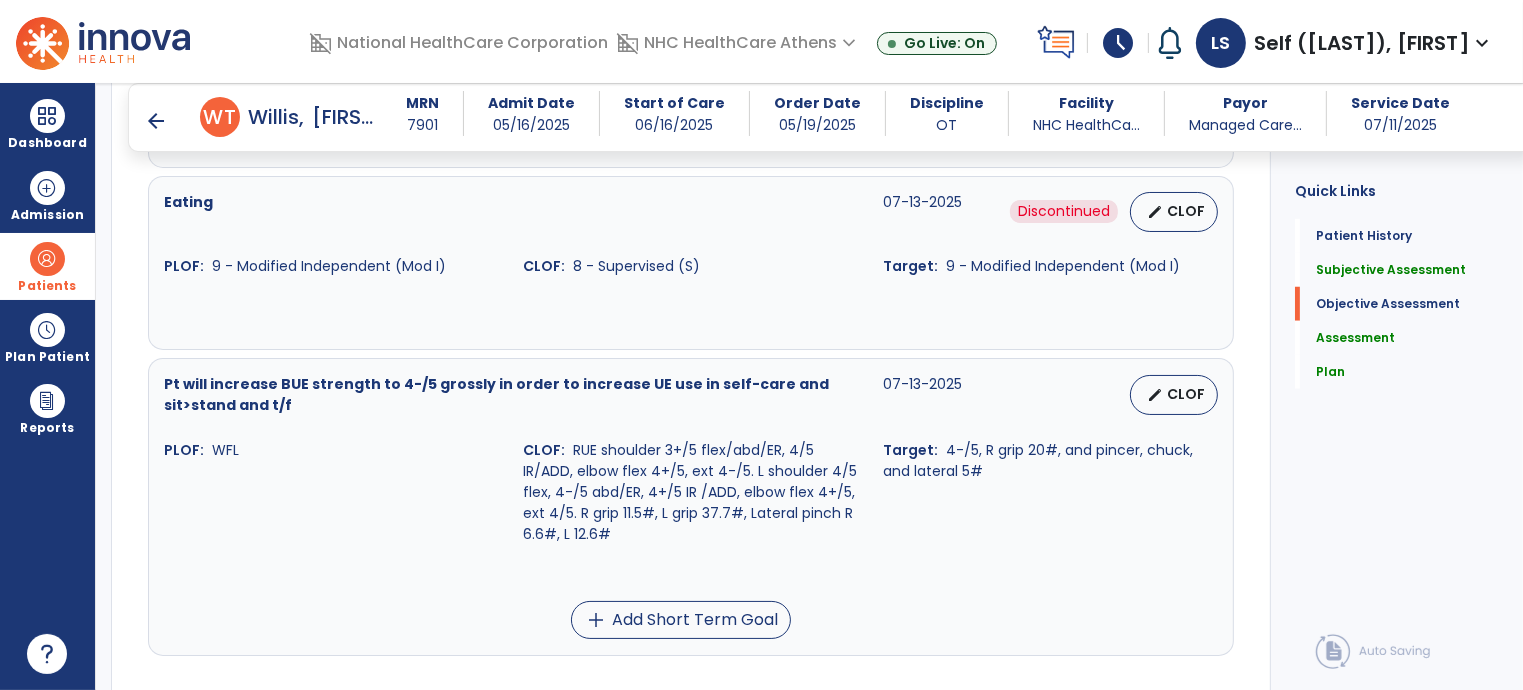 scroll, scrollTop: 1700, scrollLeft: 0, axis: vertical 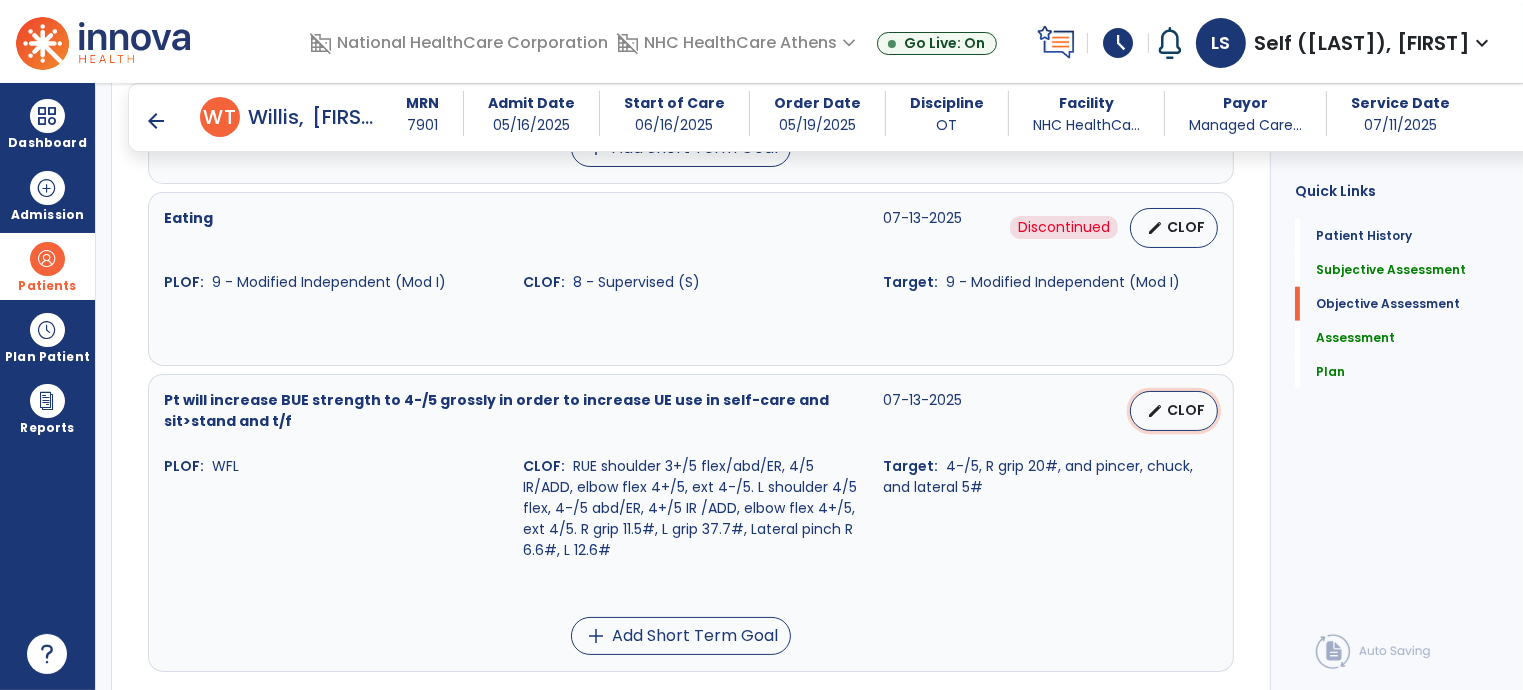 click on "edit" at bounding box center [1155, 411] 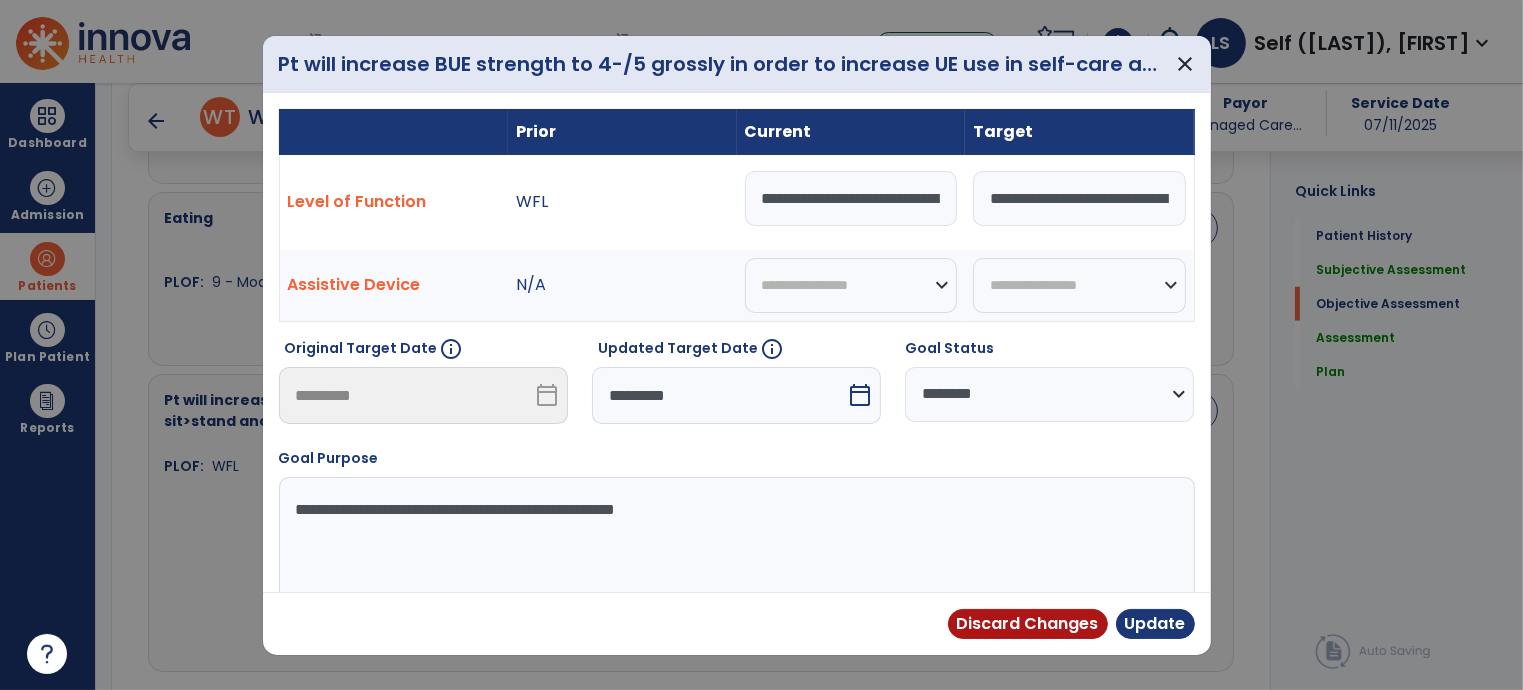 click on "**********" at bounding box center [851, 198] 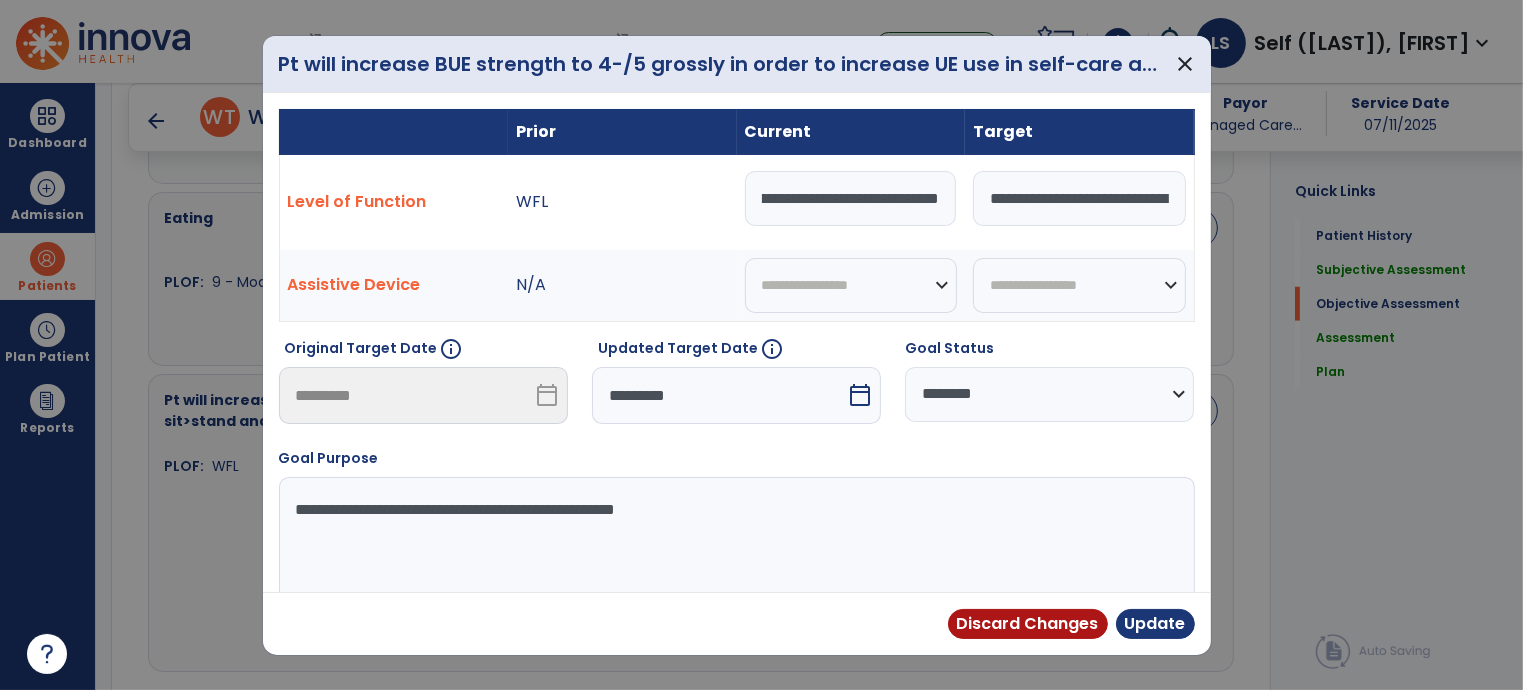 scroll, scrollTop: 0, scrollLeft: 1131, axis: horizontal 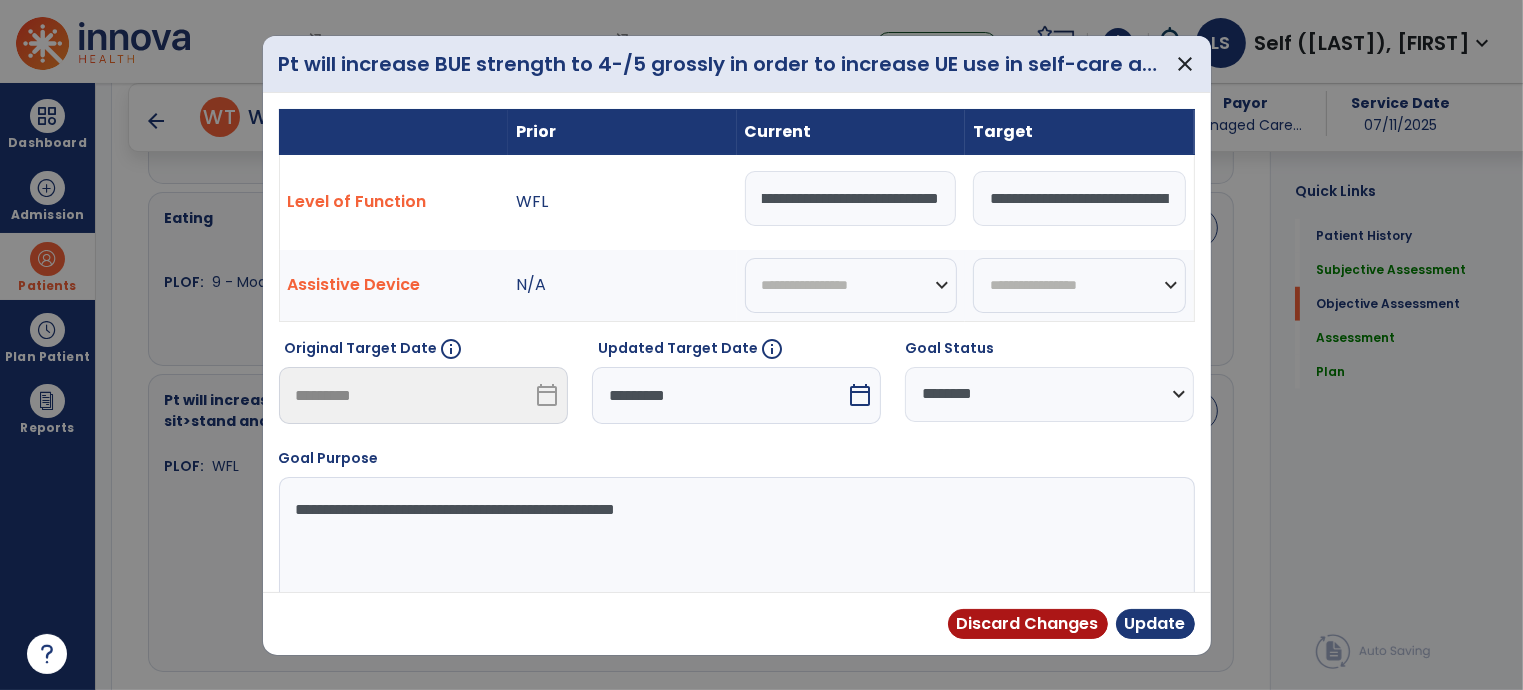 click on "**********" at bounding box center (851, 198) 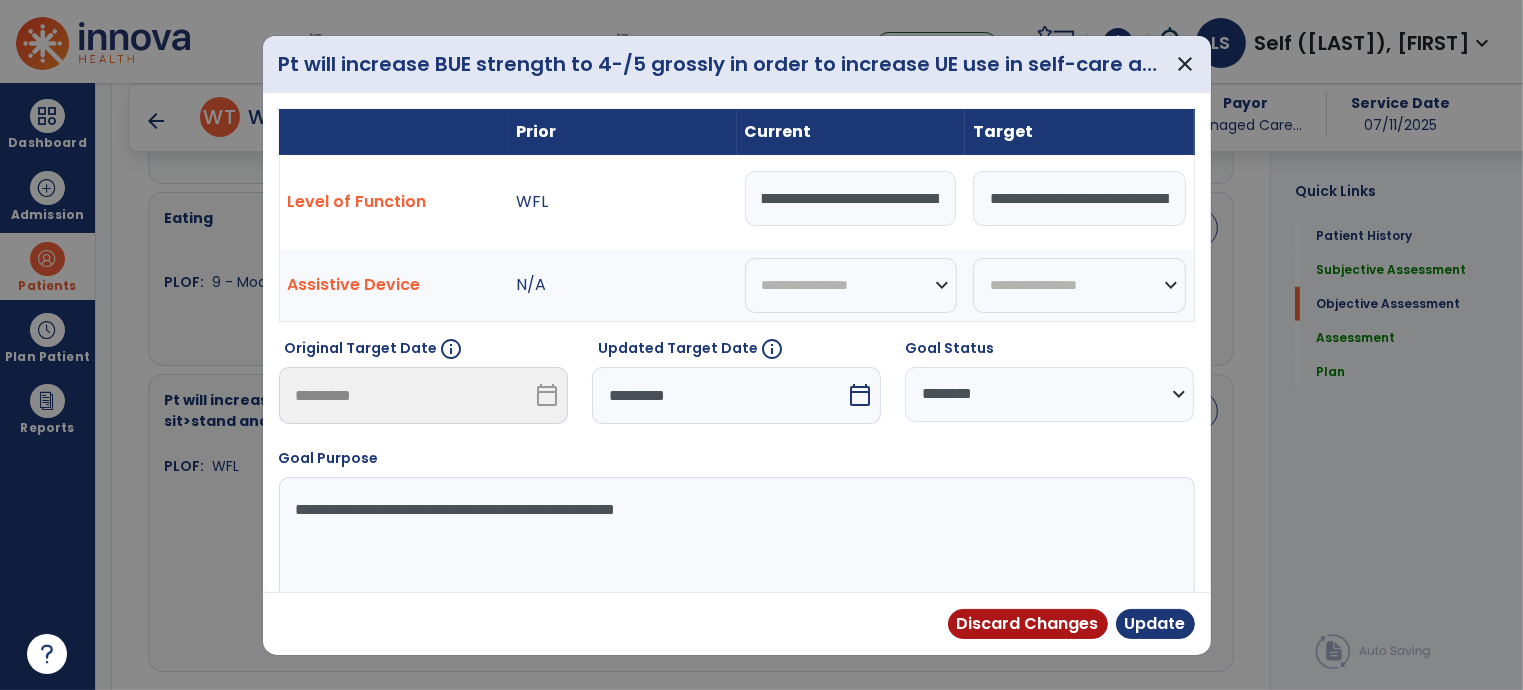 scroll, scrollTop: 0, scrollLeft: 130, axis: horizontal 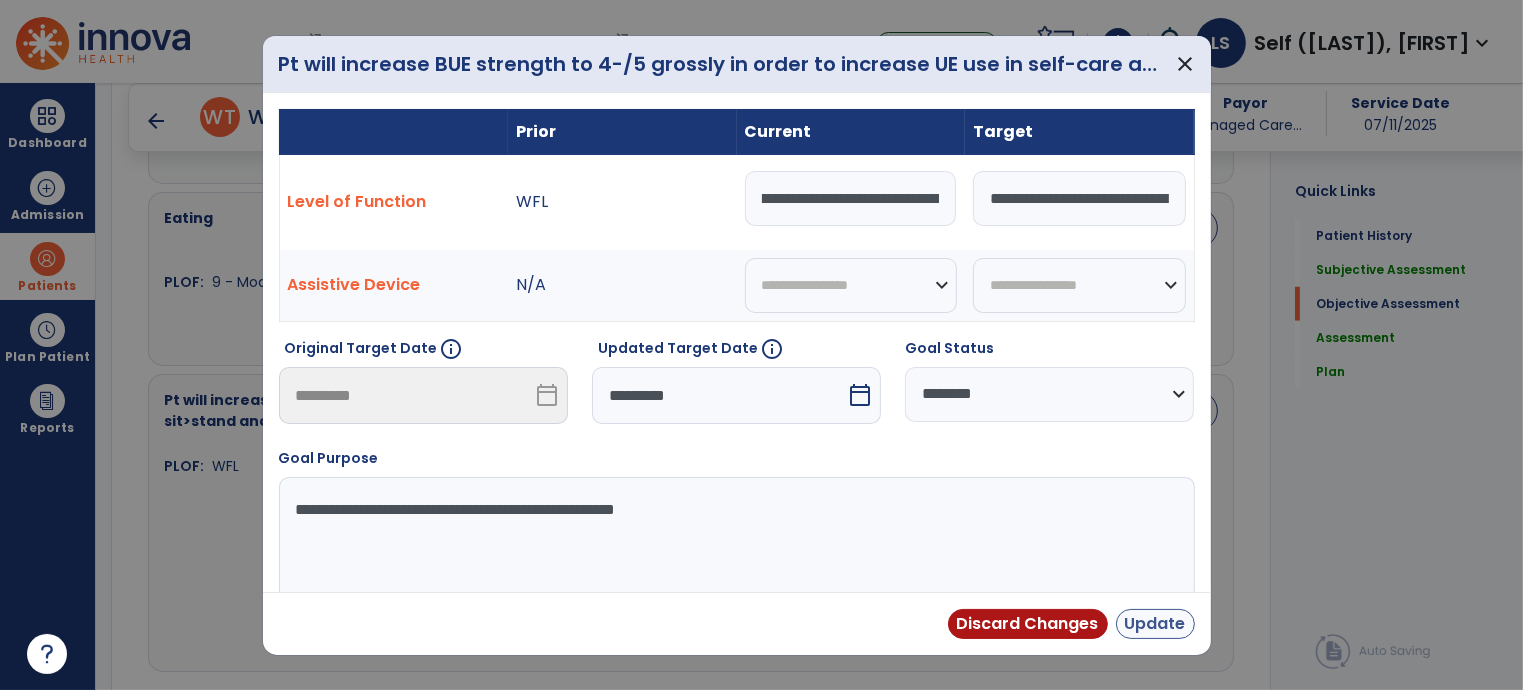 type on "**********" 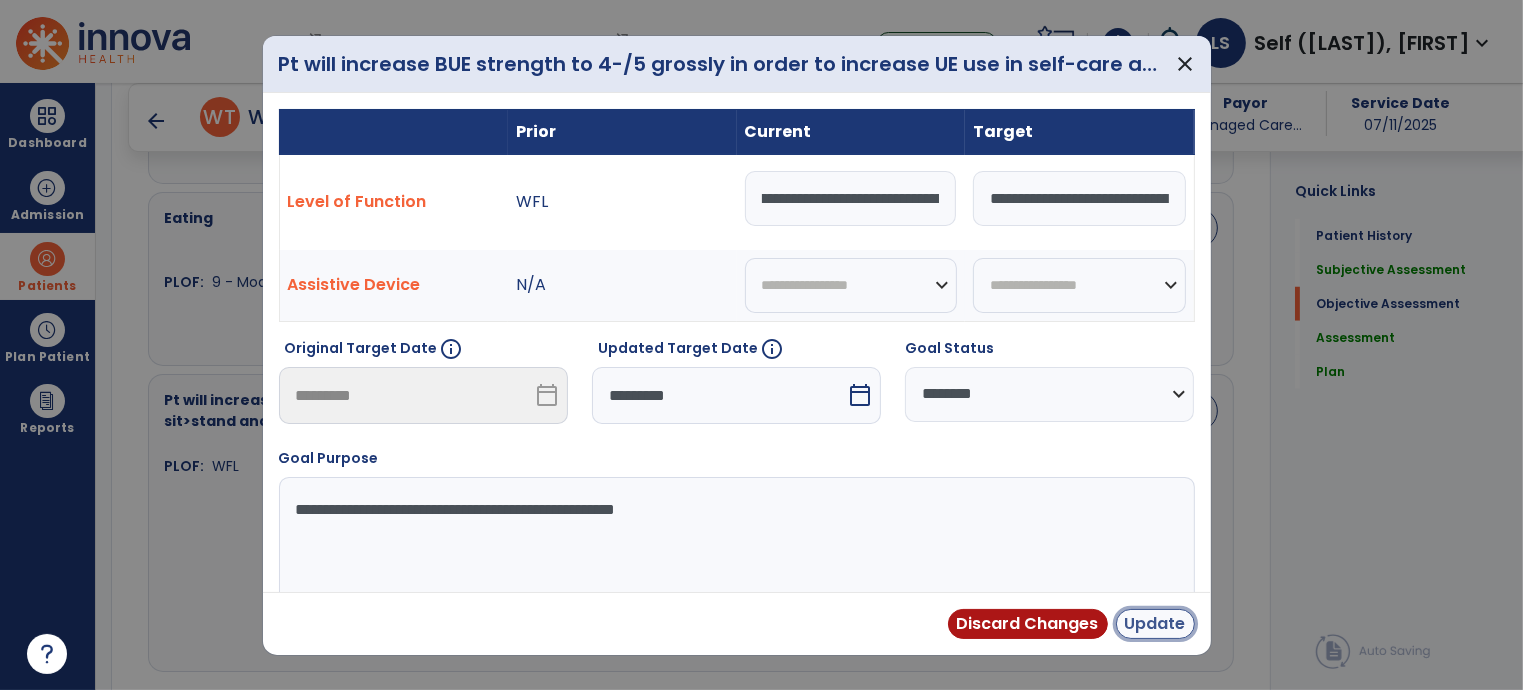 click on "Update" at bounding box center [1155, 624] 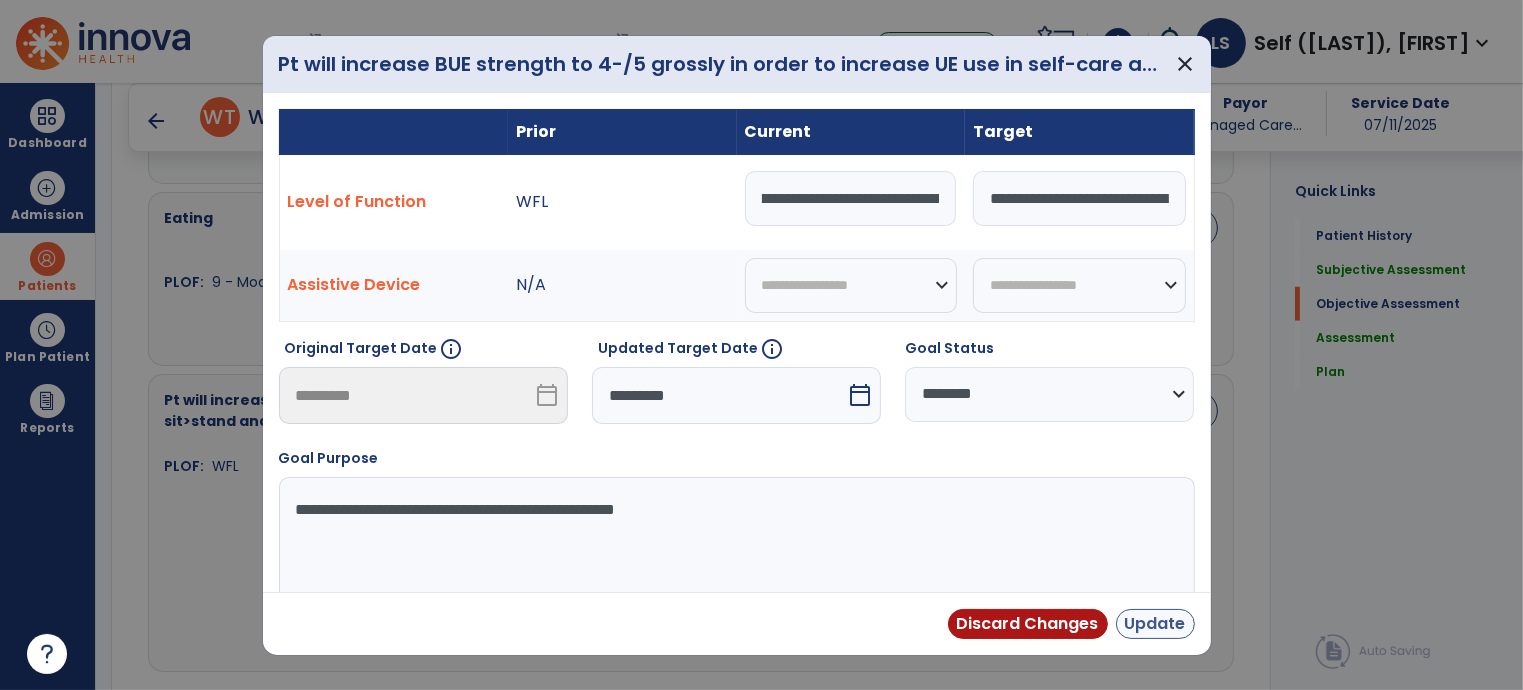 scroll, scrollTop: 0, scrollLeft: 0, axis: both 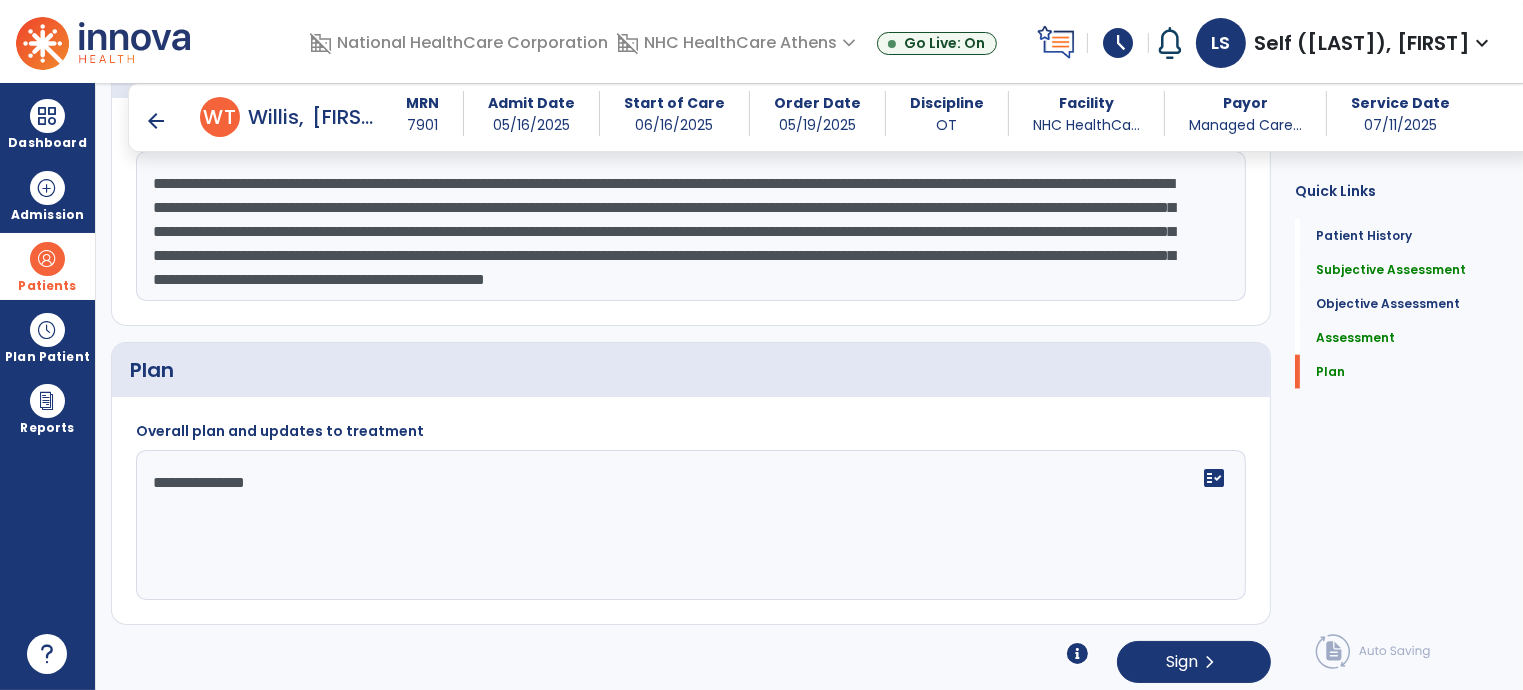 drag, startPoint x: 299, startPoint y: 471, endPoint x: 89, endPoint y: 495, distance: 211.36697 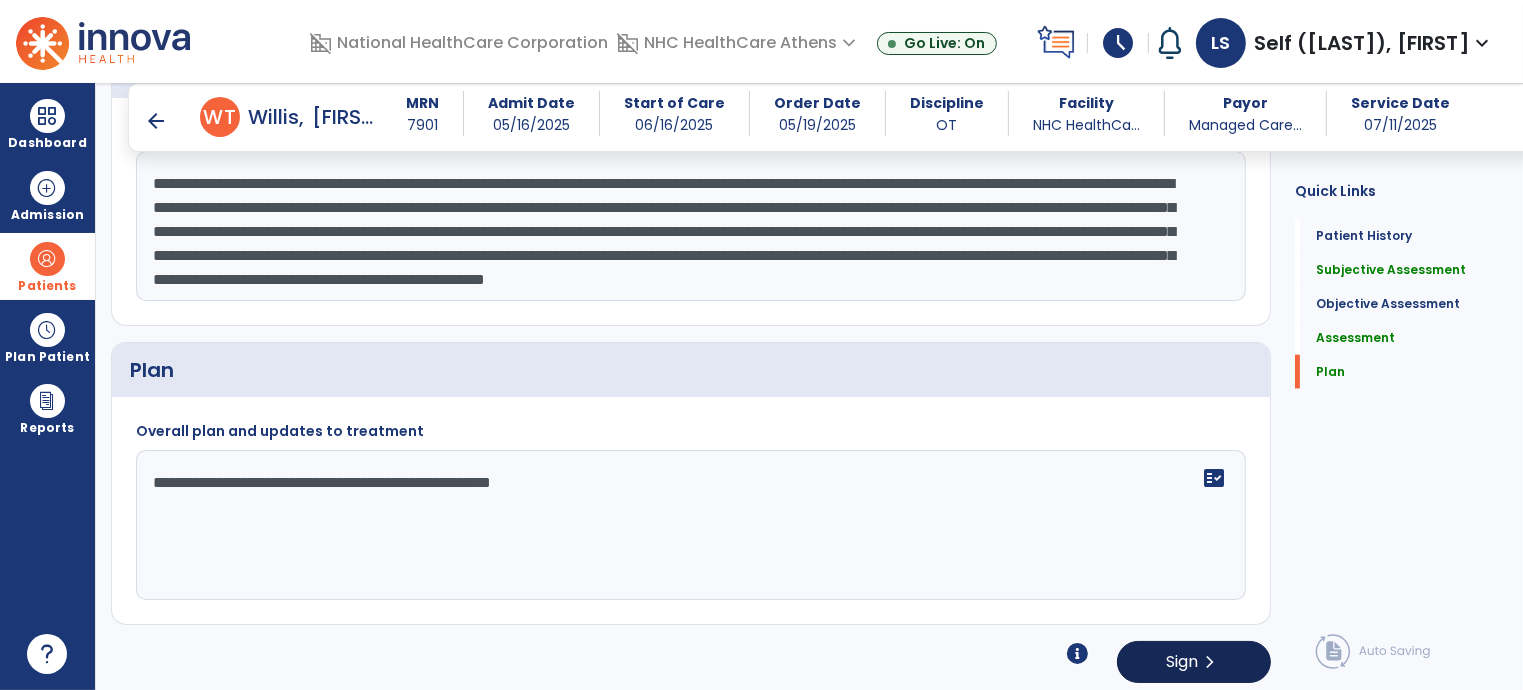 type on "**********" 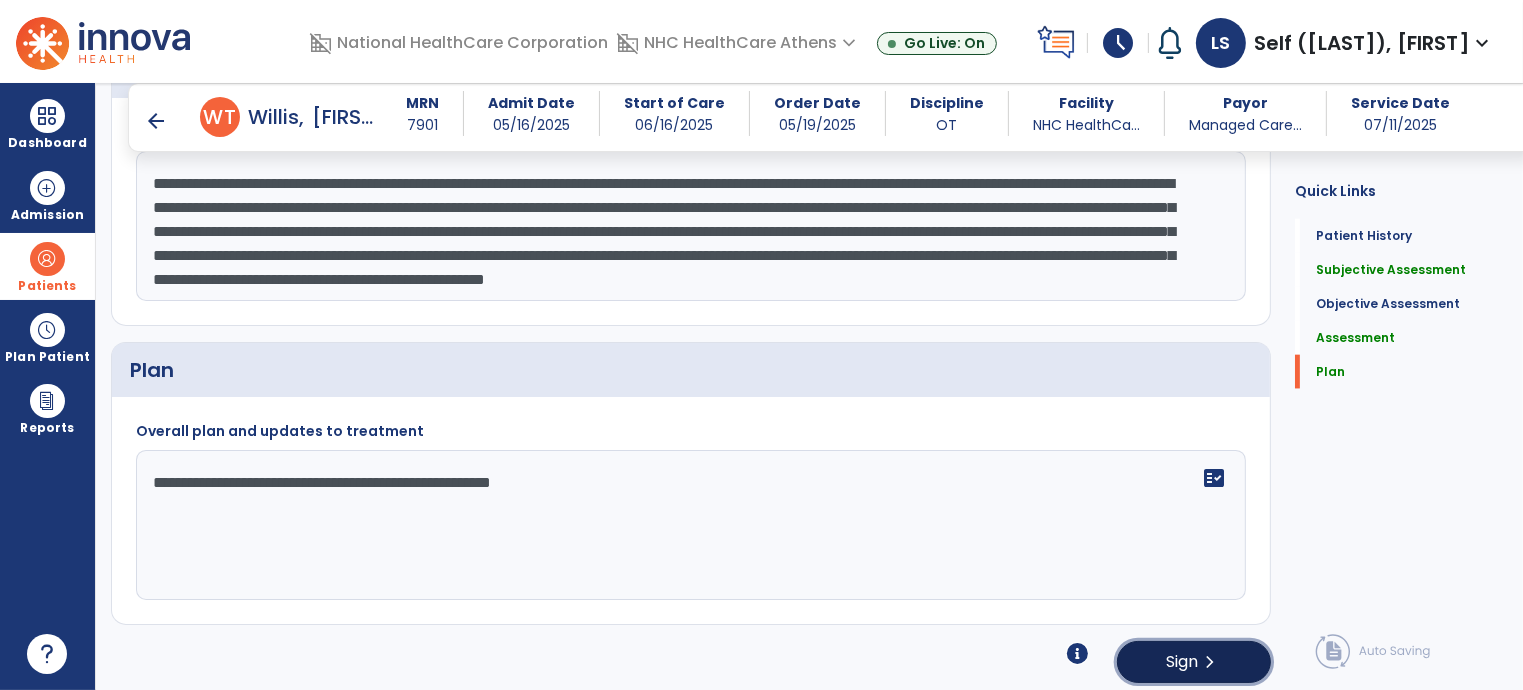 click on "chevron_right" 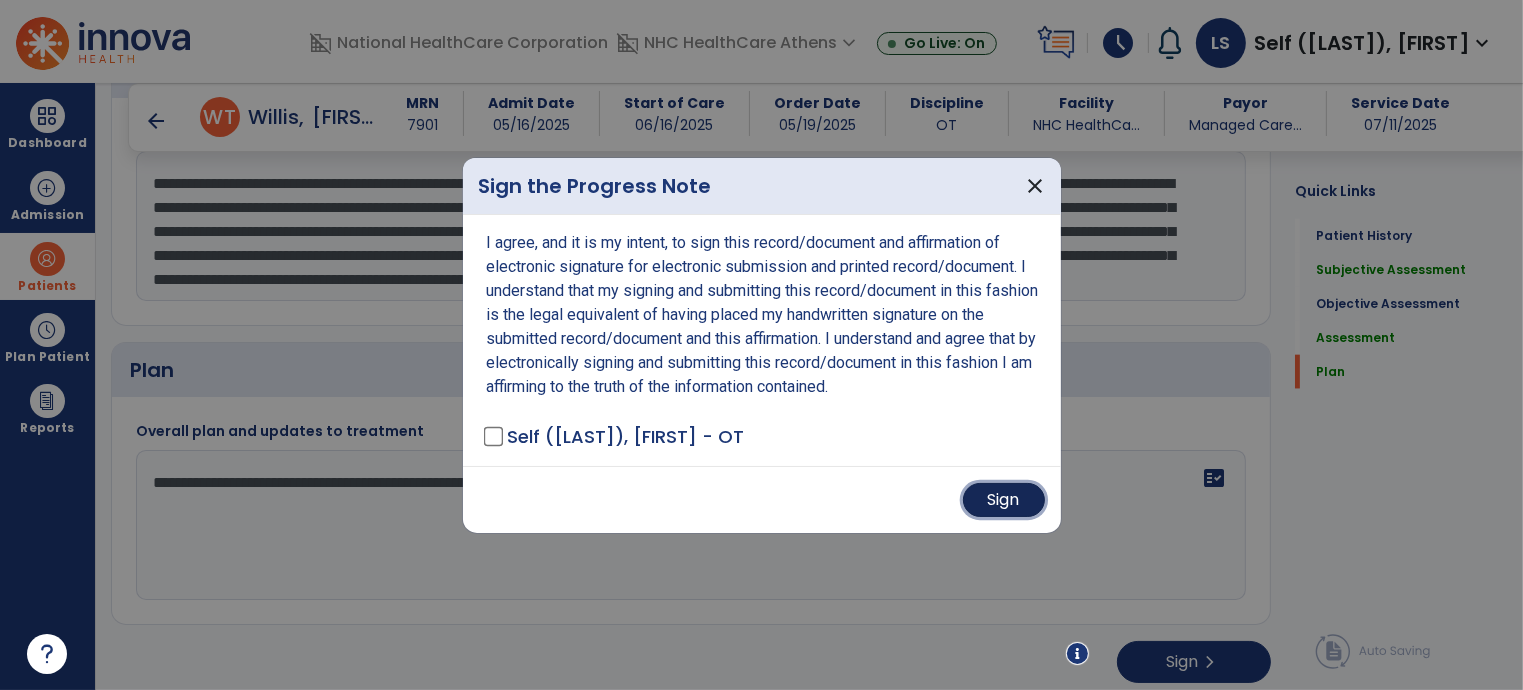 click on "Sign" at bounding box center (1004, 500) 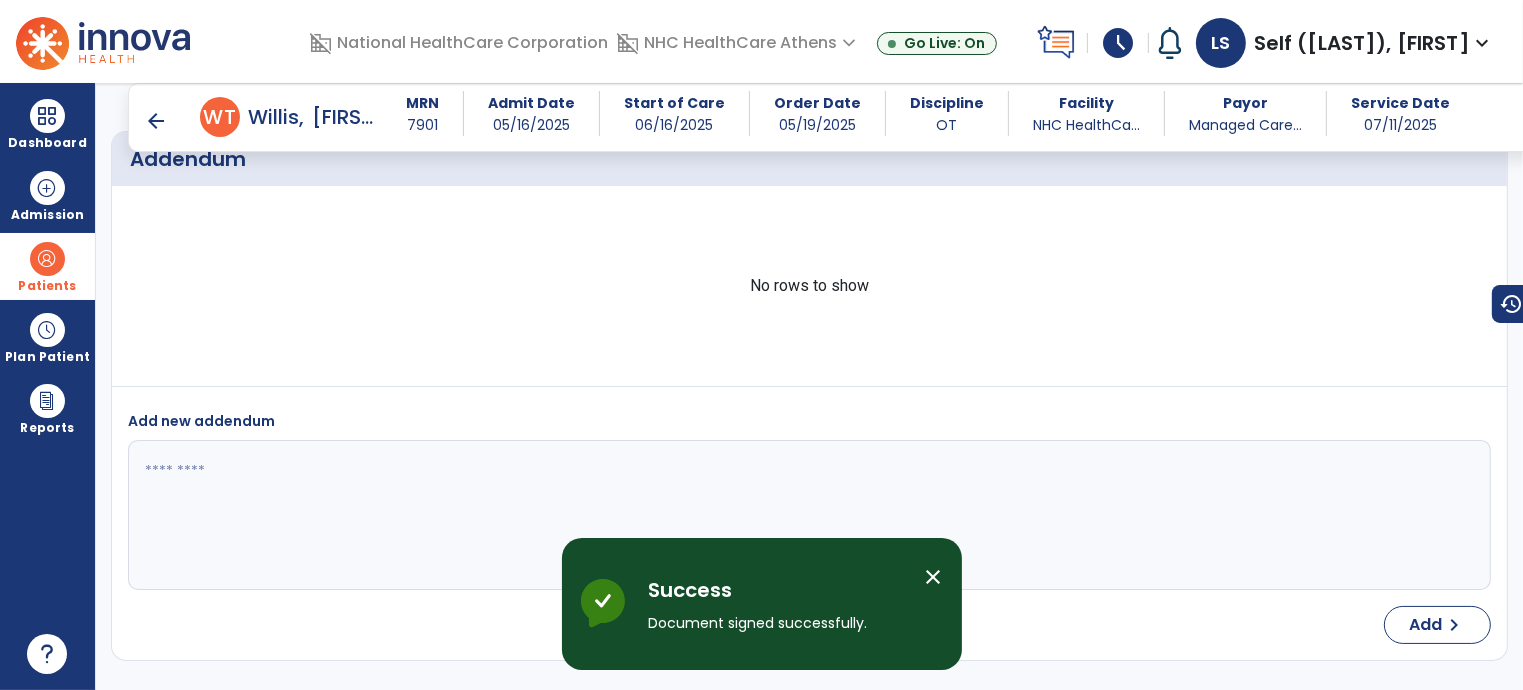 scroll, scrollTop: 3188, scrollLeft: 0, axis: vertical 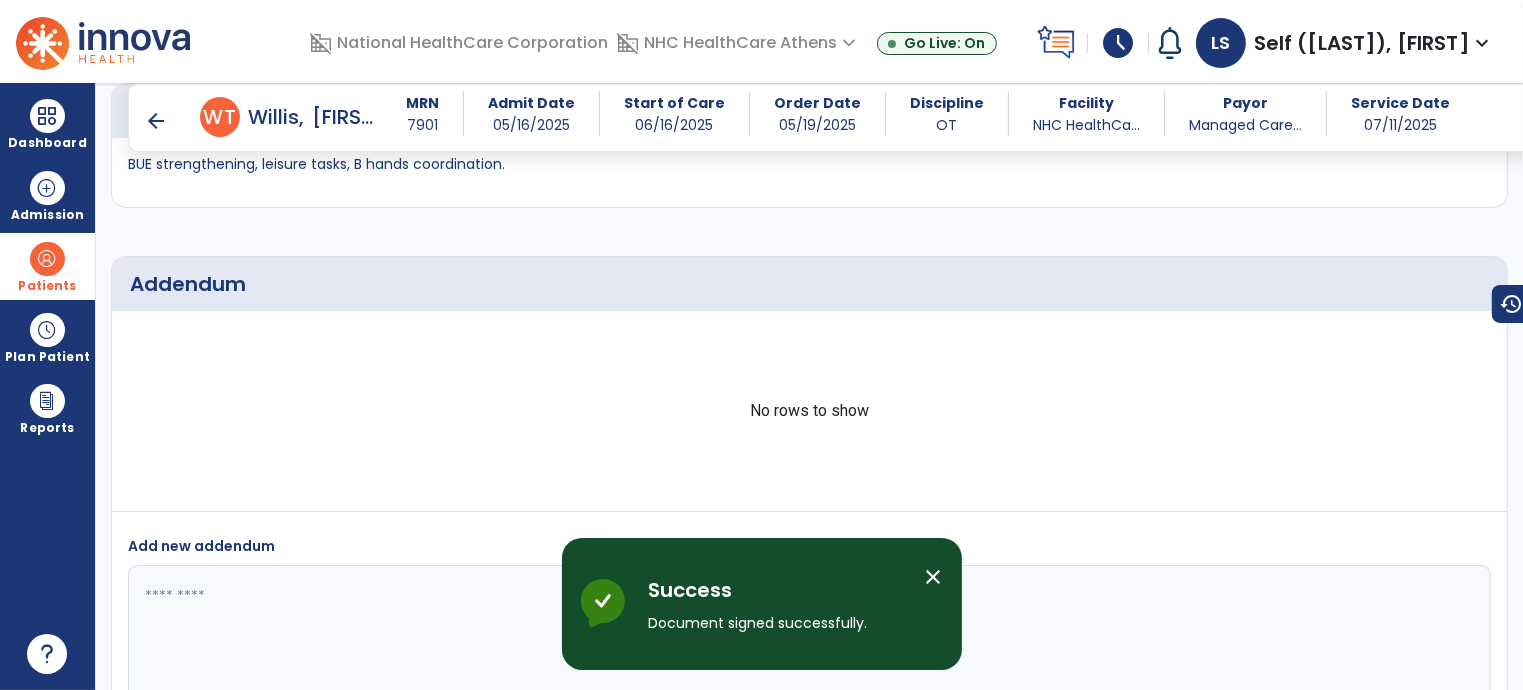 click on "arrow_back" at bounding box center [156, 121] 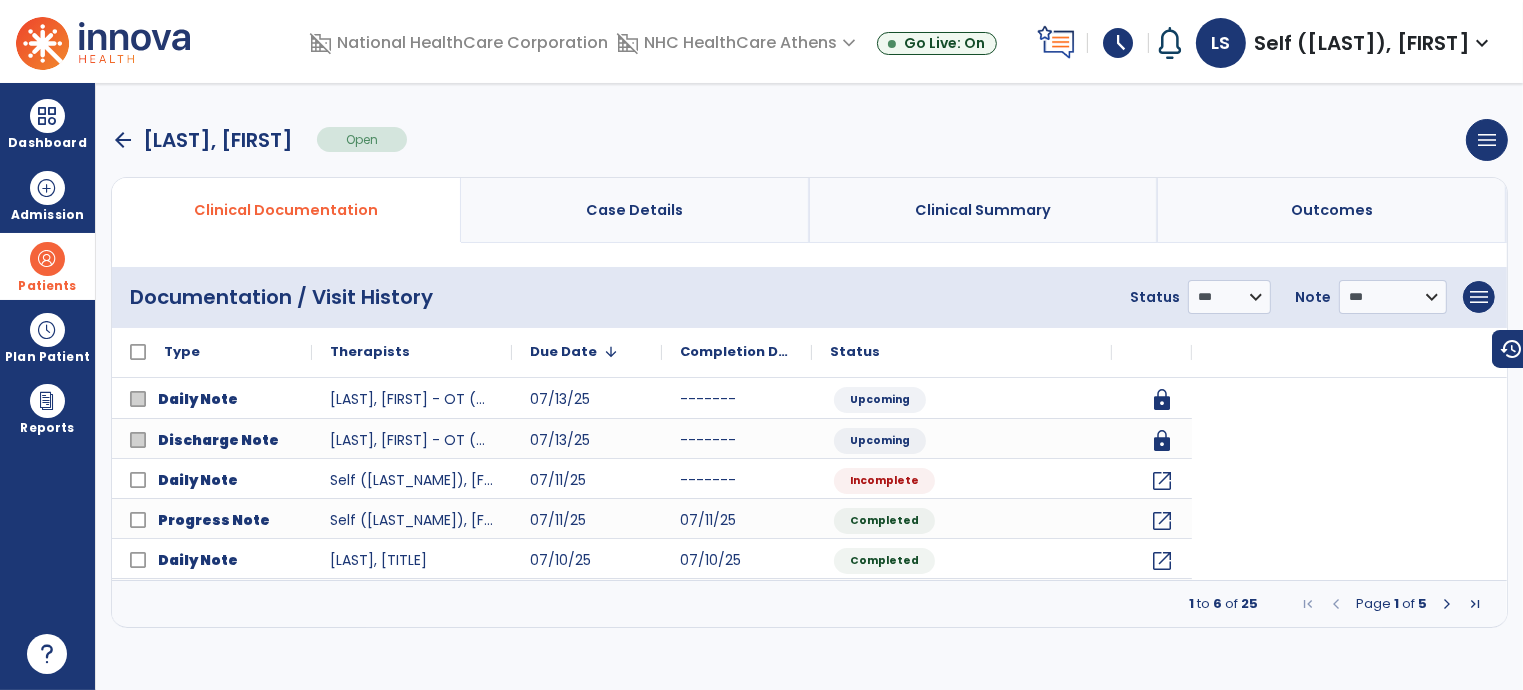 scroll, scrollTop: 0, scrollLeft: 0, axis: both 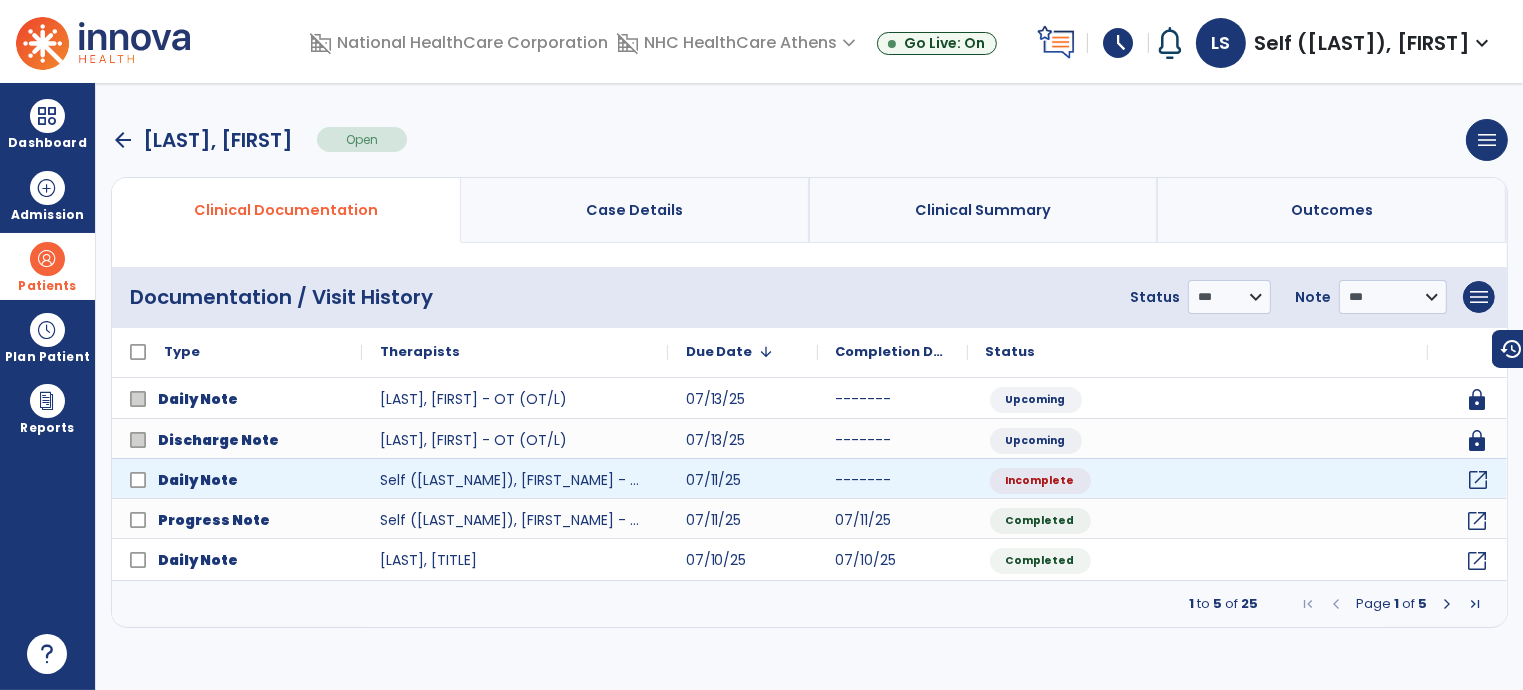 click on "open_in_new" 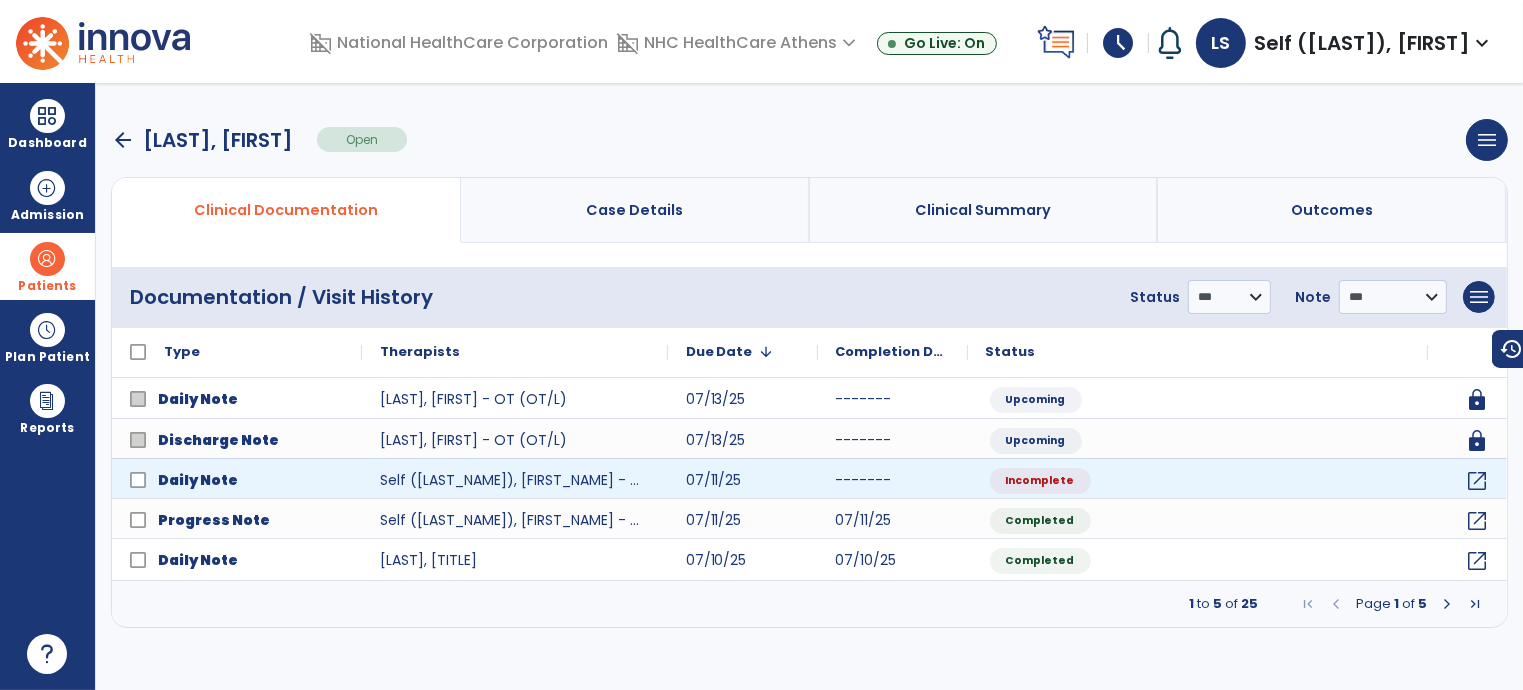 select on "*" 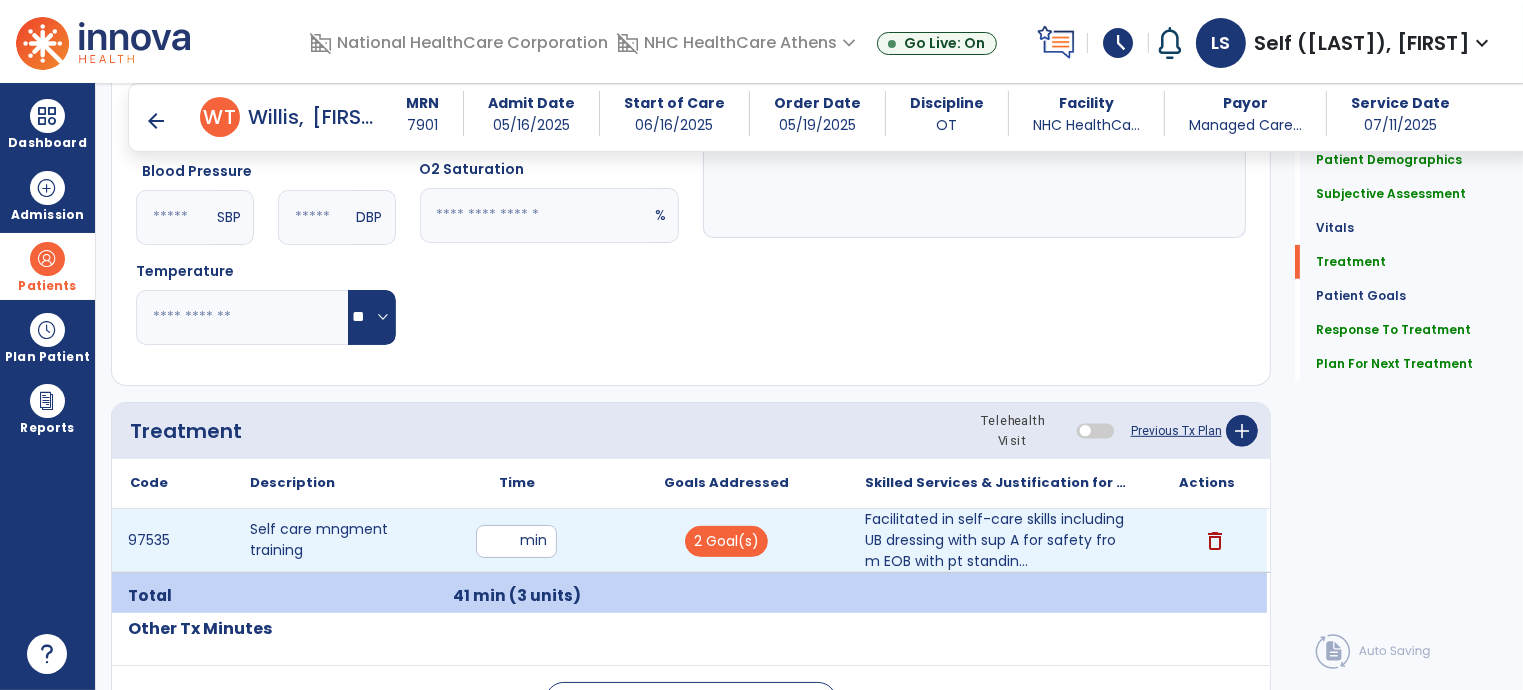 scroll, scrollTop: 1100, scrollLeft: 0, axis: vertical 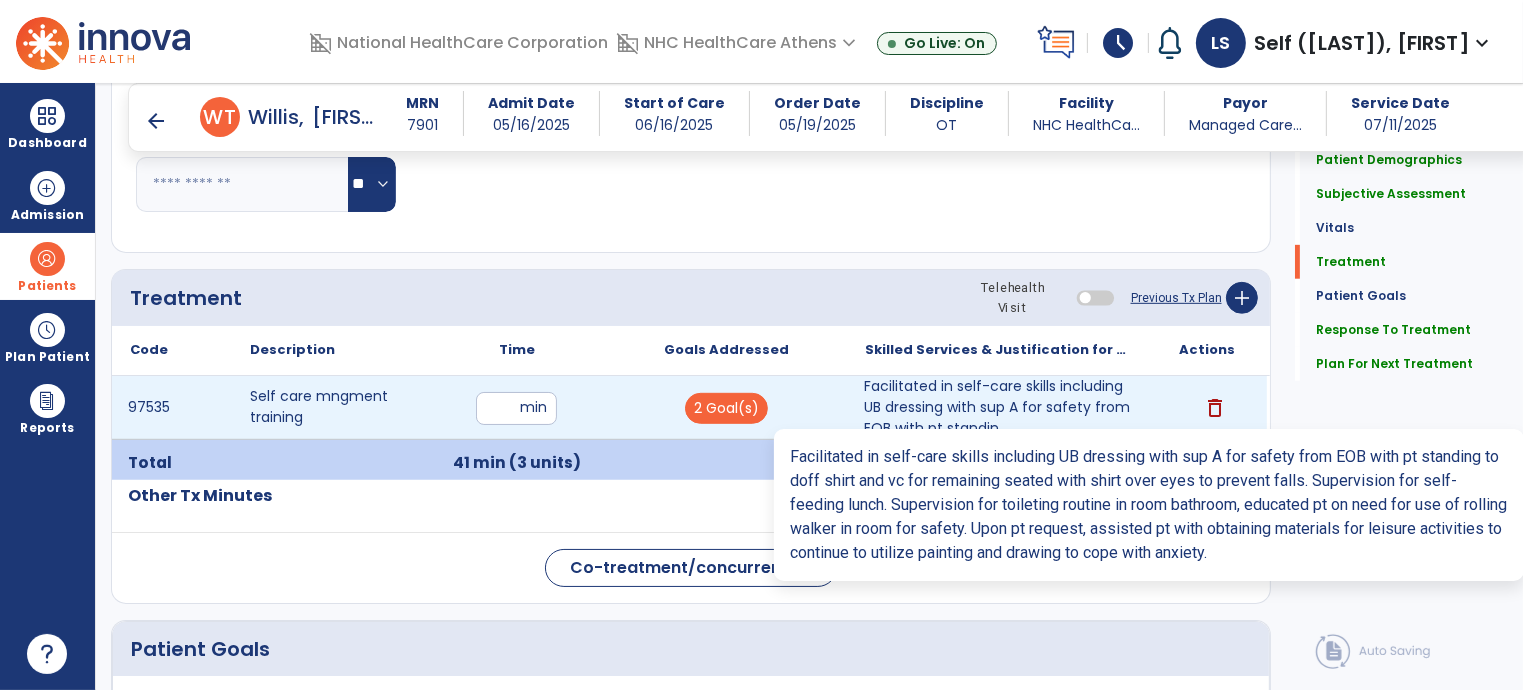click on "Facilitated in self-care skills including UB dressing with sup A for safety from EOB with pt standin..." at bounding box center [997, 407] 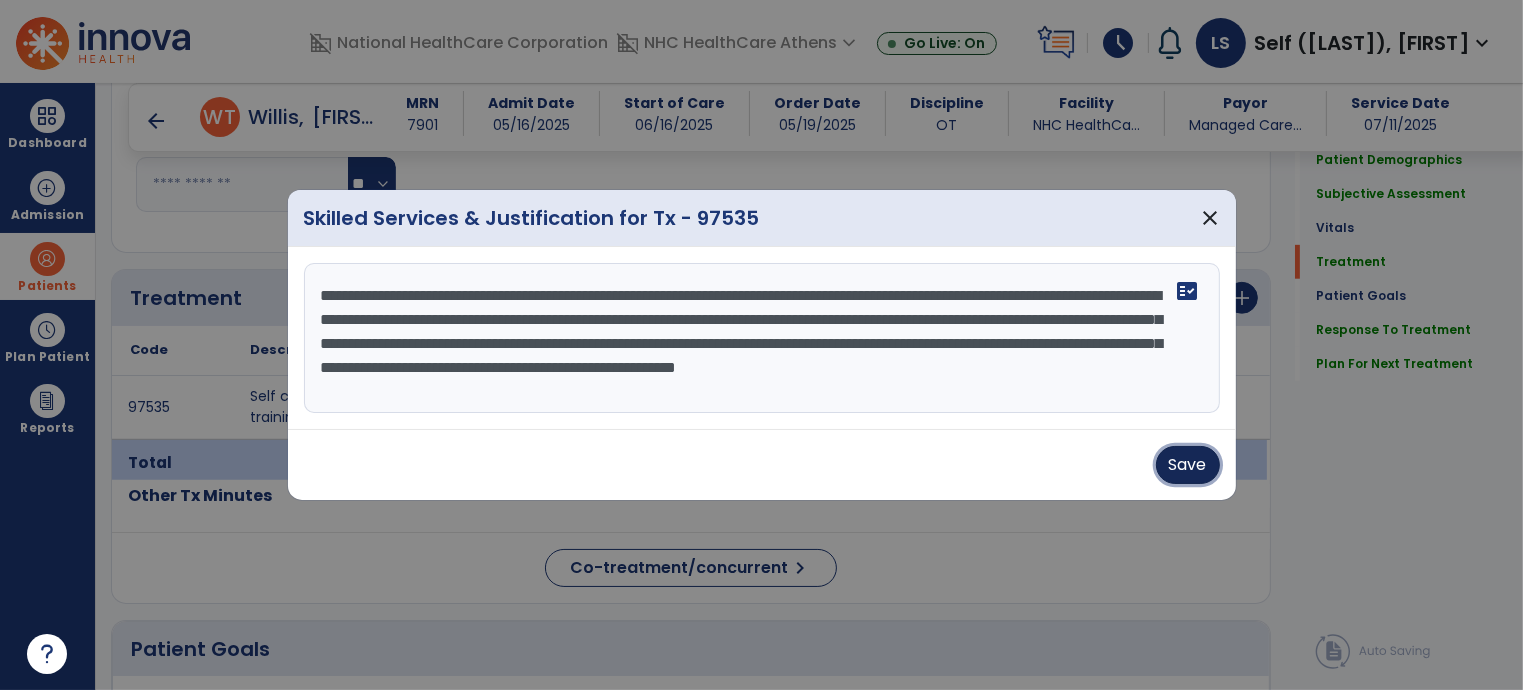 click on "Save" at bounding box center (1188, 465) 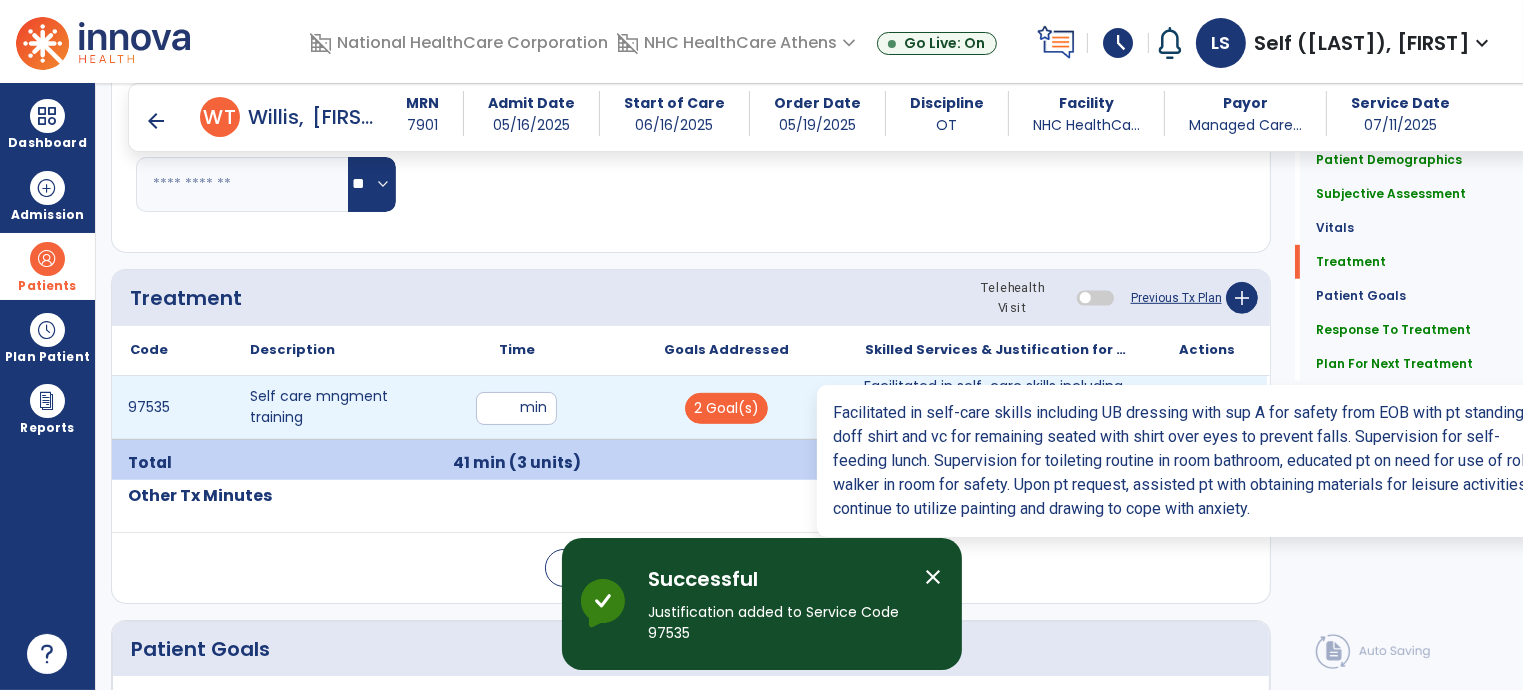 click on "Facilitated in self-care skills including UB dressing with sup A for safety from EOB with pt standin..." at bounding box center (997, 407) 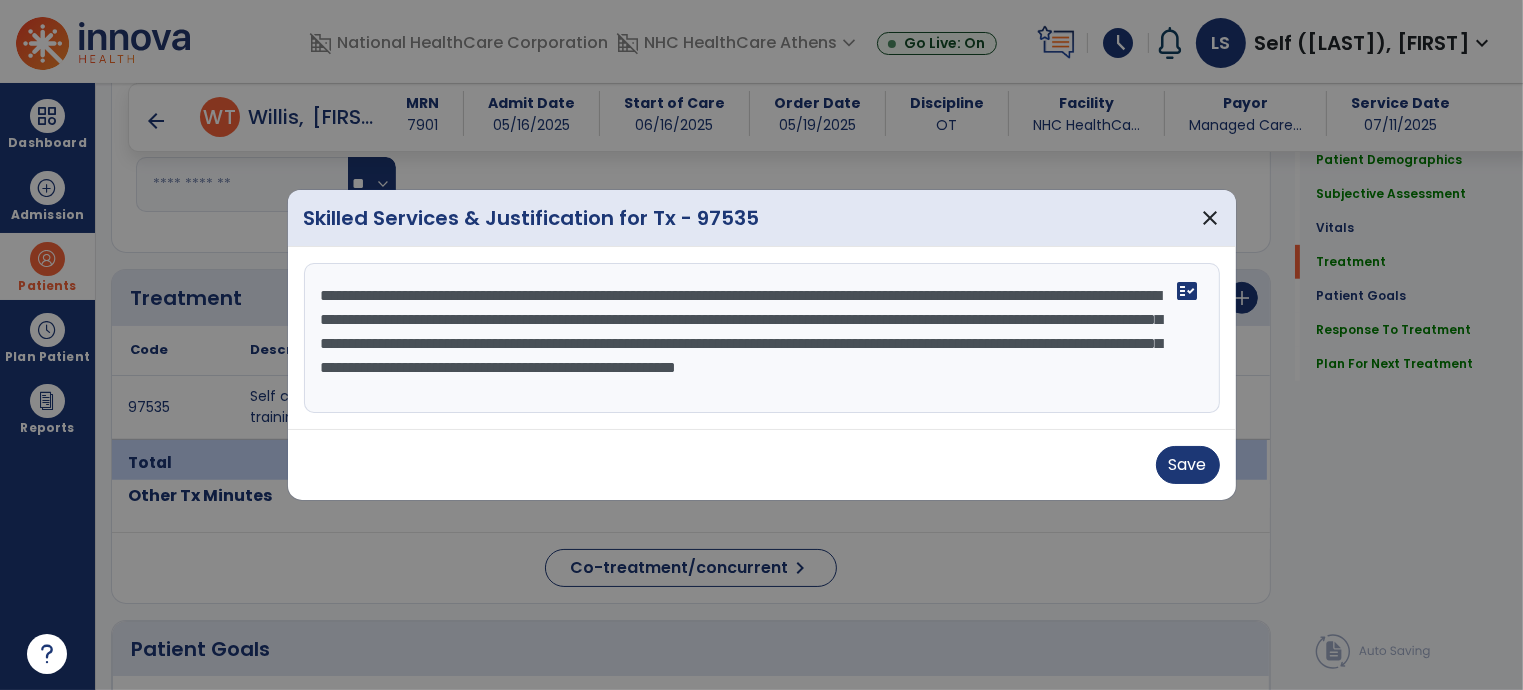 click on "**********" at bounding box center (762, 338) 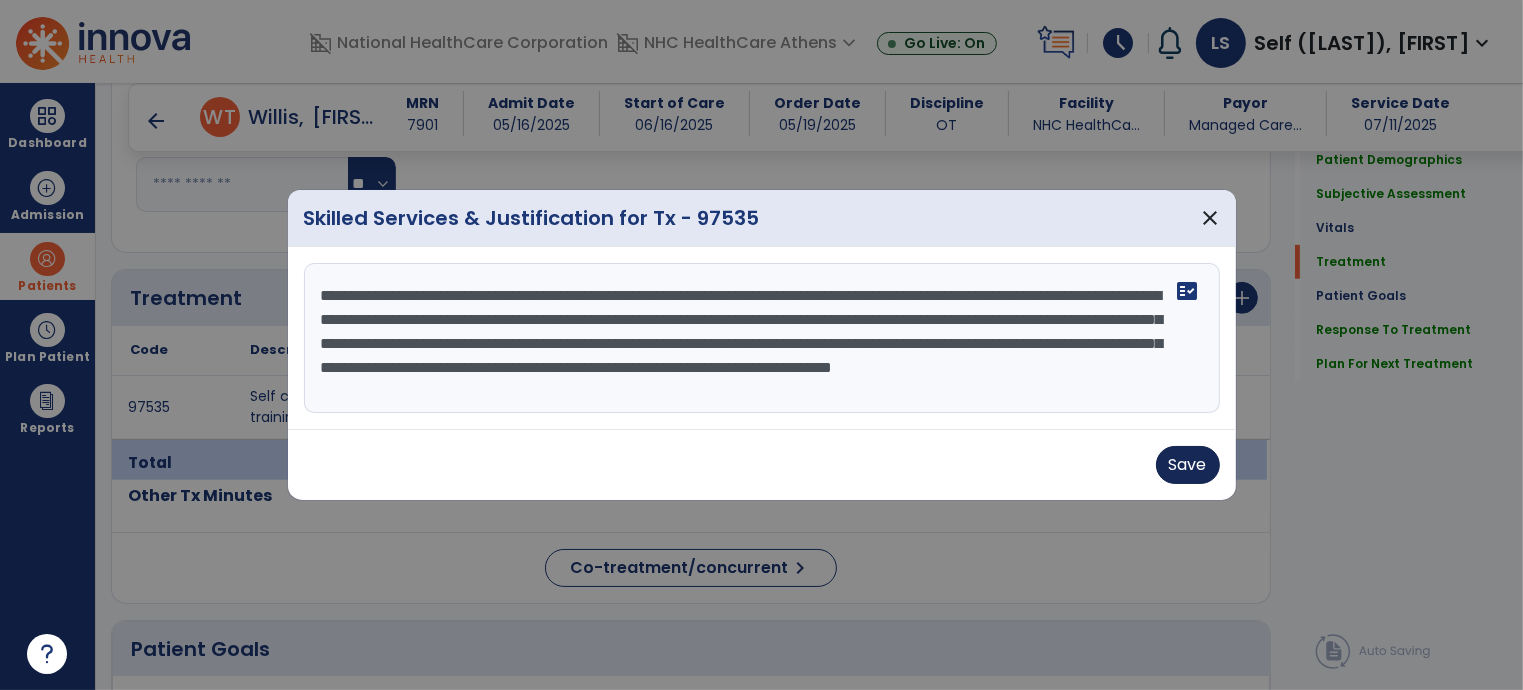 type on "**********" 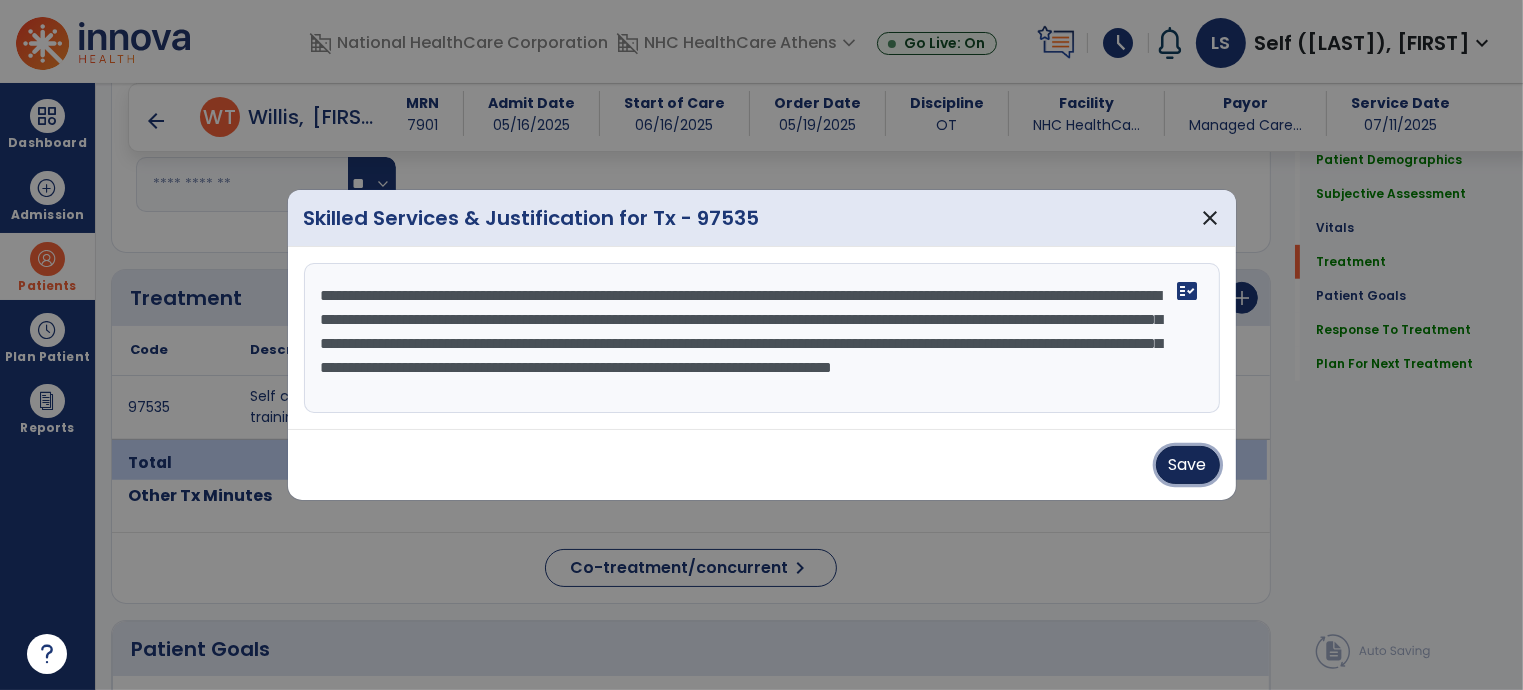 click on "Save" at bounding box center (1188, 465) 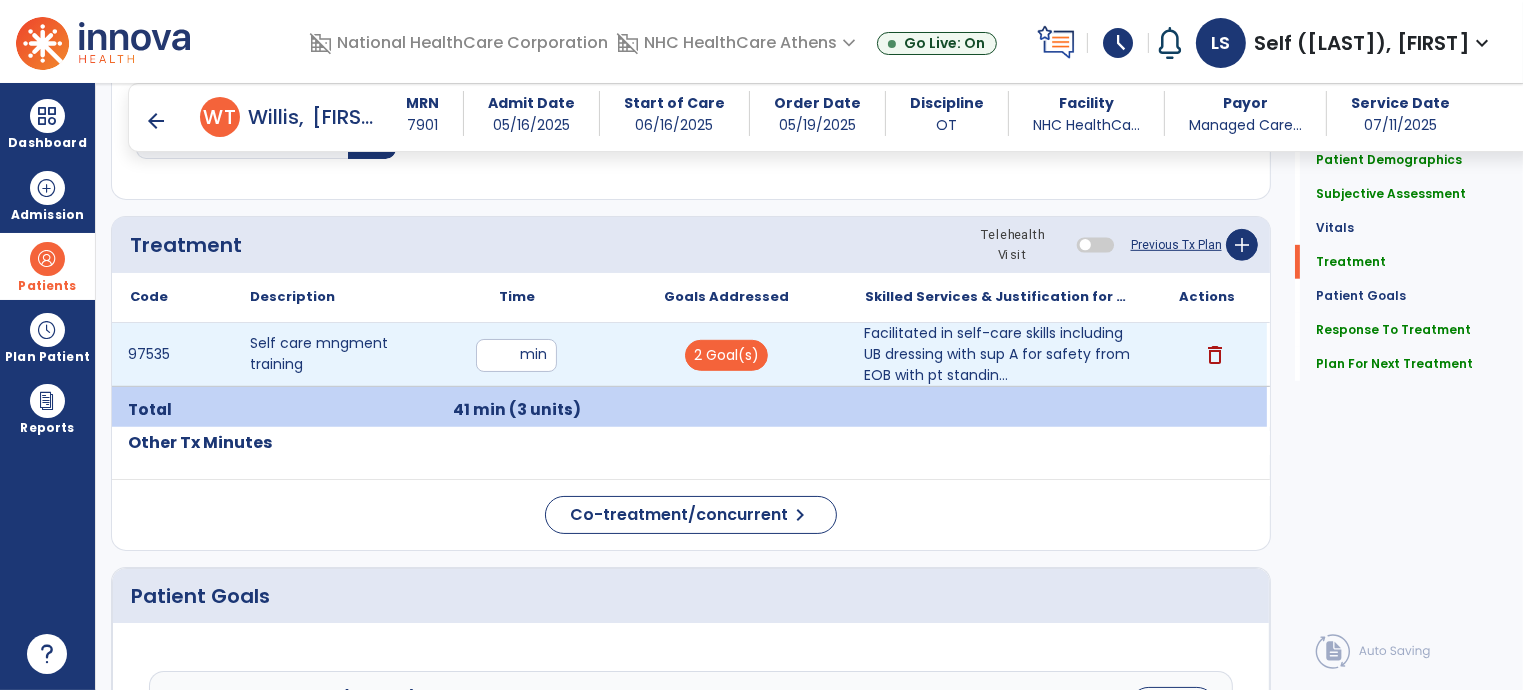 scroll, scrollTop: 1100, scrollLeft: 0, axis: vertical 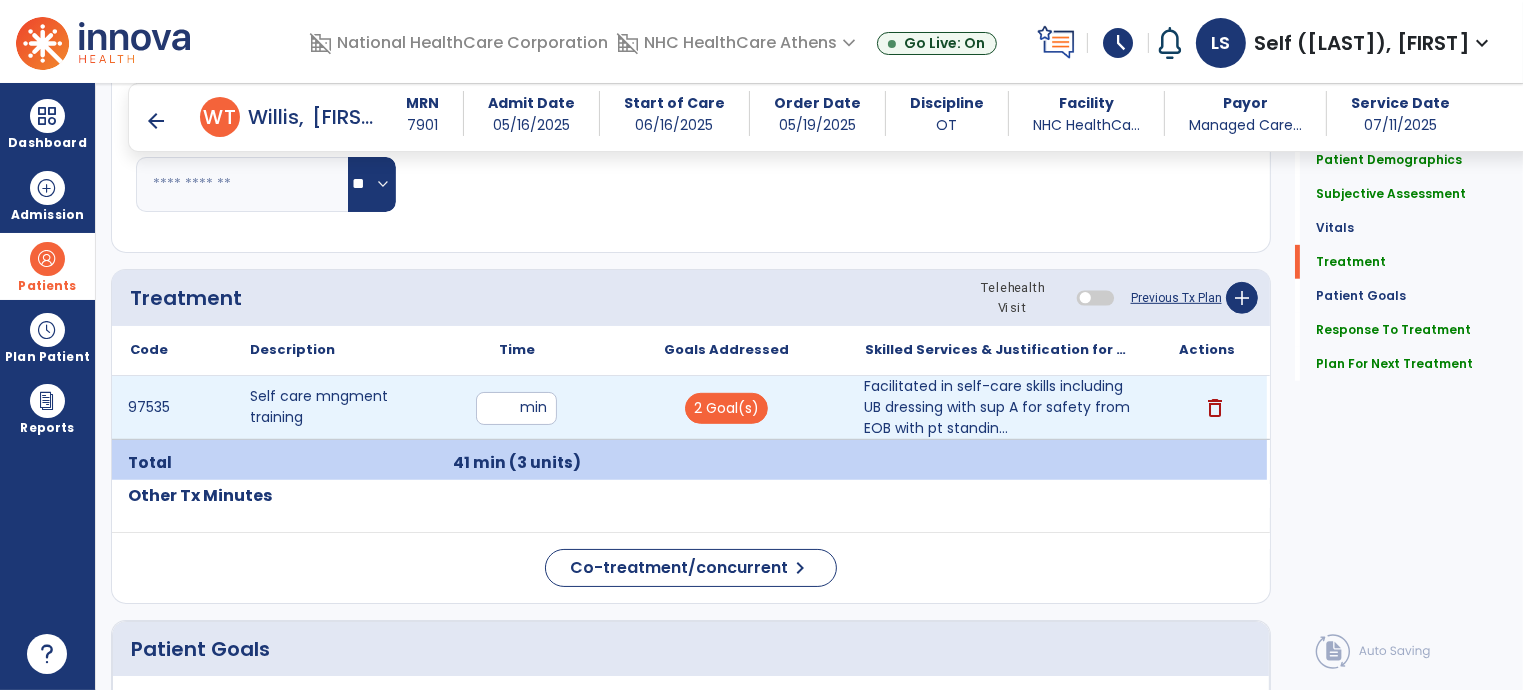 click on "**" at bounding box center [516, 408] 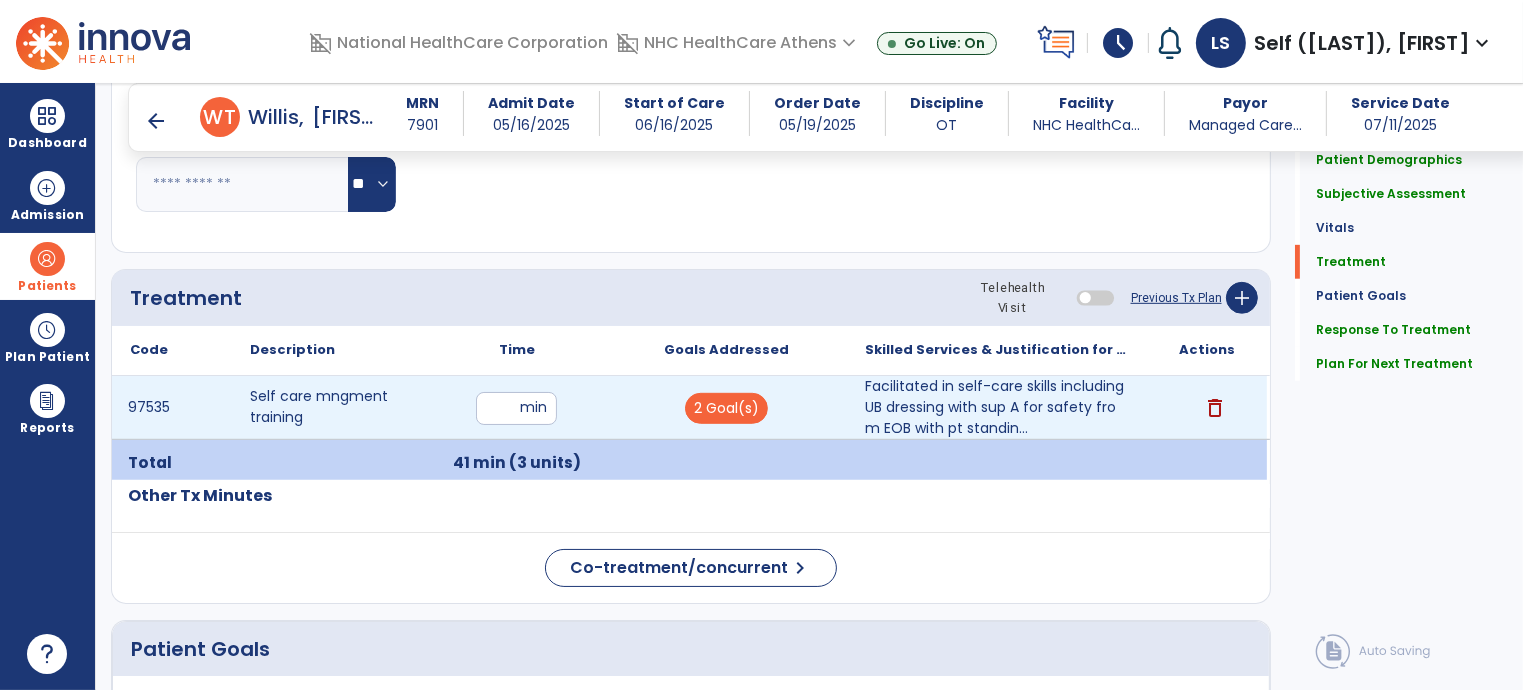 type on "*" 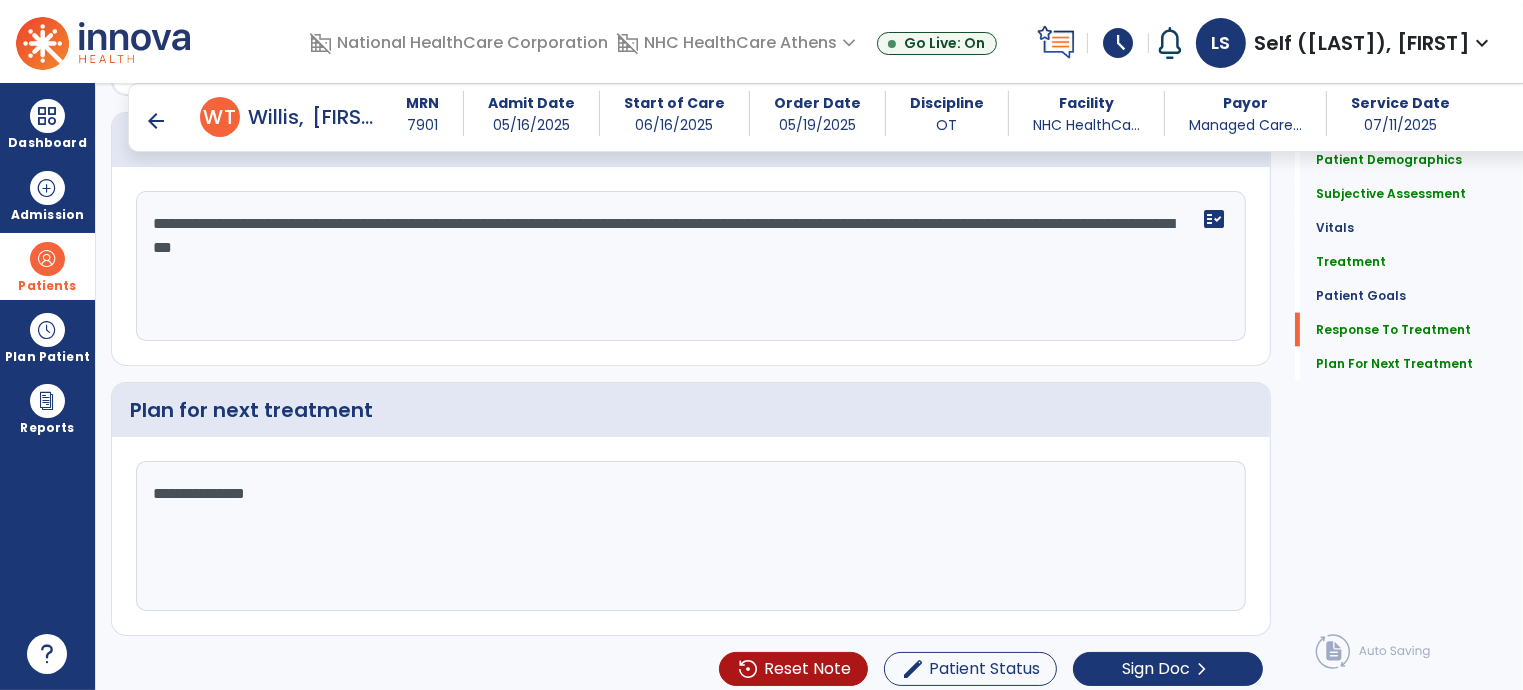 scroll, scrollTop: 2960, scrollLeft: 0, axis: vertical 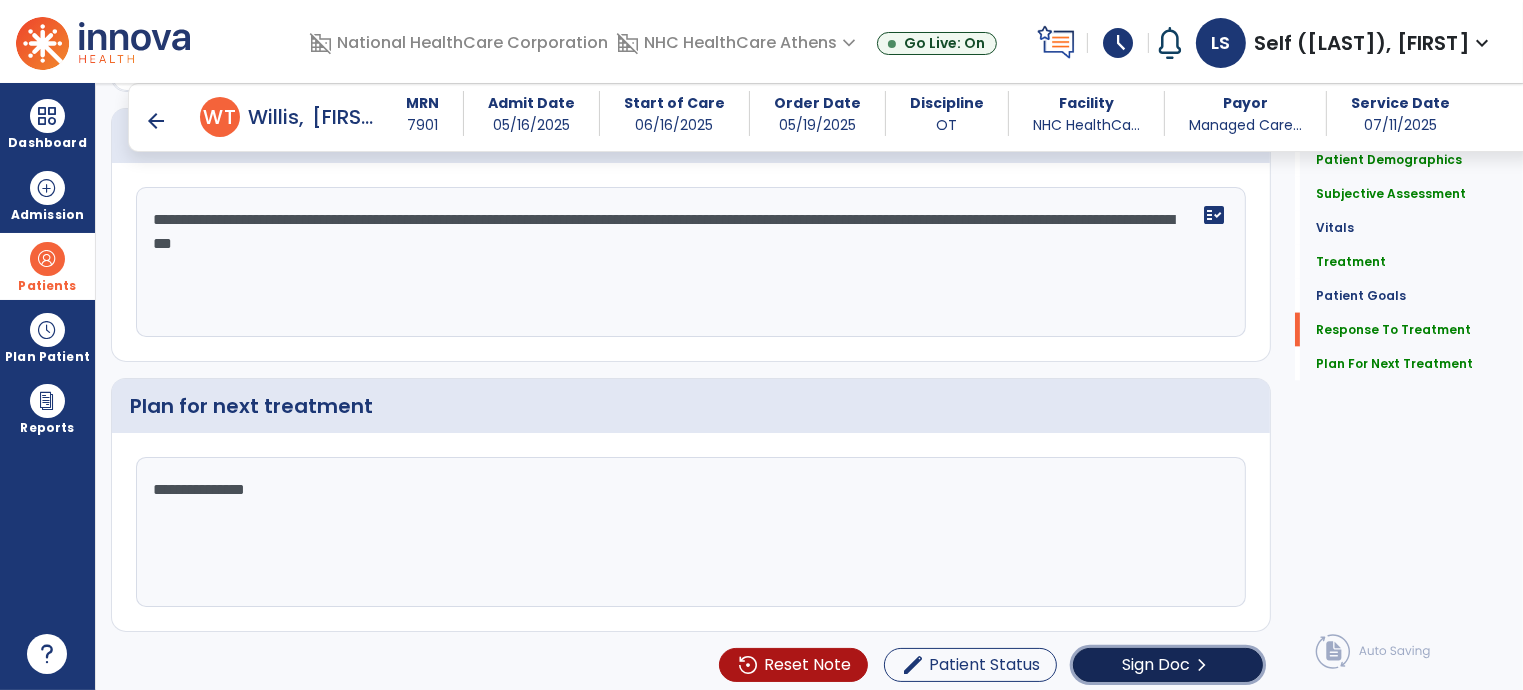 click on "Sign Doc" 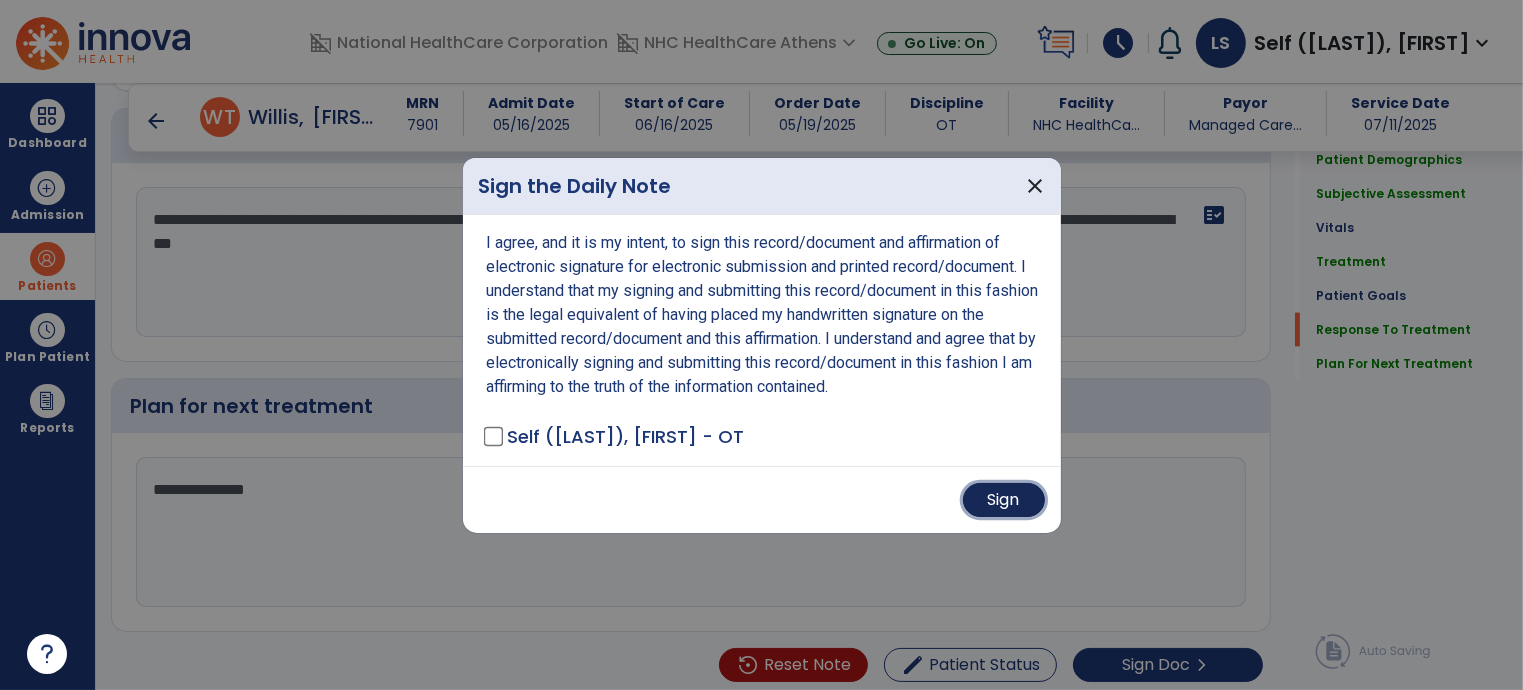 click on "Sign" at bounding box center [1004, 500] 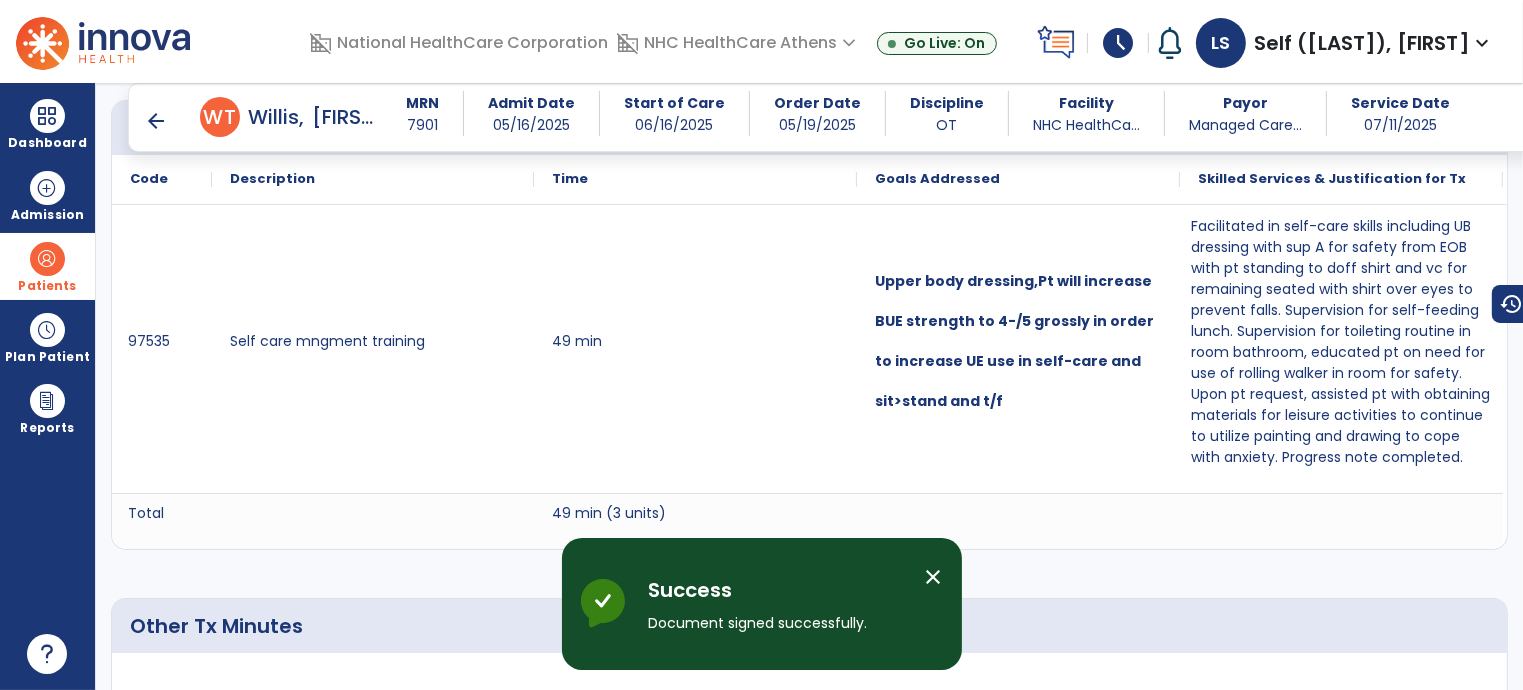 scroll, scrollTop: 1420, scrollLeft: 0, axis: vertical 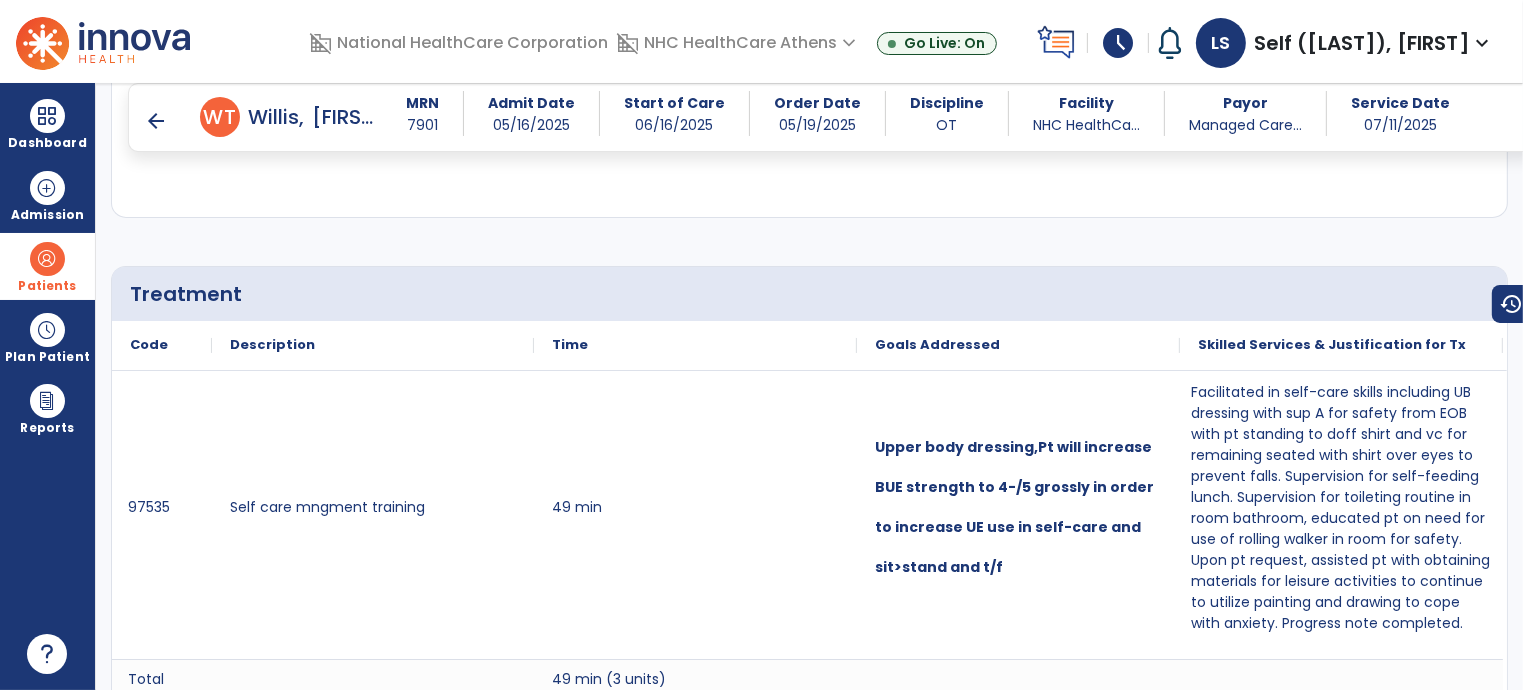 click on "arrow_back" at bounding box center [156, 121] 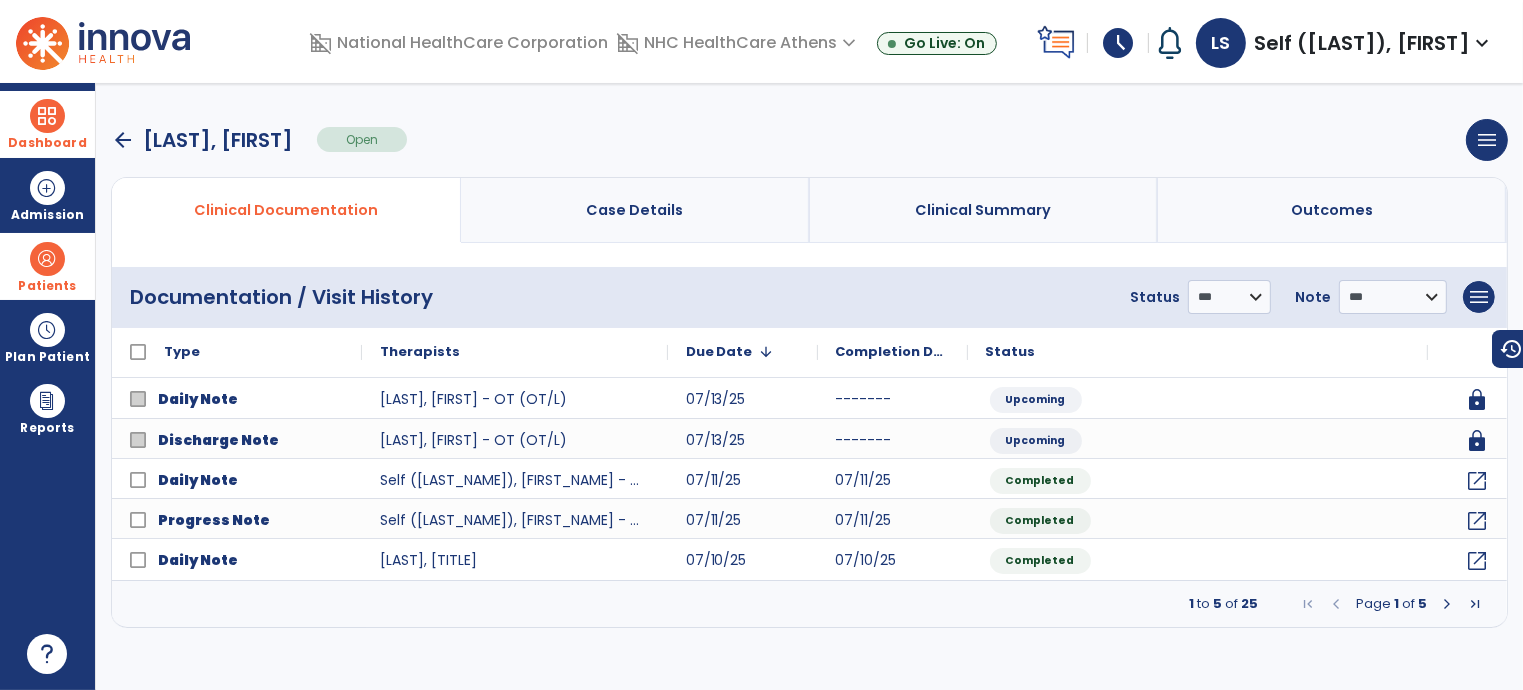 click at bounding box center [47, 116] 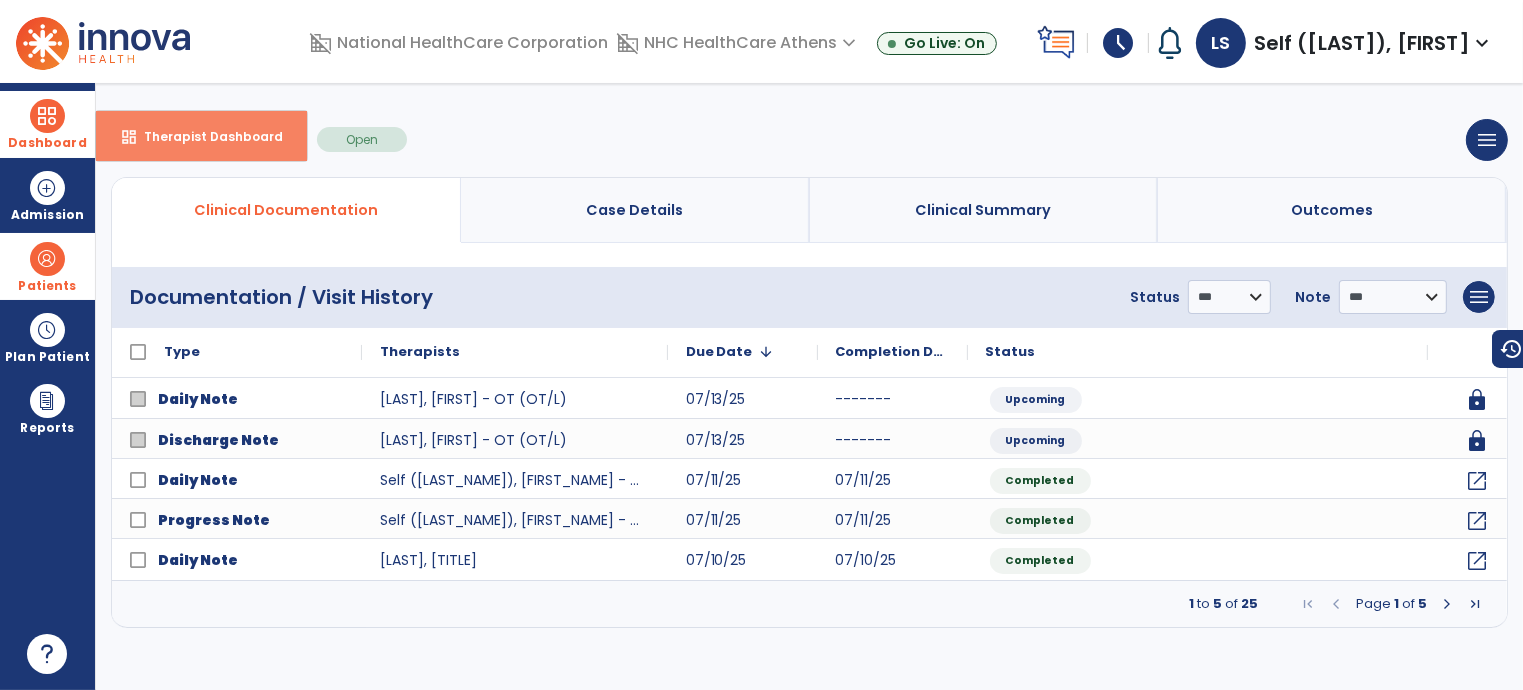 click on "dashboard  Therapist Dashboard" at bounding box center [201, 136] 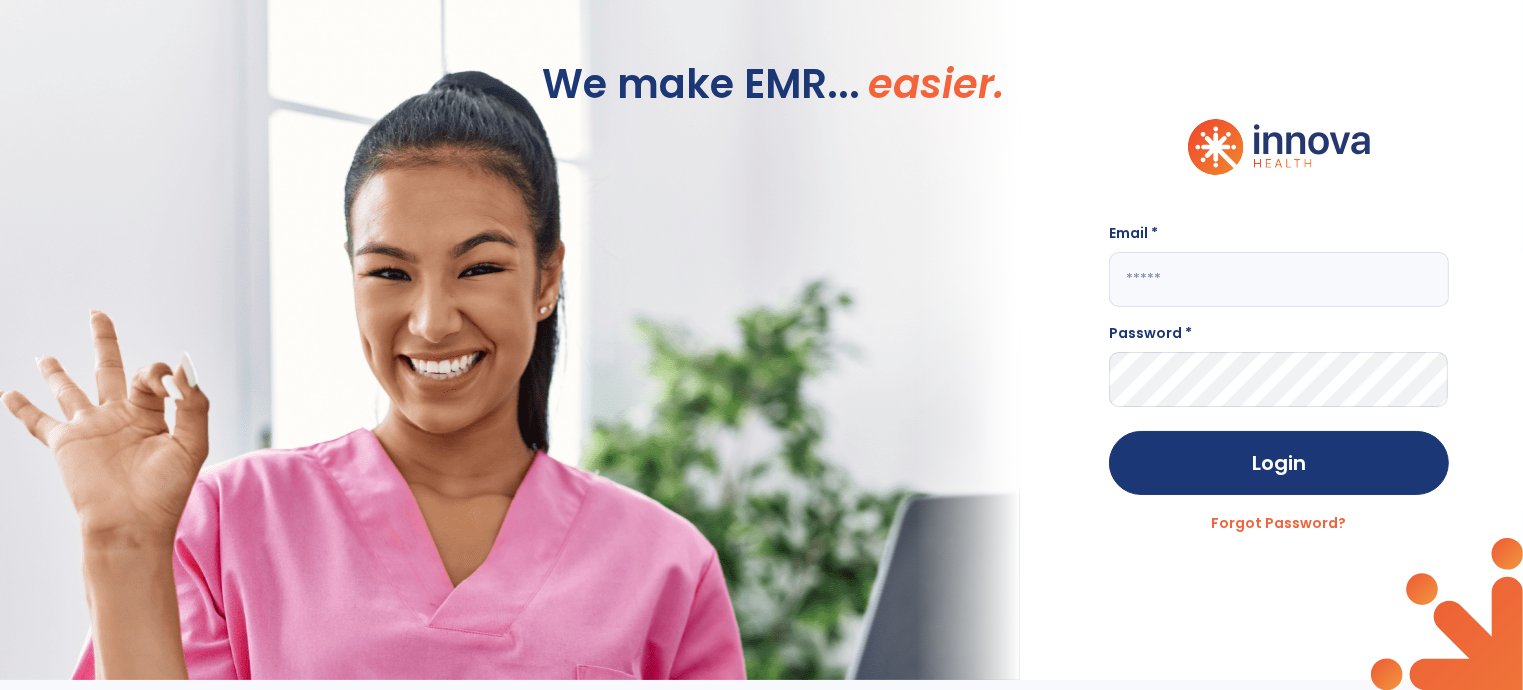 click 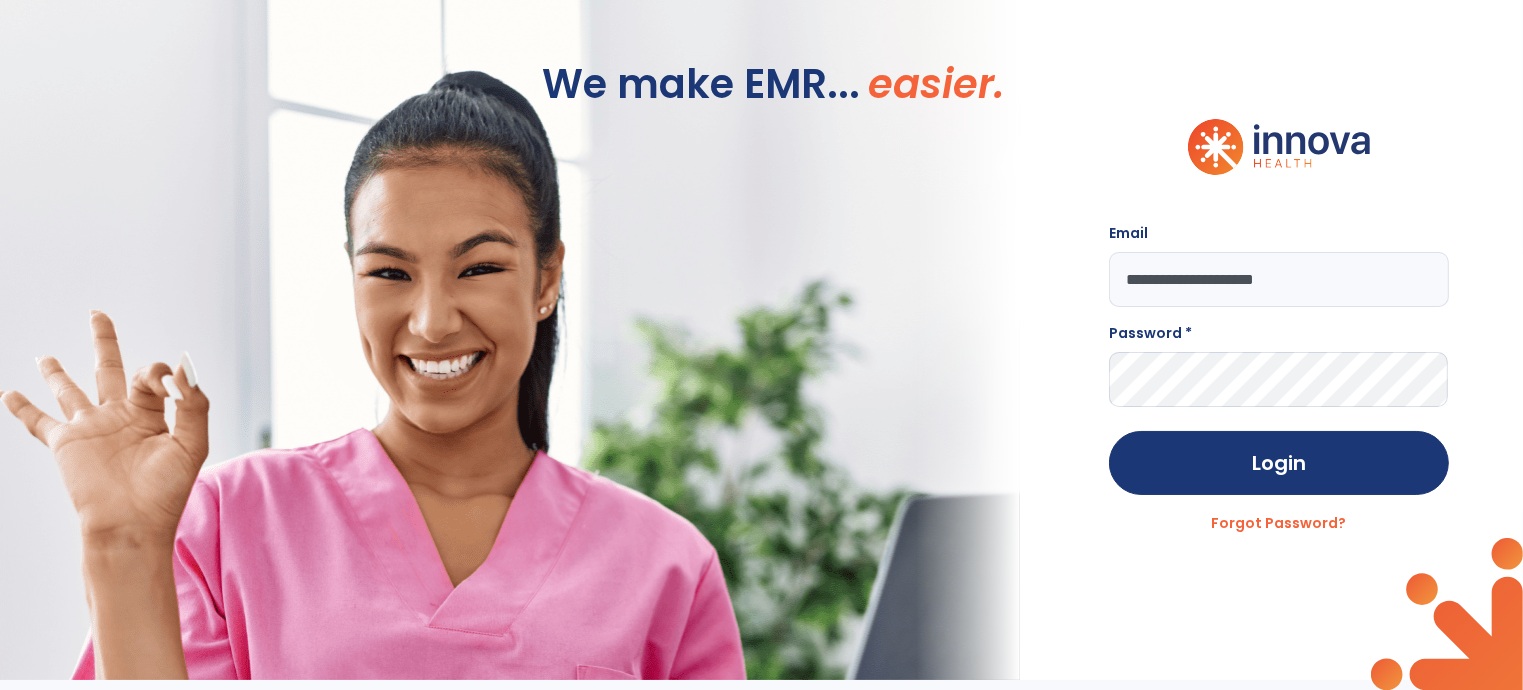 type on "**********" 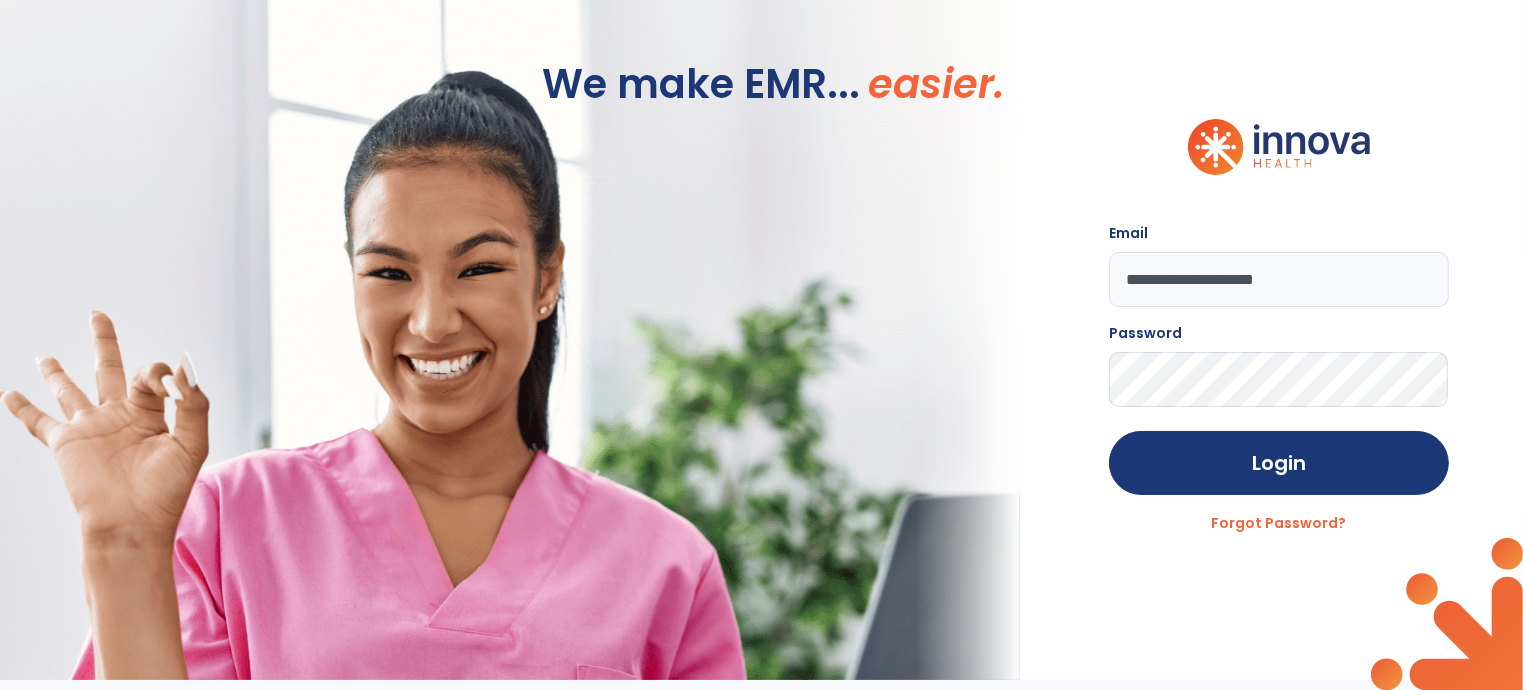 click on "Login" 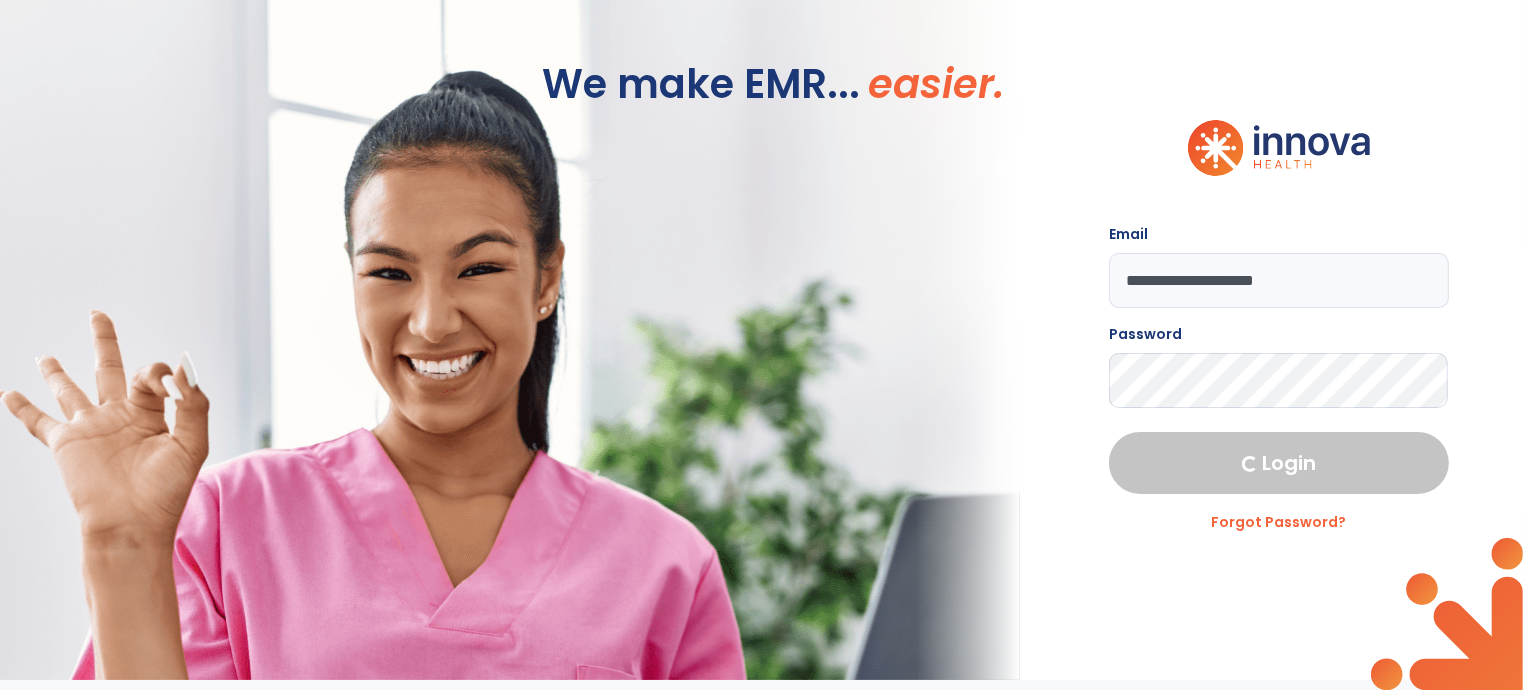 select on "****" 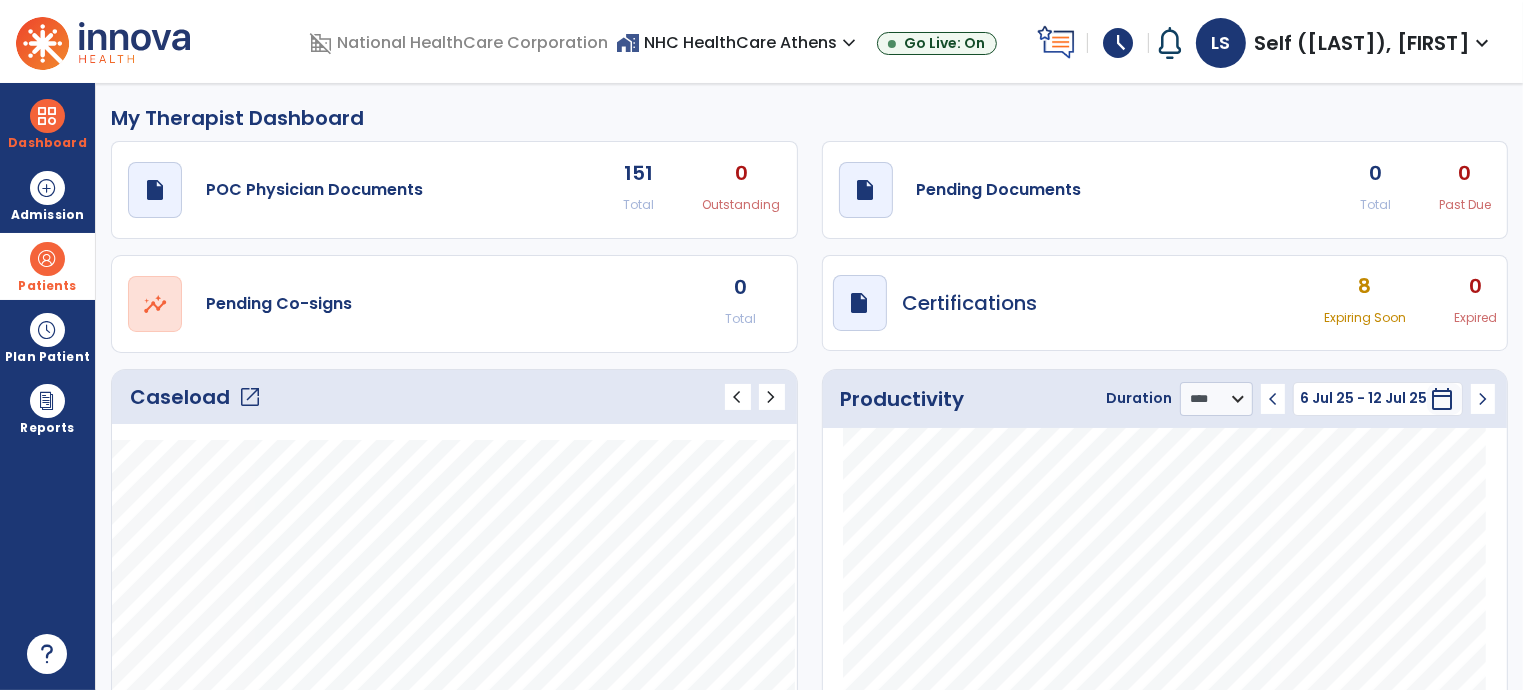 click at bounding box center (47, 259) 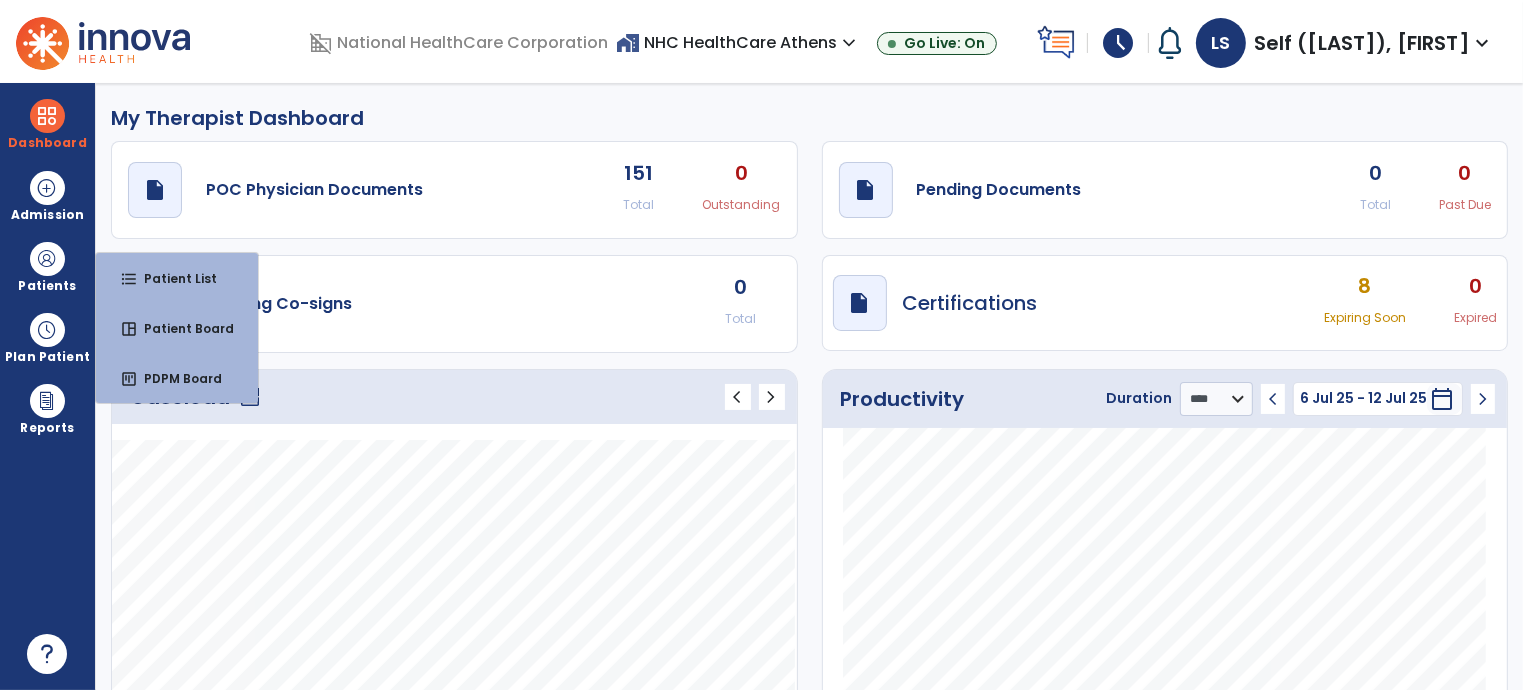 click on "schedule" at bounding box center [1118, 43] 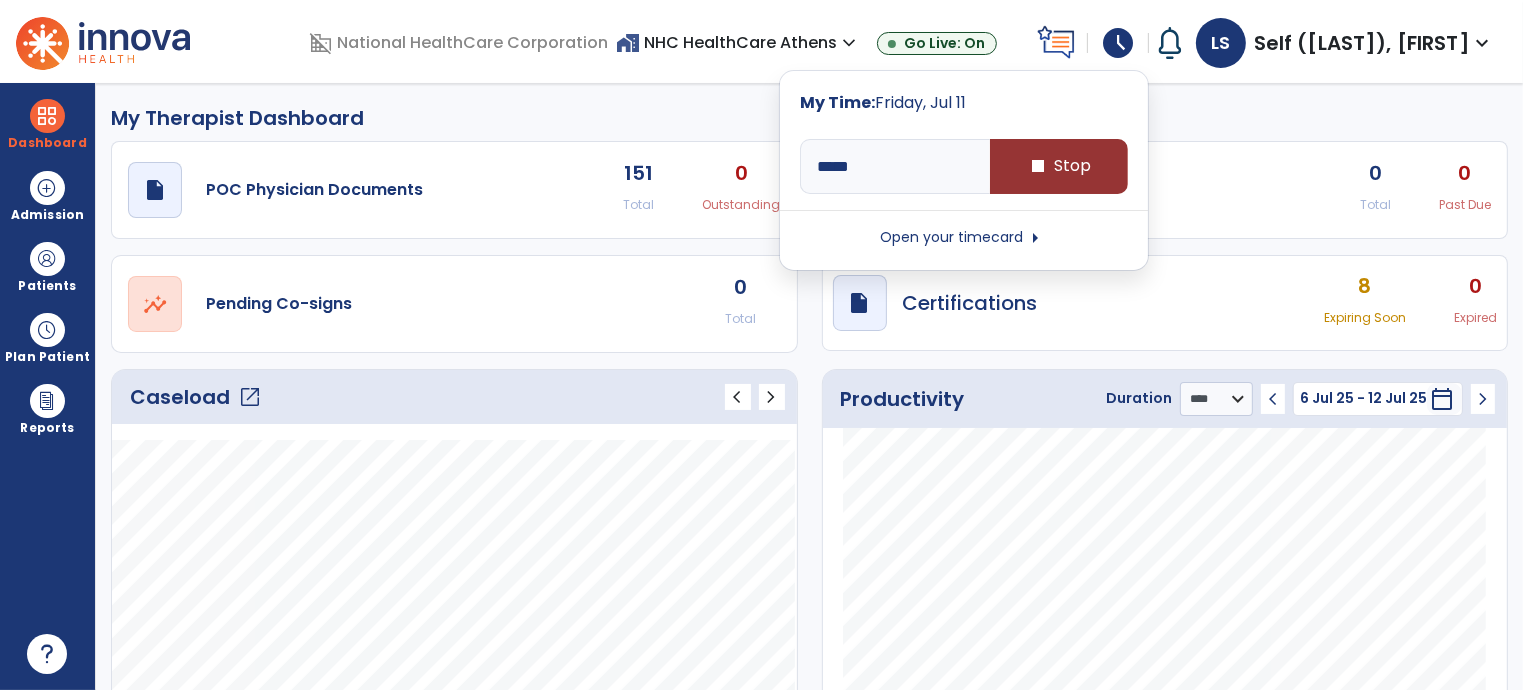 click on "stop" at bounding box center (1038, 166) 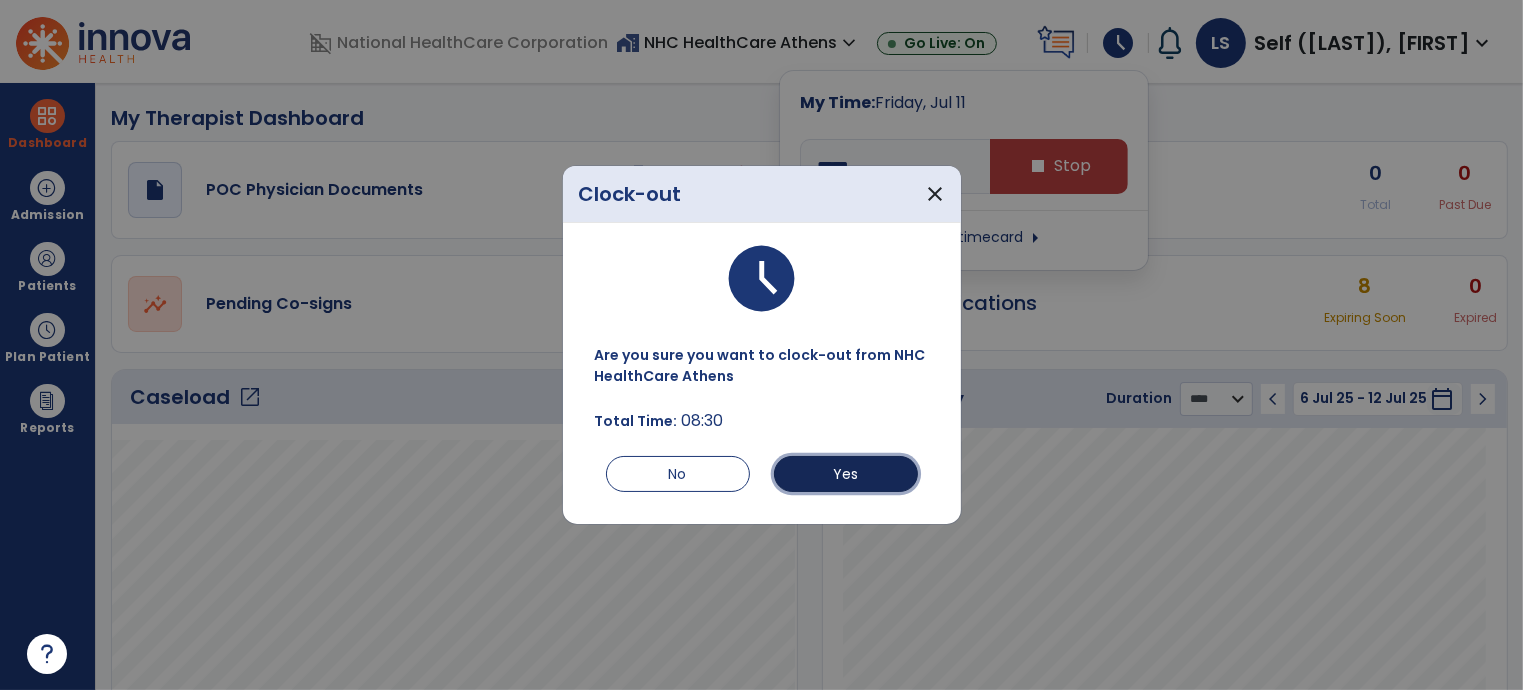 drag, startPoint x: 840, startPoint y: 473, endPoint x: 832, endPoint y: 463, distance: 12.806249 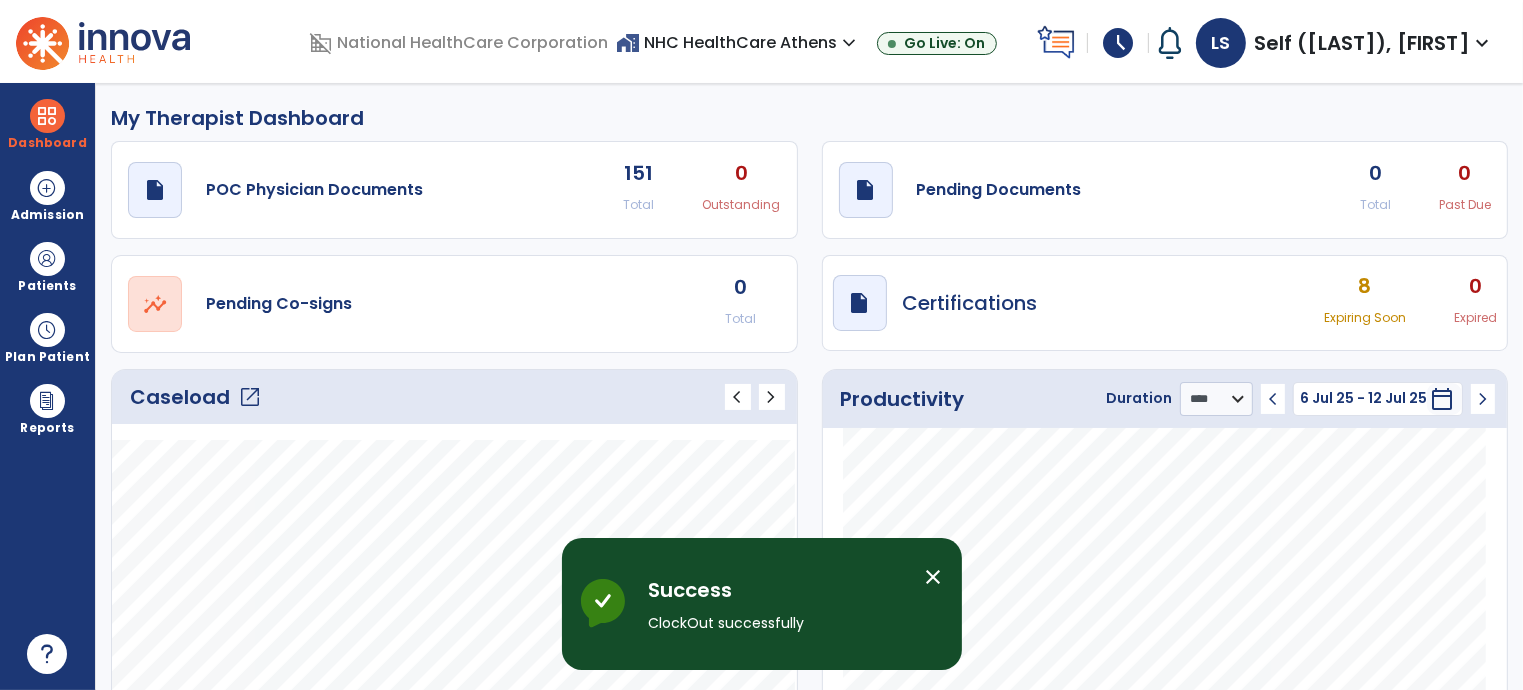 click on "schedule" at bounding box center (1118, 43) 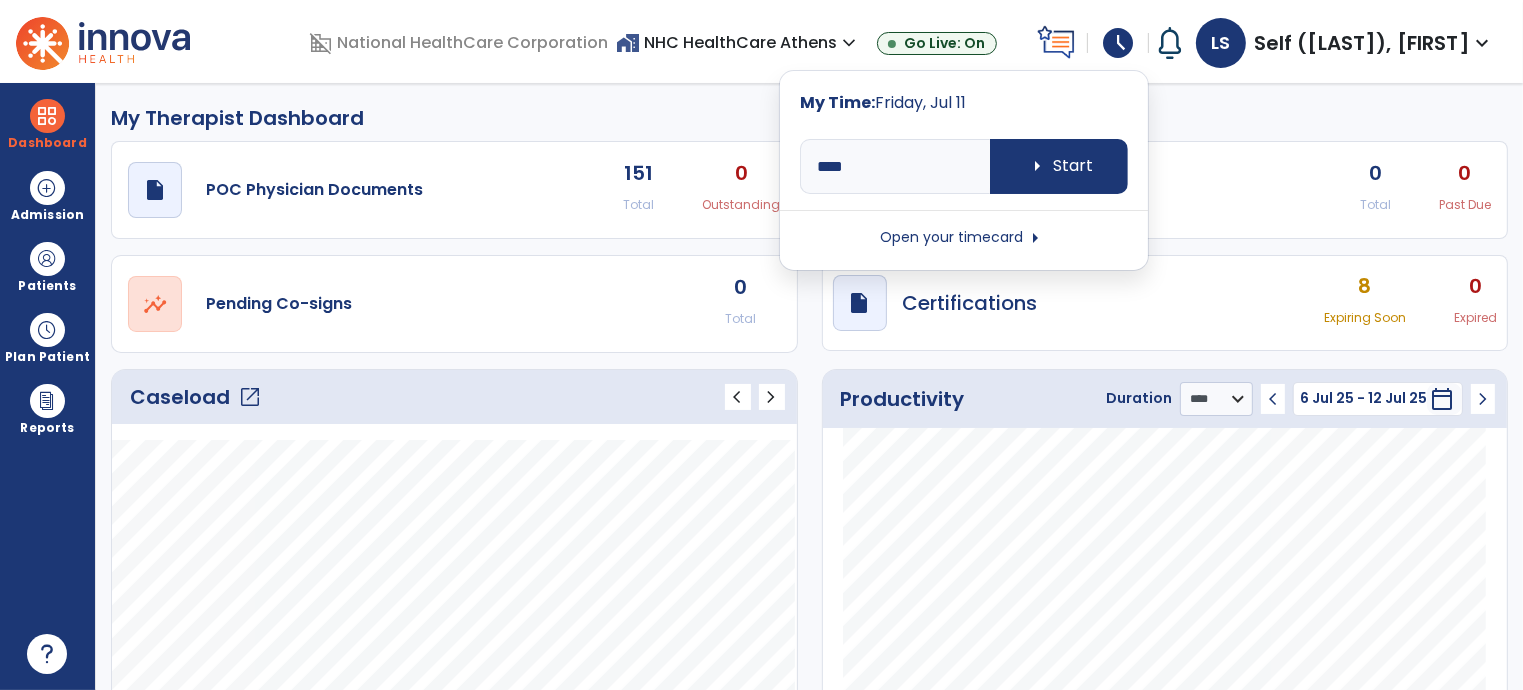 click on "Open your timecard  arrow_right" at bounding box center [964, 238] 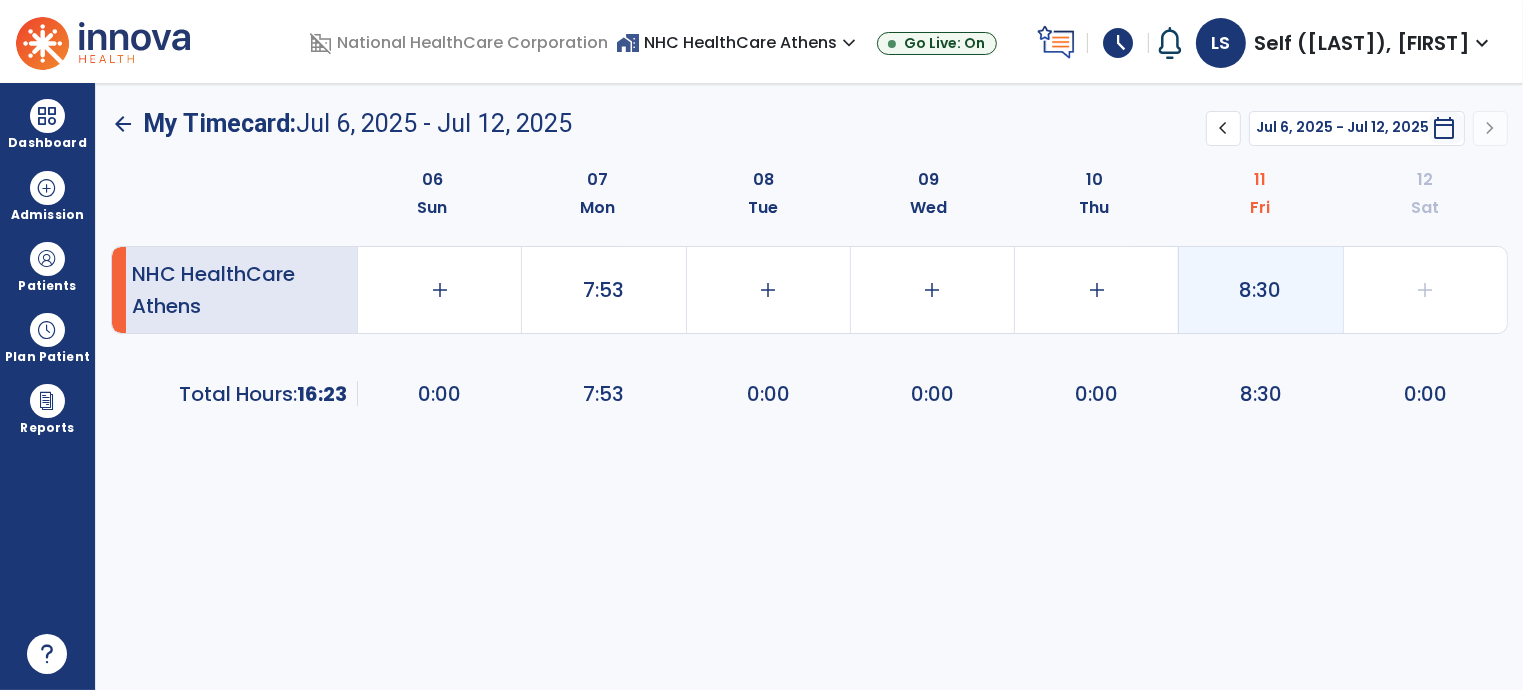 click on "8:30" 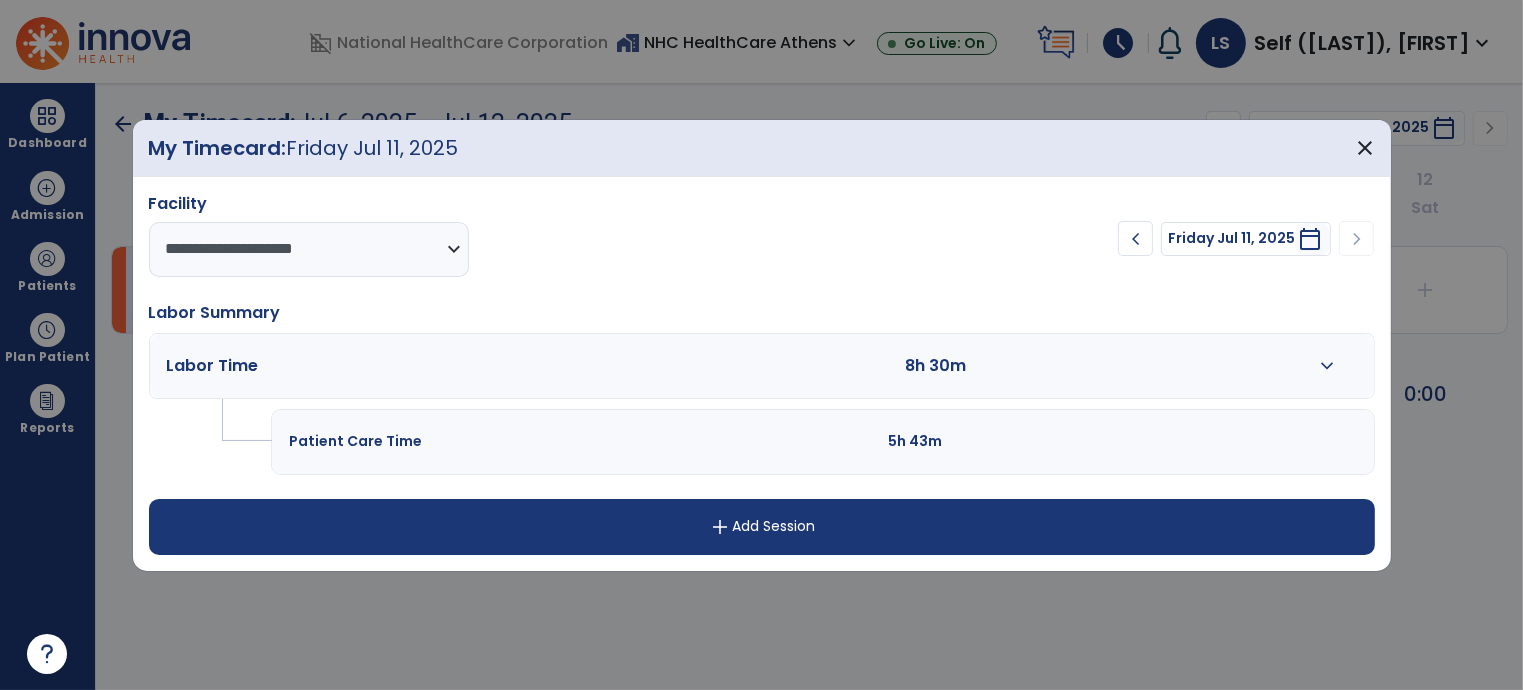 click on "Patient Care Time  [NUMBER]h [NUMBER]m" at bounding box center [822, 442] 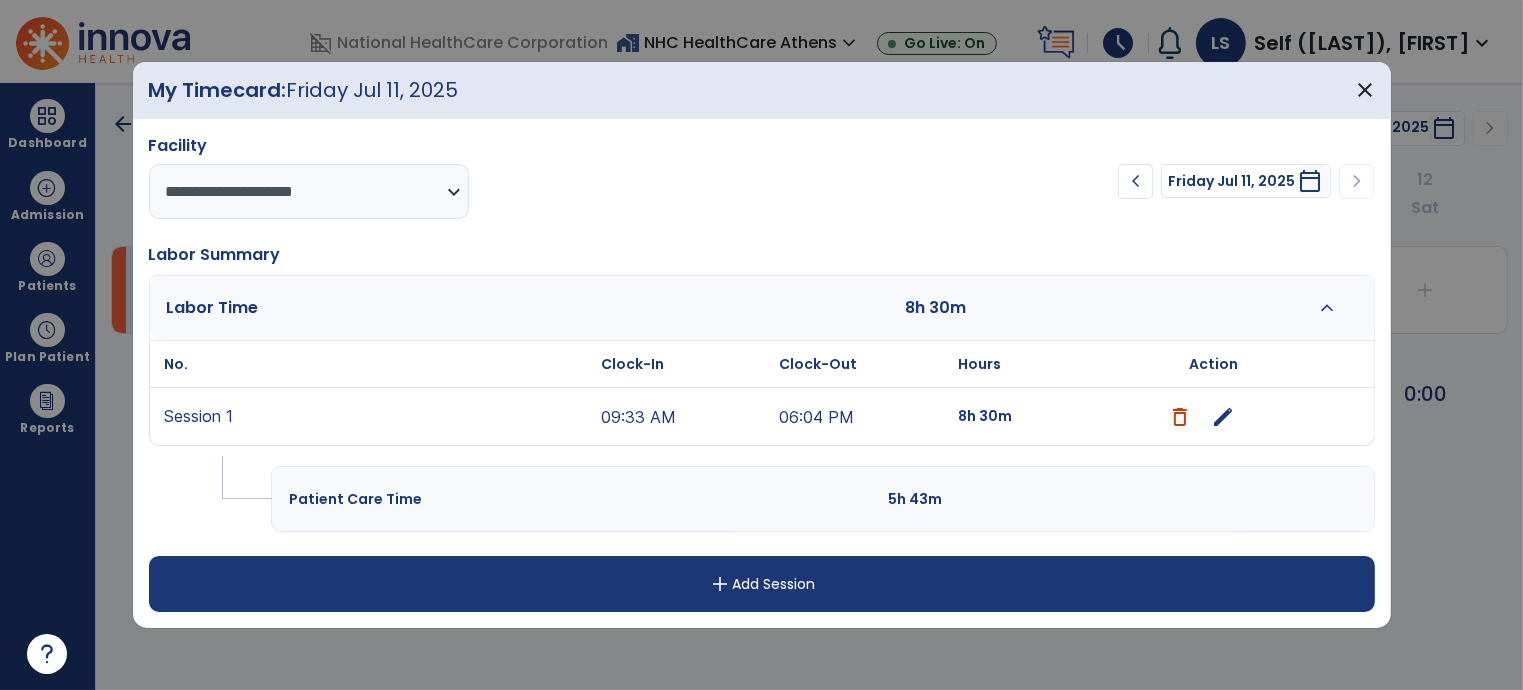 click on "edit" at bounding box center [1223, 417] 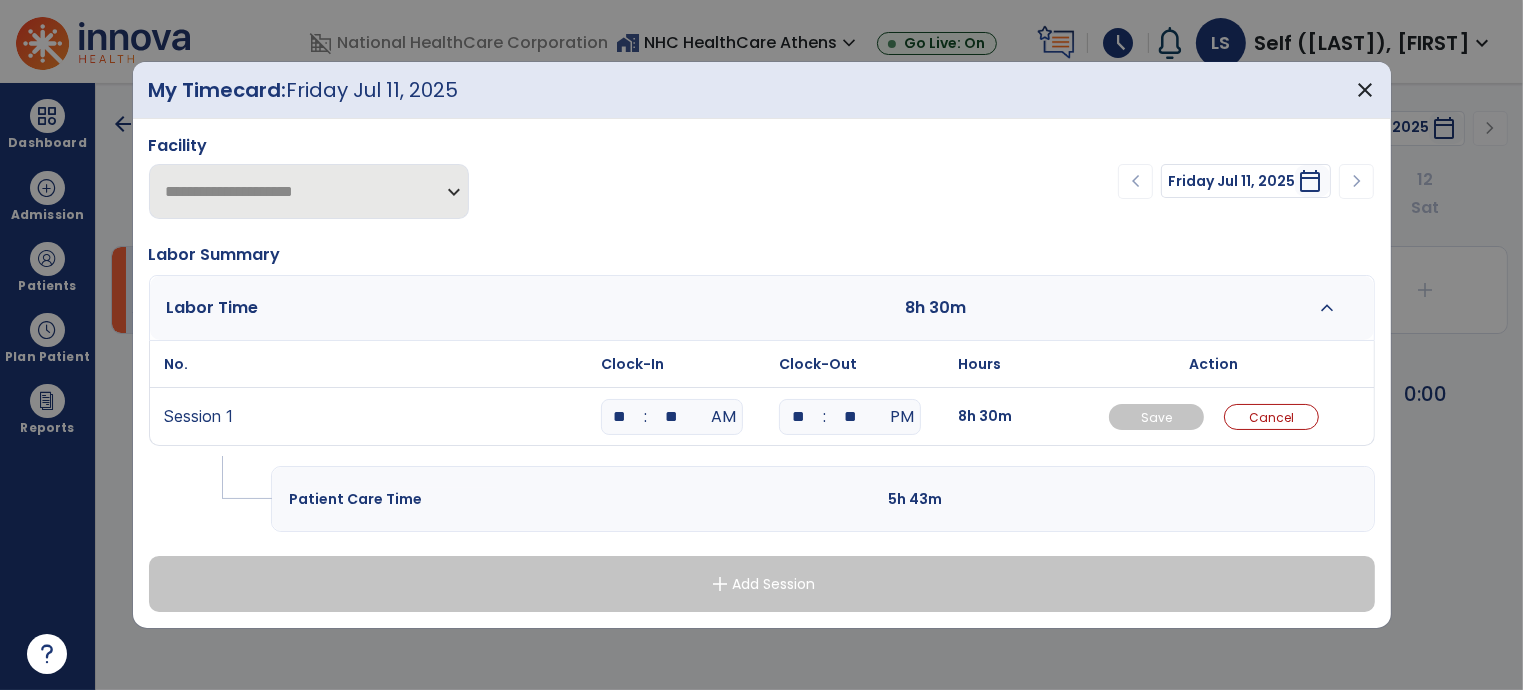 click on "**" at bounding box center (620, 417) 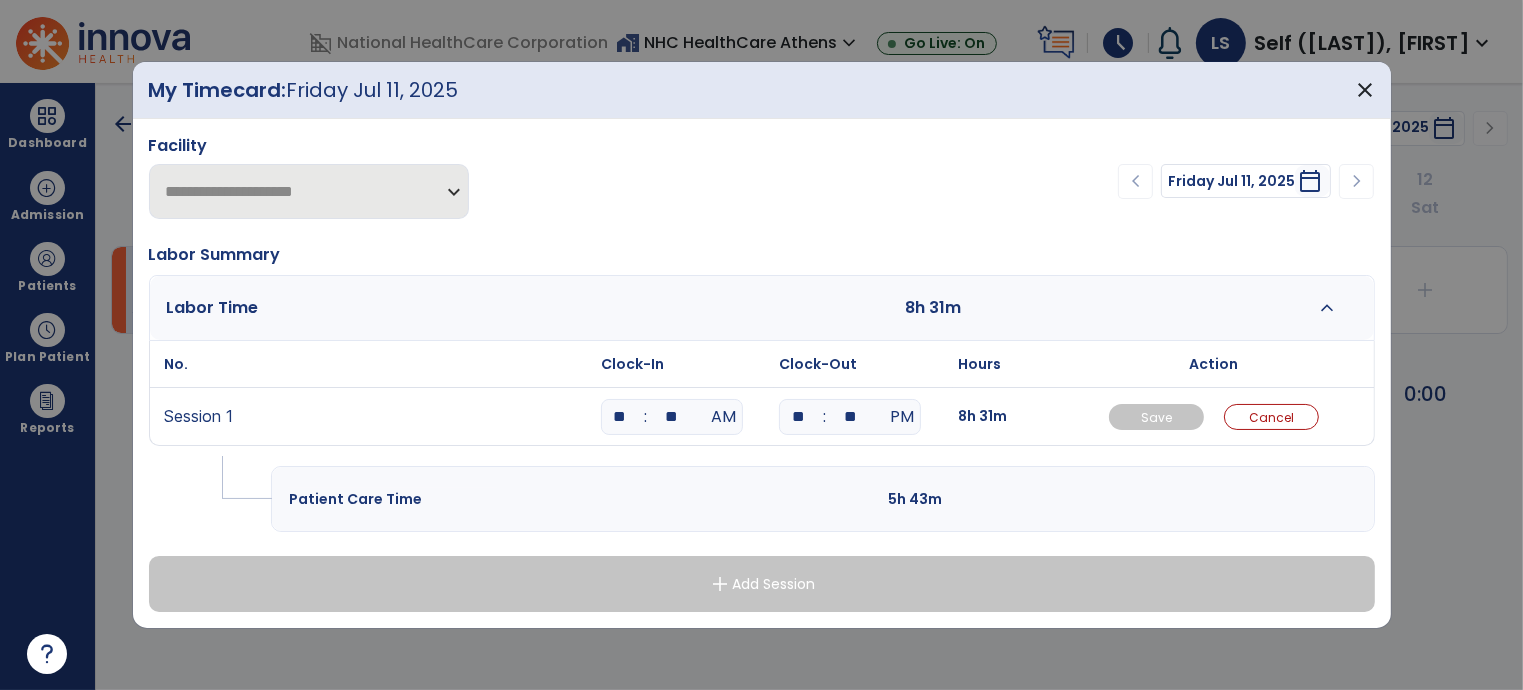 type on "*" 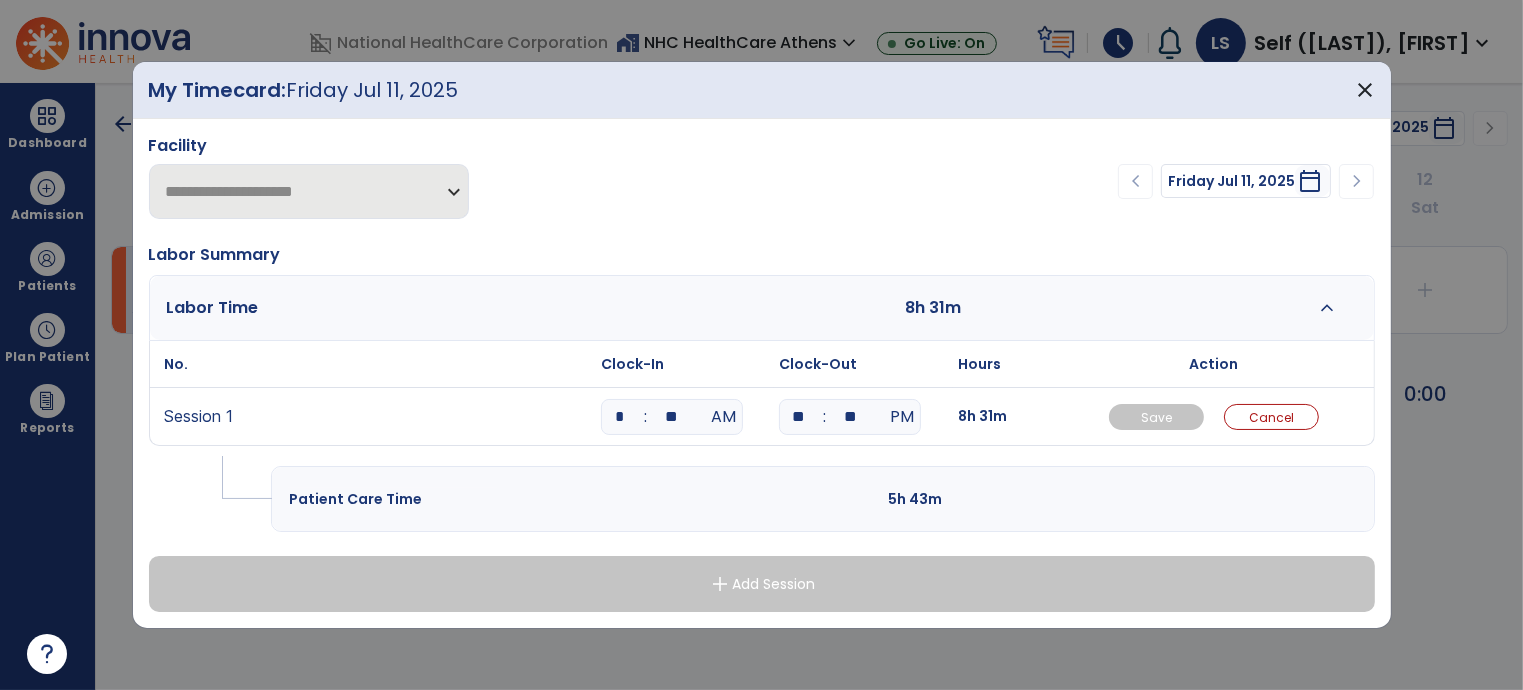 type on "**" 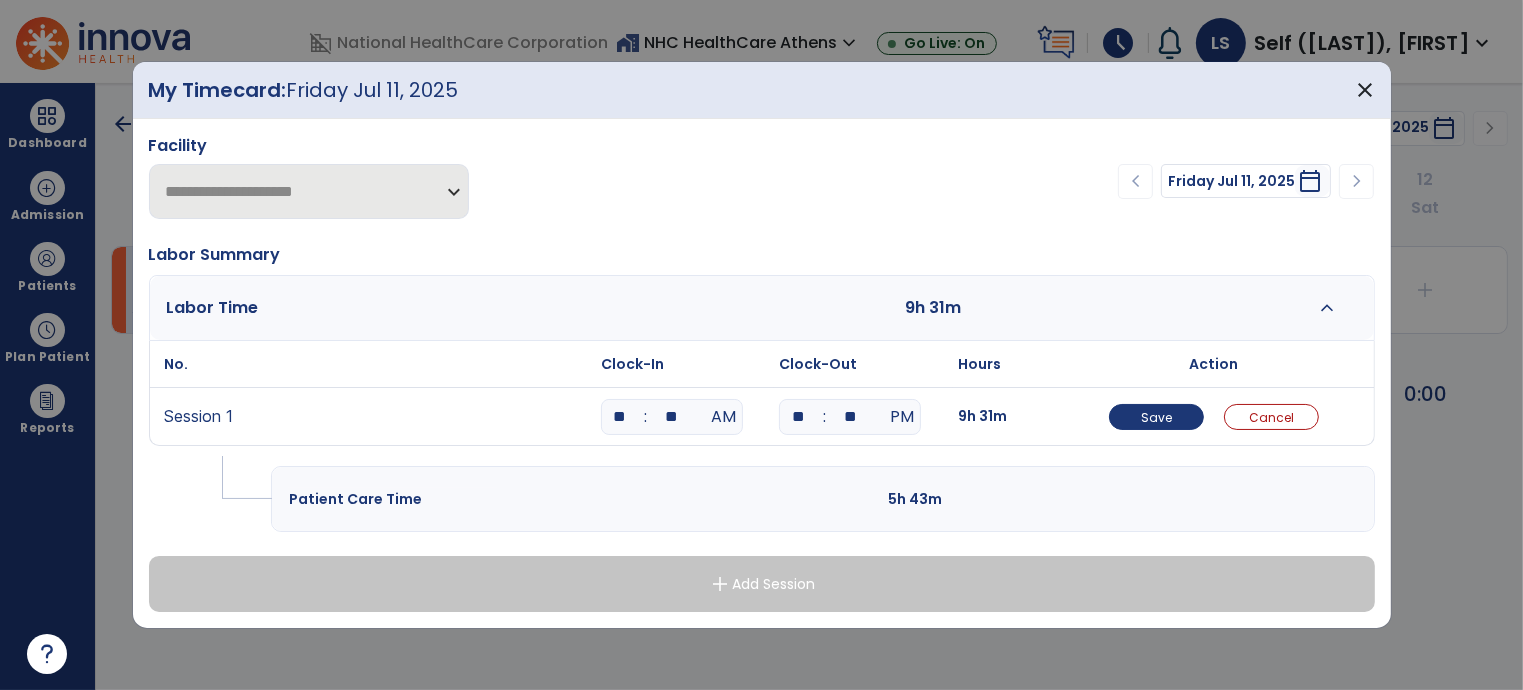 type on "**" 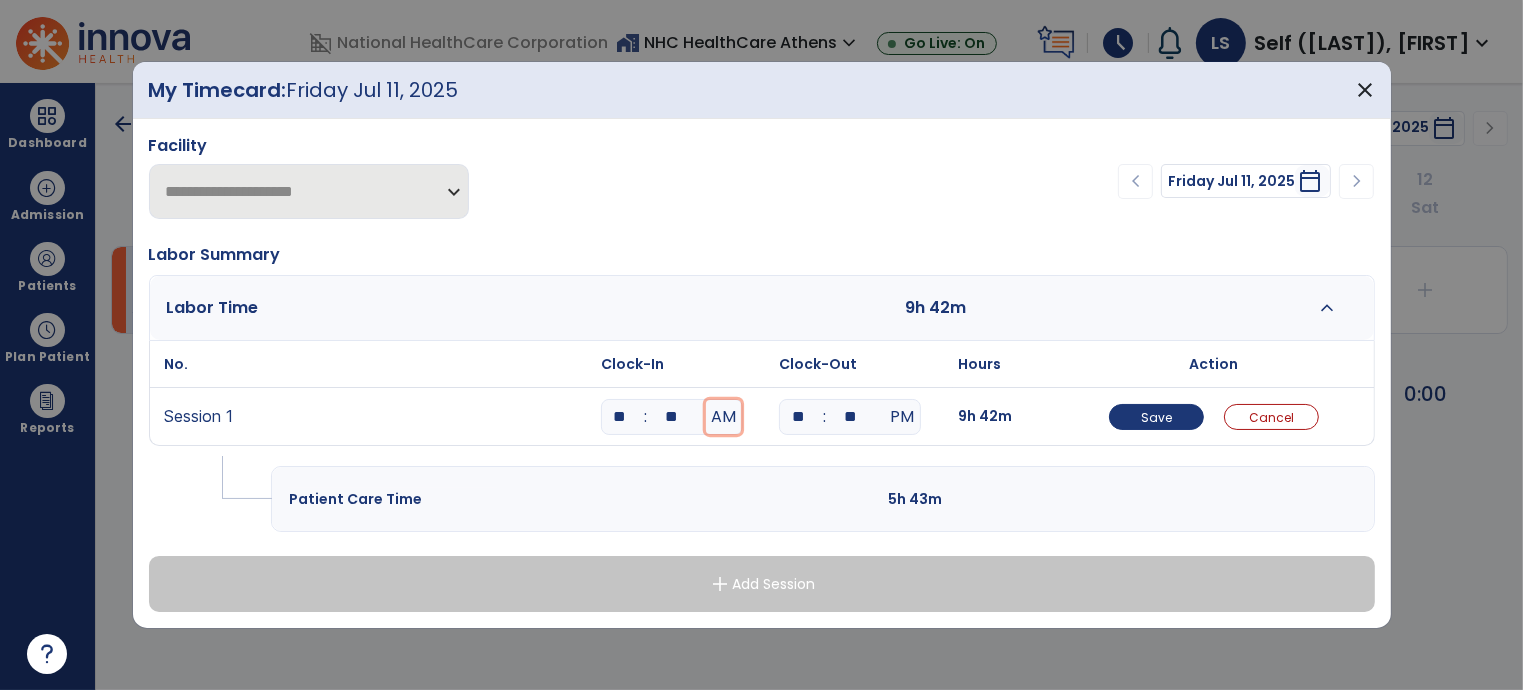 type 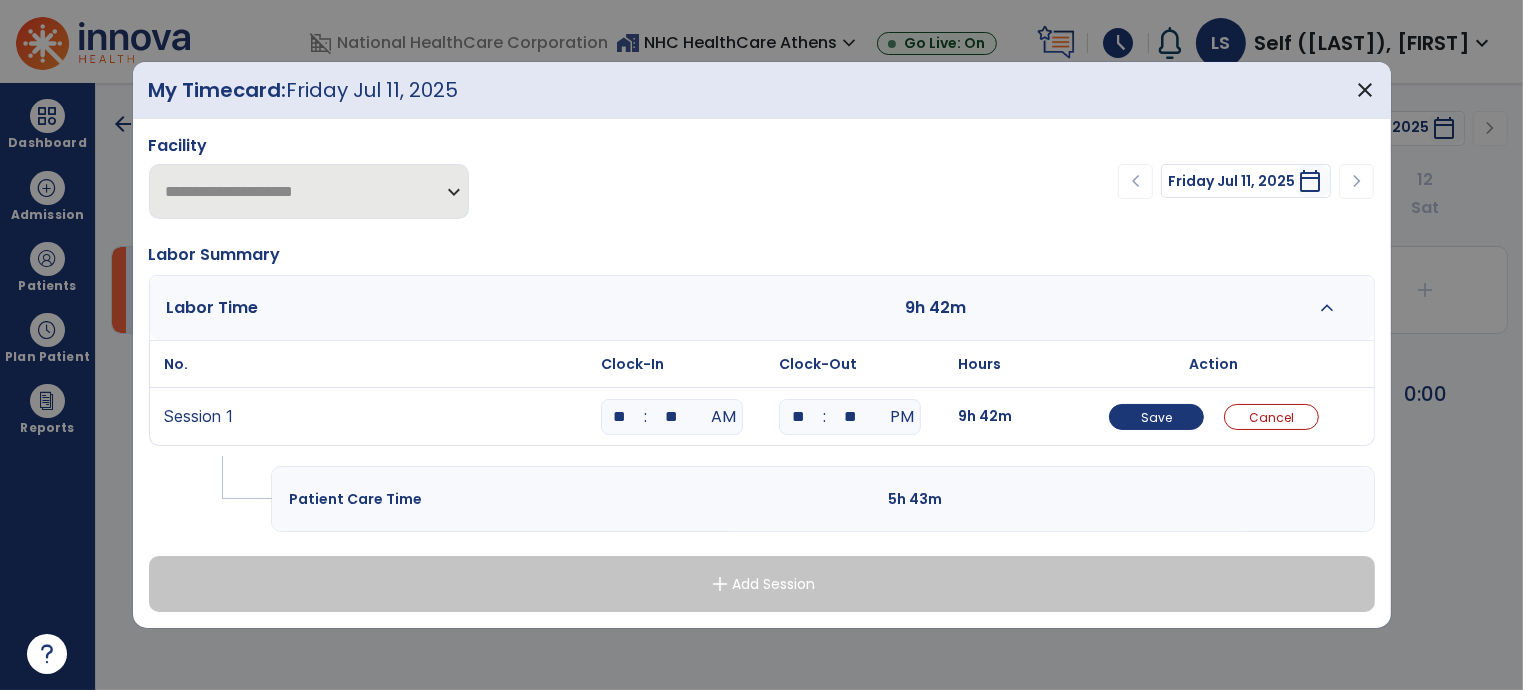type on "*" 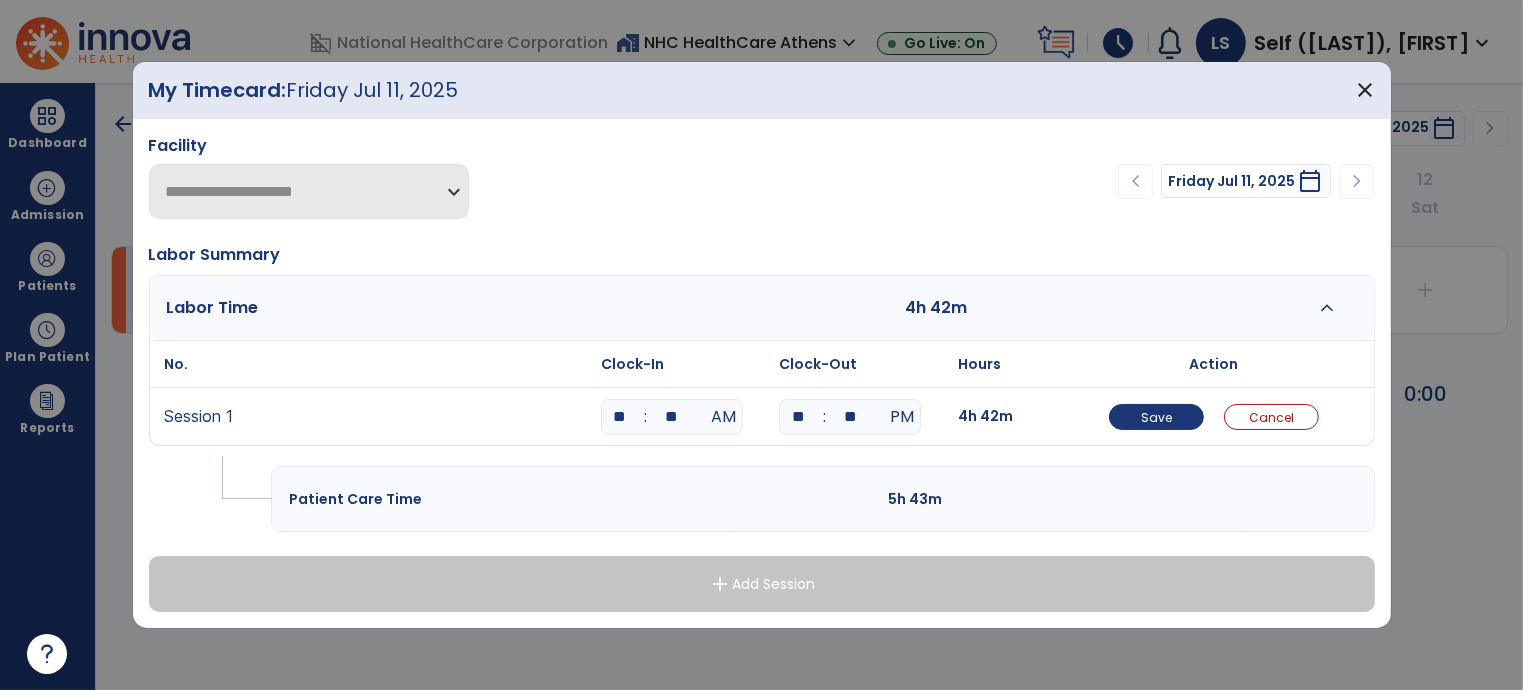 type on "**" 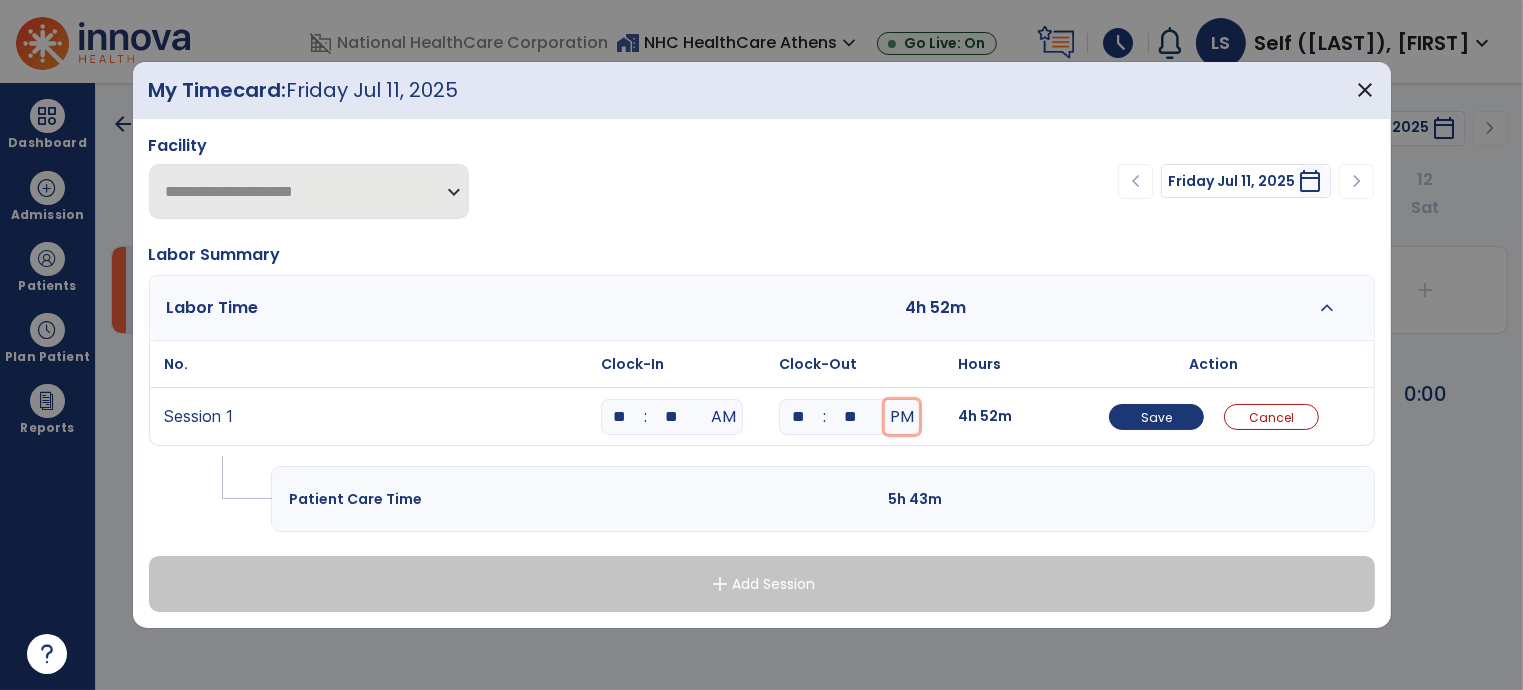 type 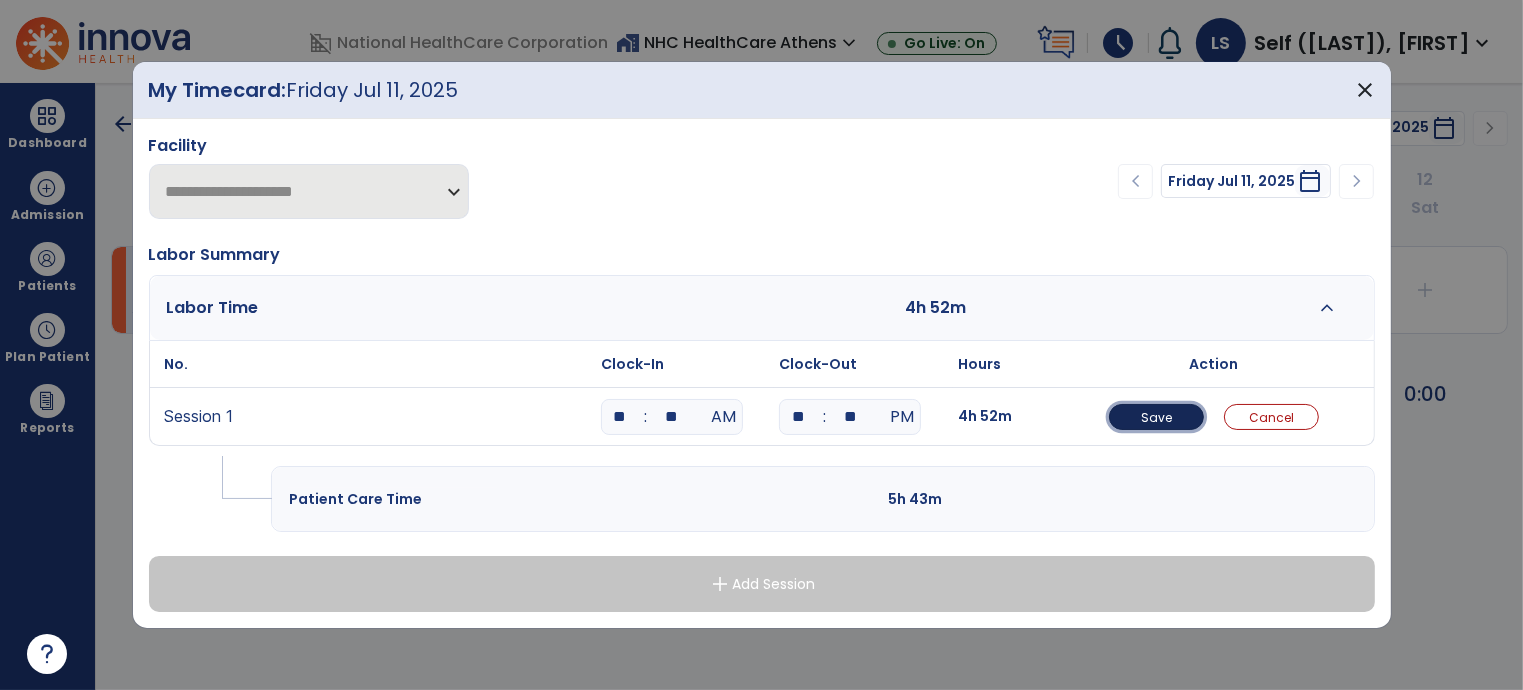 type 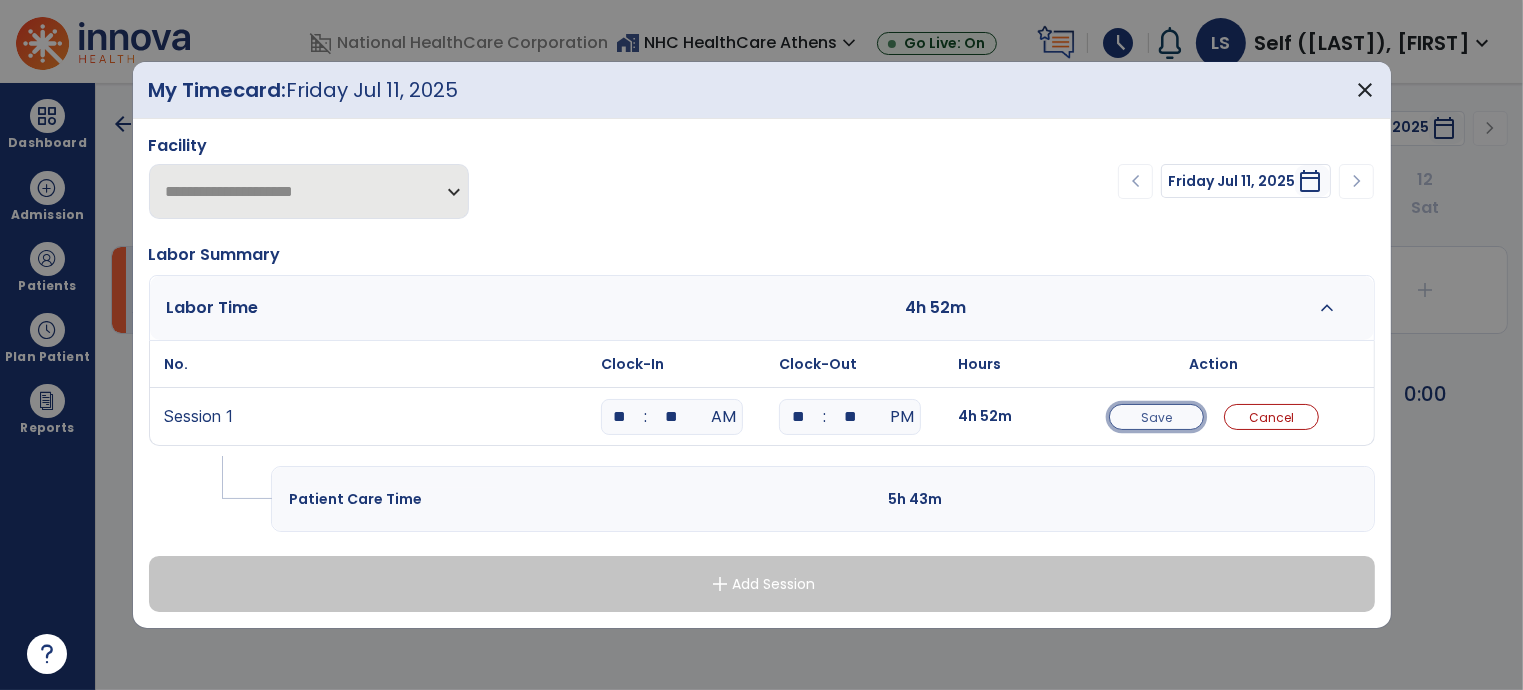 click on "Save" at bounding box center [1156, 417] 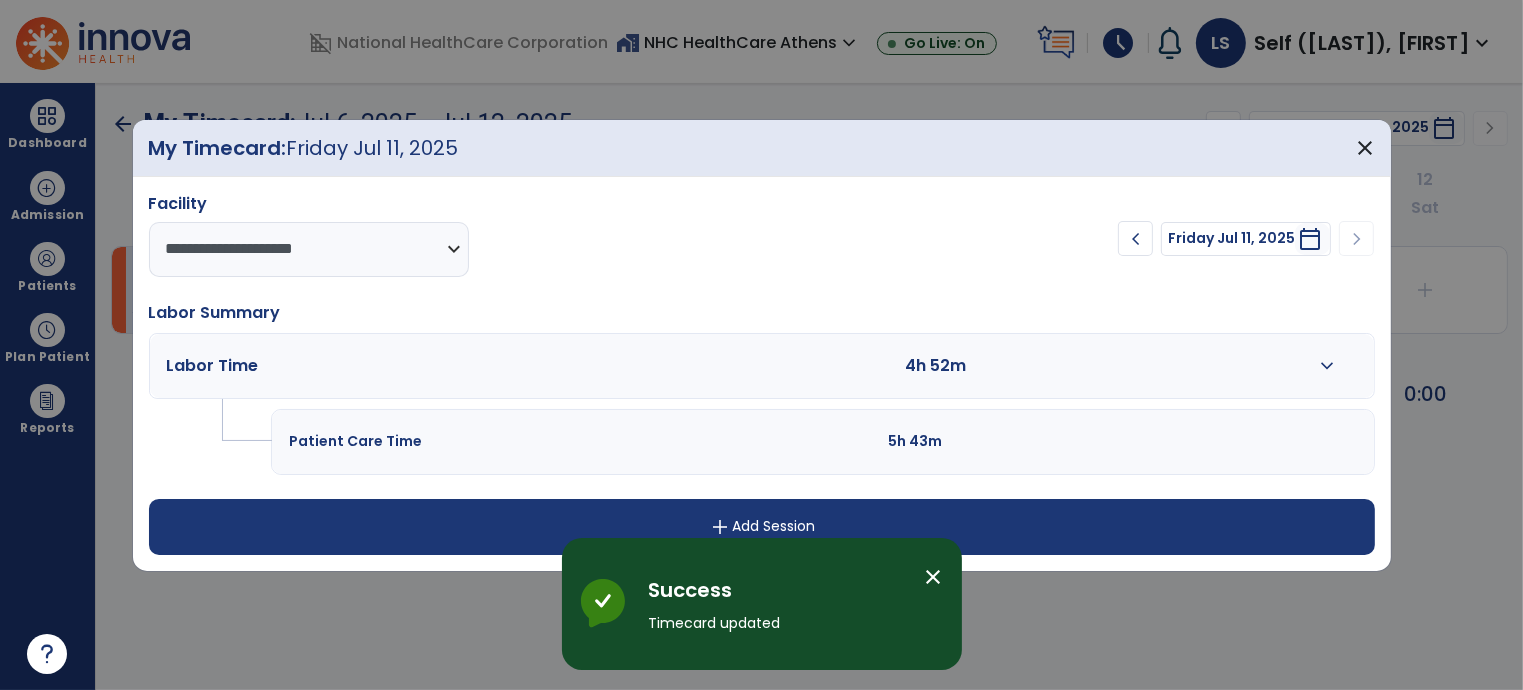 click on "add  Add Session" at bounding box center (762, 527) 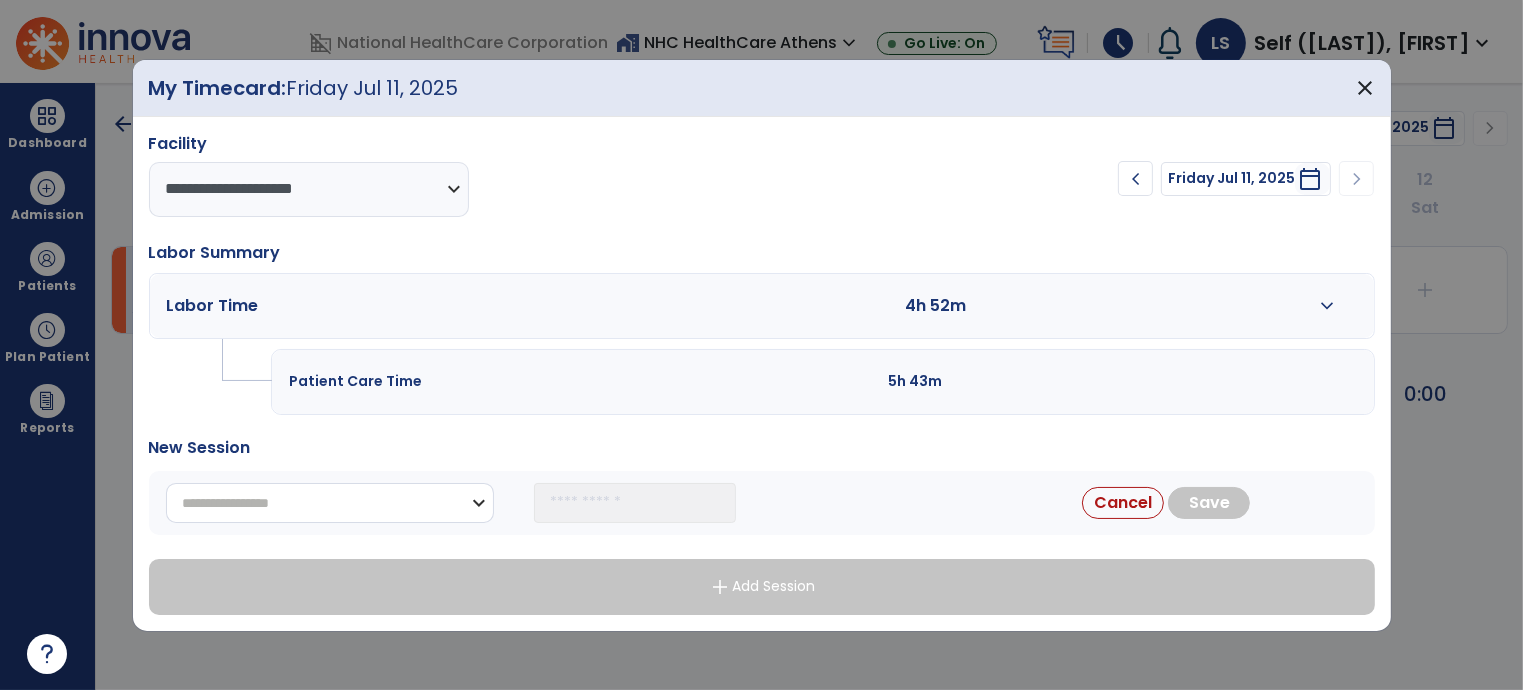 click on "**********" at bounding box center (330, 503) 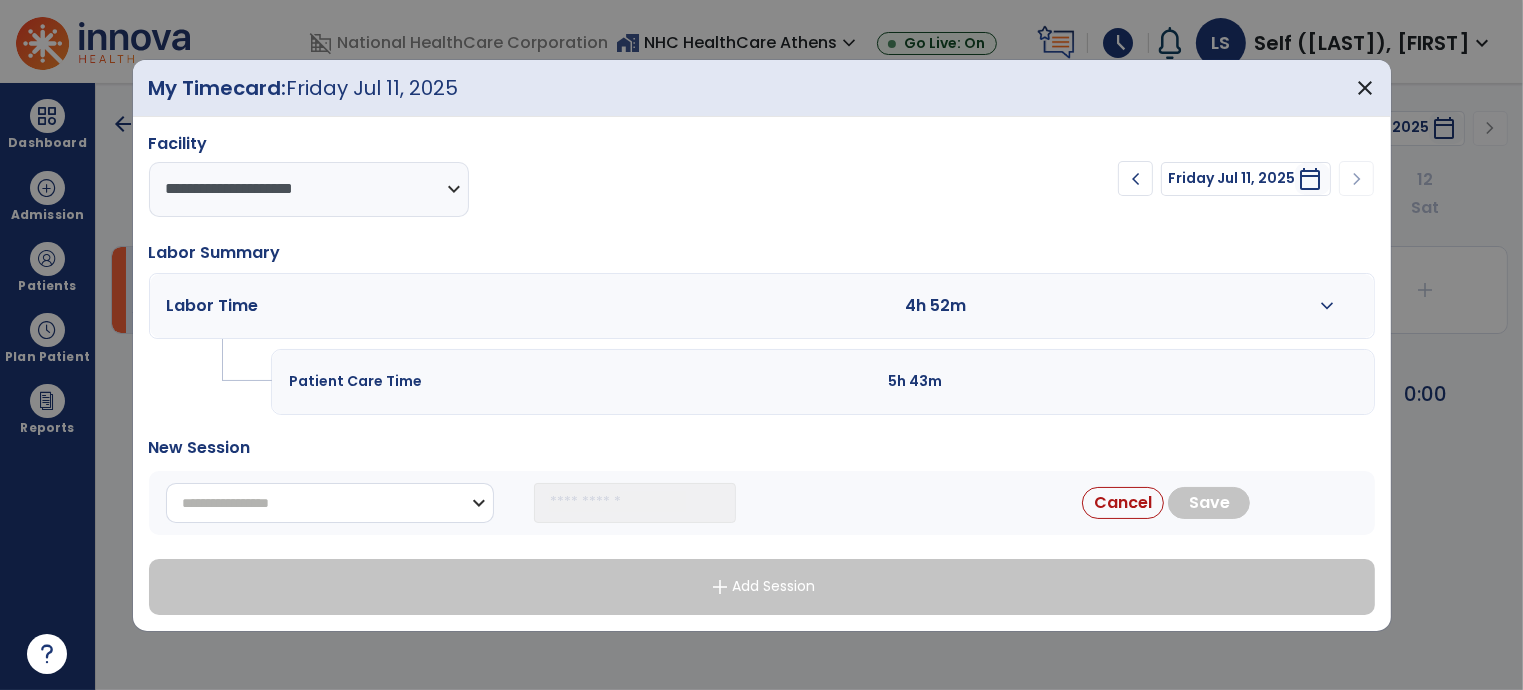 select on "**********" 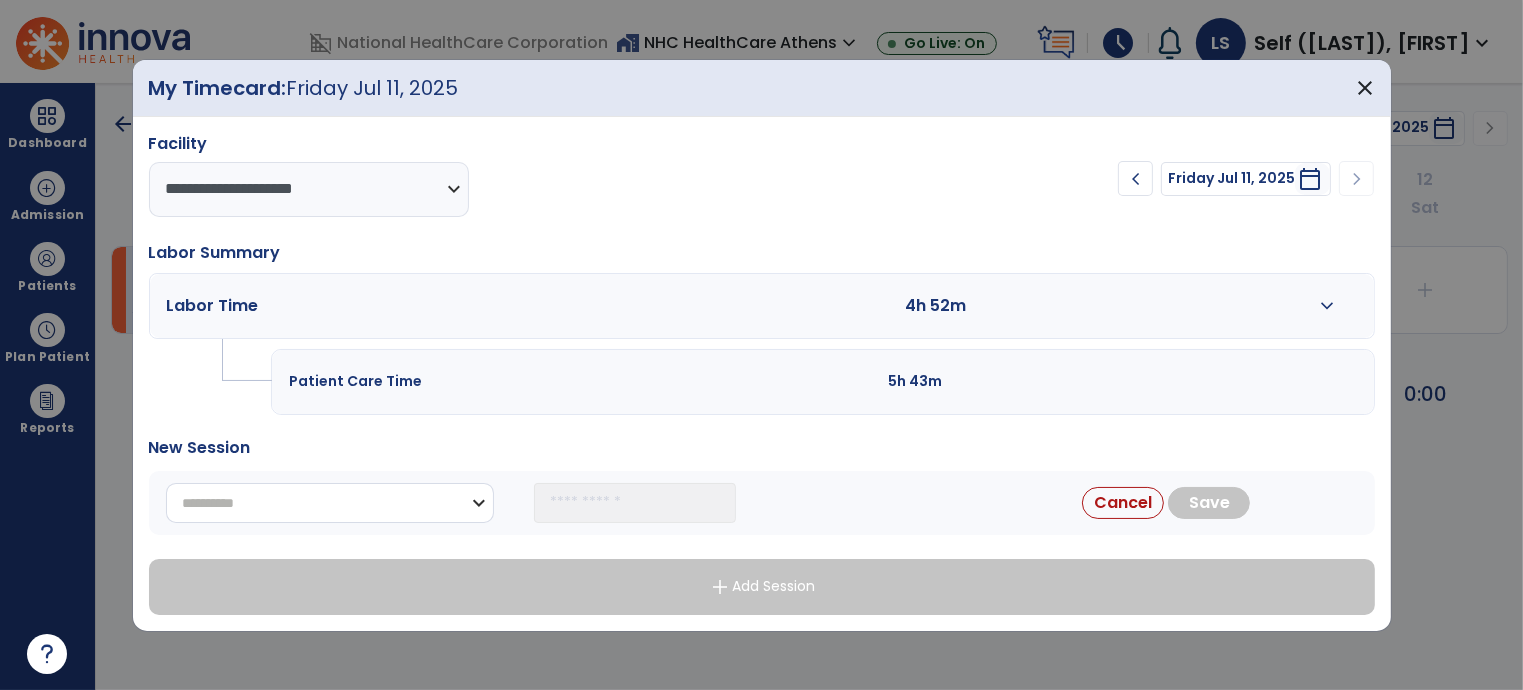click on "**********" at bounding box center (330, 503) 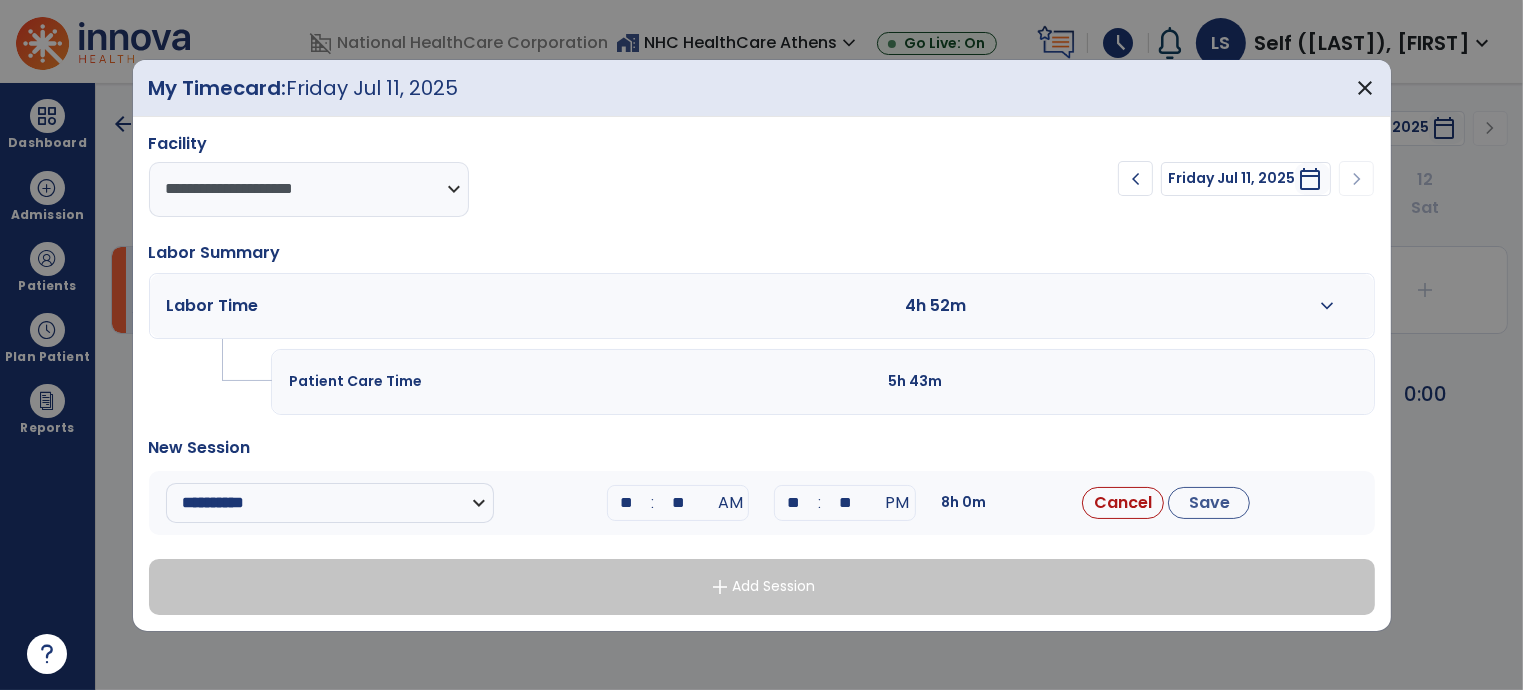 click on ":" at bounding box center (652, 503) 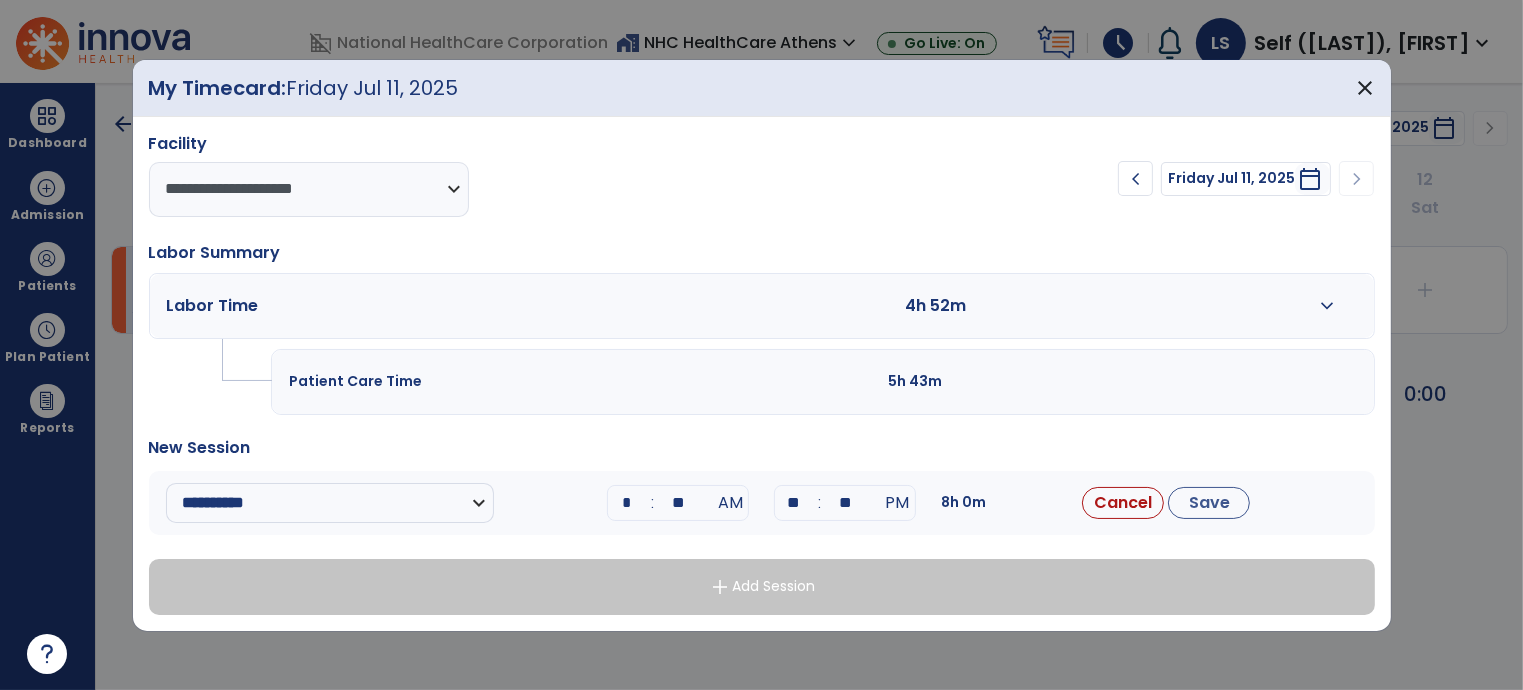 click on "*" at bounding box center (626, 503) 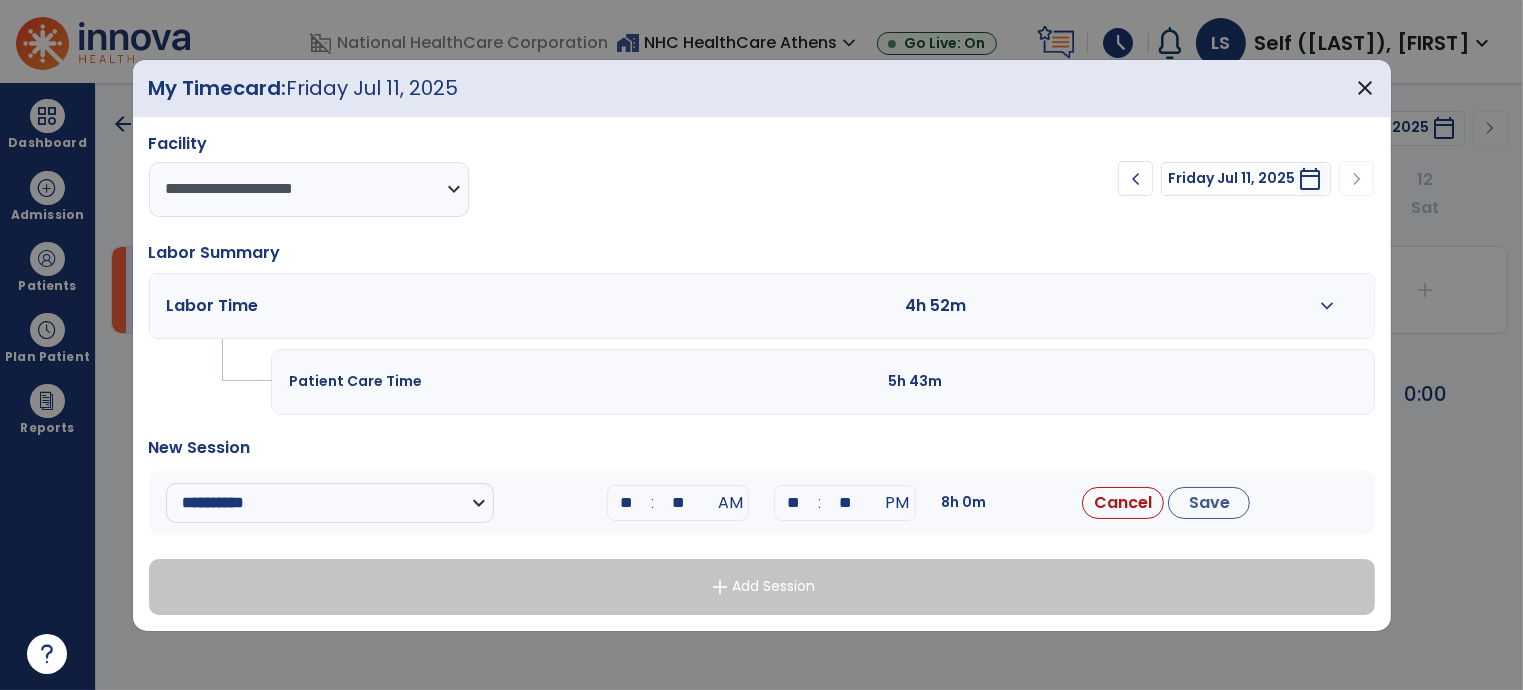 type on "**" 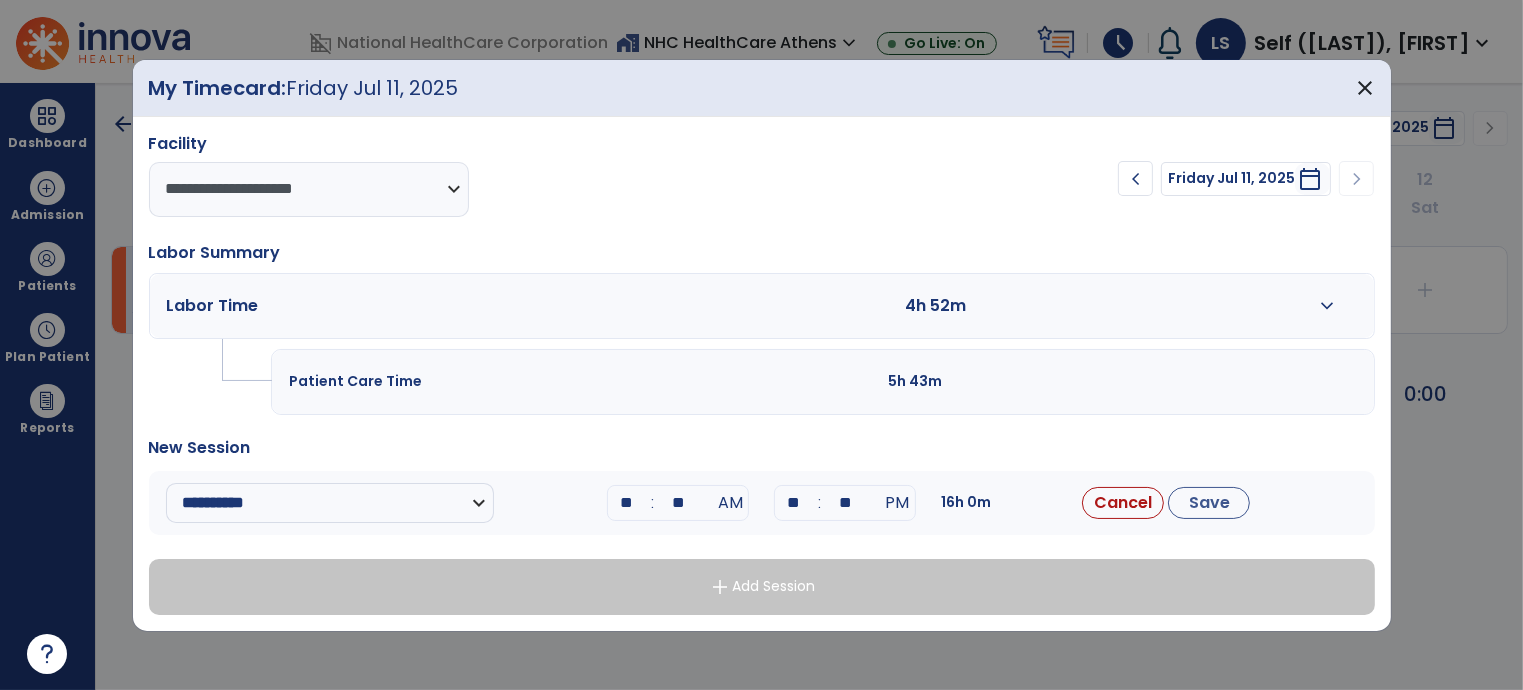 type on "**" 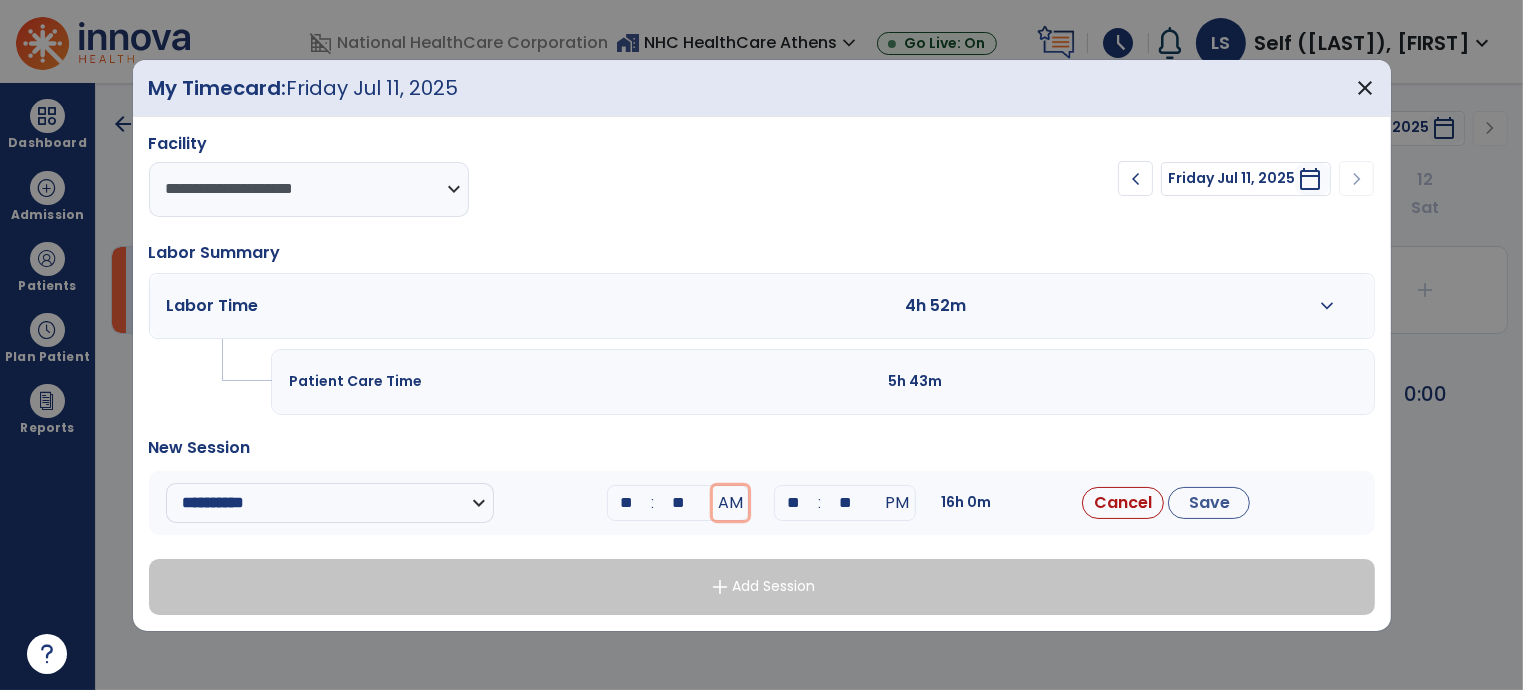 type 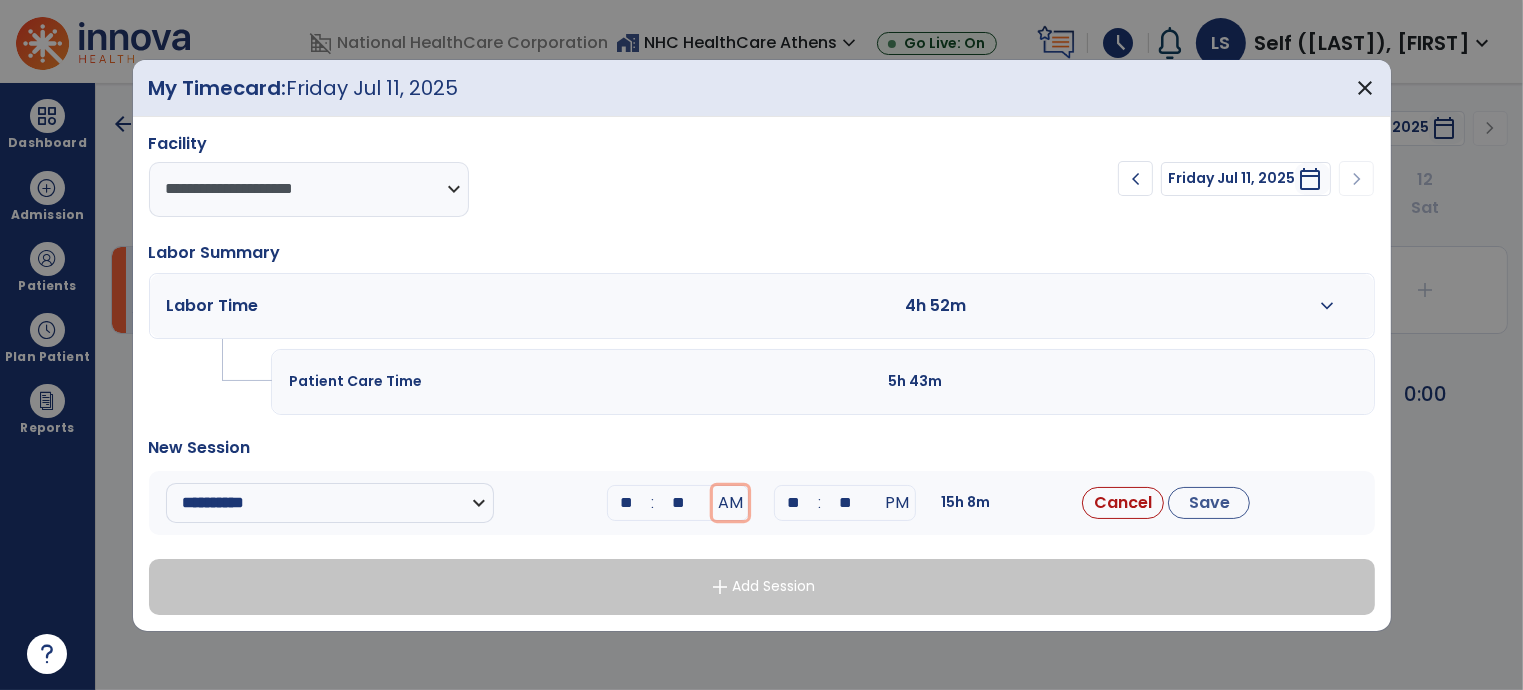click on "AM" at bounding box center (730, 503) 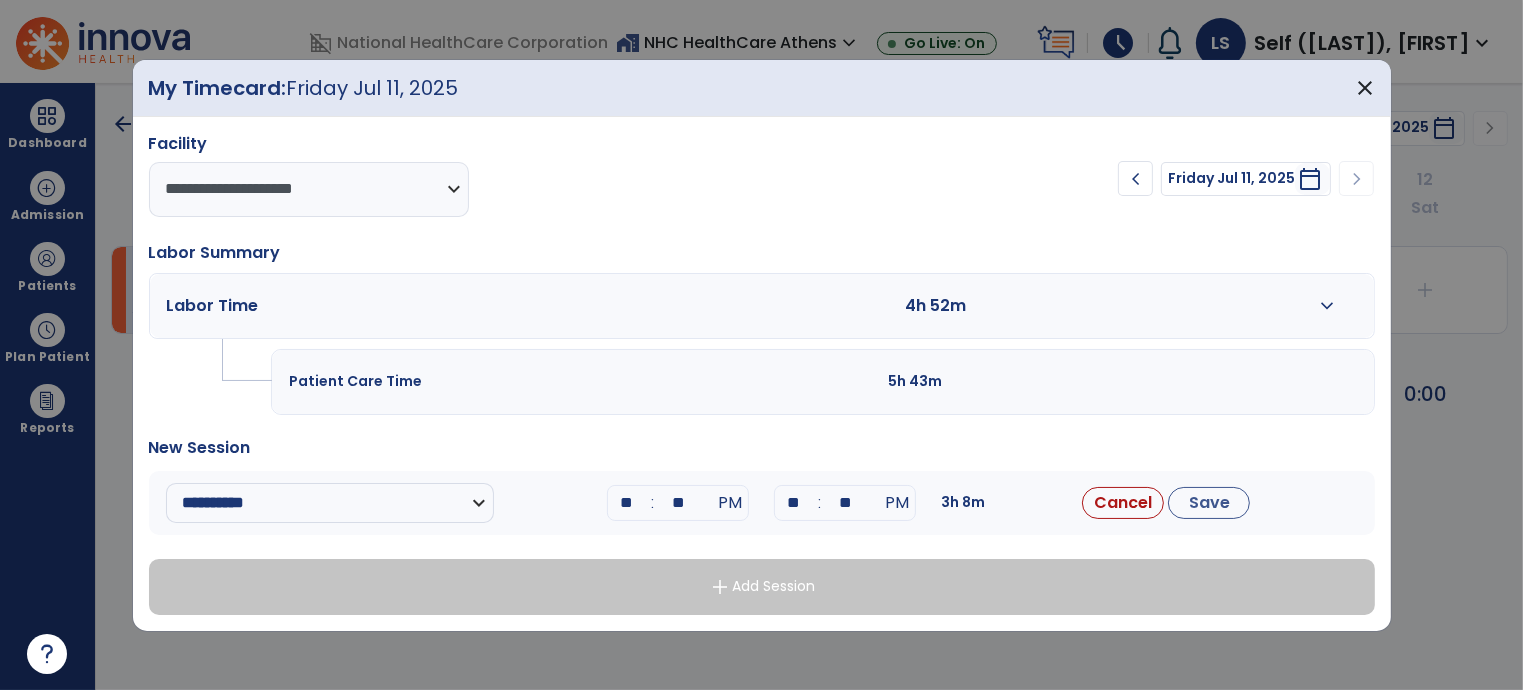 type on "**" 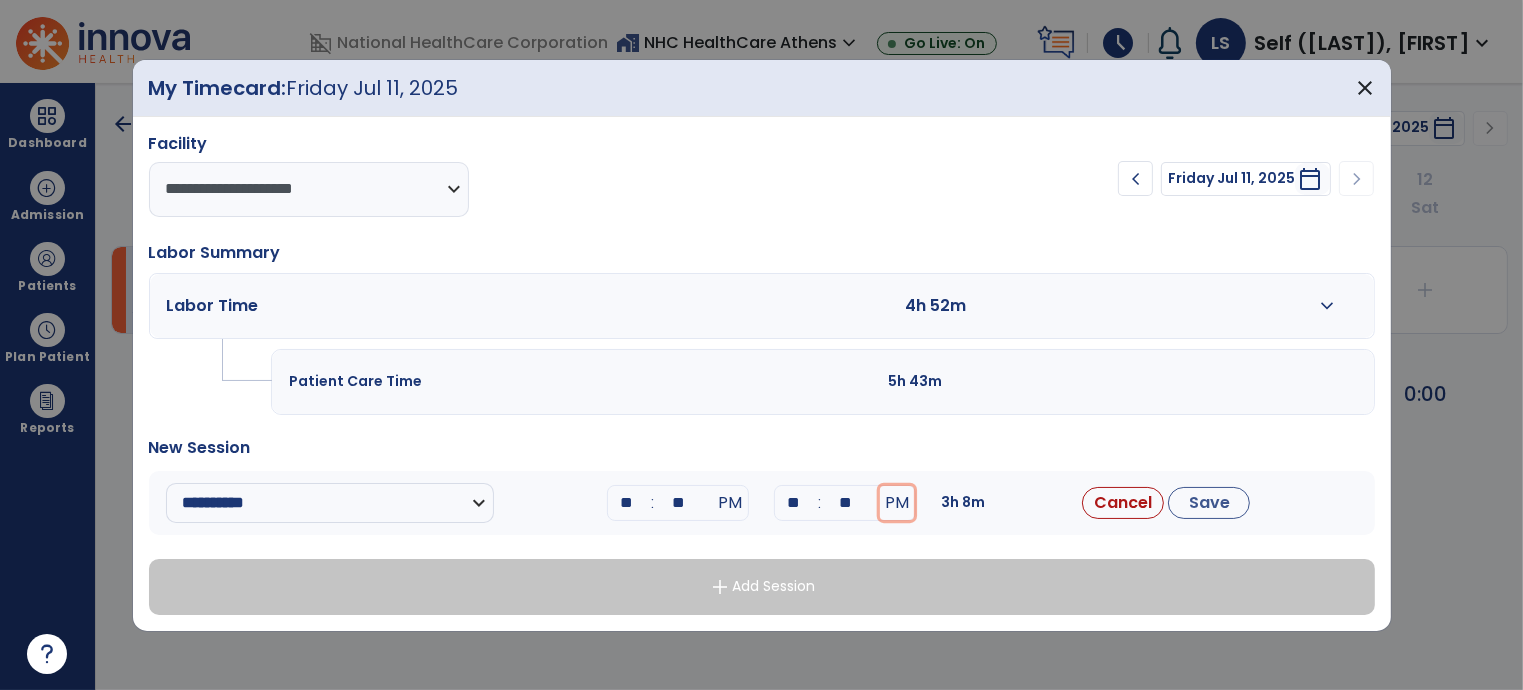 type 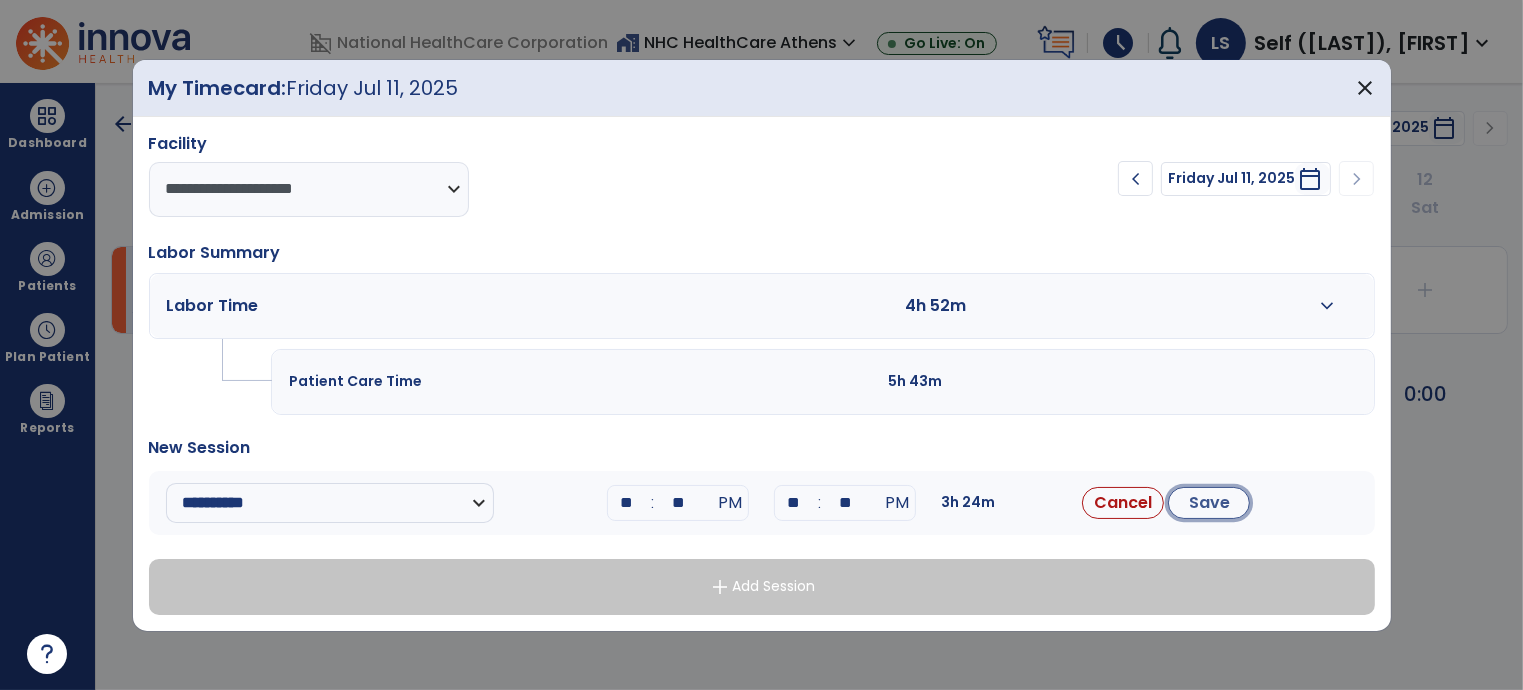 click on "Save" at bounding box center [1209, 503] 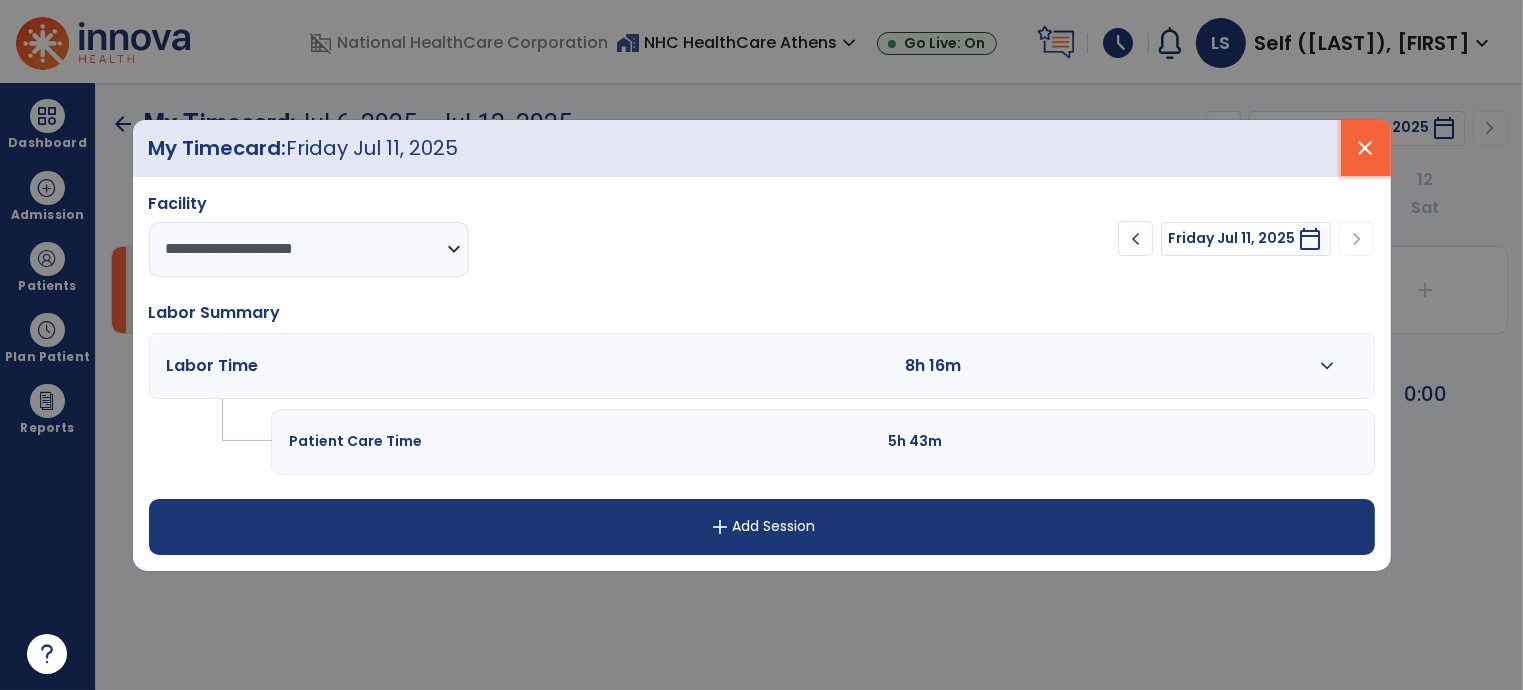 click on "close" at bounding box center (1366, 148) 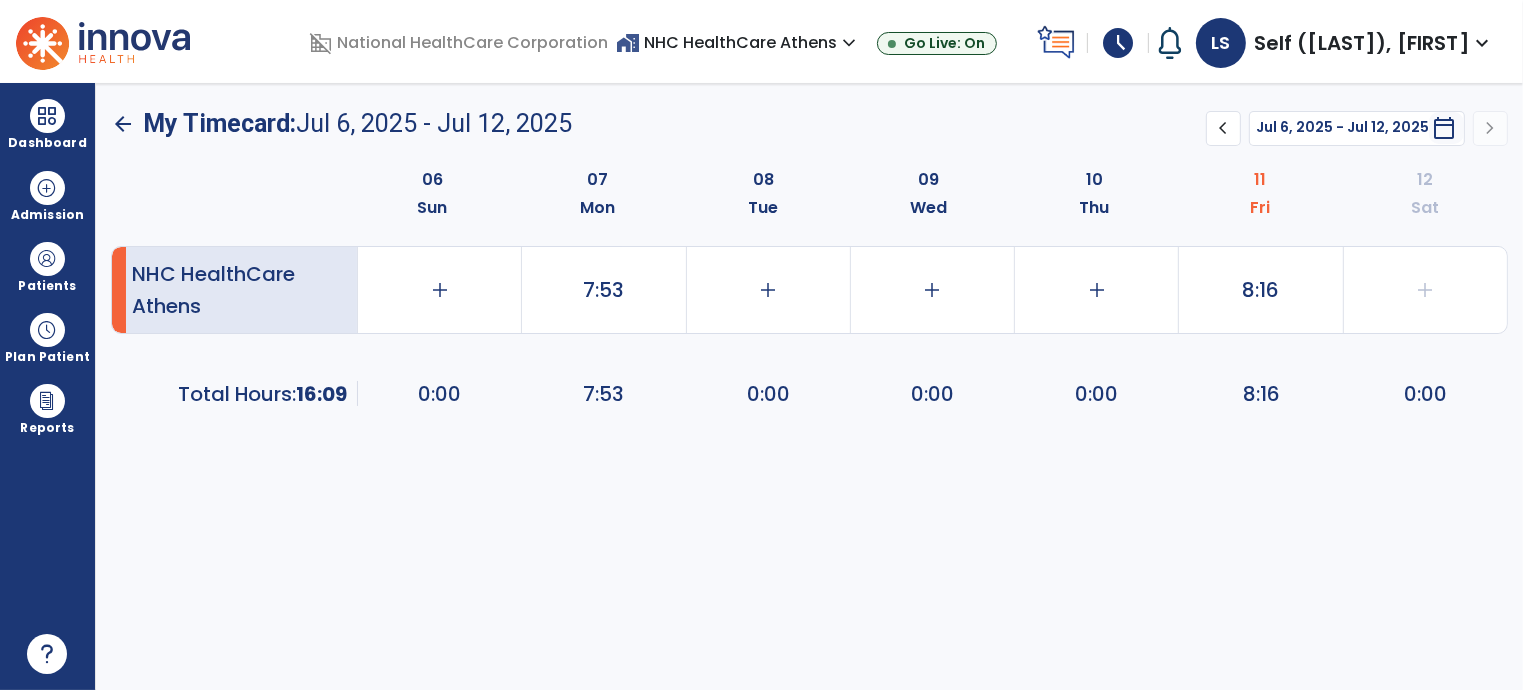 click on "arrow_back     My Timecard:  Jul 6, [YEAR] - Jul 12, [YEAR] ******** **** chevron_left Jul 6, [YEAR] - Jul 12, [YEAR]  *********  calendar_today  chevron_right  06  Sun  07  Mon  08  Tue  09  Wed  10  Thu  11  Fri  12  Sat  NHC HealthCare Athens    add   0:00   7:53   add   0:00   add   0:00   add   0:00   8:16   add   0:00   Total Hours:      16:09  0:00   7:53   0:00   0:00   0:00   8:16   0:00" at bounding box center (809, 386) 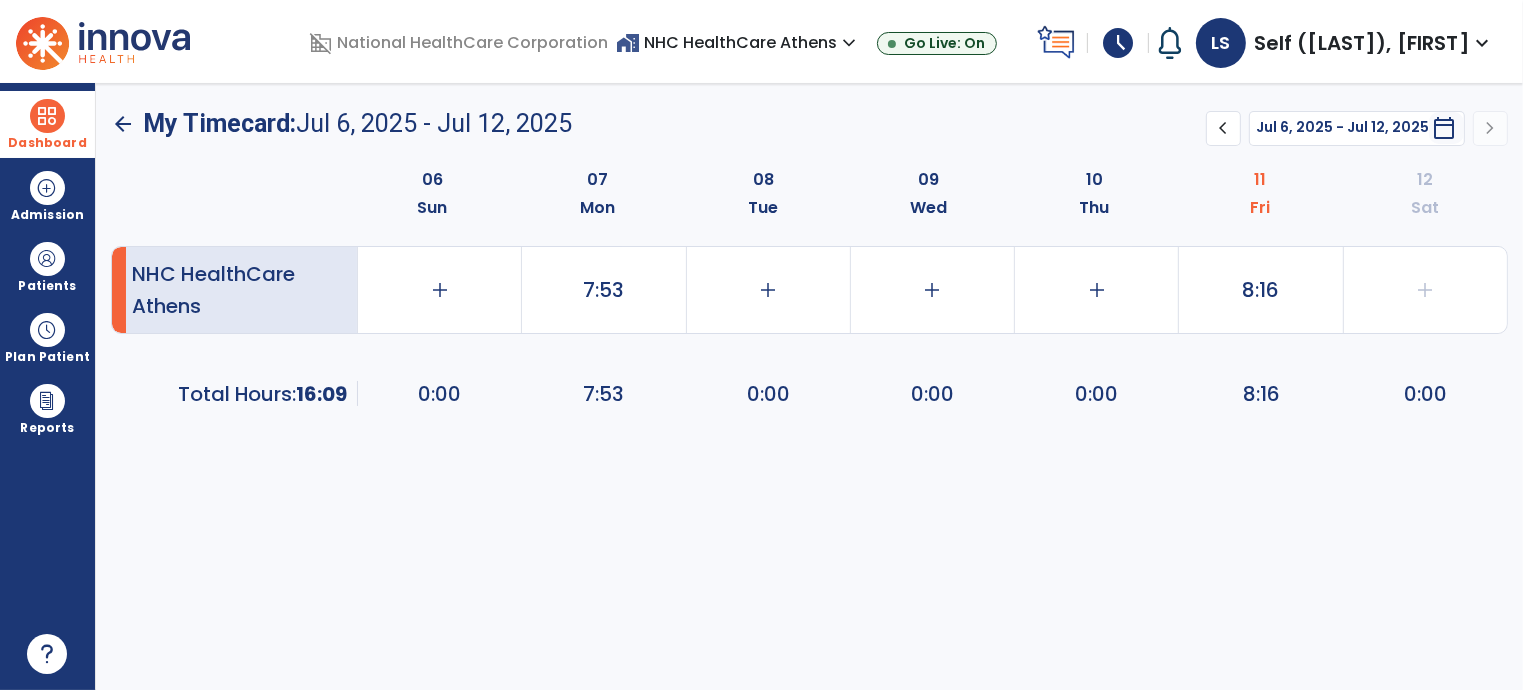 click at bounding box center [47, 116] 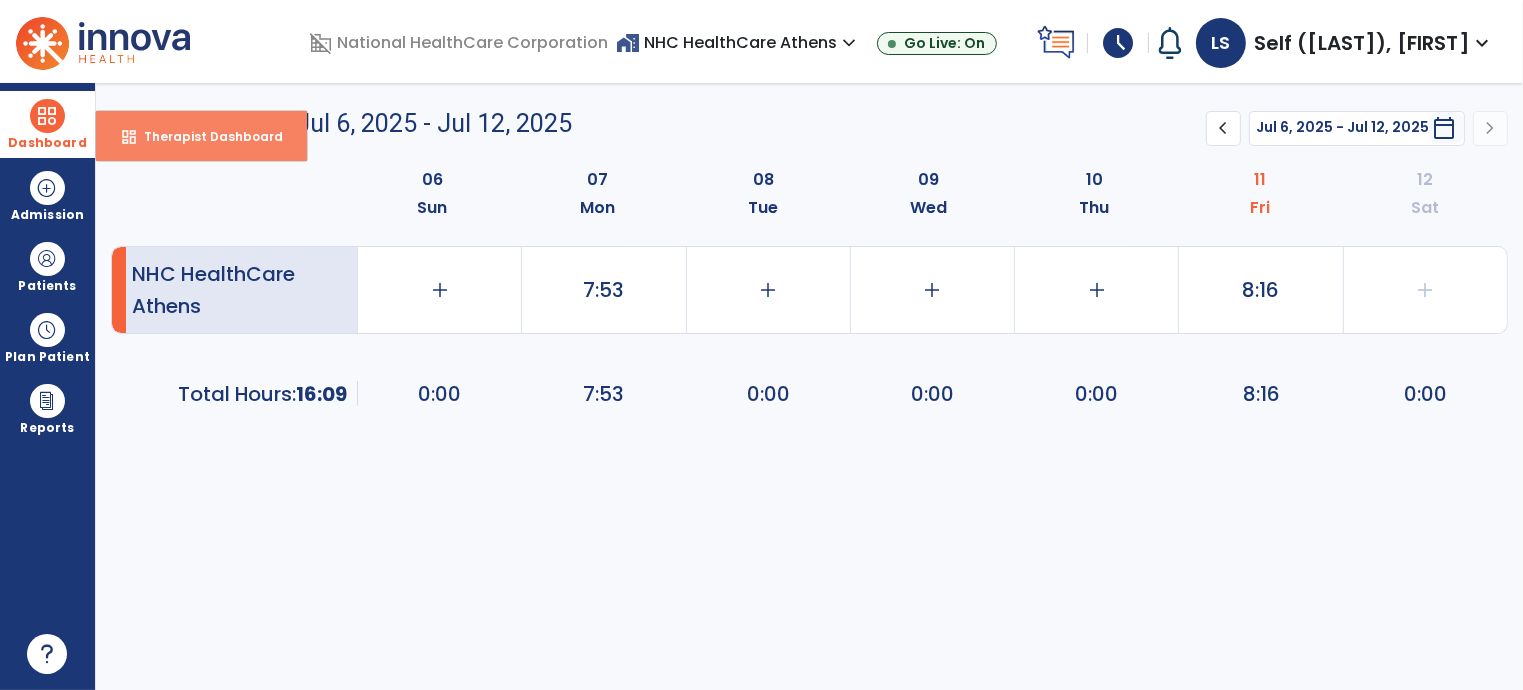 click on "dashboard  Therapist Dashboard" at bounding box center (201, 136) 